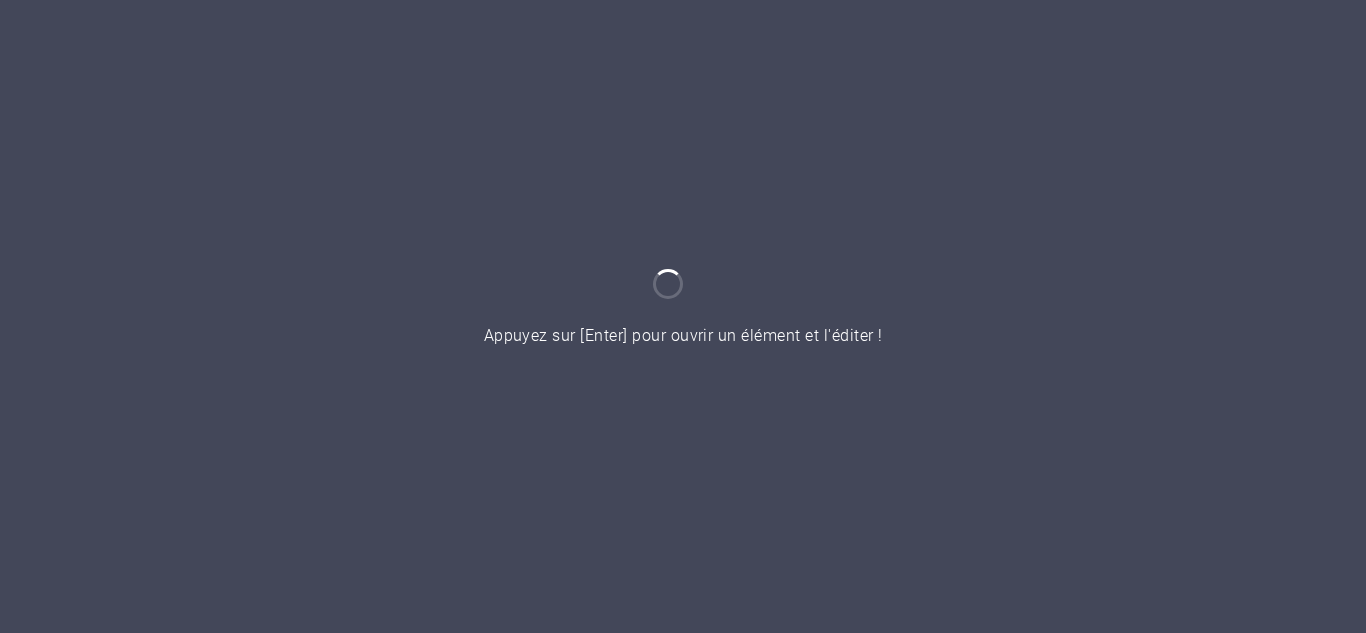 scroll, scrollTop: 0, scrollLeft: 0, axis: both 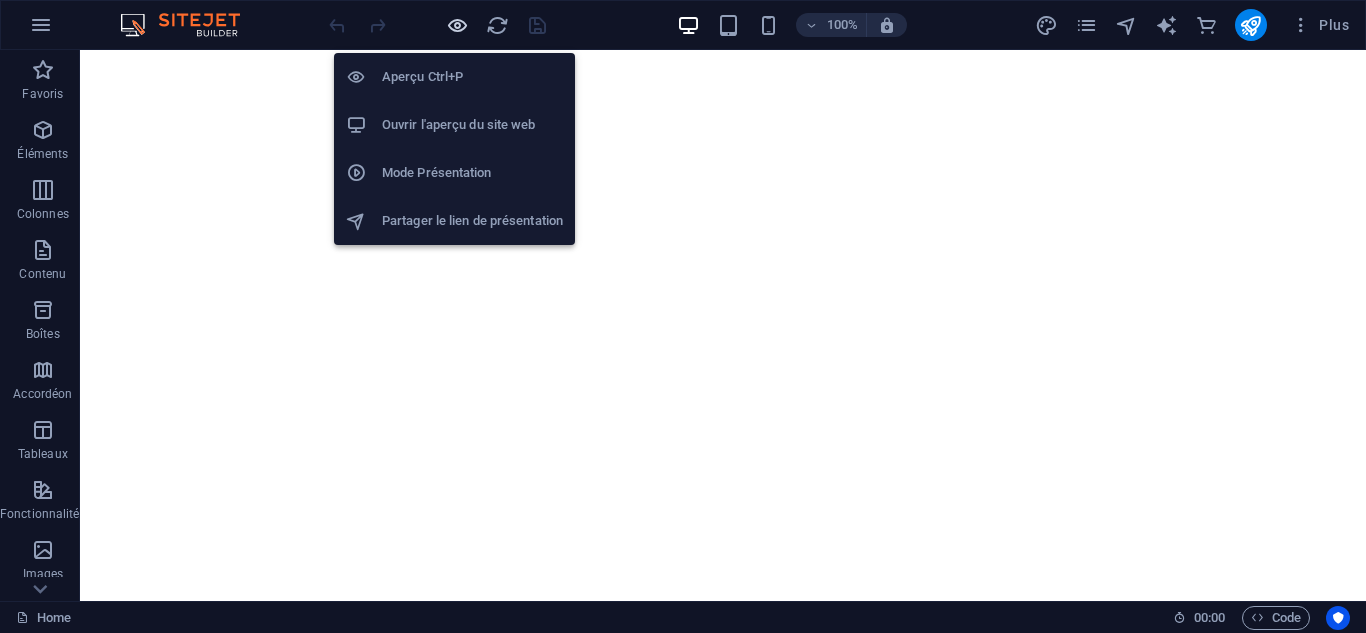 click at bounding box center [457, 25] 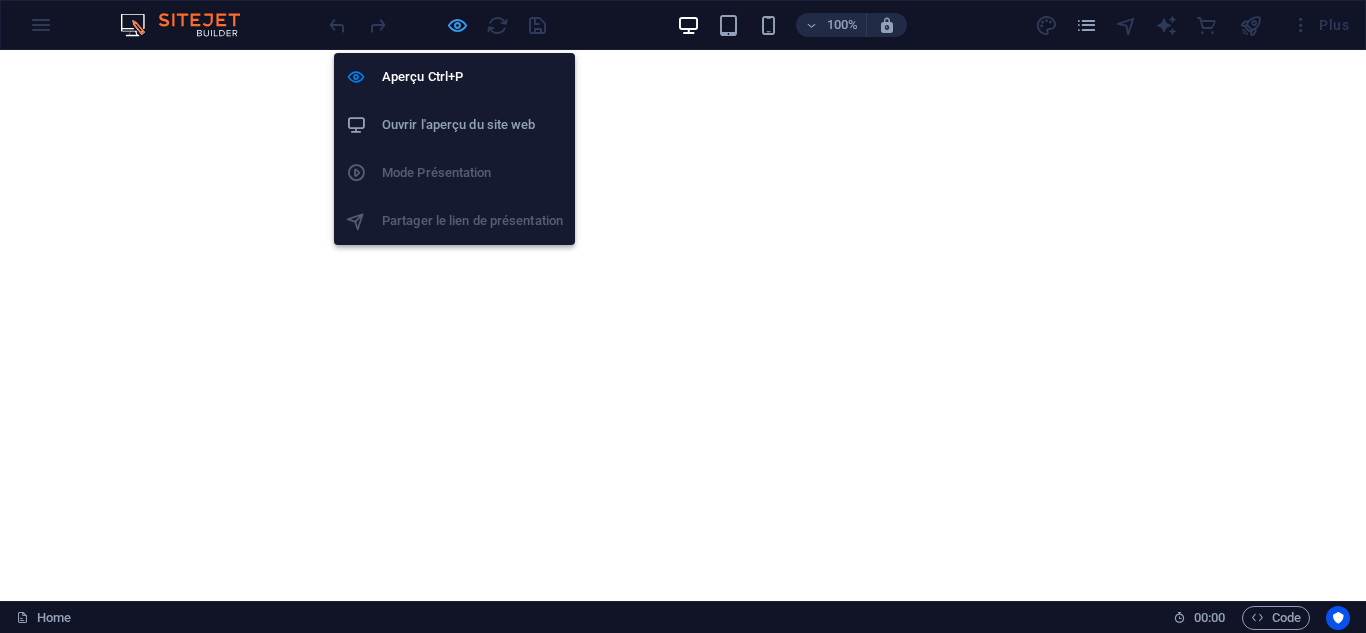 click at bounding box center [457, 25] 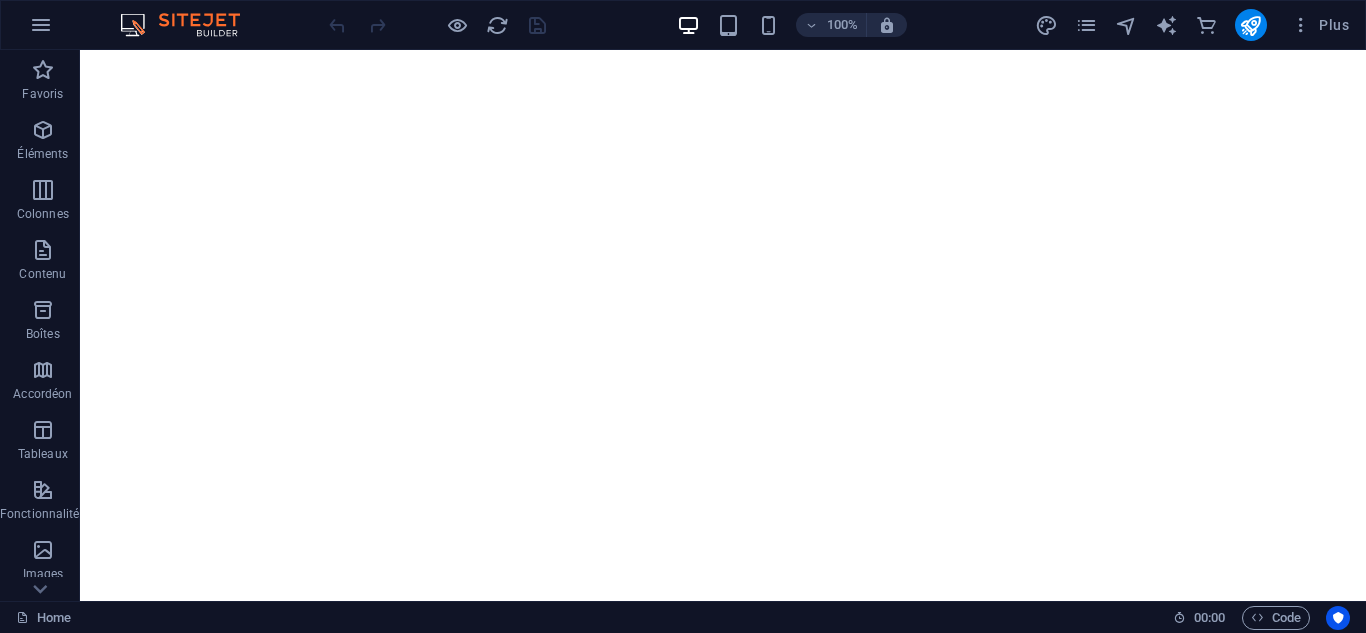 click on "Plus" at bounding box center [1196, 25] 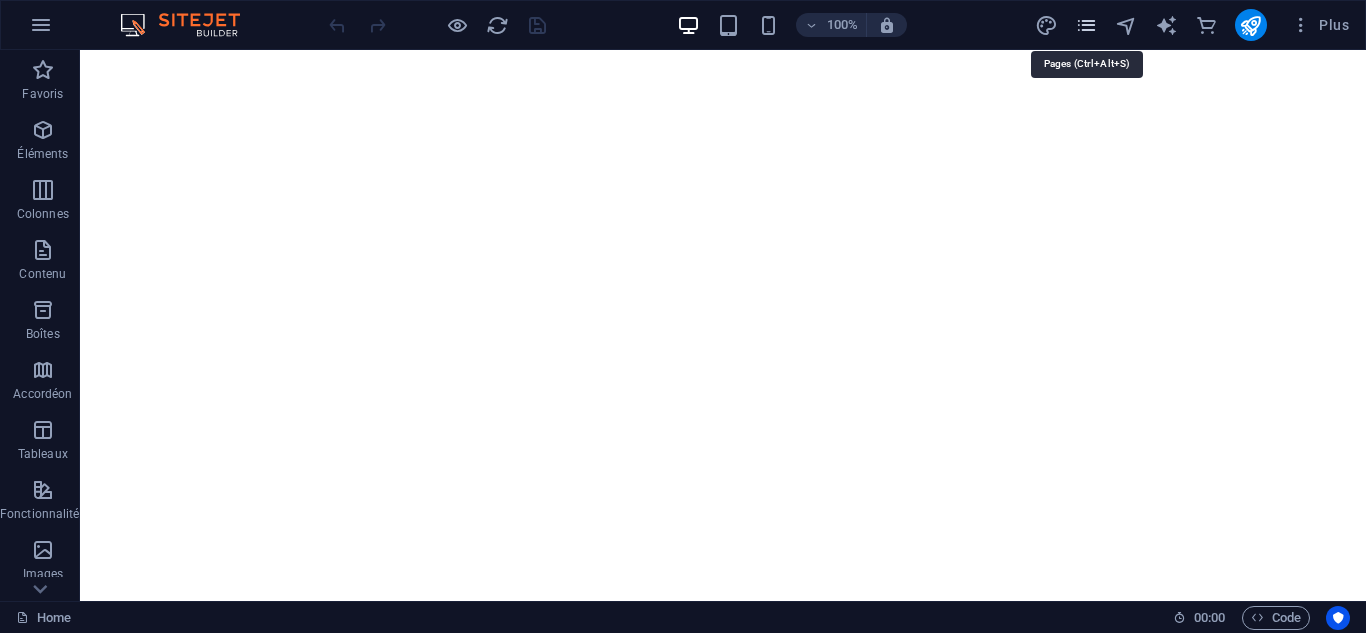 click at bounding box center (1086, 25) 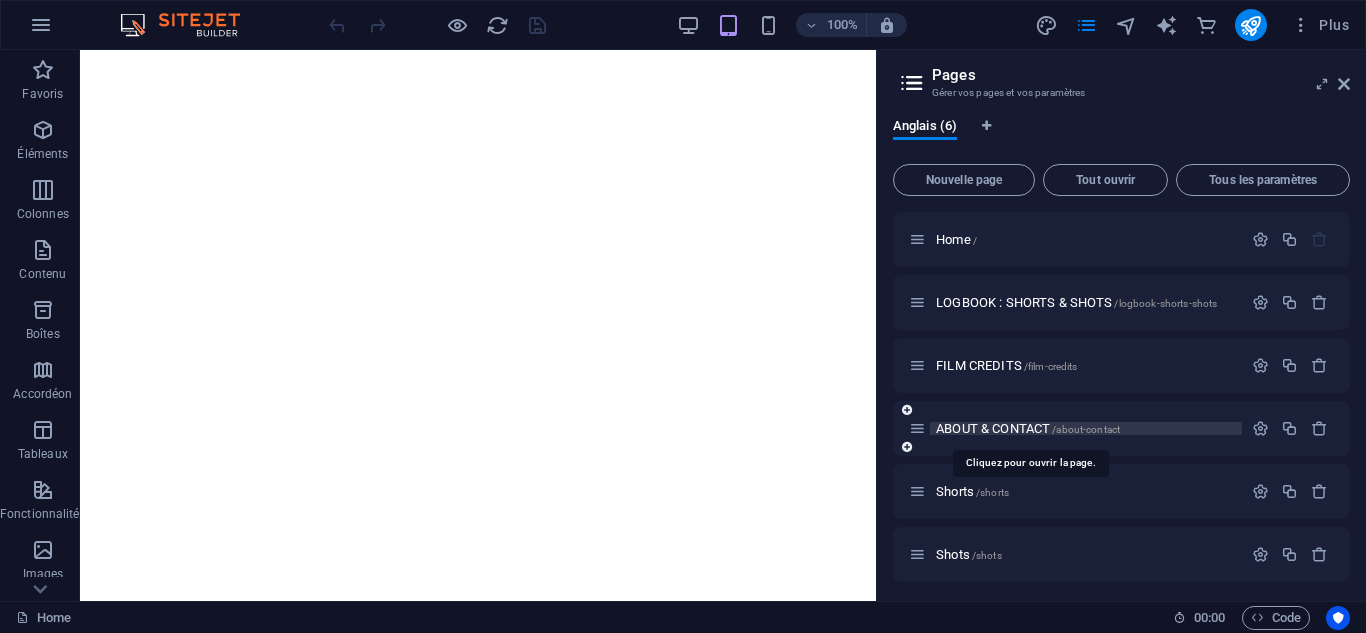 click on "ABOUT & CONTACT /[PATH]" at bounding box center [1028, 428] 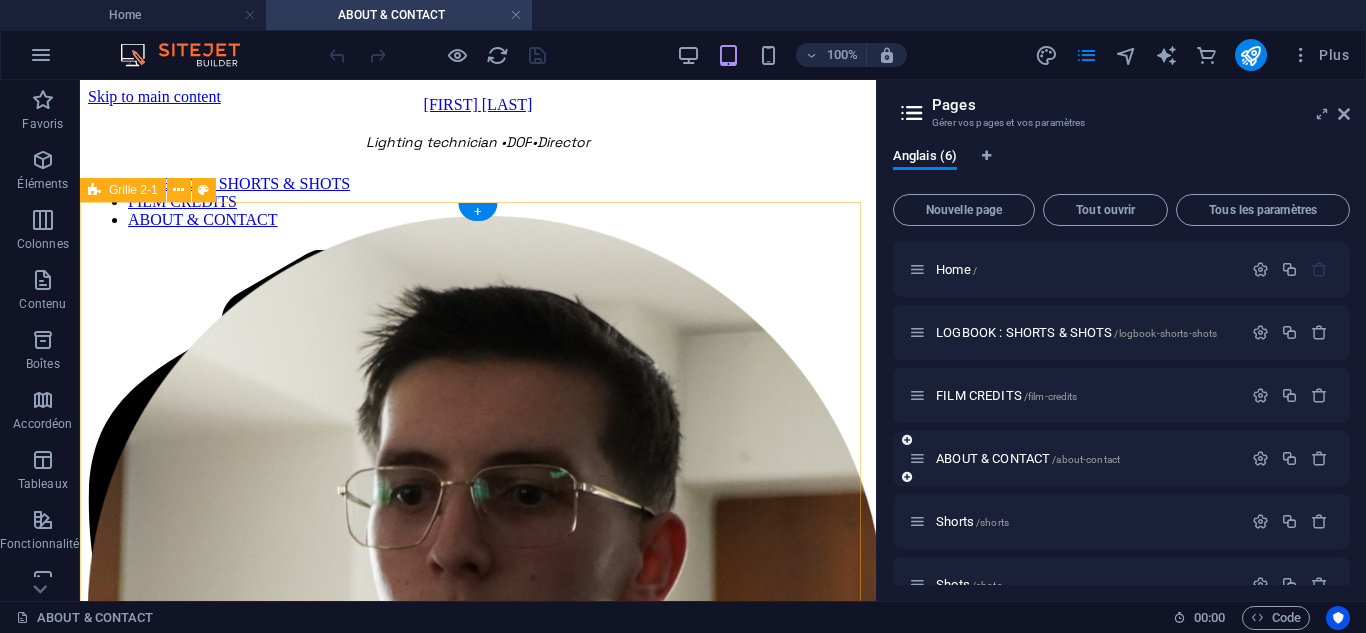 scroll, scrollTop: 0, scrollLeft: 0, axis: both 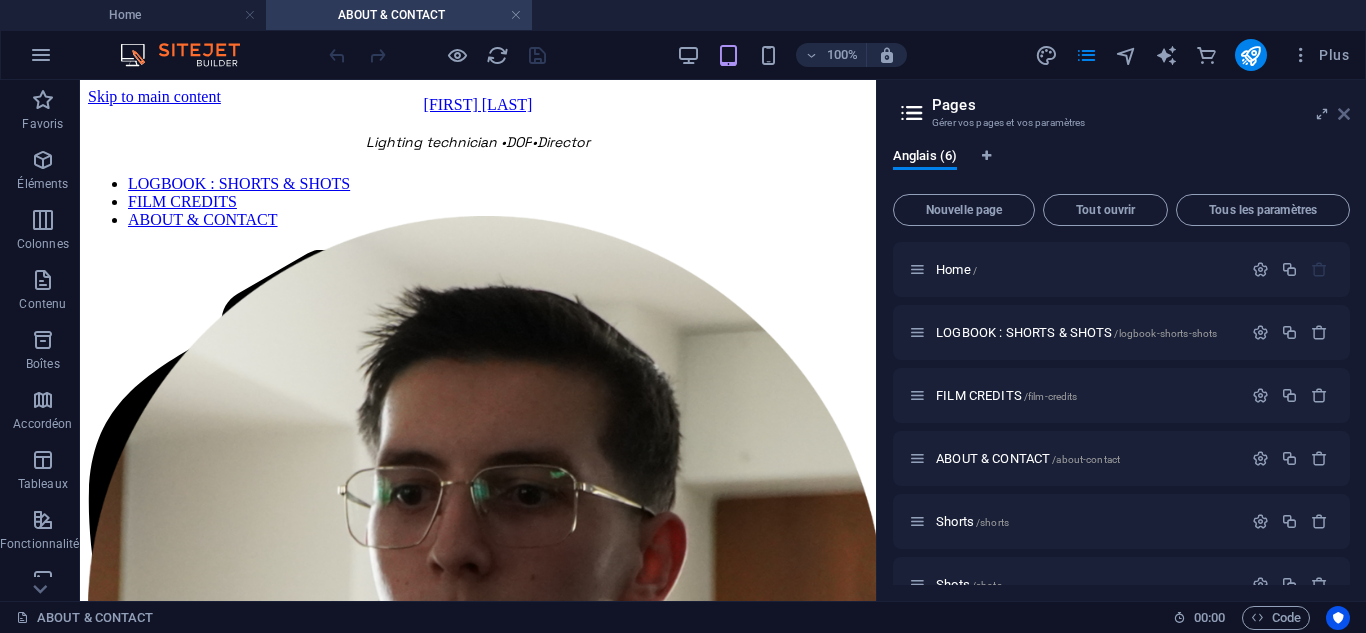 click at bounding box center (1344, 114) 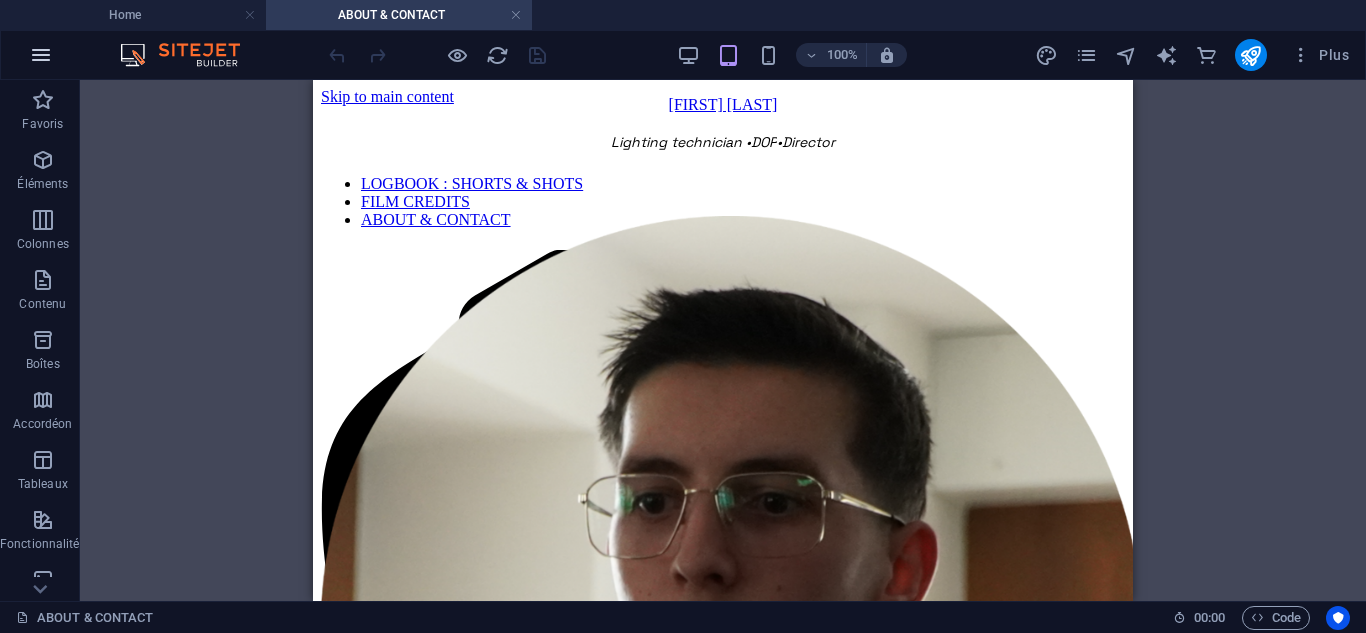 click at bounding box center [41, 55] 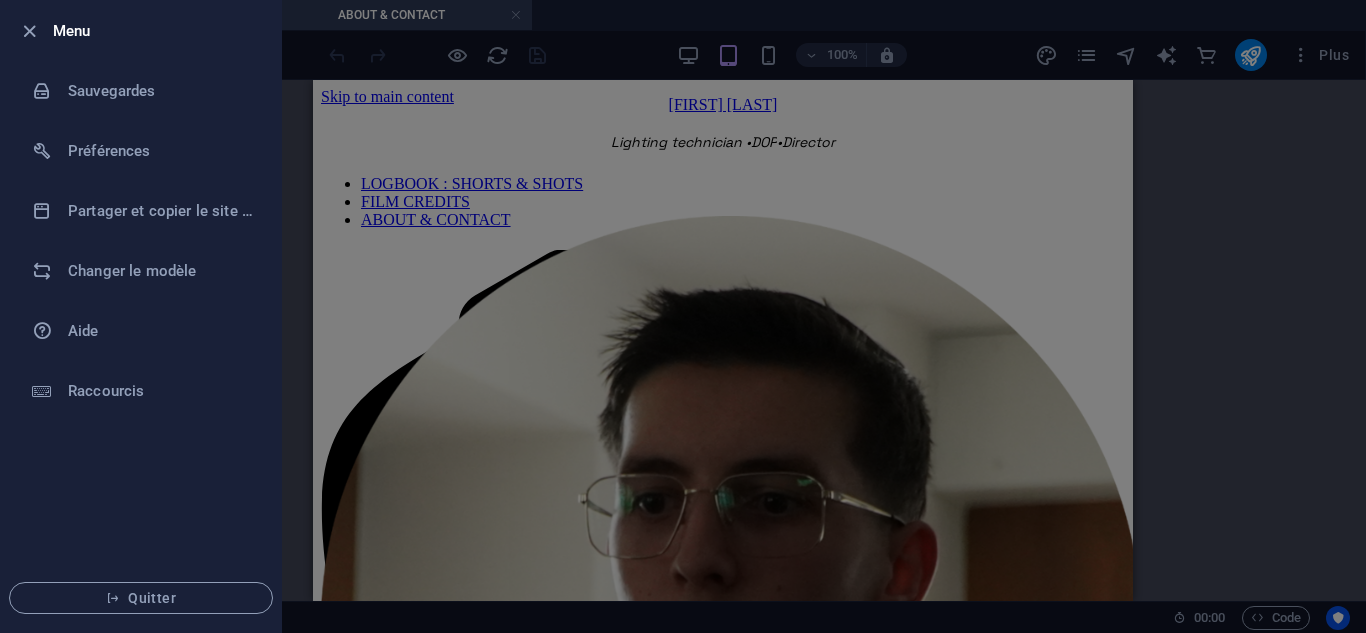 click at bounding box center [683, 316] 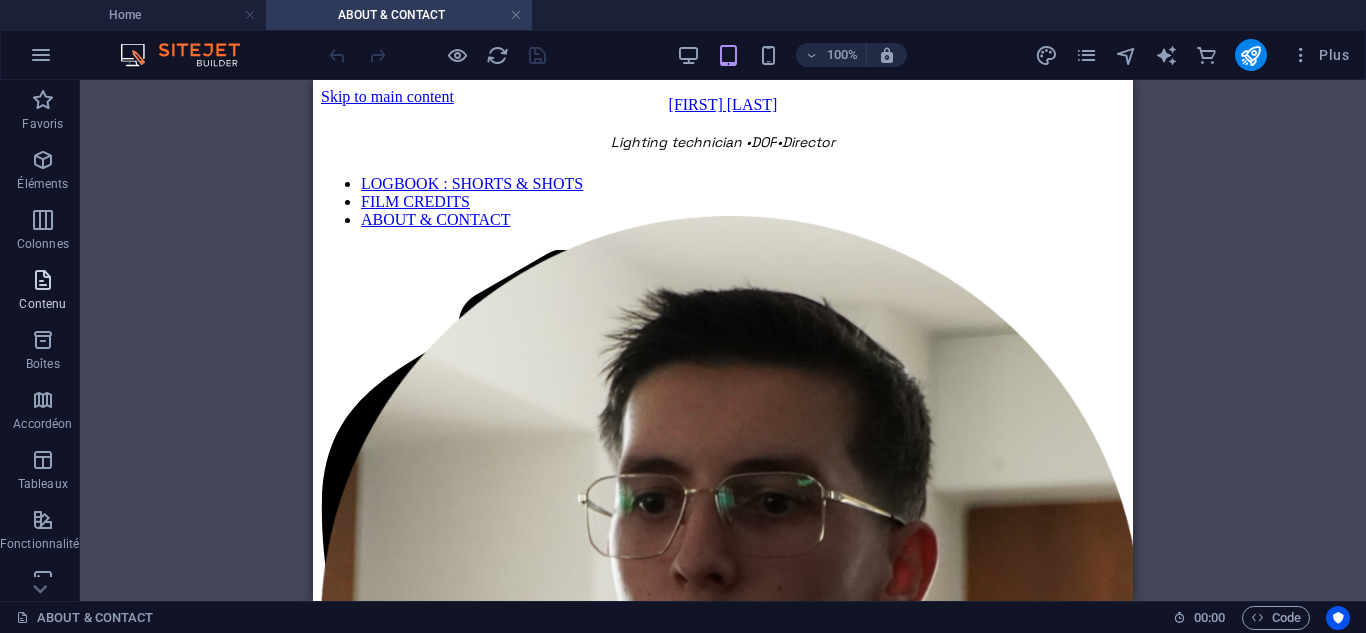 click at bounding box center (43, 280) 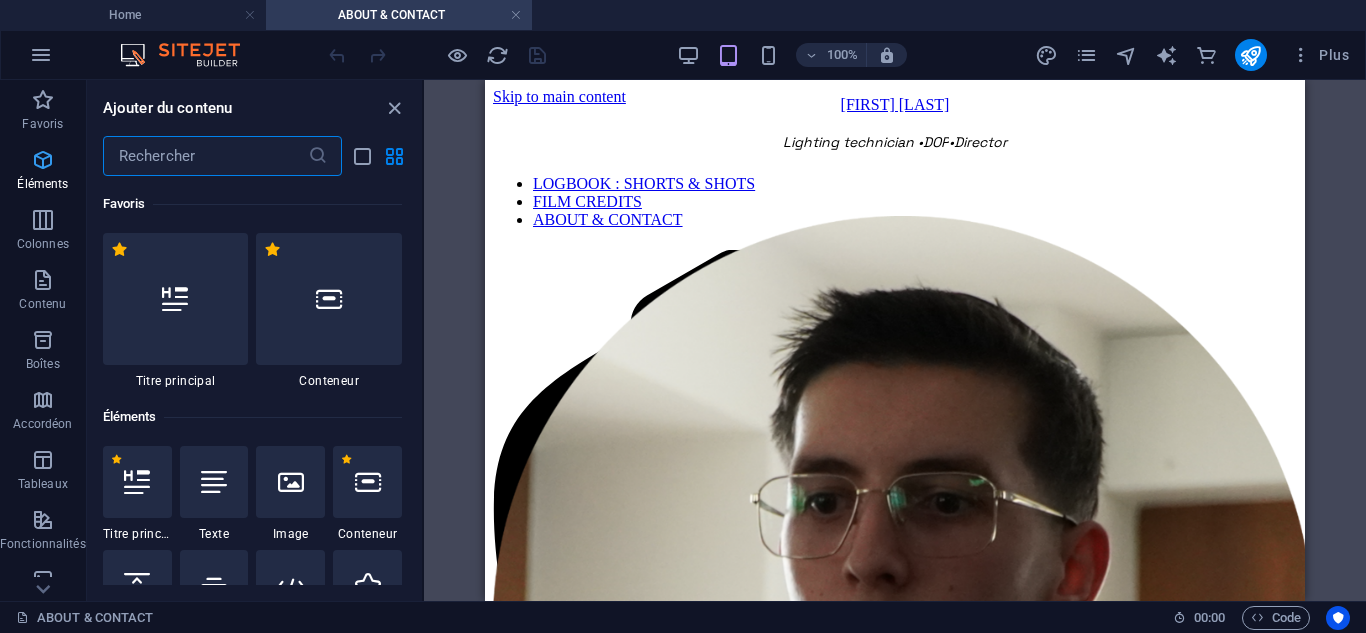 scroll, scrollTop: 3499, scrollLeft: 0, axis: vertical 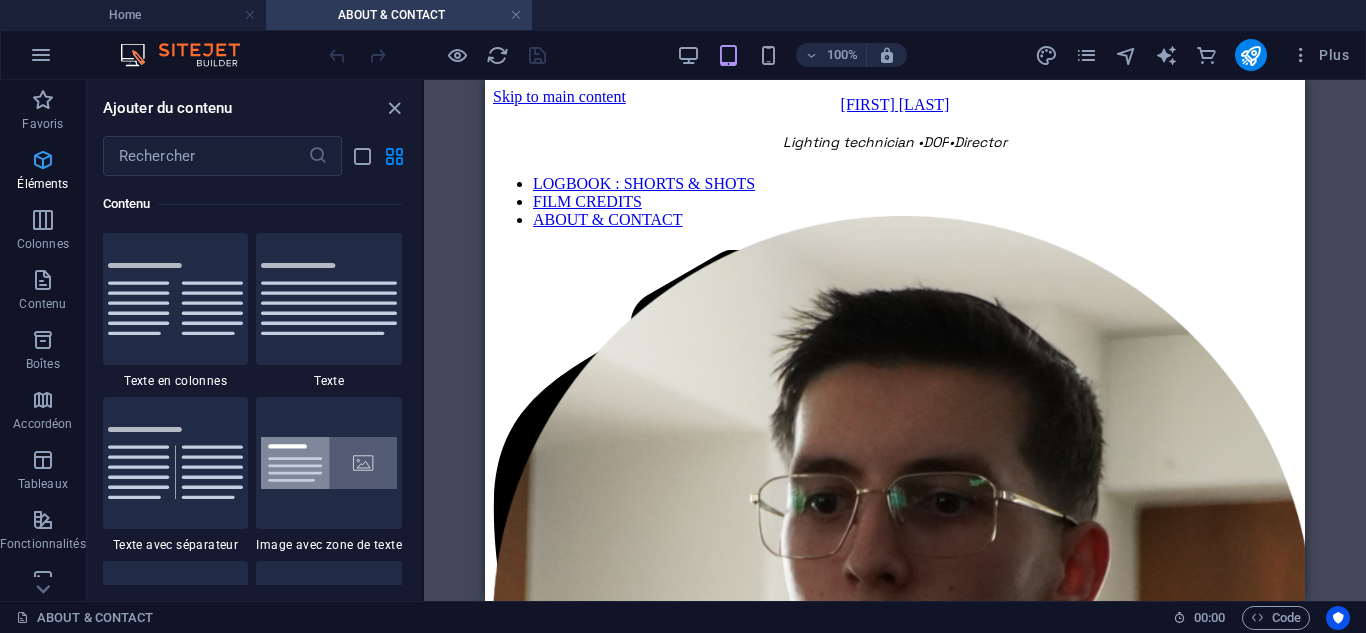 click on "Éléments" at bounding box center (43, 170) 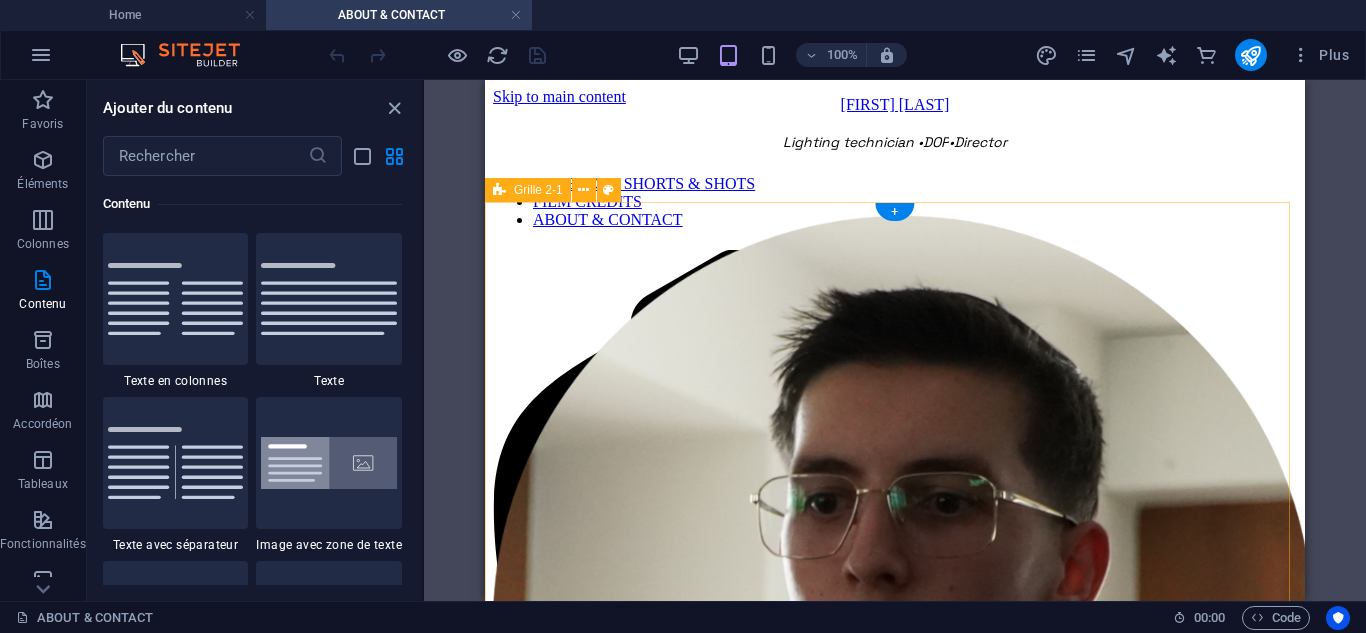 scroll, scrollTop: 200, scrollLeft: 0, axis: vertical 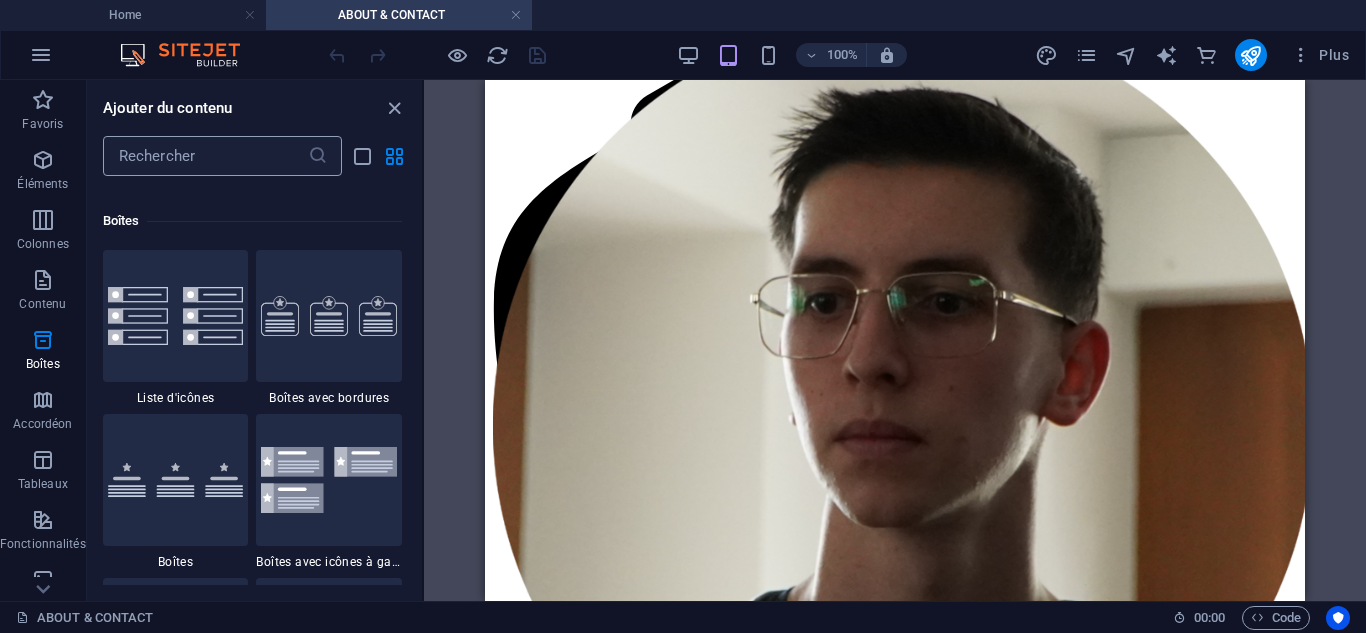 click at bounding box center [205, 156] 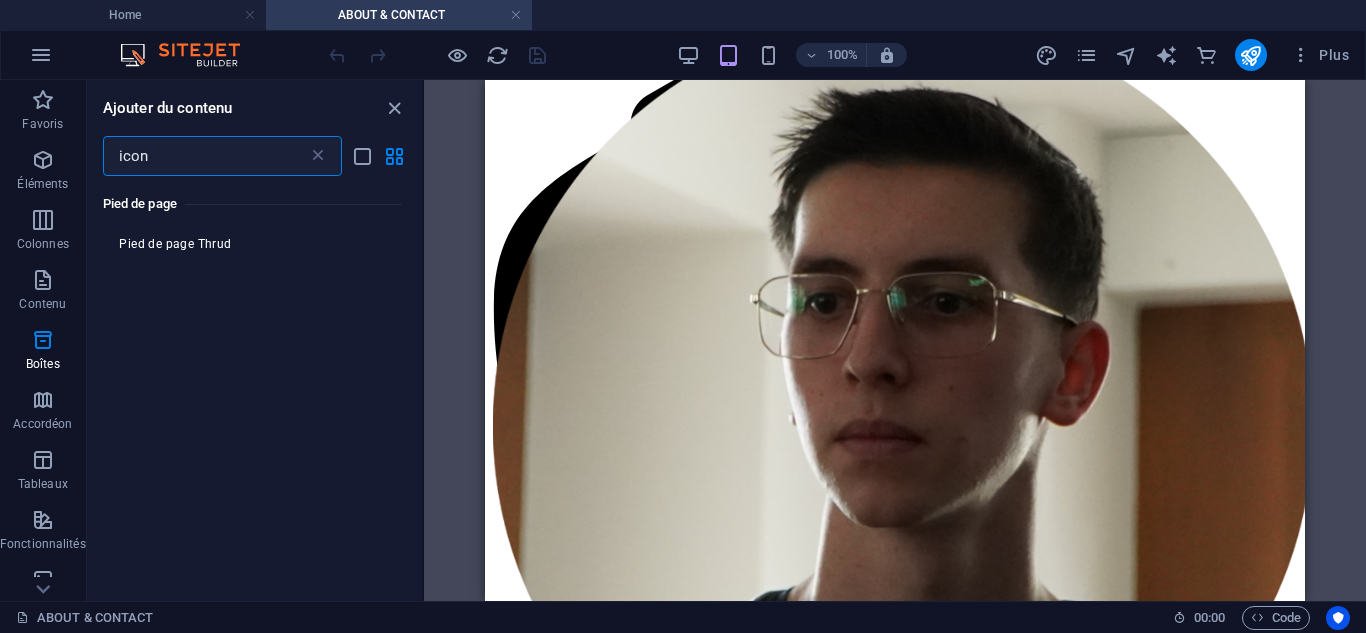 scroll, scrollTop: 0, scrollLeft: 0, axis: both 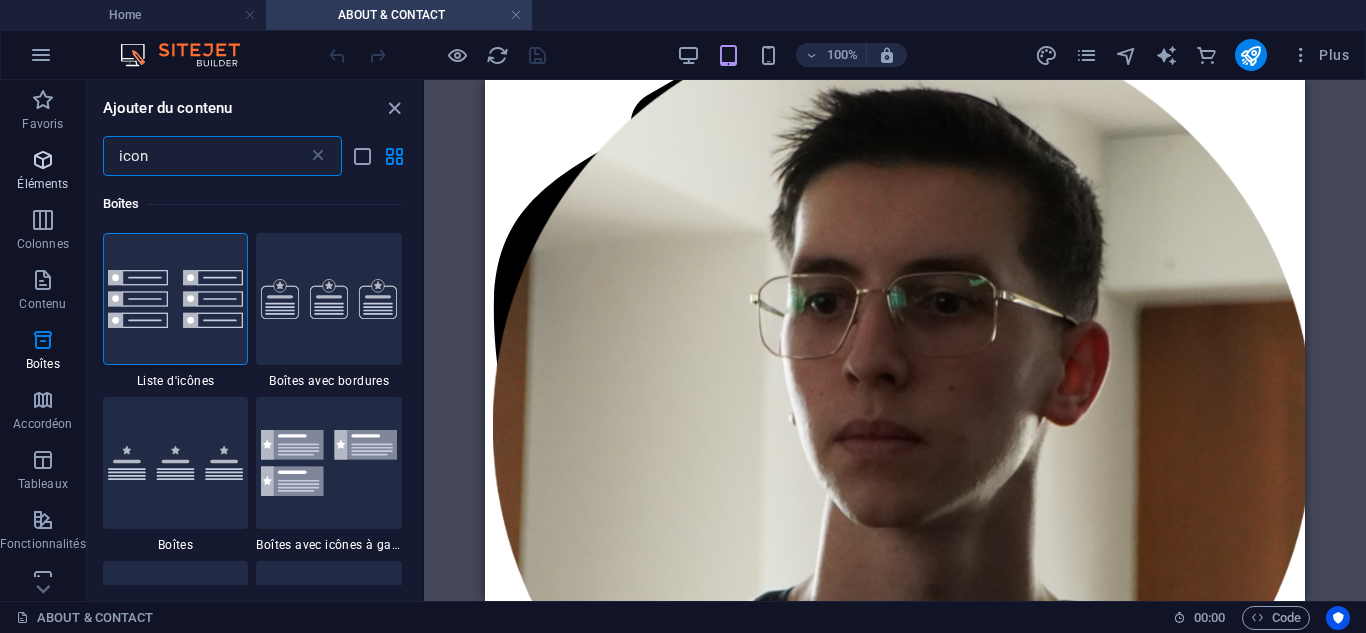 type on "icon" 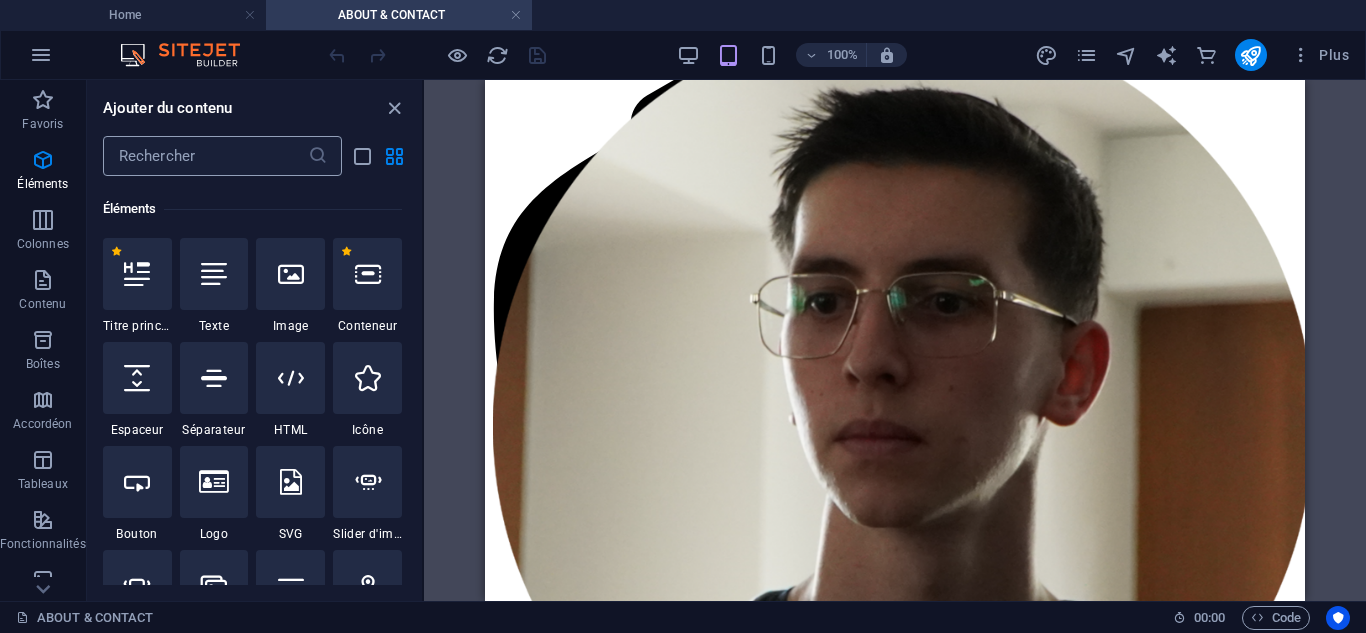 scroll, scrollTop: 213, scrollLeft: 0, axis: vertical 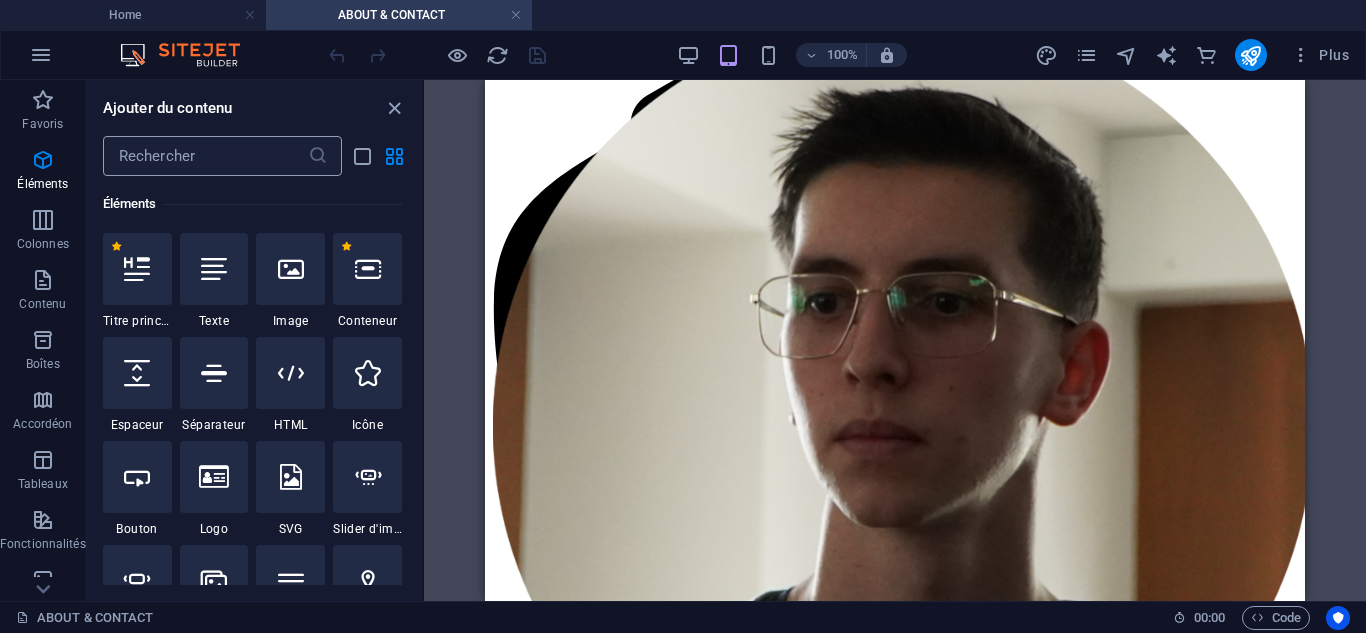 click at bounding box center [205, 156] 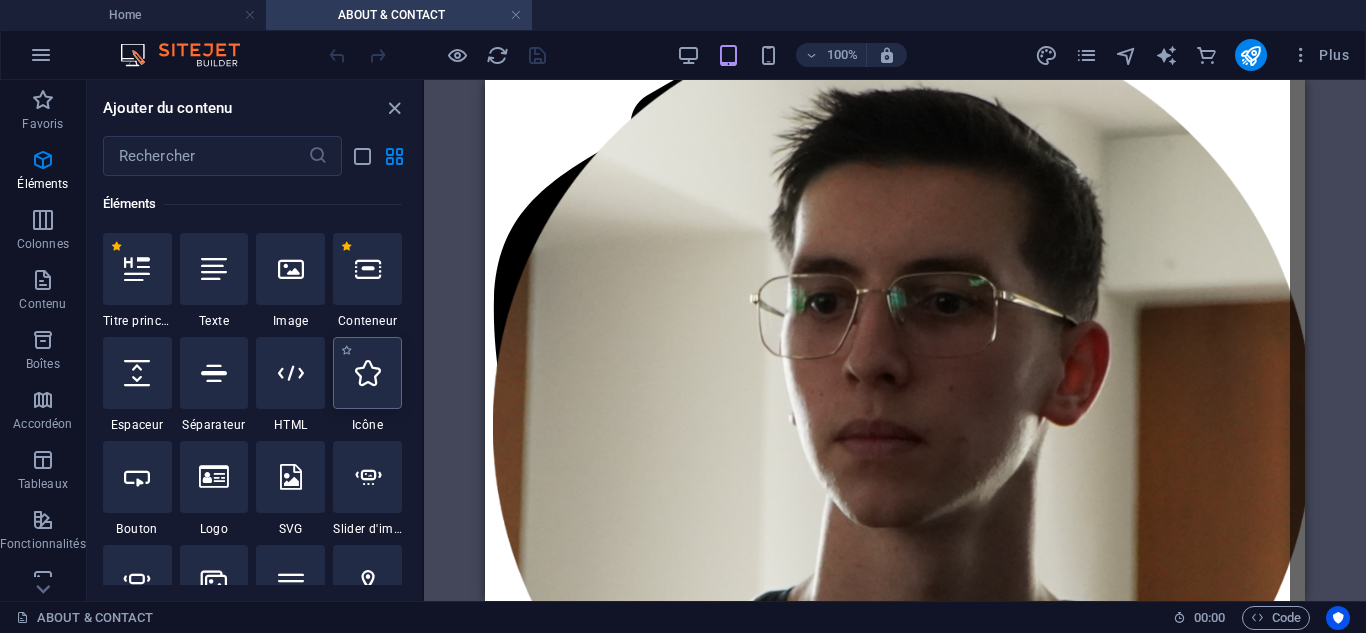 select on "xMidYMid" 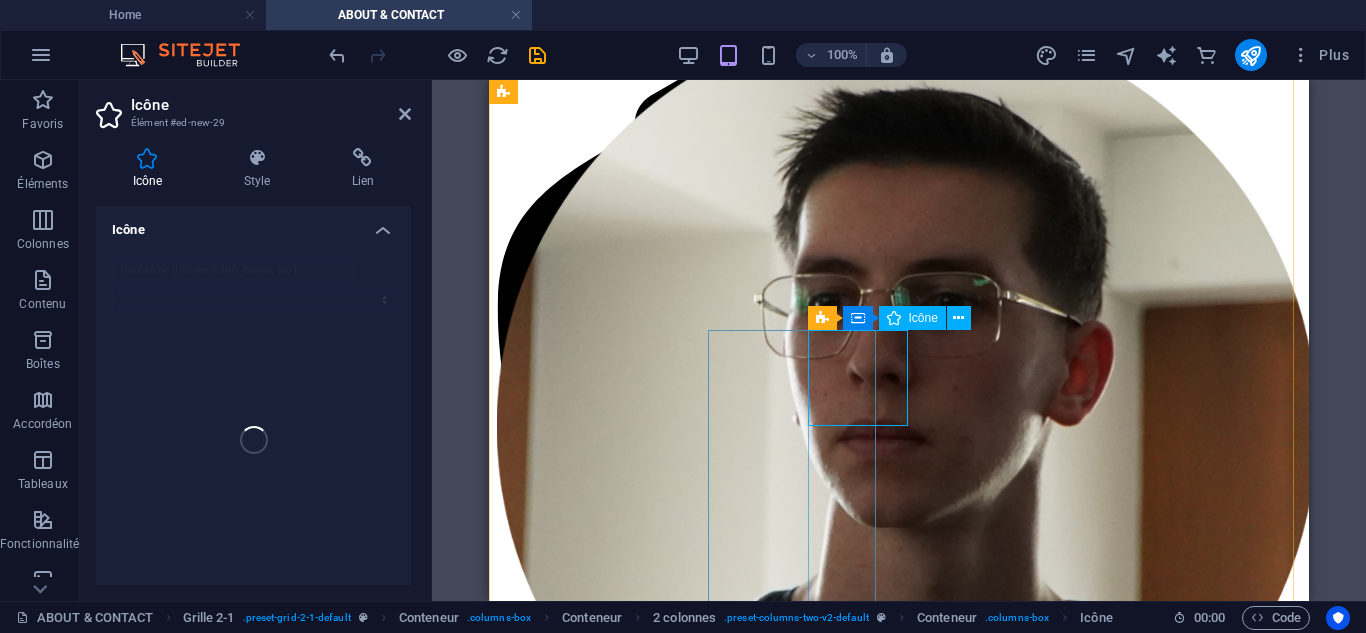 click at bounding box center (899, 1179) 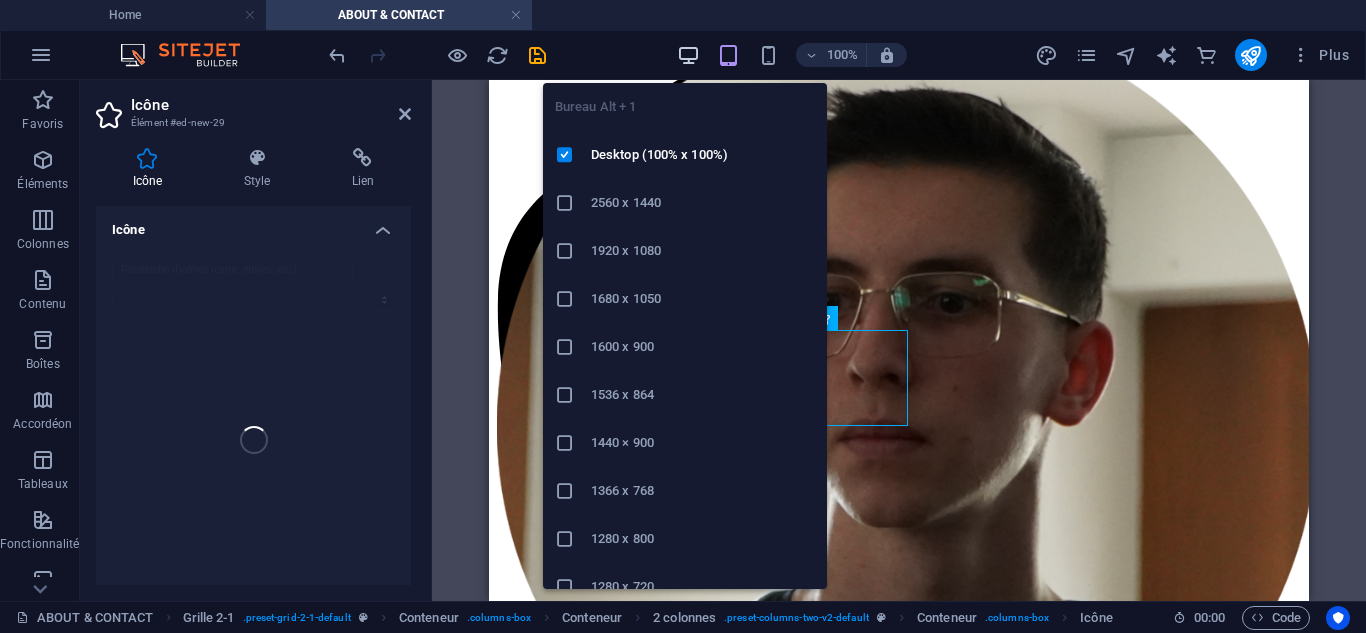 click at bounding box center (688, 55) 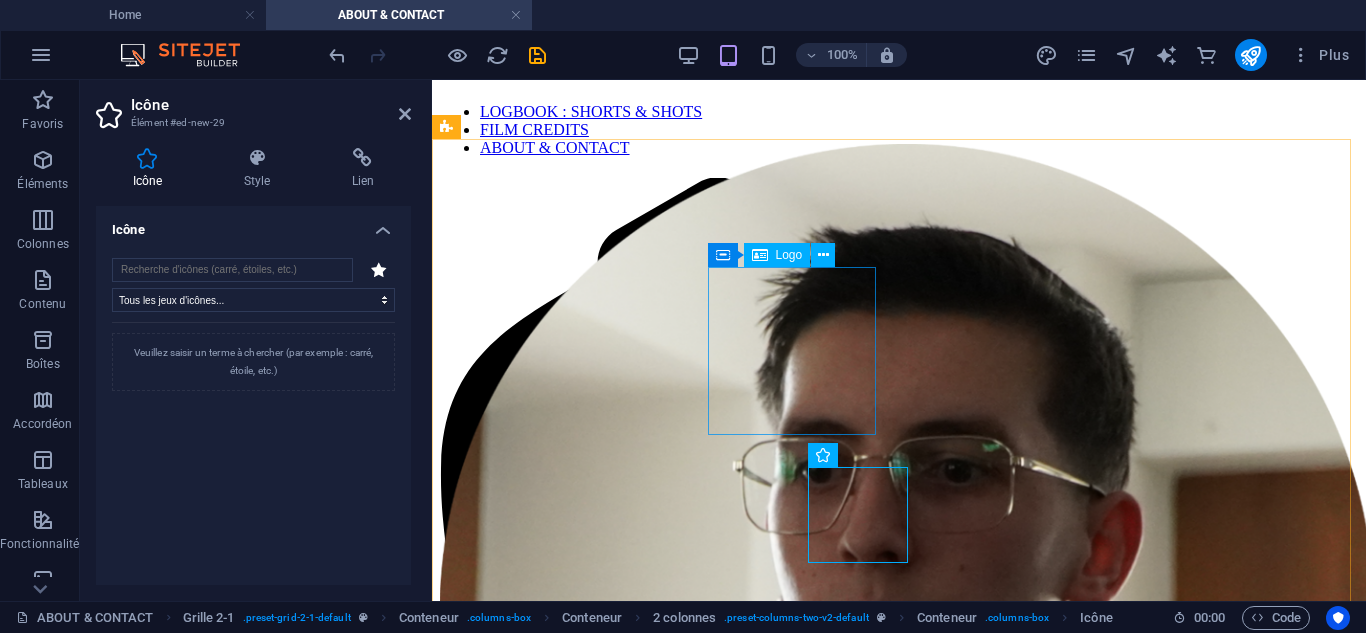 scroll, scrollTop: 0, scrollLeft: 0, axis: both 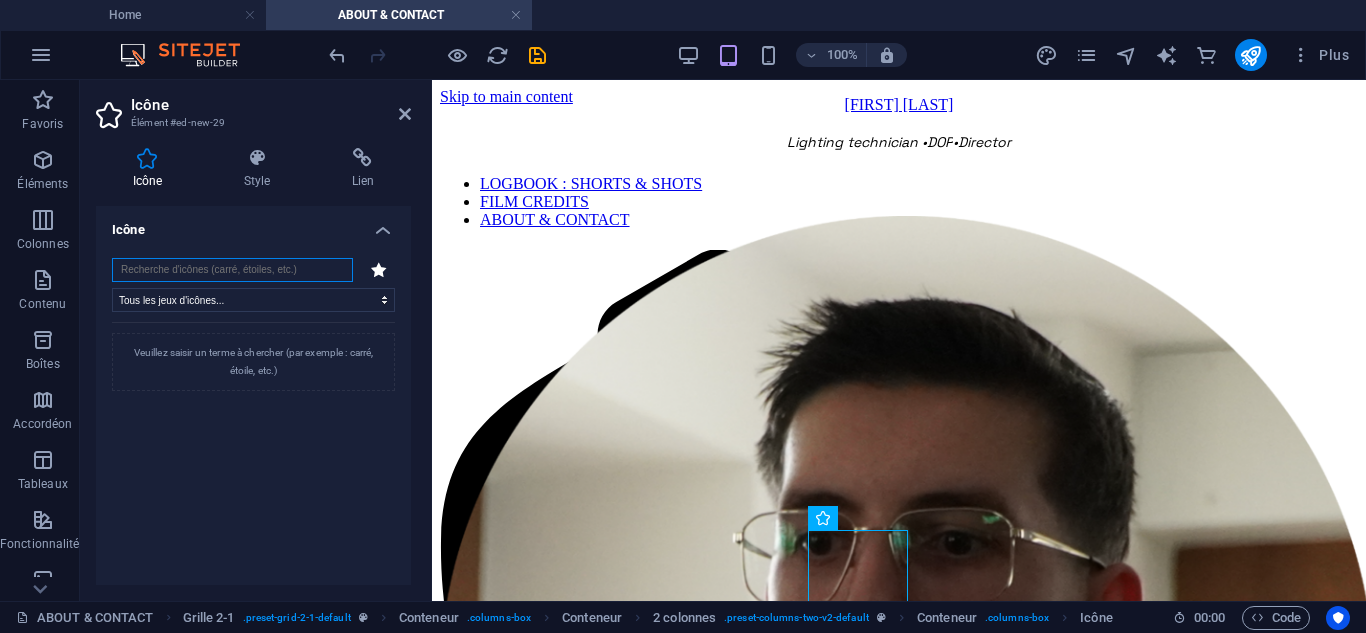 click at bounding box center [232, 270] 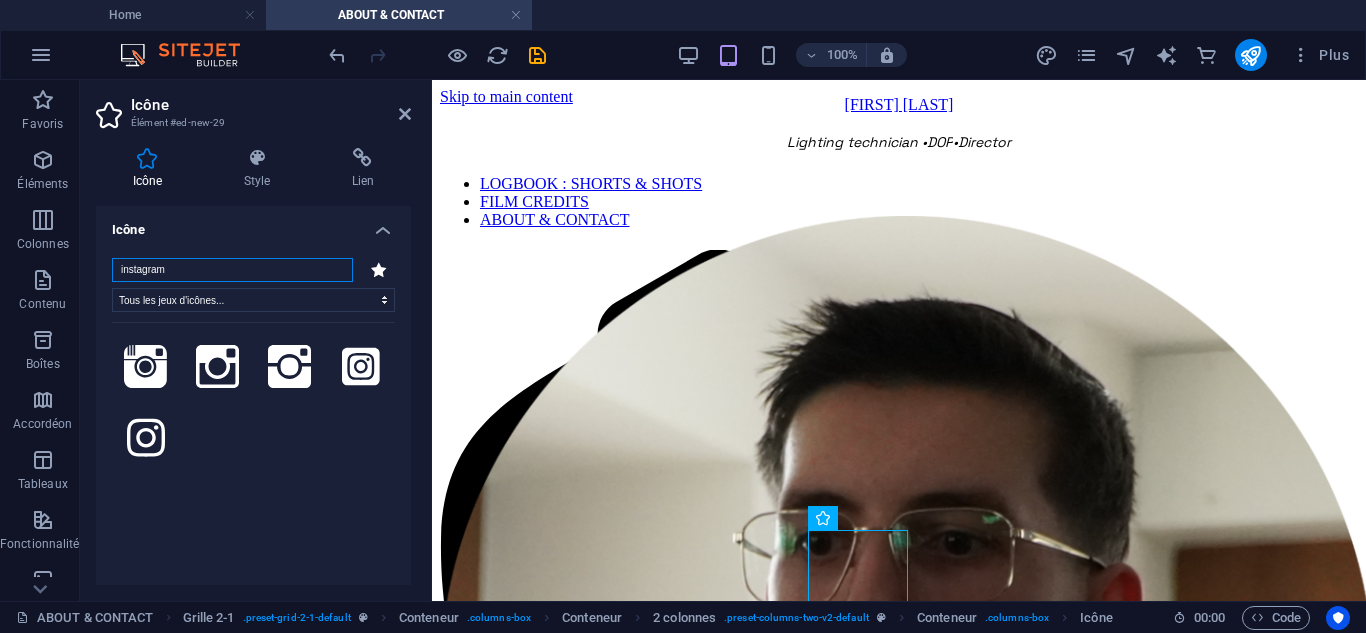 type on "instagram" 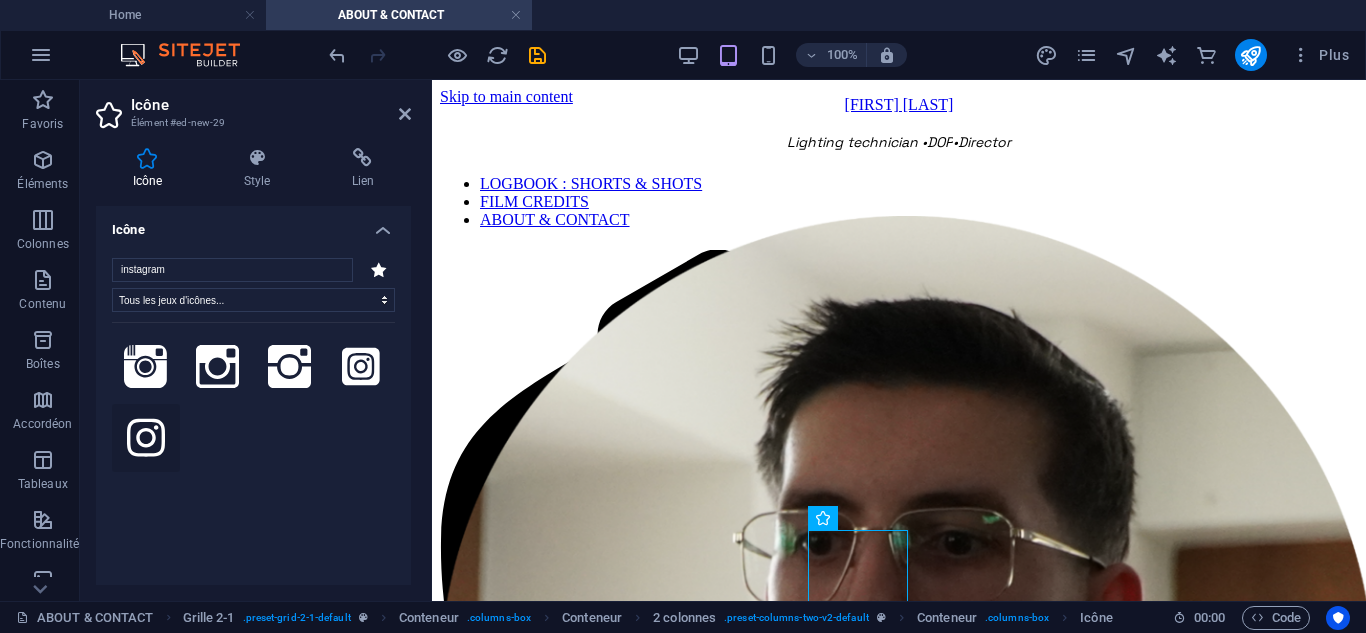 click 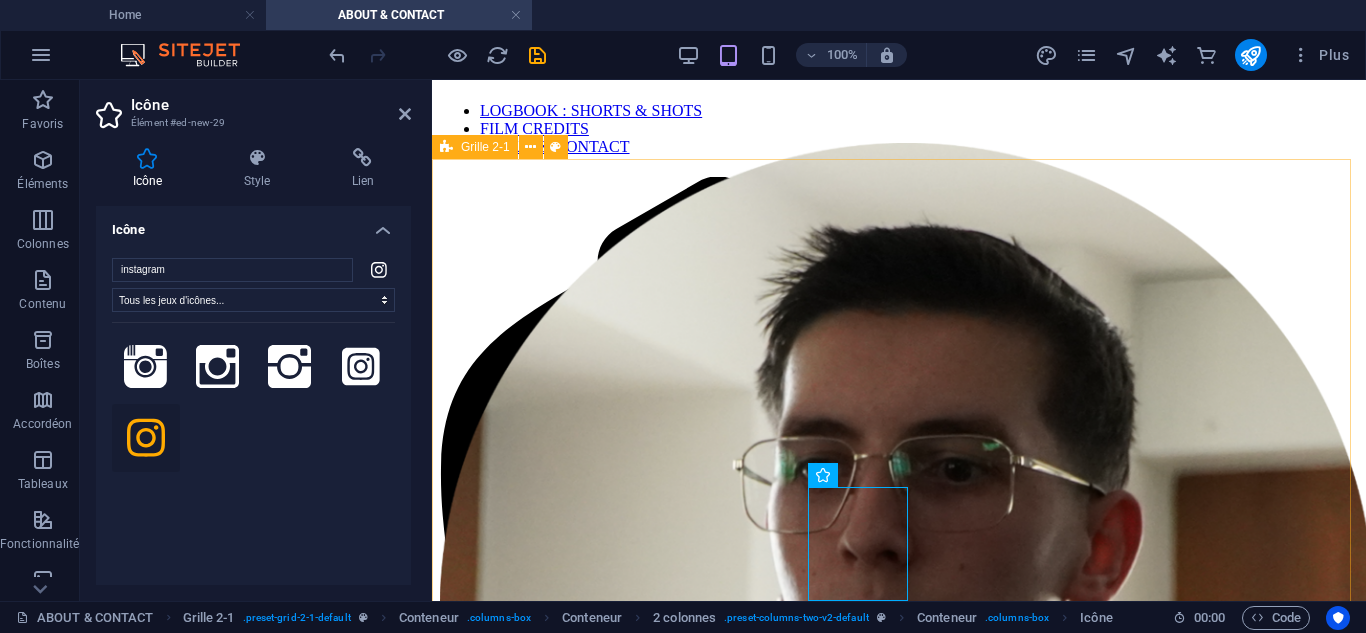 scroll, scrollTop: 100, scrollLeft: 0, axis: vertical 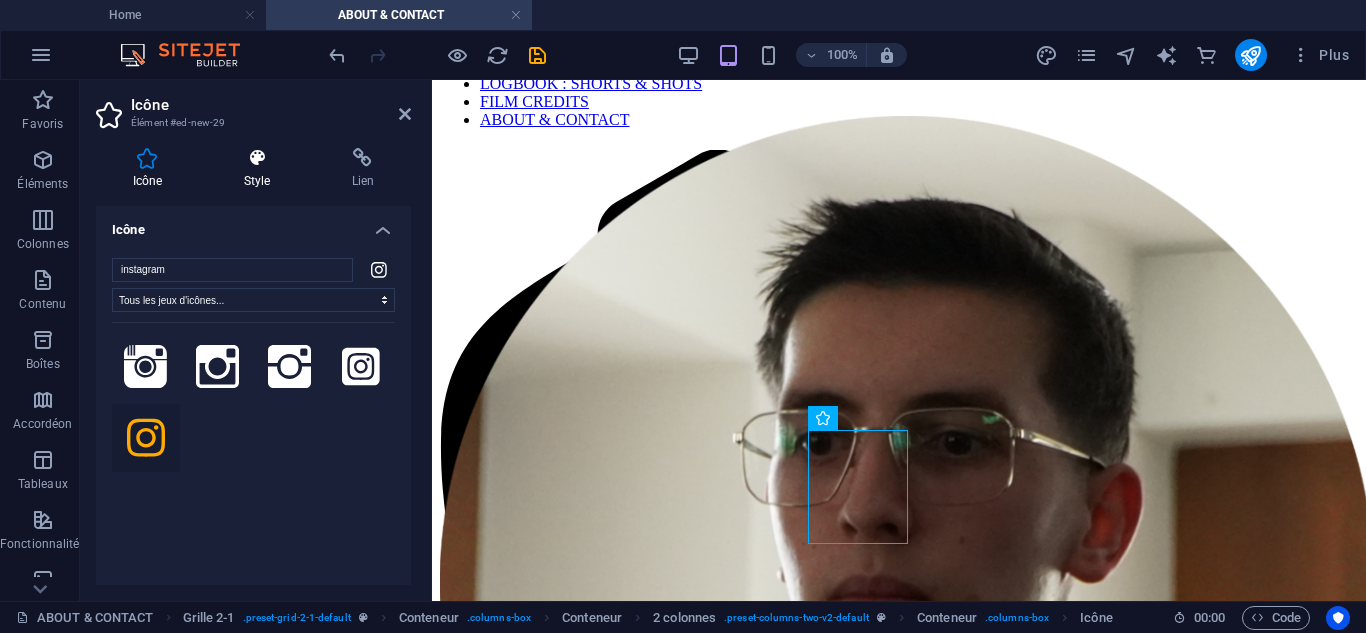 click on "Style" at bounding box center [261, 169] 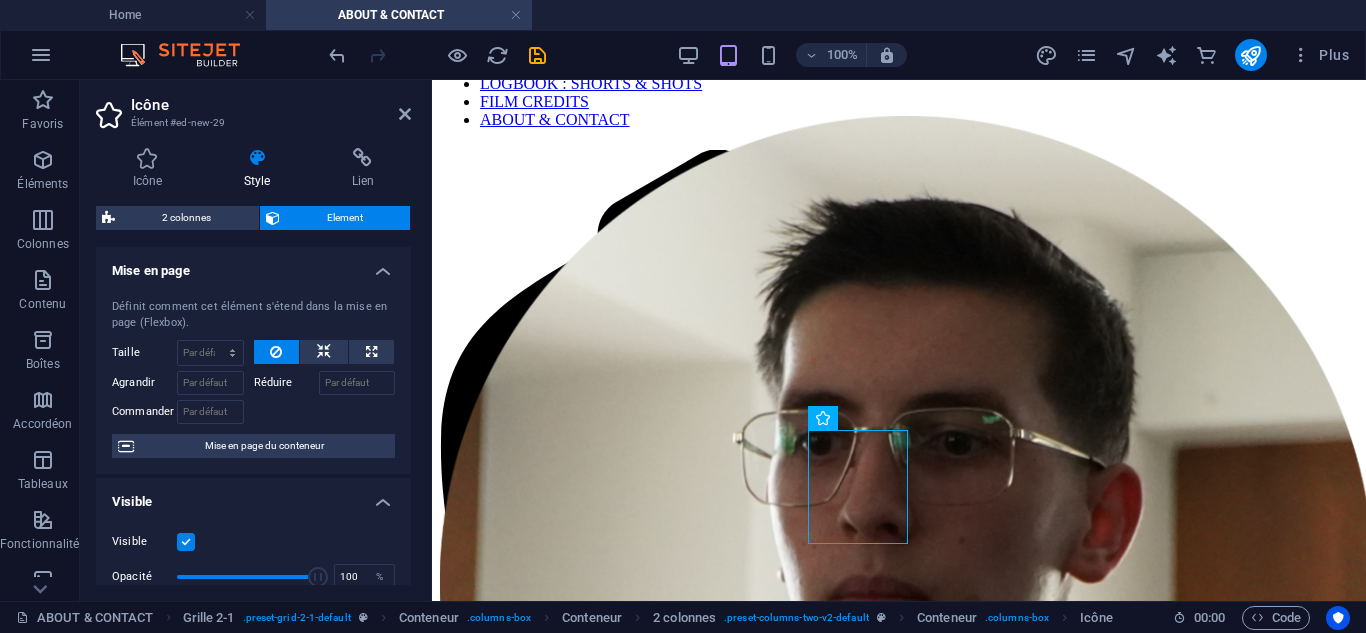 scroll, scrollTop: 300, scrollLeft: 0, axis: vertical 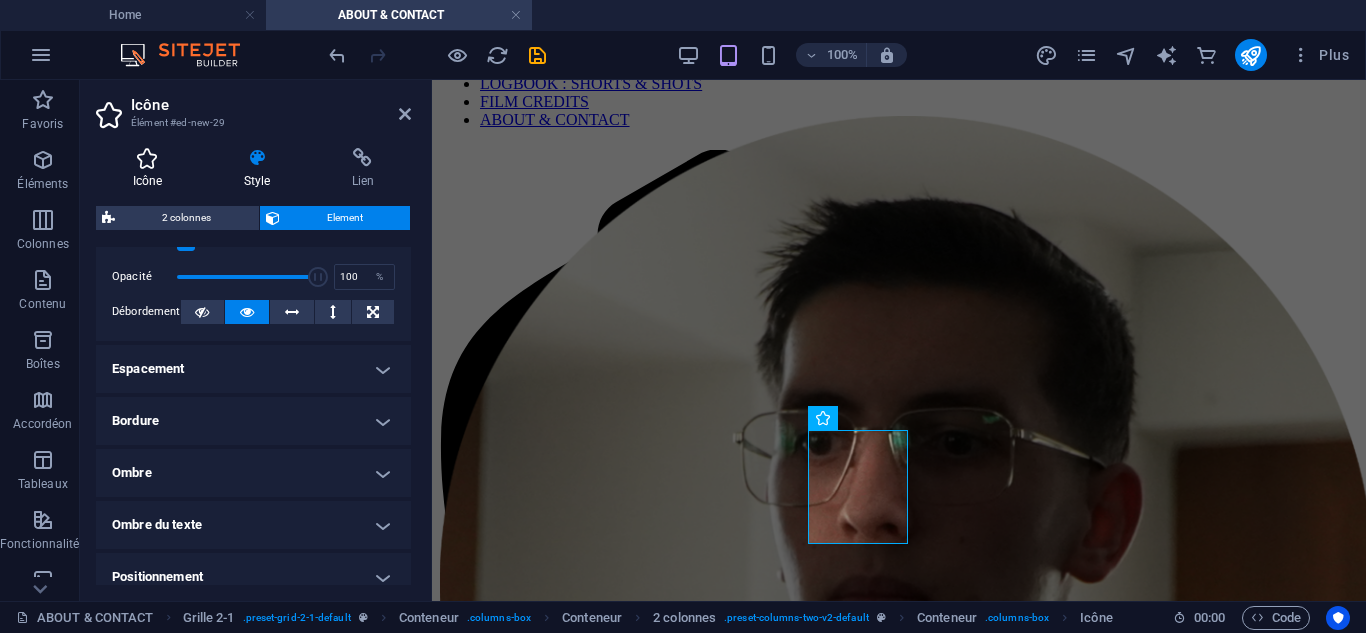 click at bounding box center [147, 158] 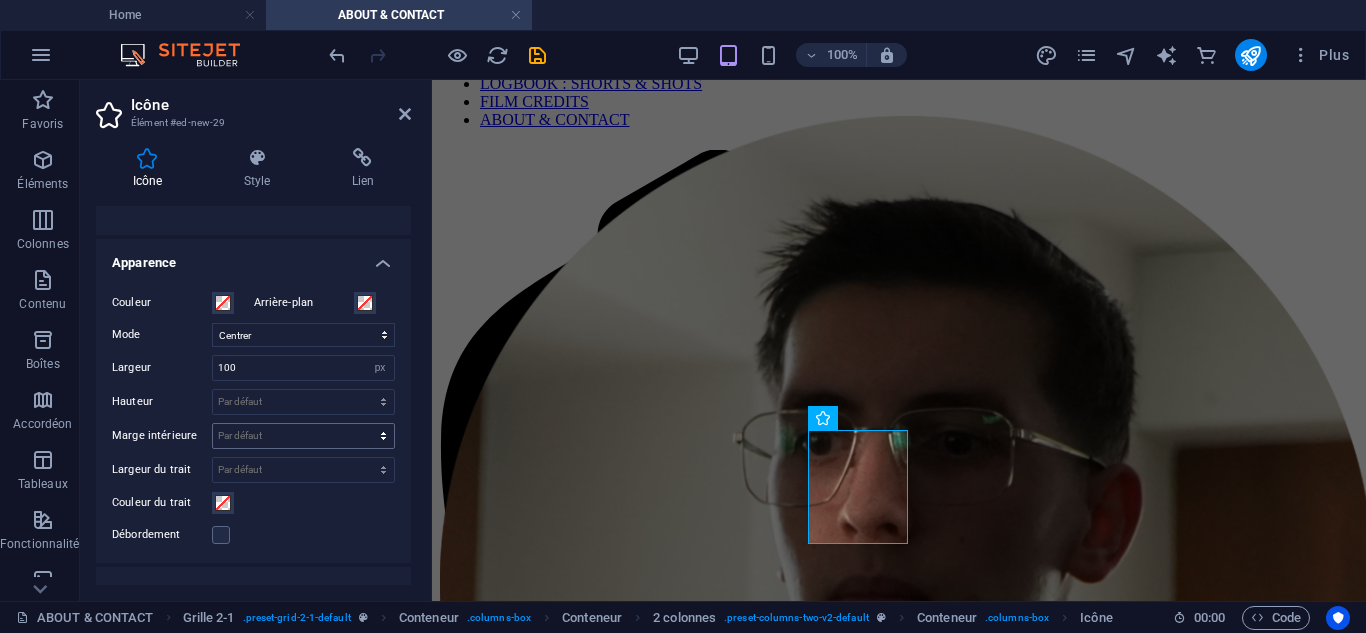 scroll, scrollTop: 500, scrollLeft: 0, axis: vertical 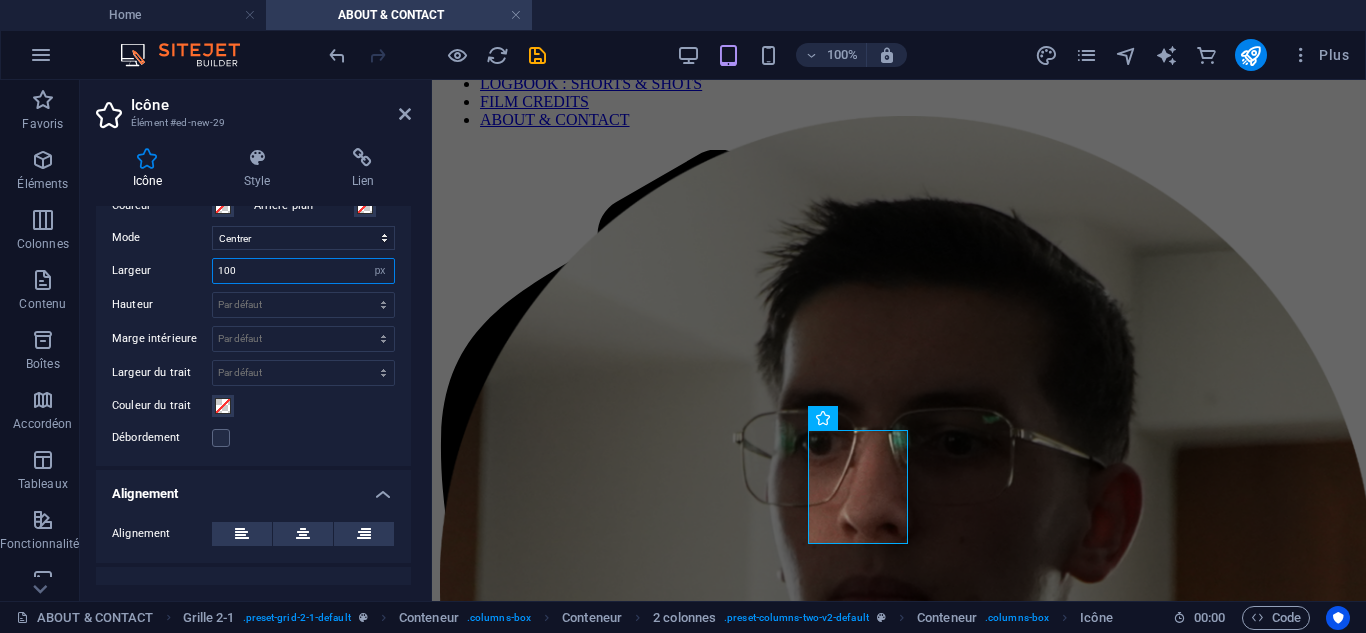 click on "100" at bounding box center [303, 271] 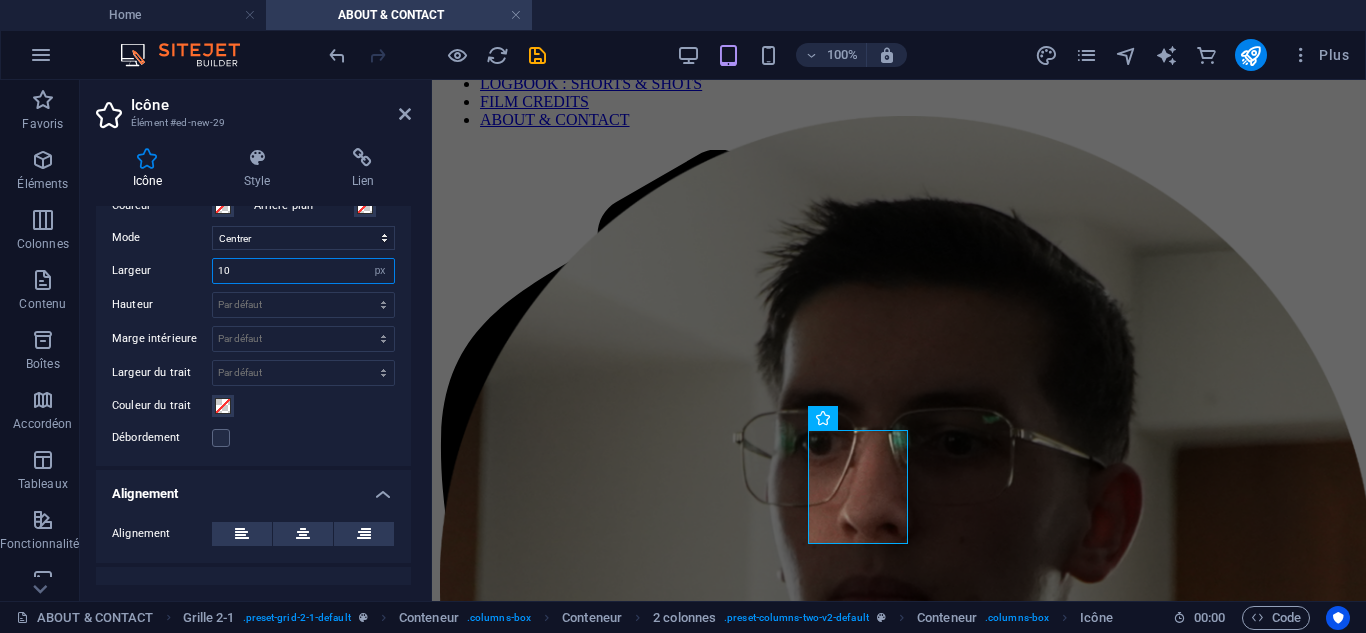 type on "1" 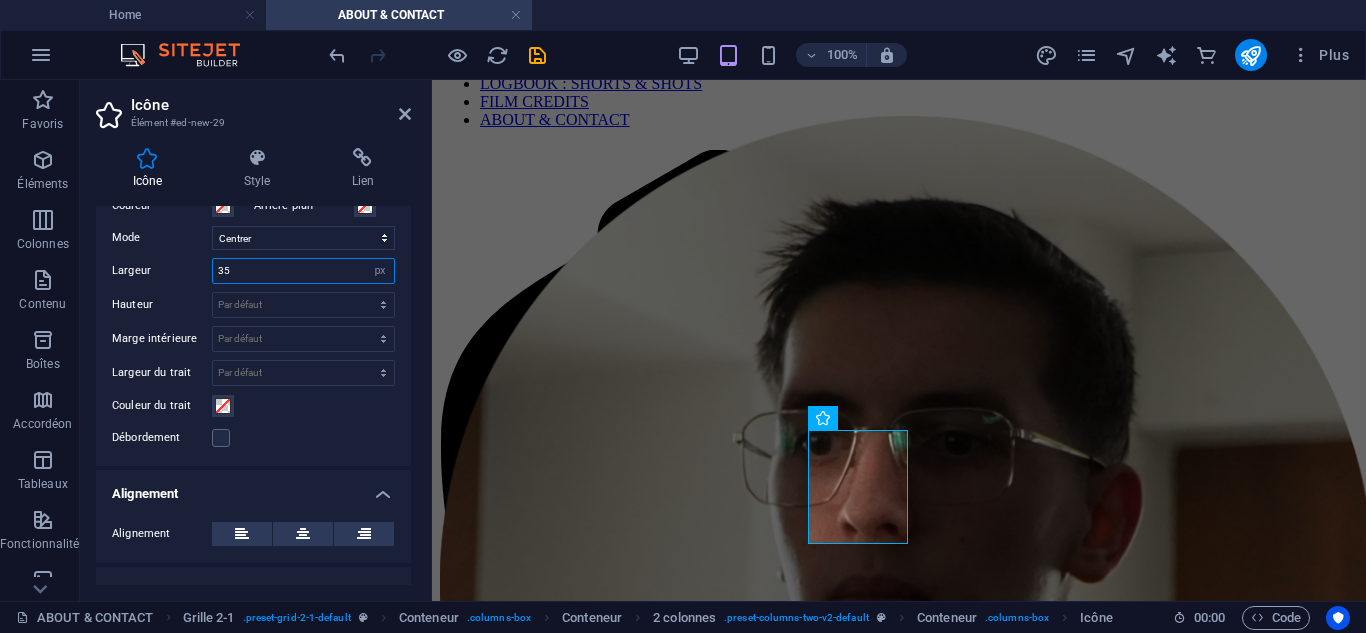 type on "35" 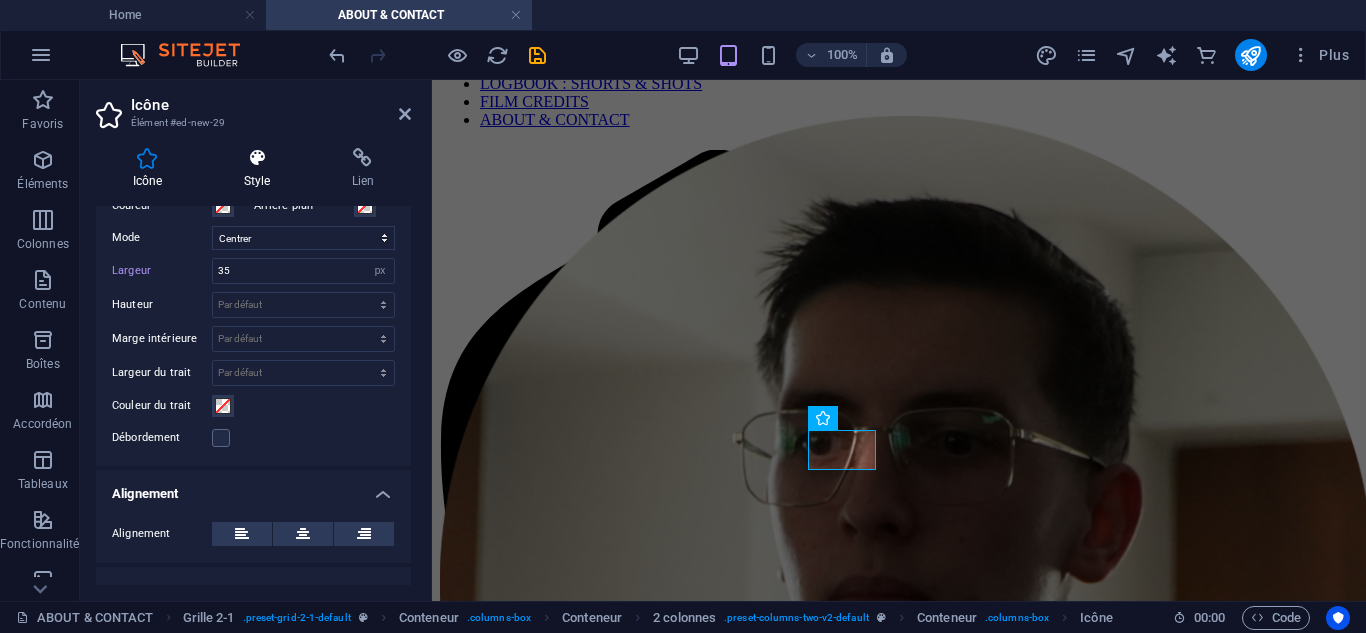 click on "Style" at bounding box center (261, 169) 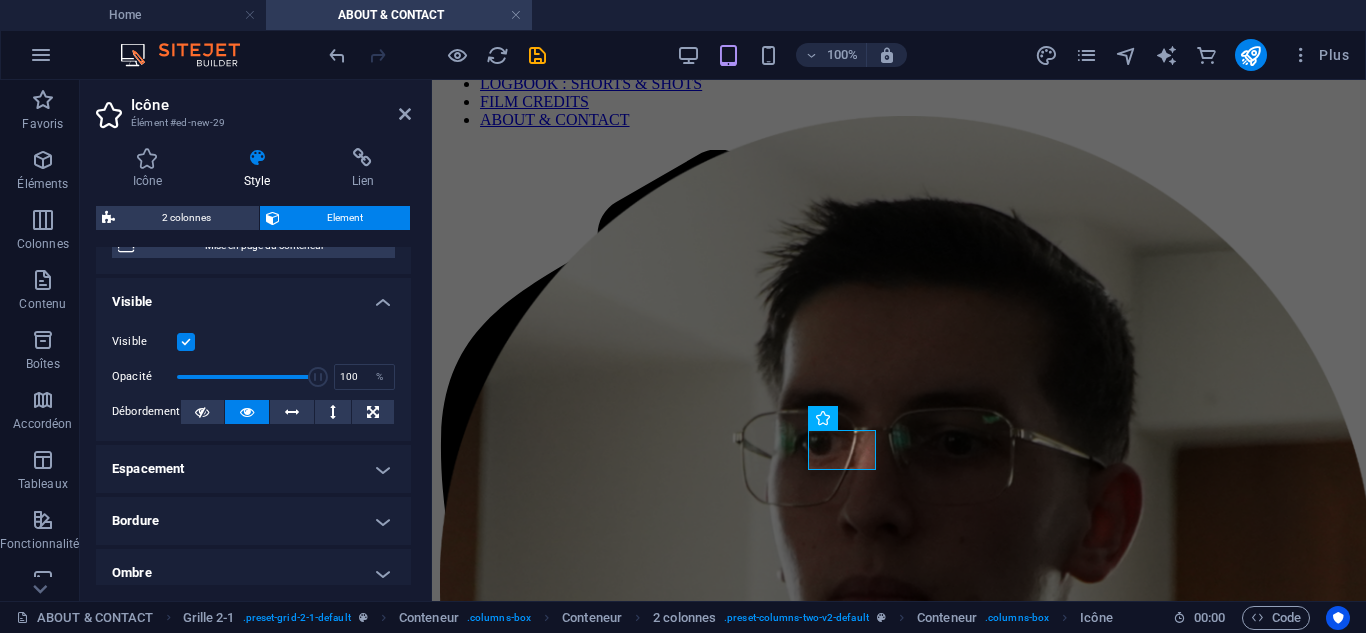 scroll, scrollTop: 0, scrollLeft: 0, axis: both 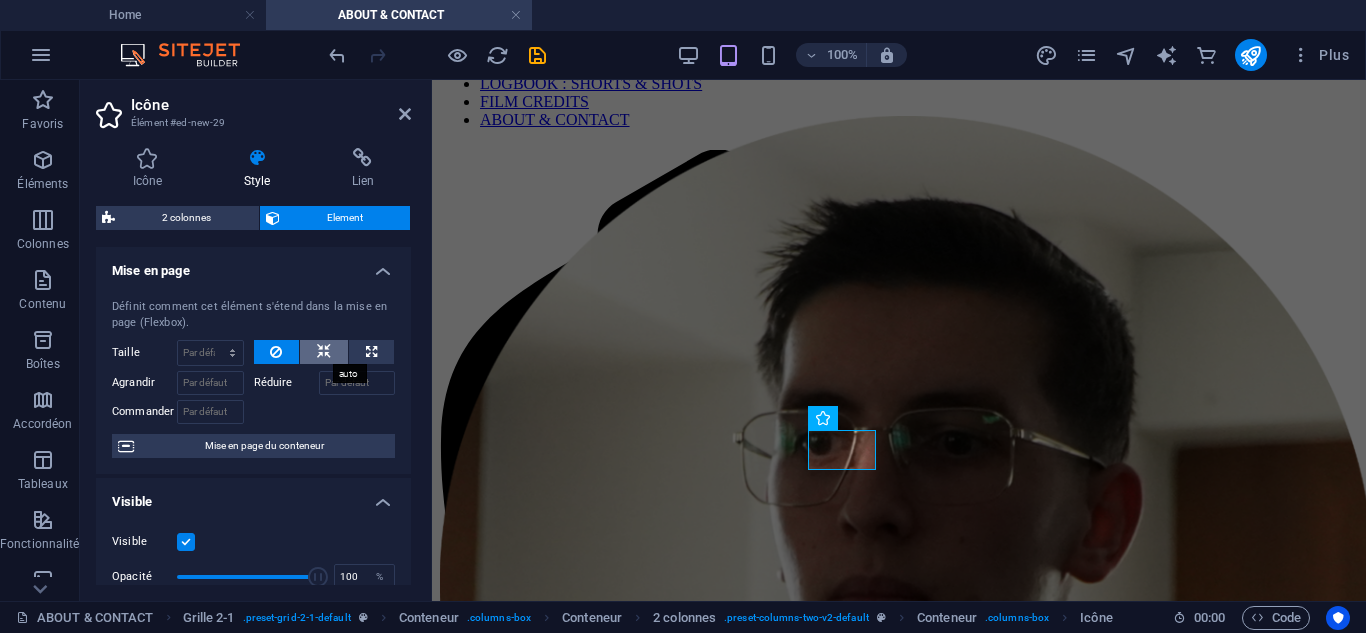 click at bounding box center [324, 352] 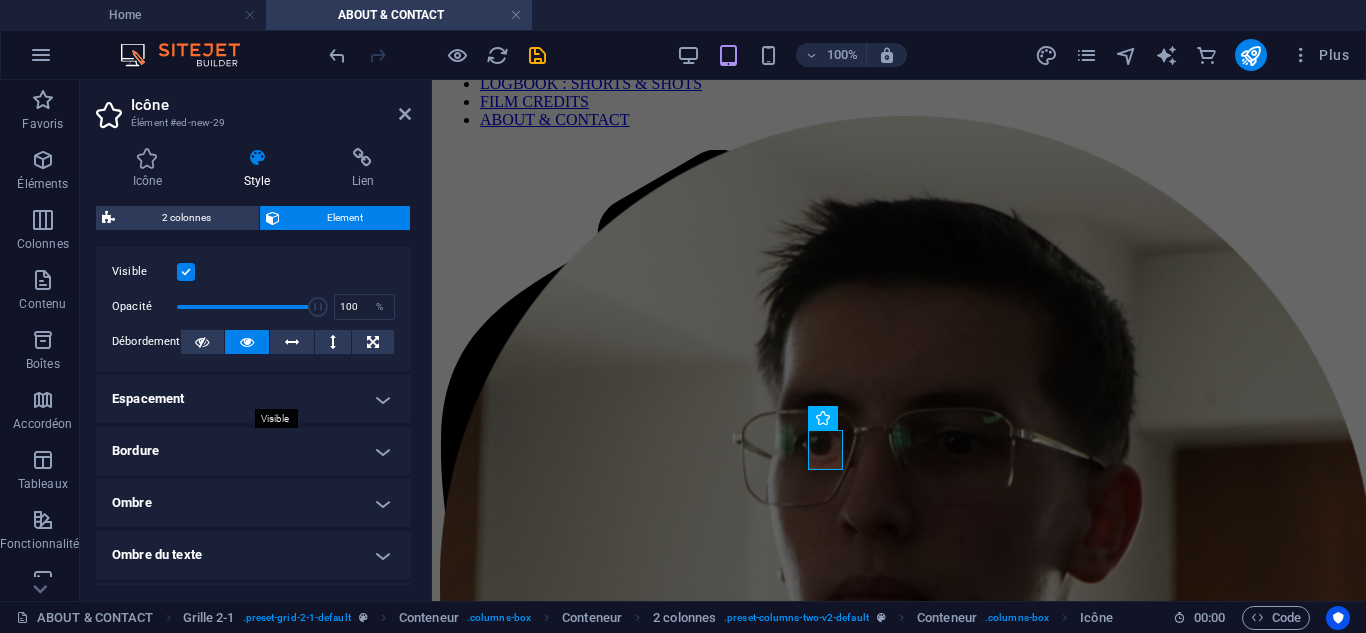 scroll, scrollTop: 300, scrollLeft: 0, axis: vertical 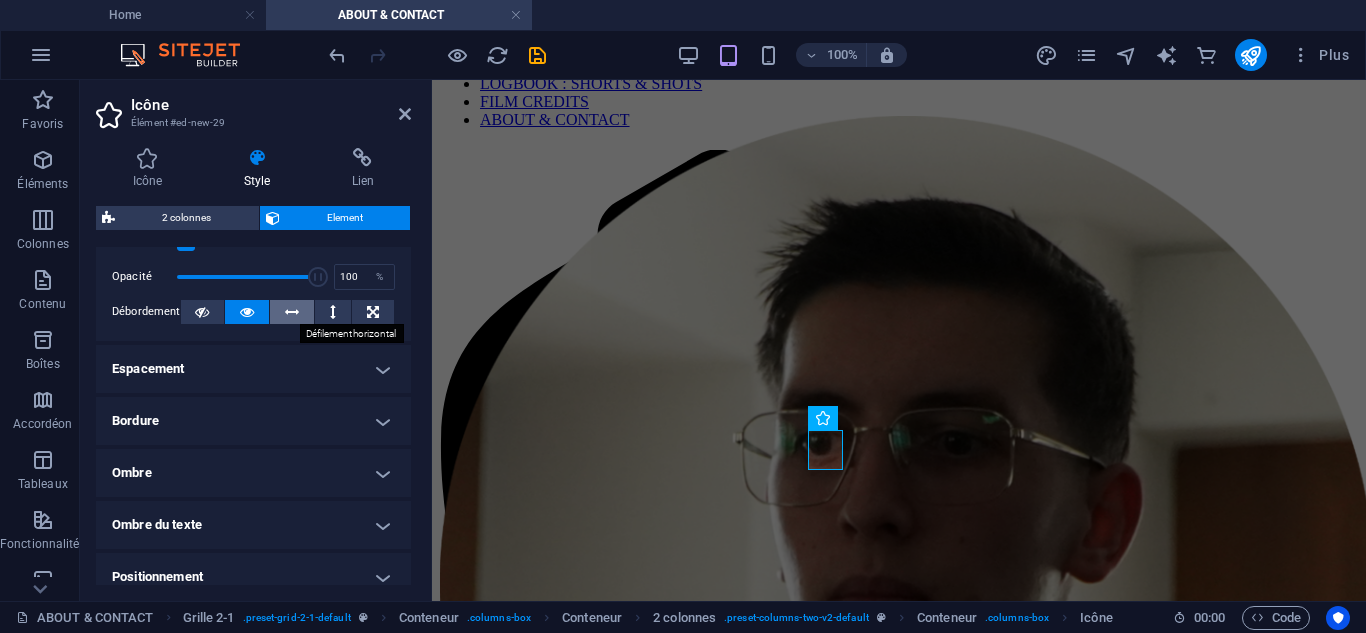 click at bounding box center (292, 312) 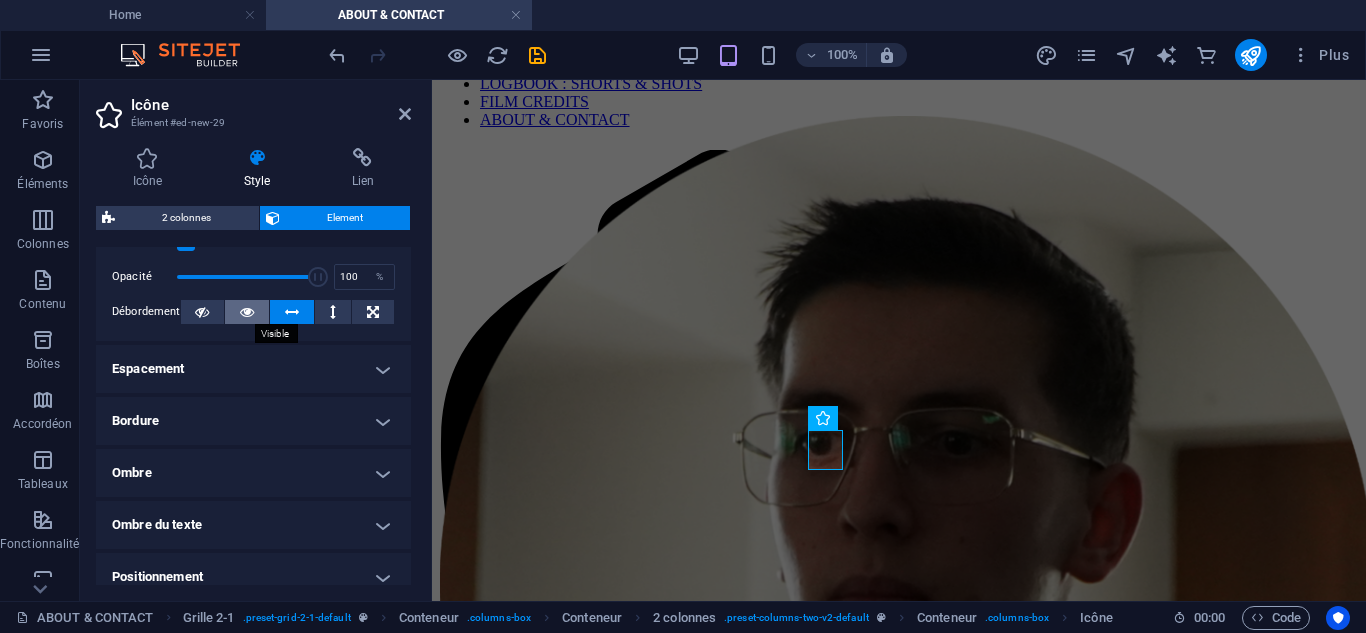 click at bounding box center [247, 312] 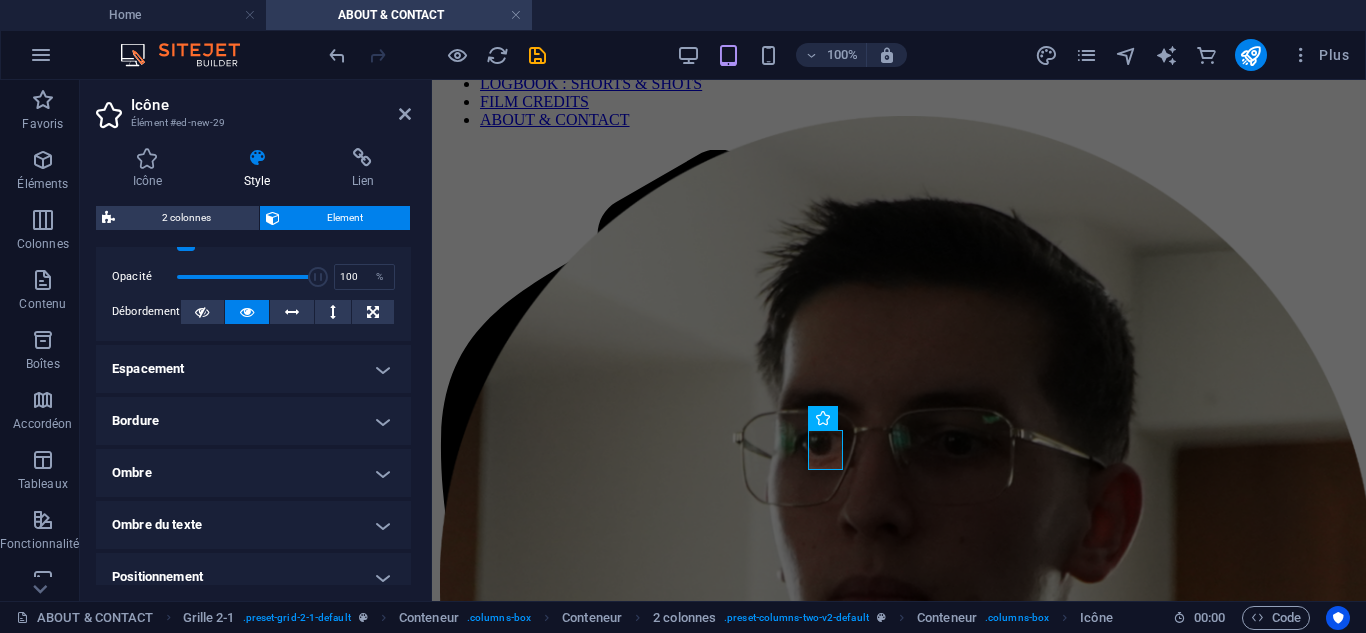 click on "Espacement" at bounding box center [253, 369] 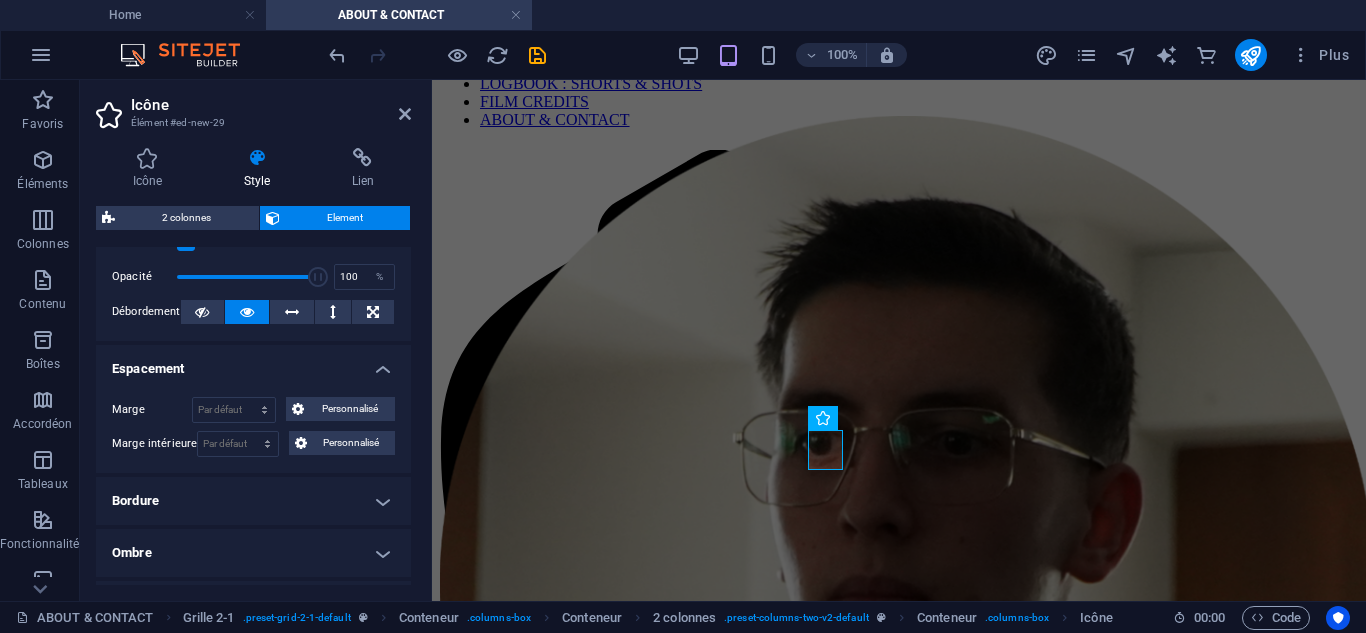 click on "Bordure" at bounding box center [253, 501] 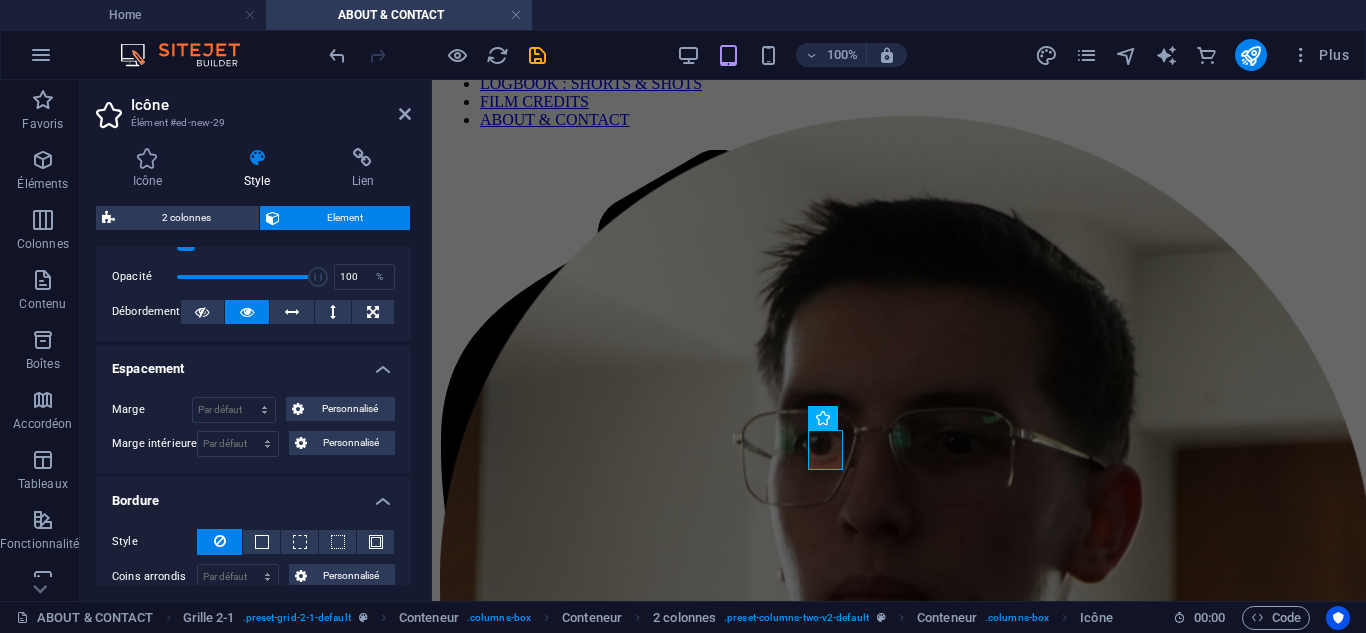 click on "Espacement" at bounding box center [253, 363] 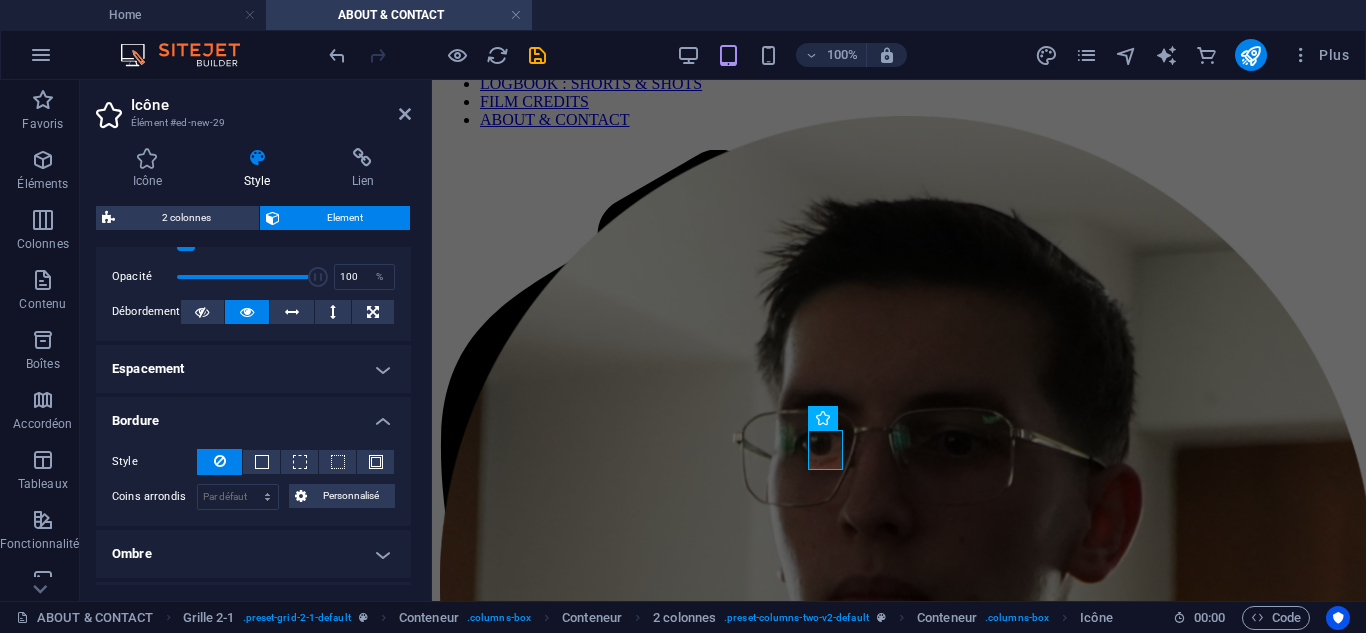 click on "Bordure" at bounding box center [253, 415] 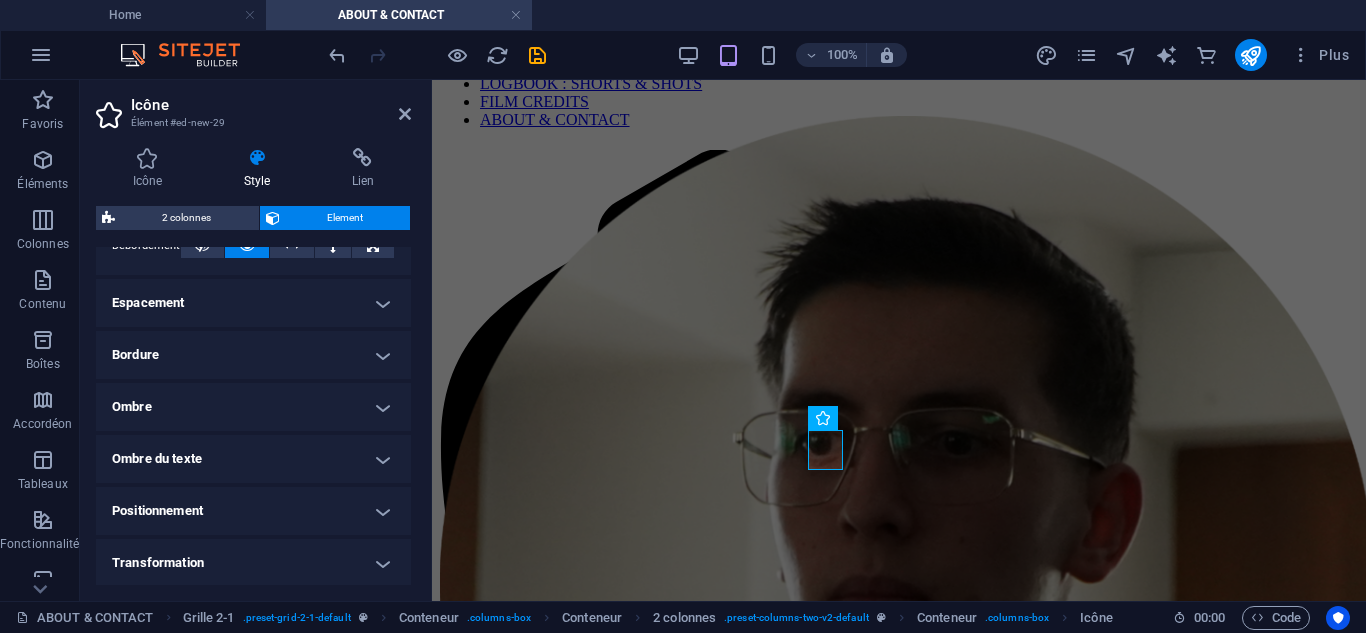 scroll, scrollTop: 400, scrollLeft: 0, axis: vertical 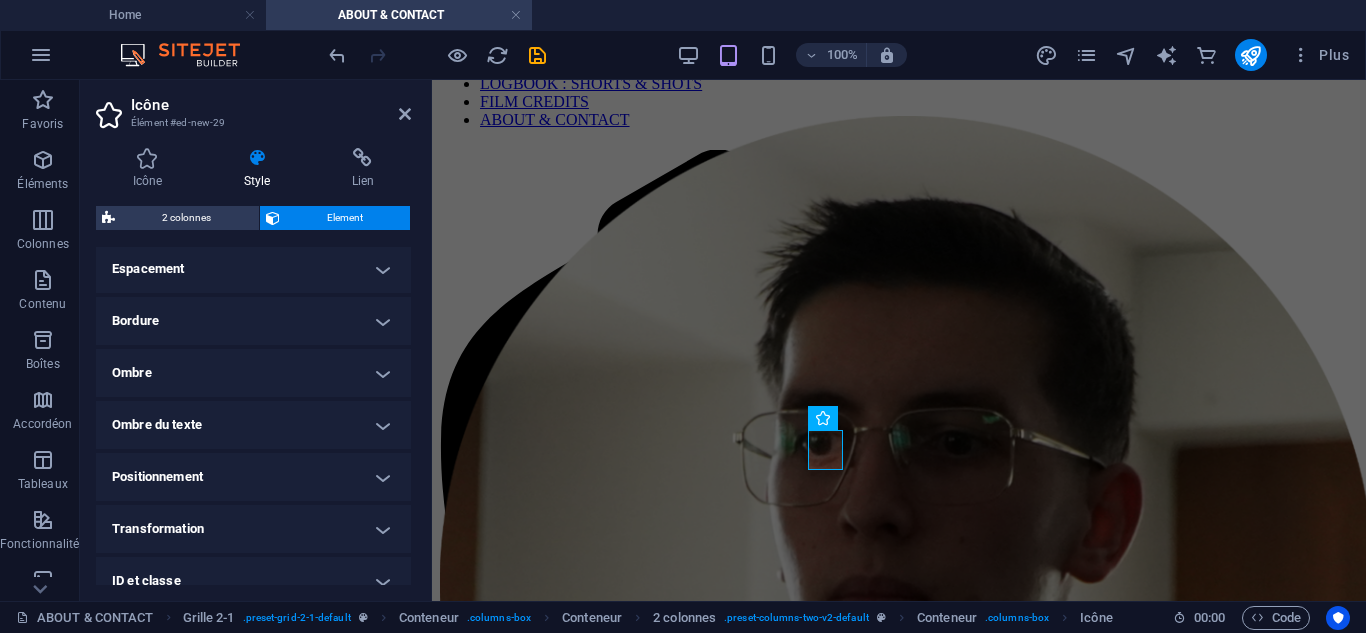 click on "Positionnement" at bounding box center [253, 477] 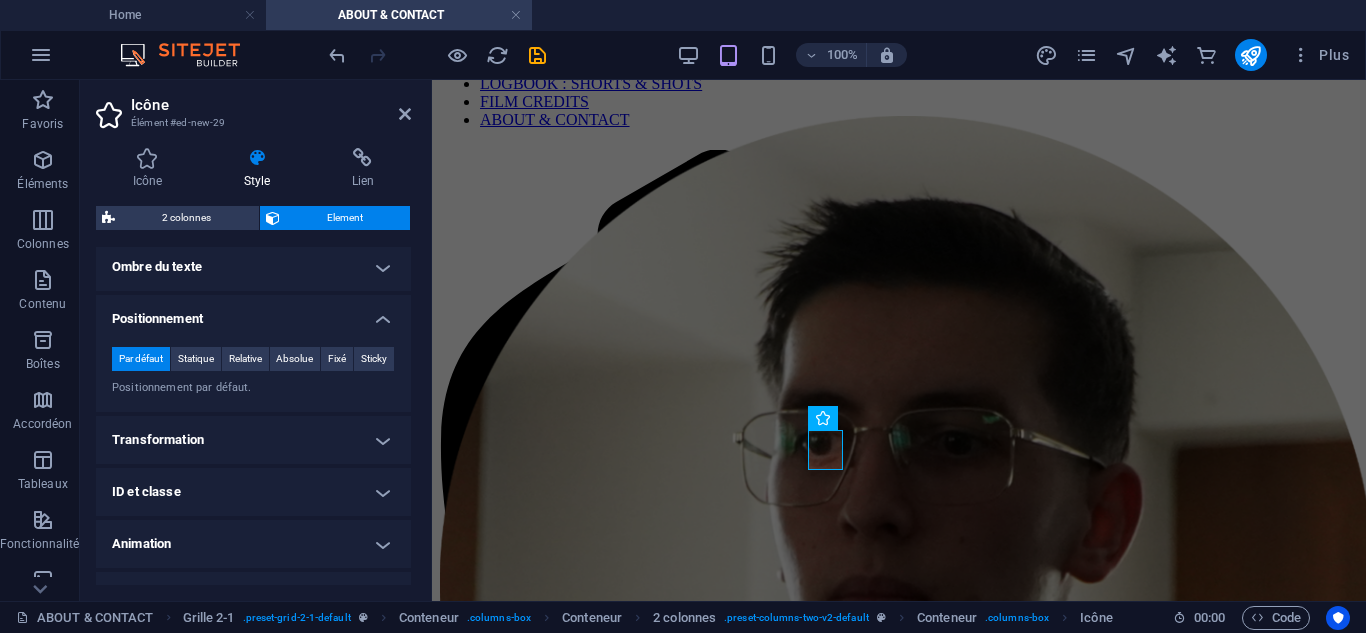 scroll, scrollTop: 593, scrollLeft: 0, axis: vertical 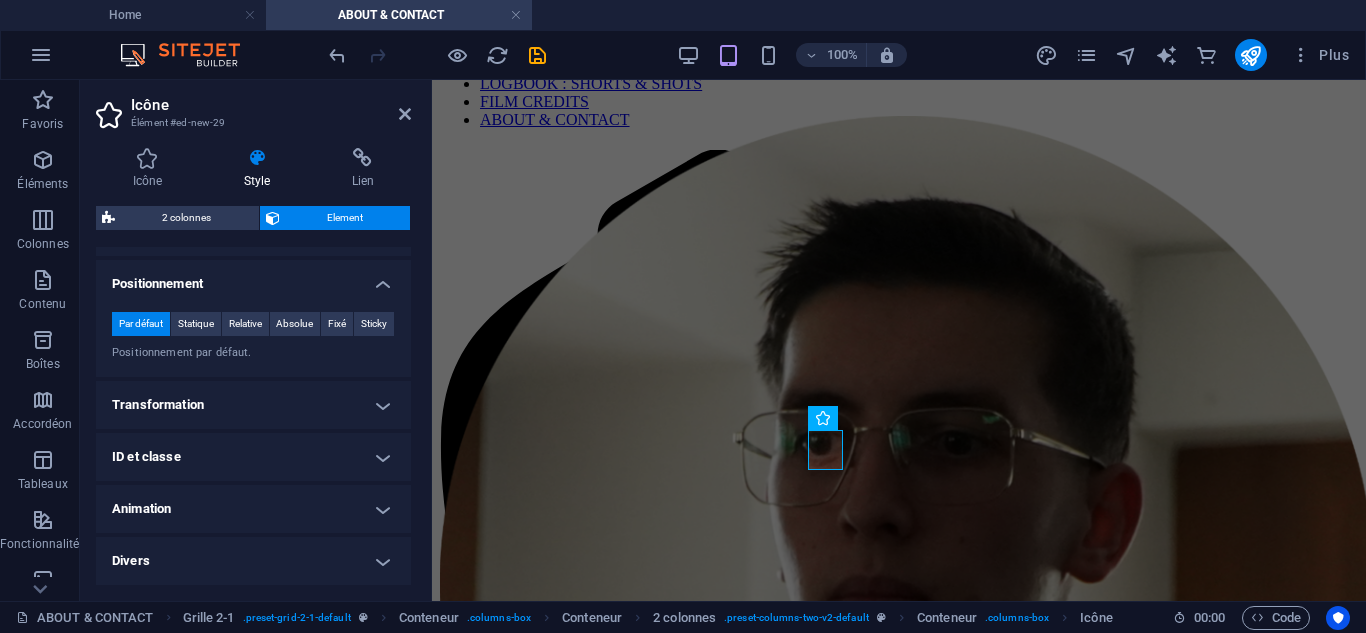 click on "Positionnement" at bounding box center [253, 278] 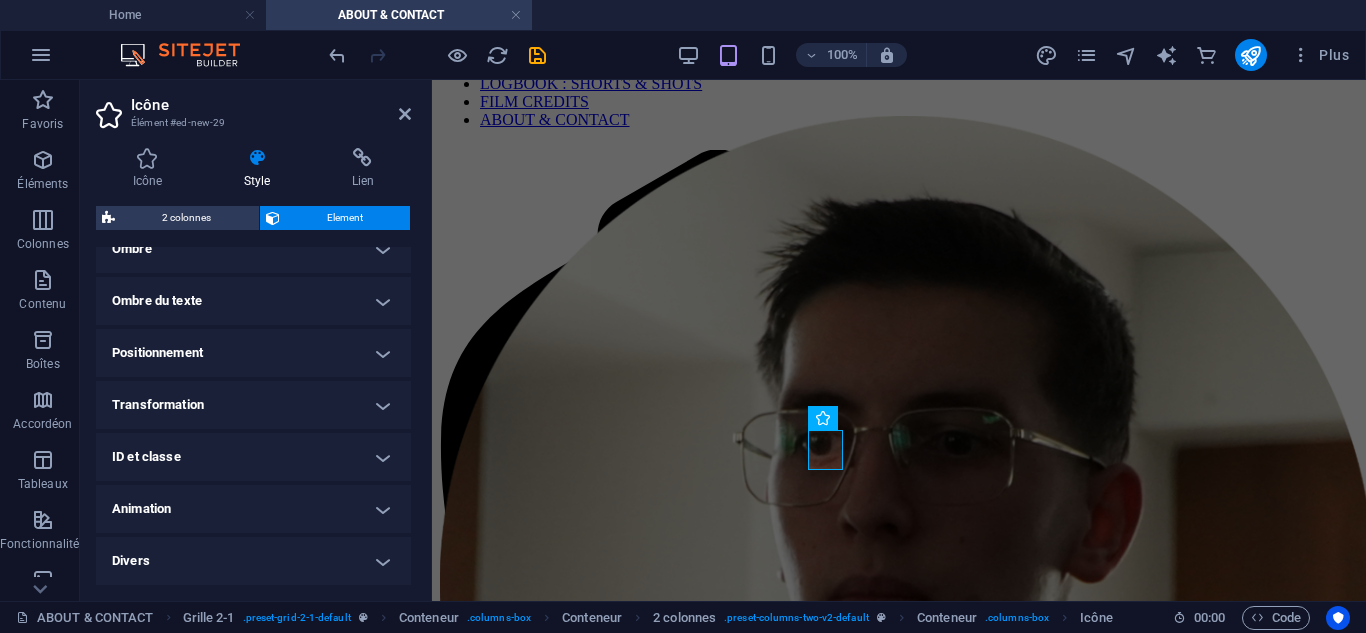 click on "Transformation" at bounding box center (253, 405) 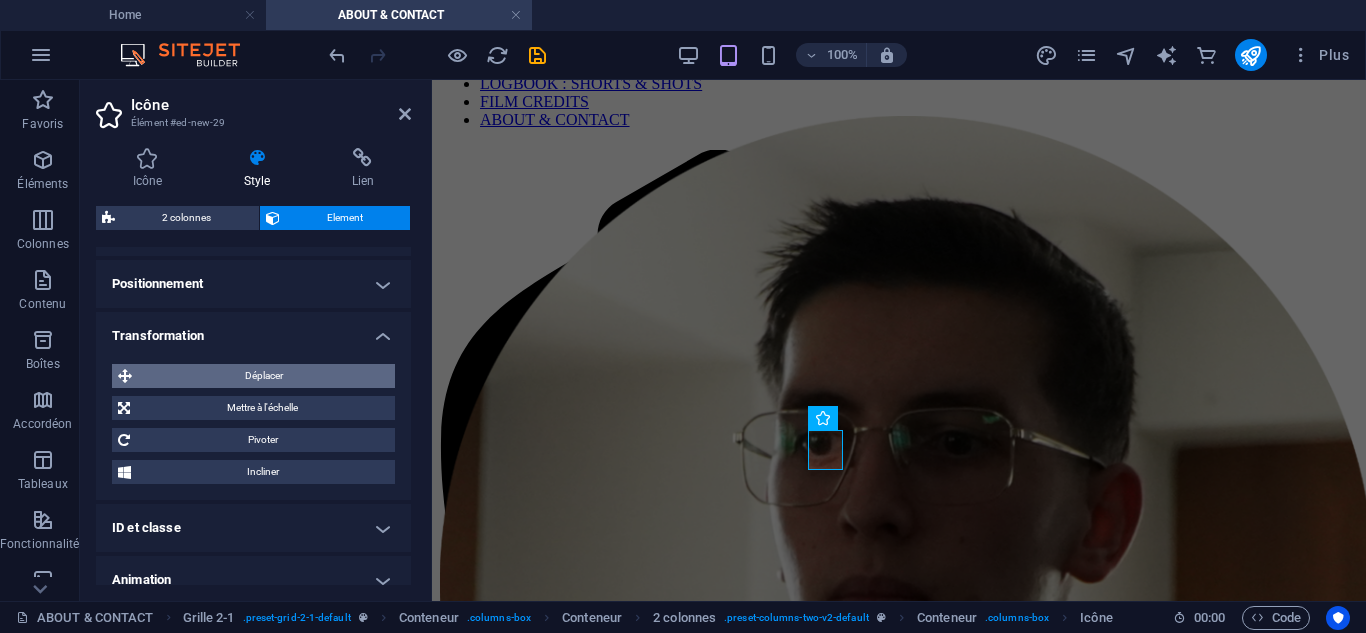 click on "Déplacer" at bounding box center [263, 376] 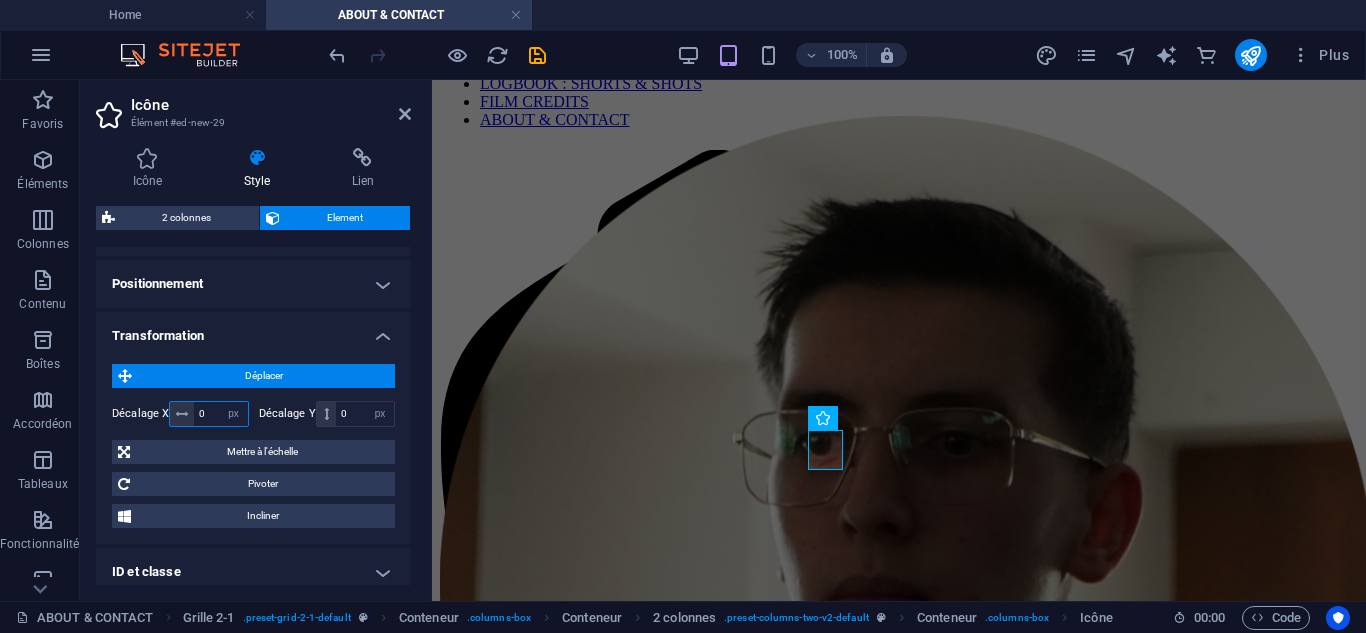 click on "0" at bounding box center [220, 414] 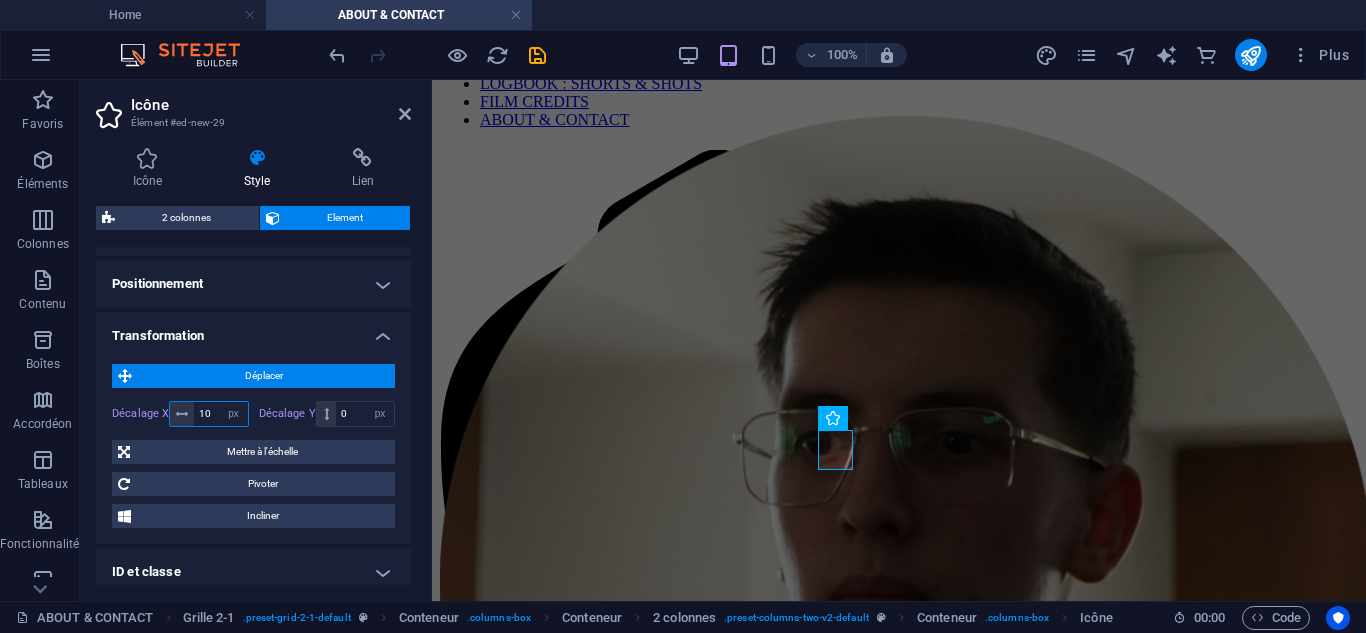 click on "10" at bounding box center (220, 414) 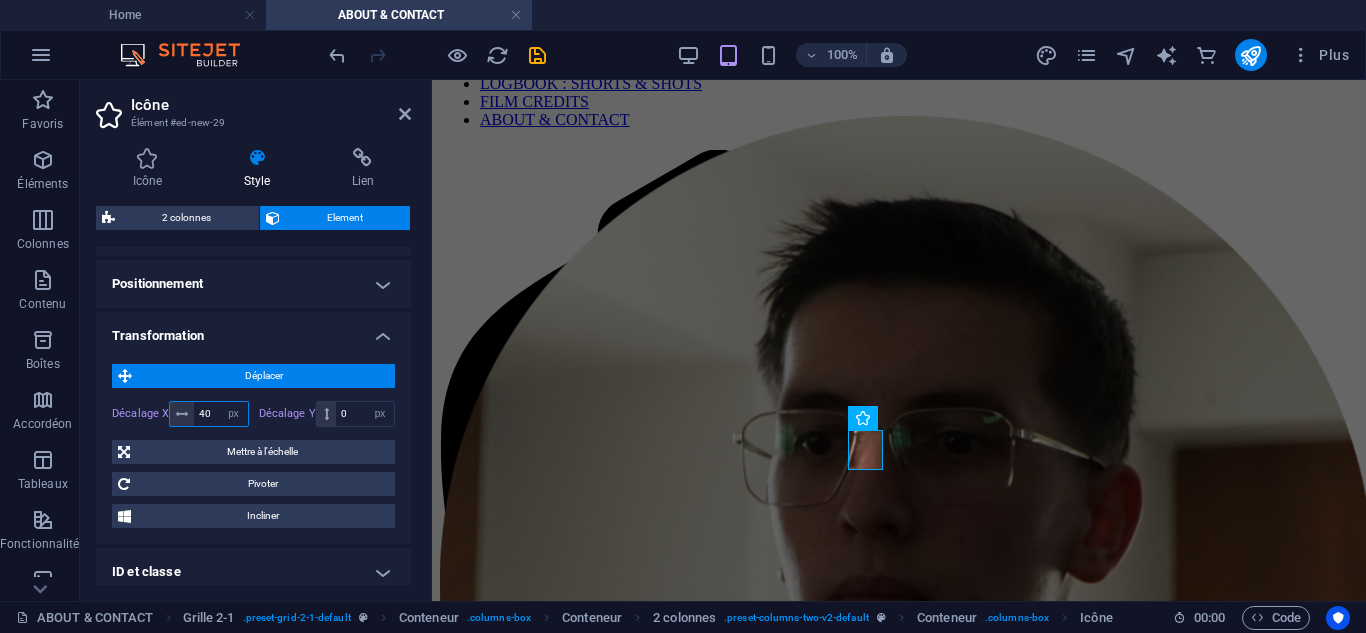 click on "40" at bounding box center [220, 414] 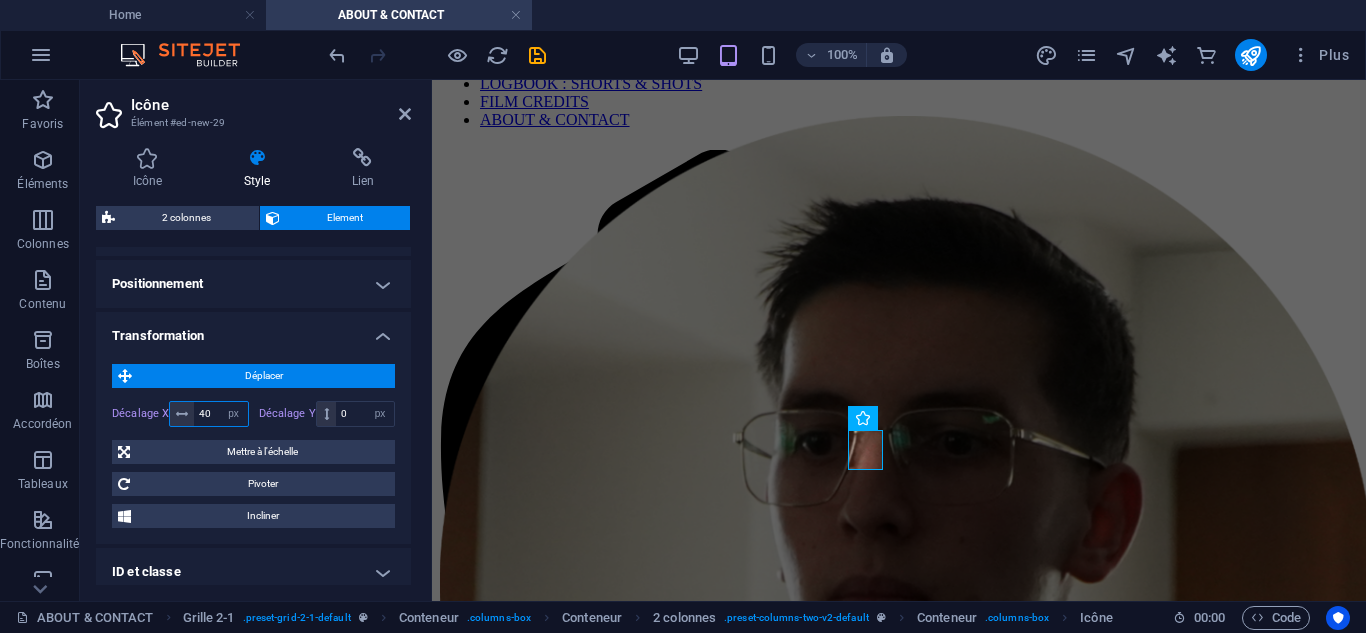 type on "4" 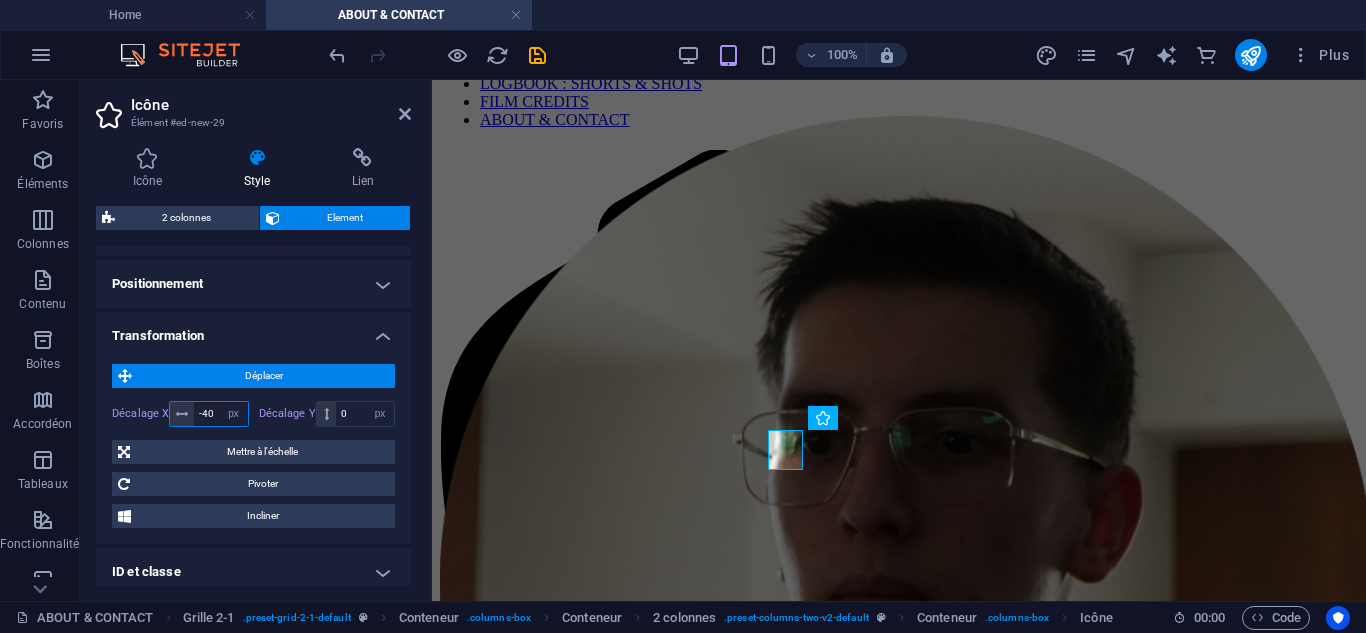 click on "-40" at bounding box center (220, 414) 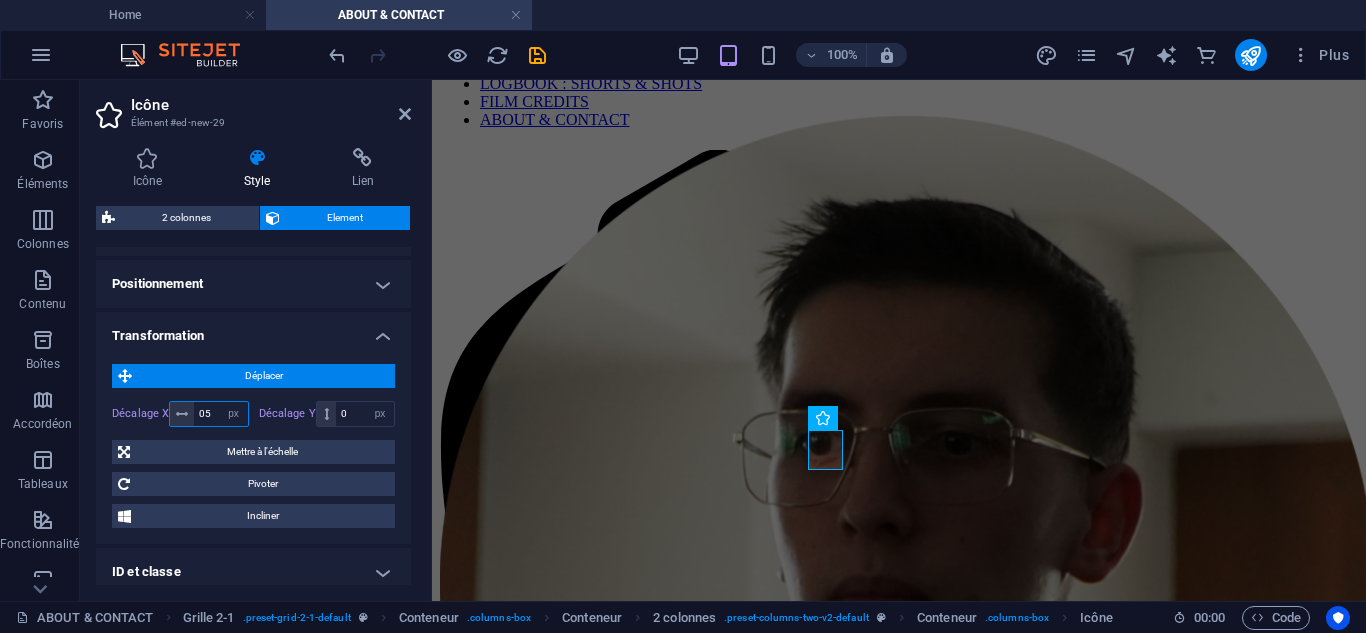 type on "0" 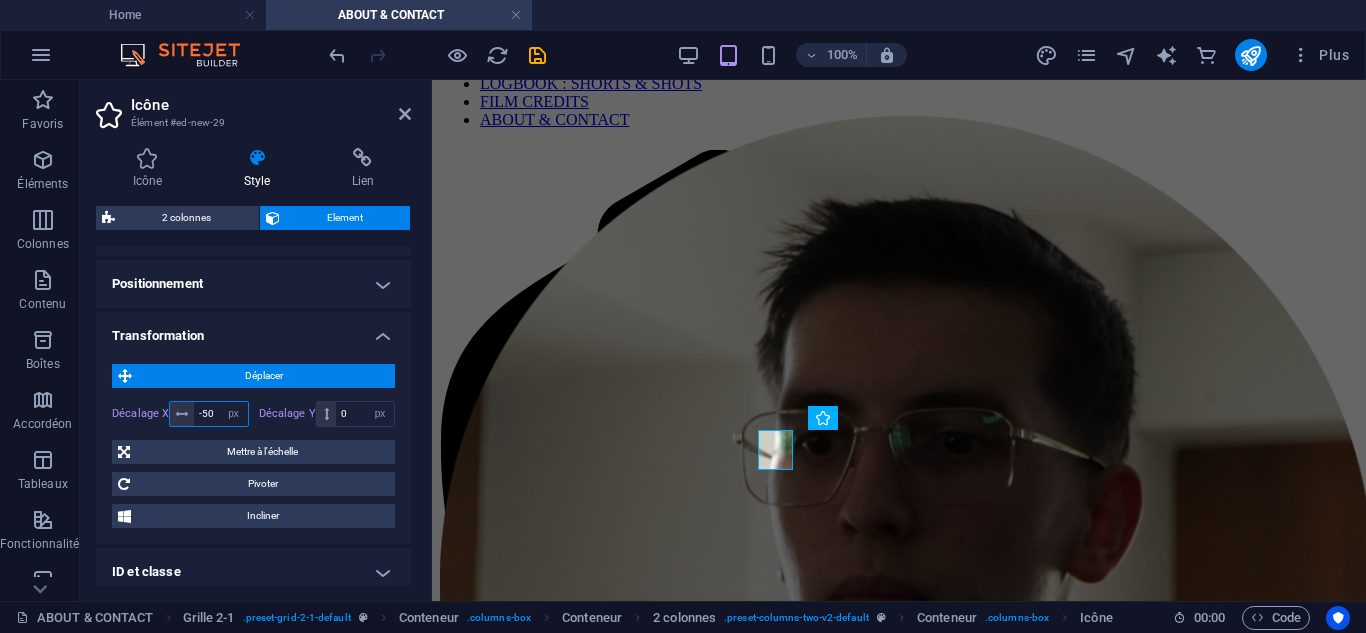 type on "-50" 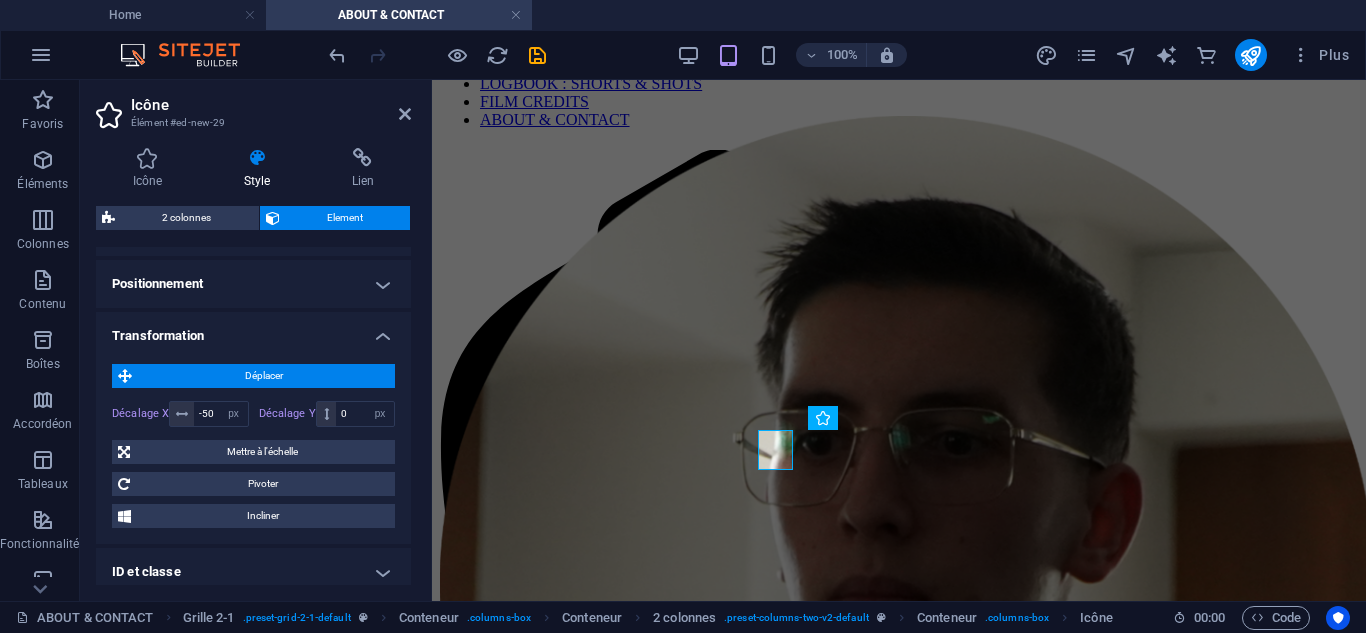 click on "Transformation" at bounding box center [253, 330] 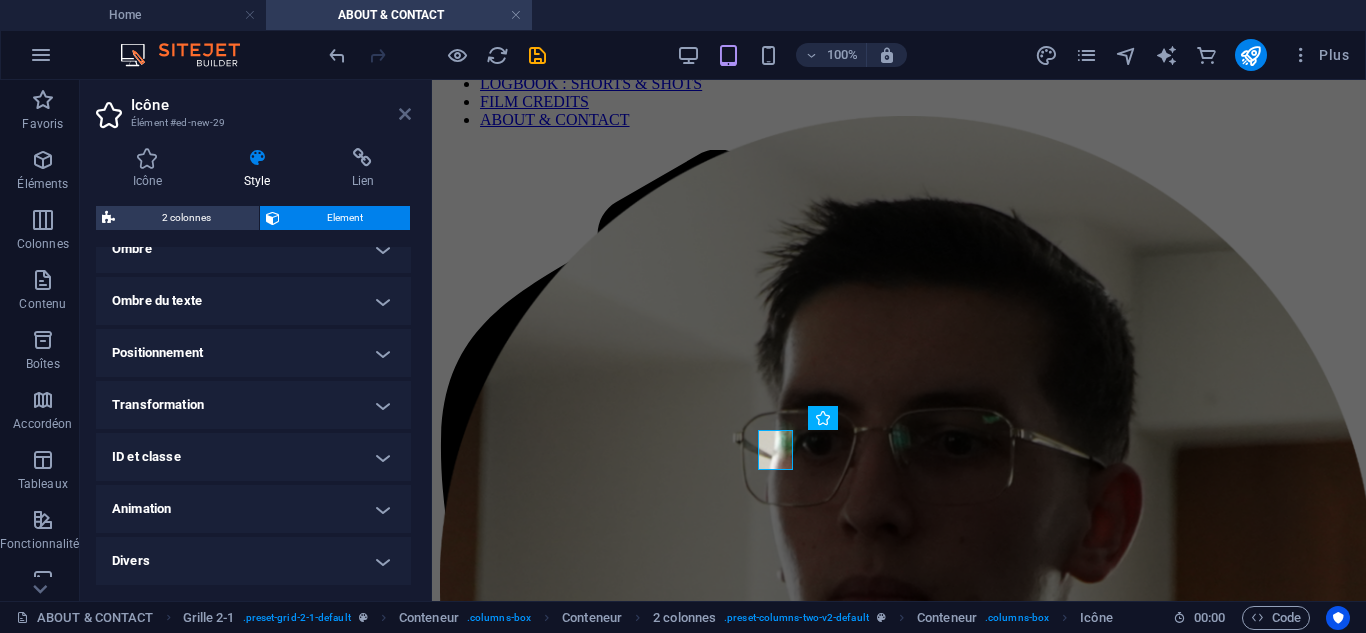 click at bounding box center [405, 114] 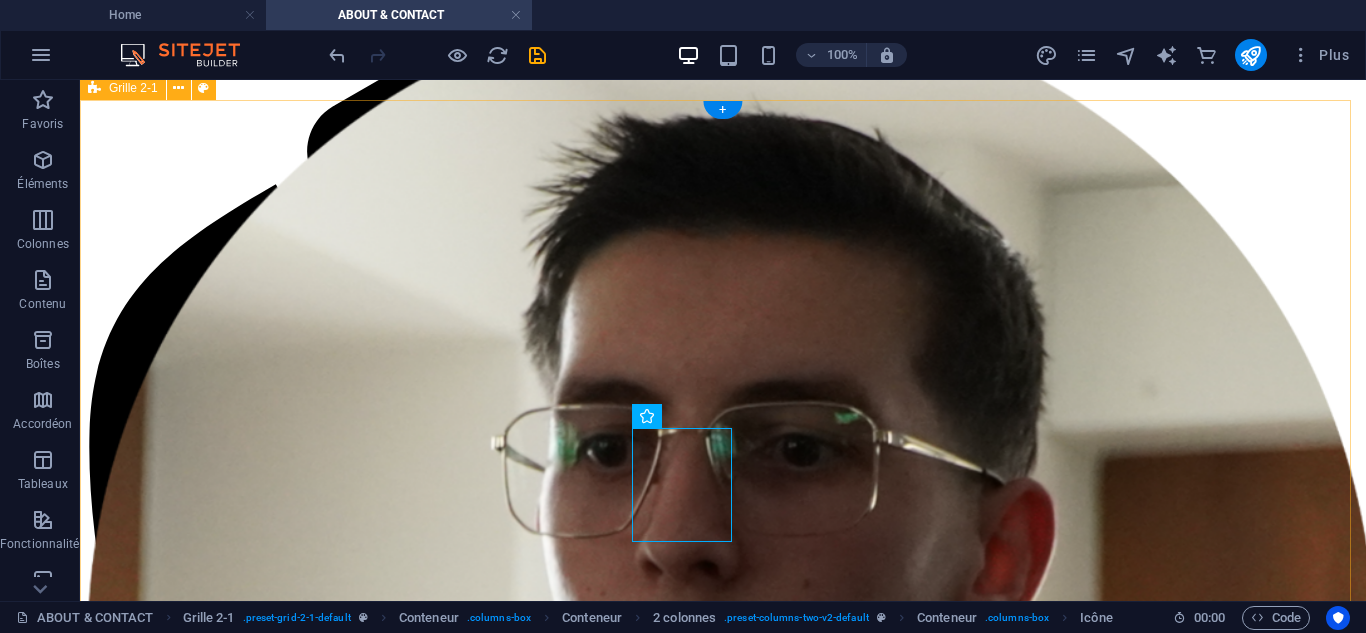 scroll, scrollTop: 300, scrollLeft: 0, axis: vertical 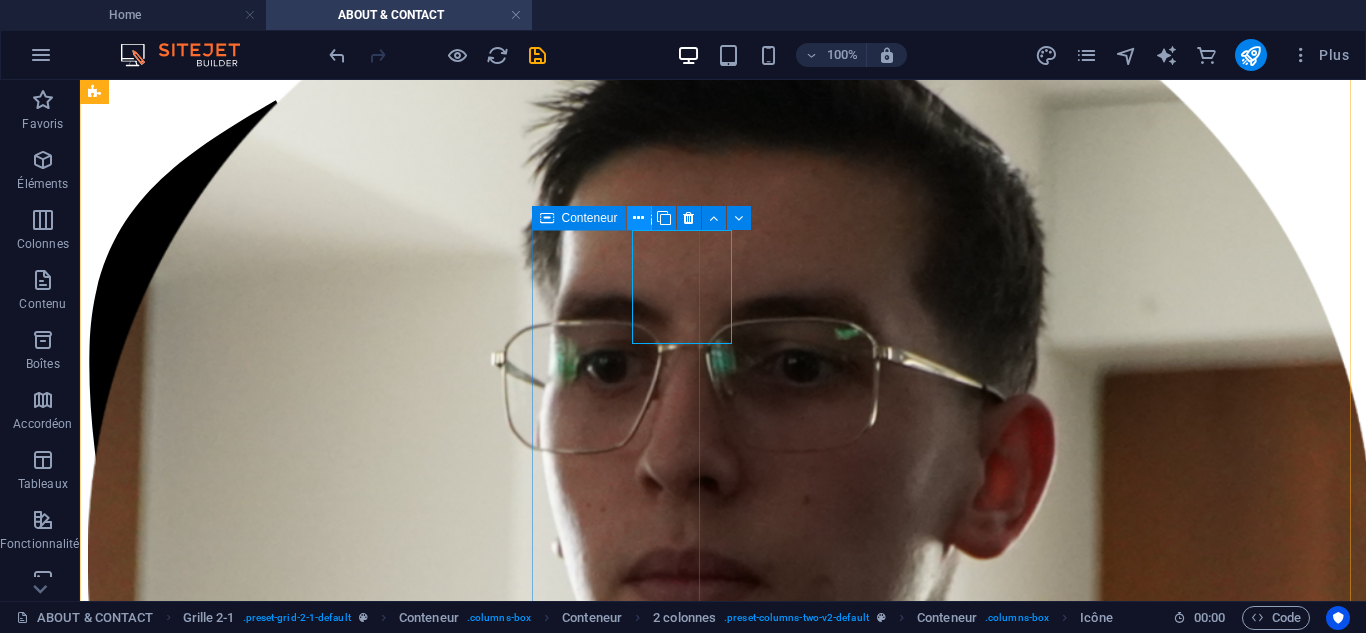 click at bounding box center [638, 218] 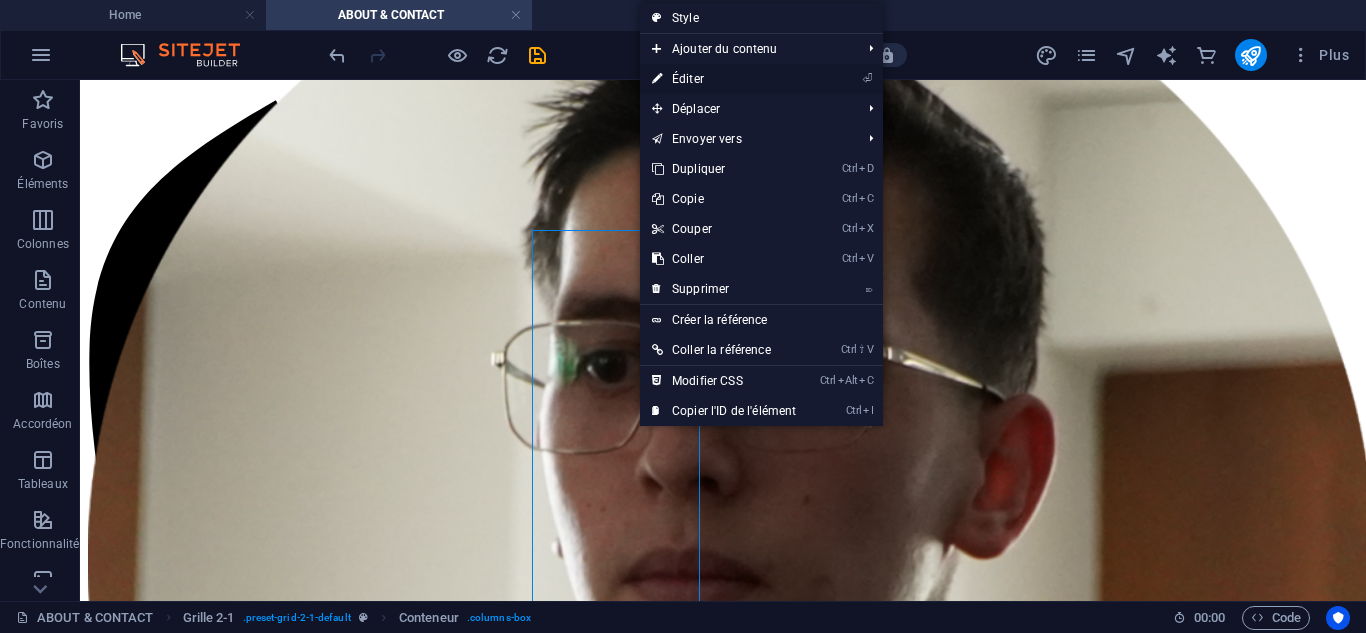 drag, startPoint x: 731, startPoint y: 82, endPoint x: 300, endPoint y: 2, distance: 438.36172 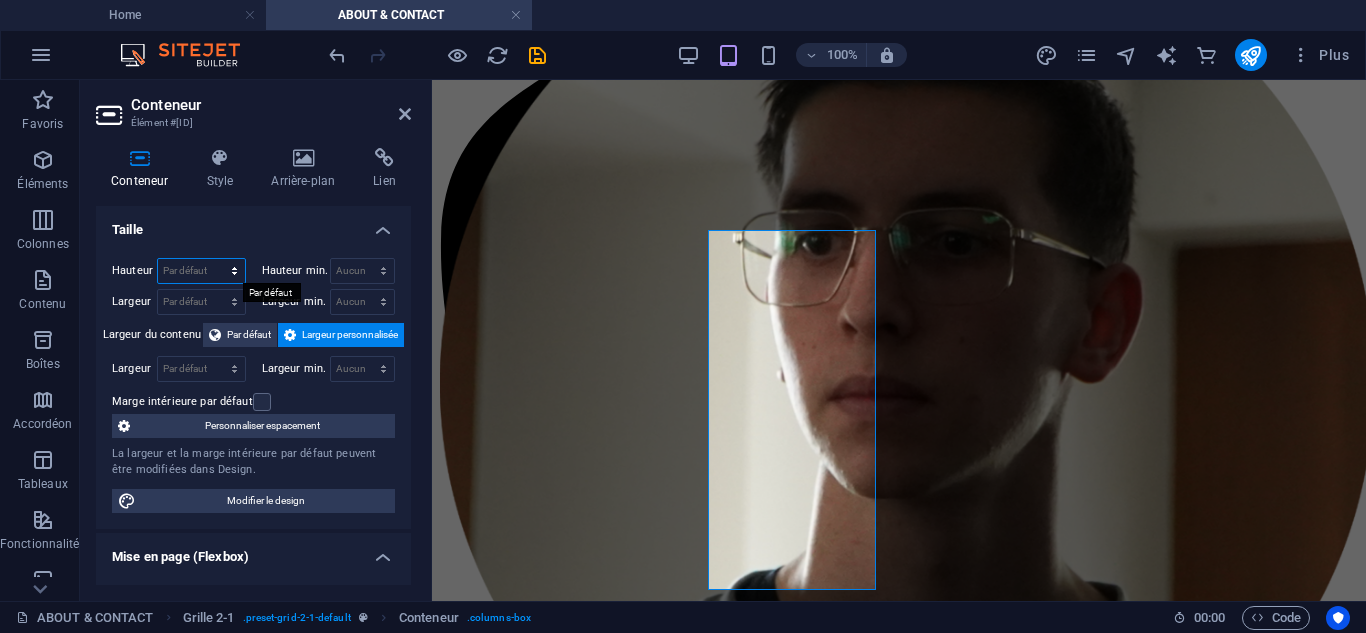 click on "Par défaut px rem % vh vw" at bounding box center (201, 271) 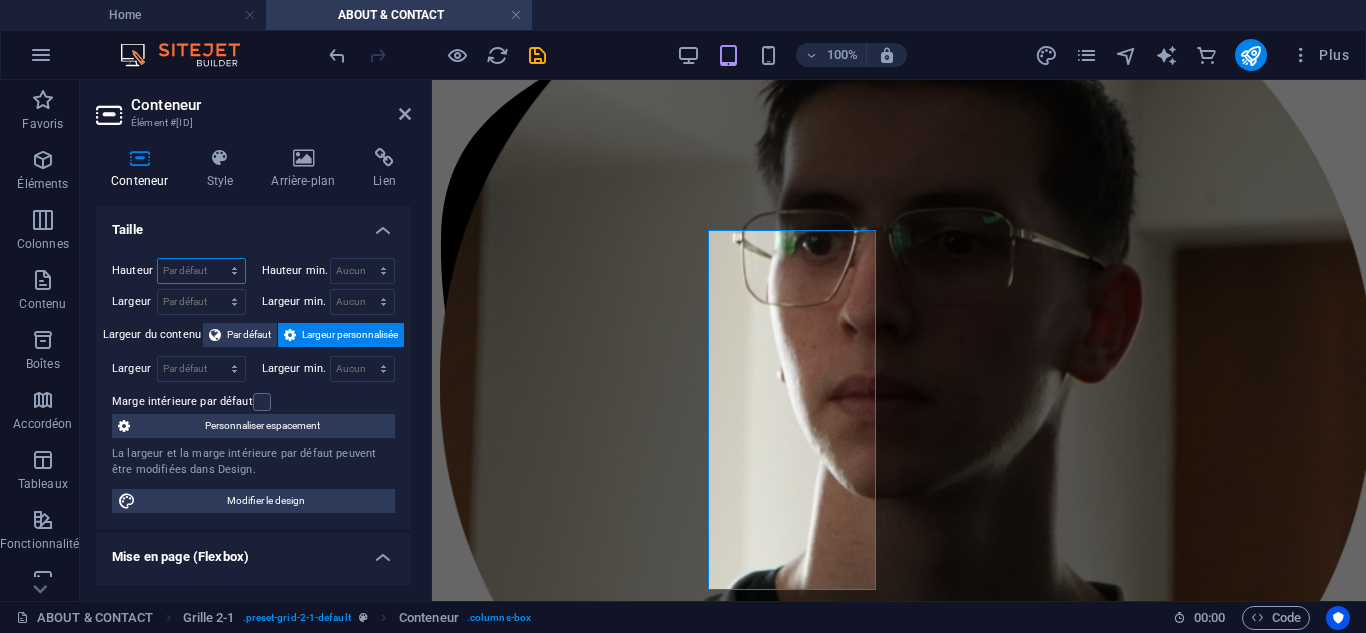 select on "px" 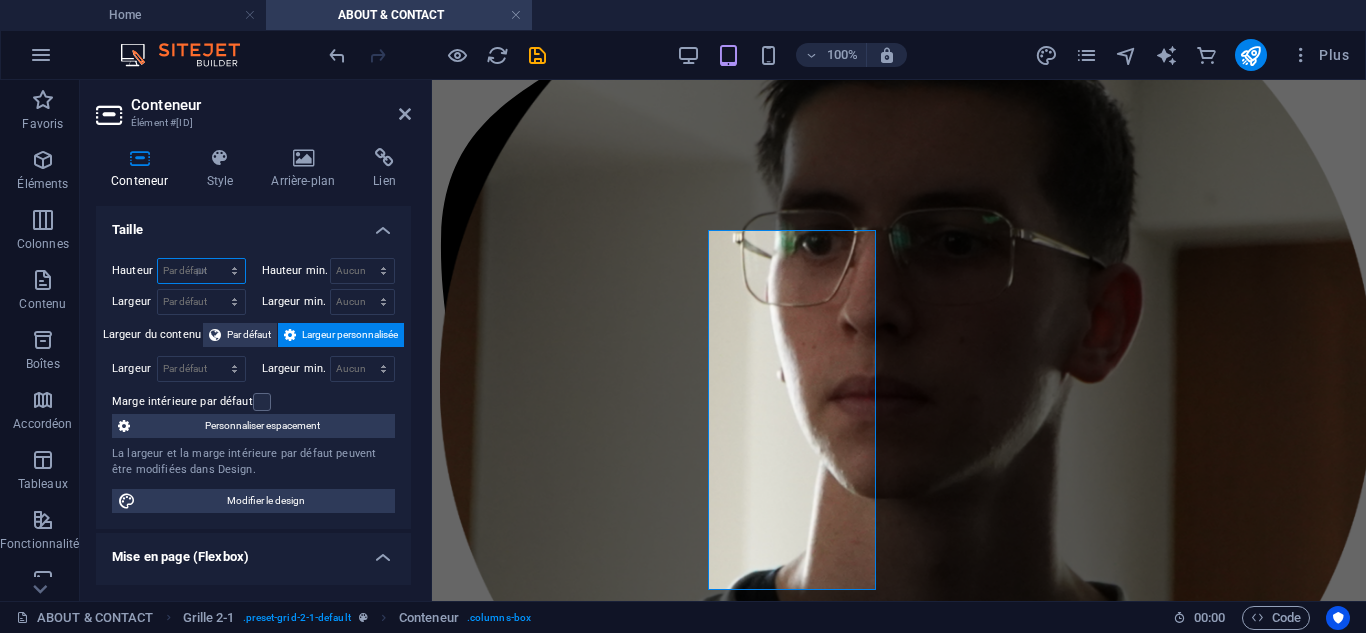 click on "Par défaut px rem % vh vw" at bounding box center [201, 271] 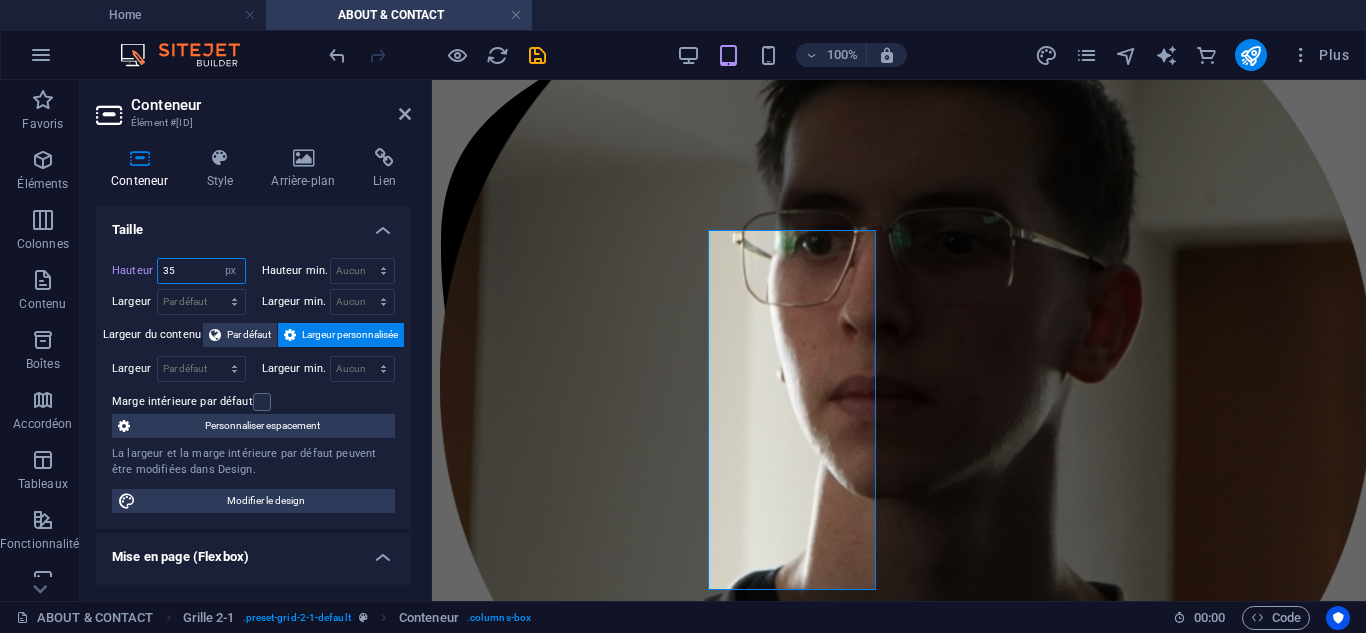 type on "35" 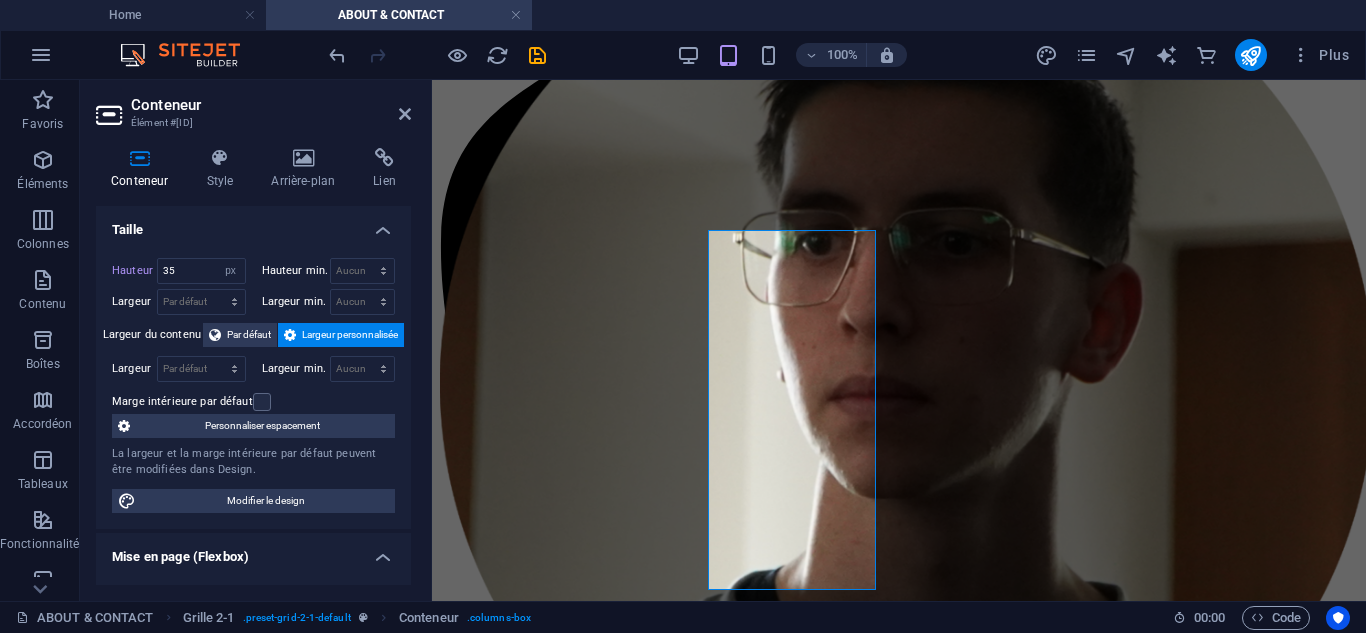 scroll, scrollTop: 95, scrollLeft: 0, axis: vertical 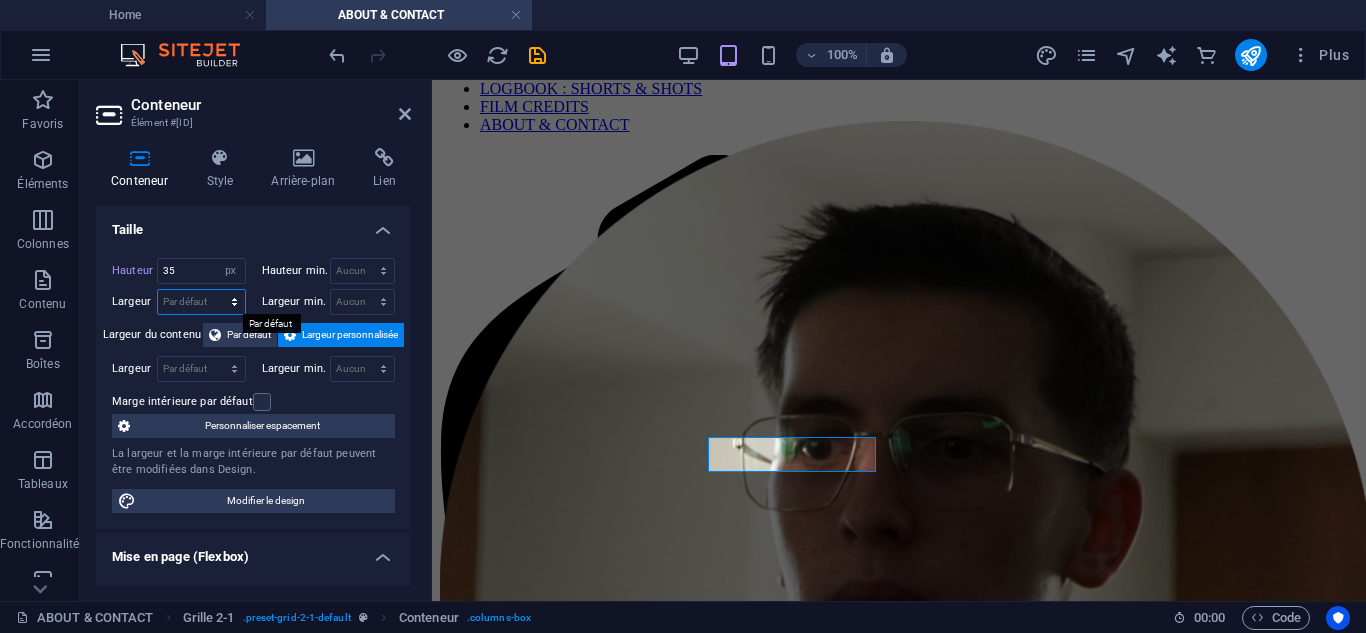 click on "Par défaut px rem % em vh vw" at bounding box center (201, 302) 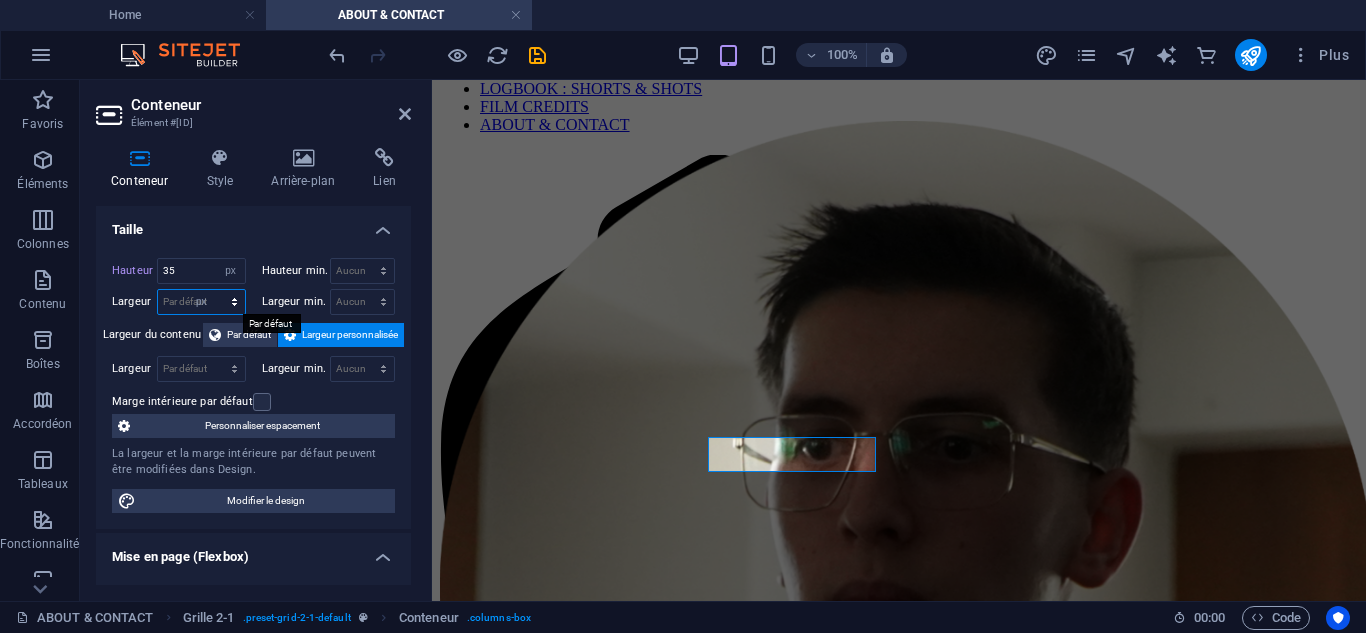 click on "Par défaut px rem % em vh vw" at bounding box center [201, 302] 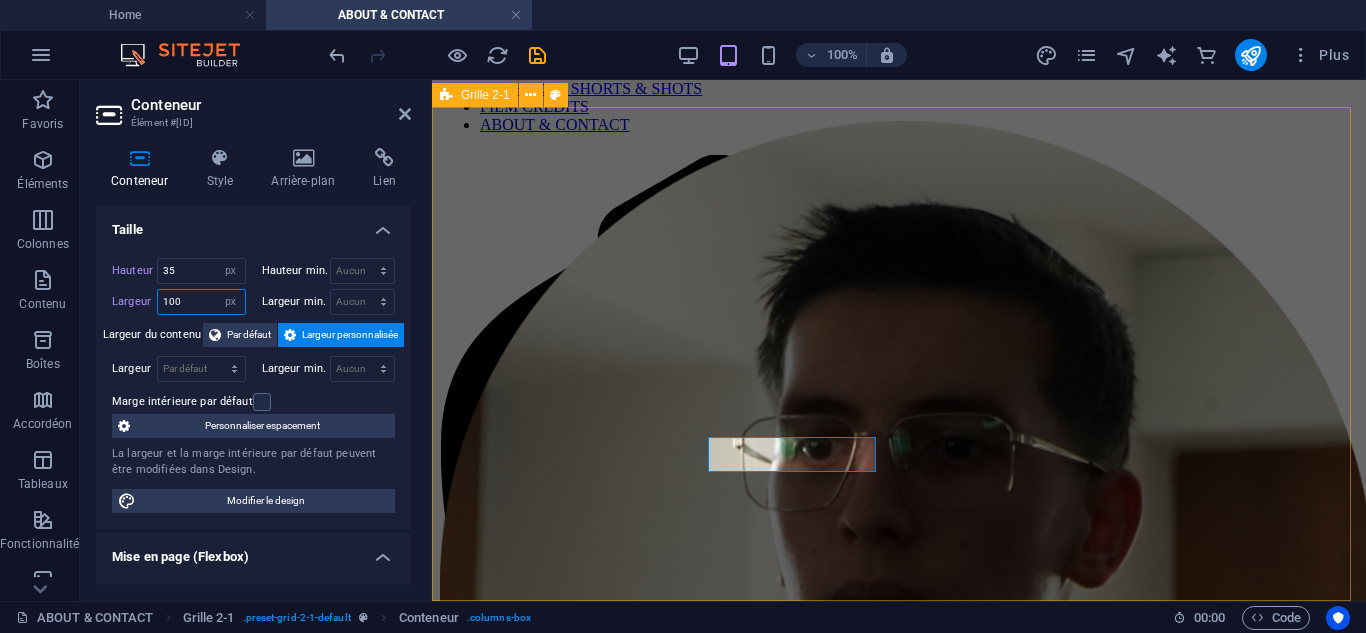 type on "100" 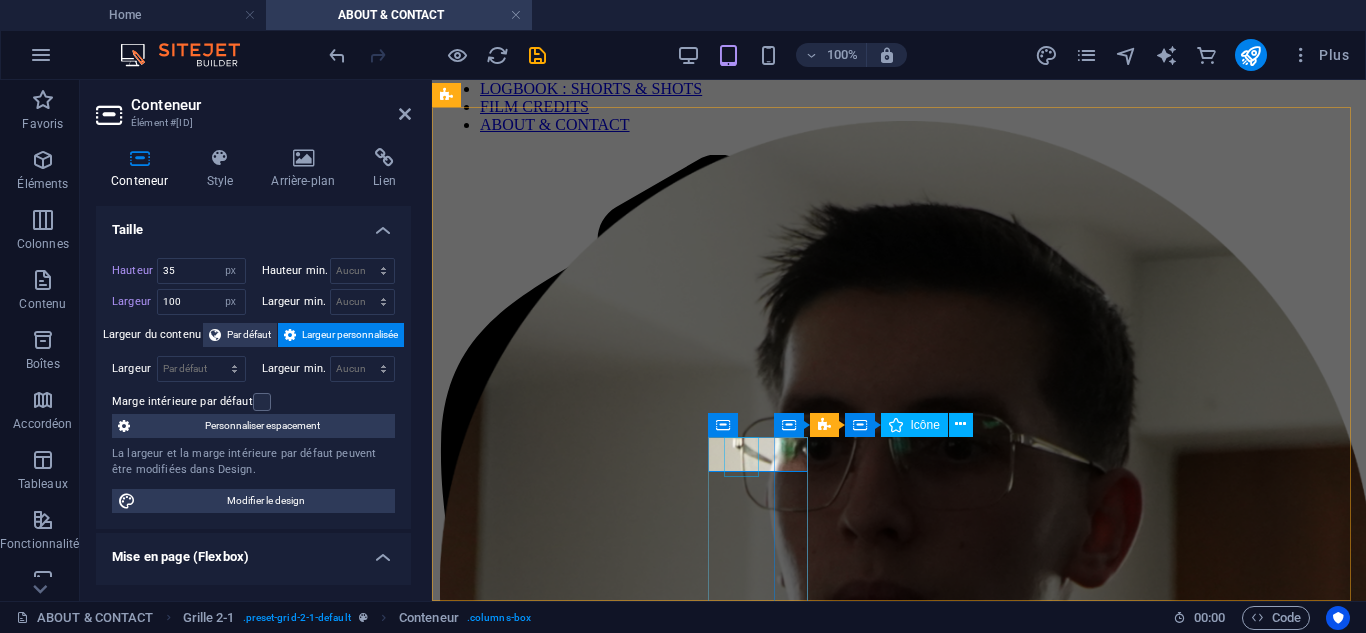 click at bounding box center (440, 1370) 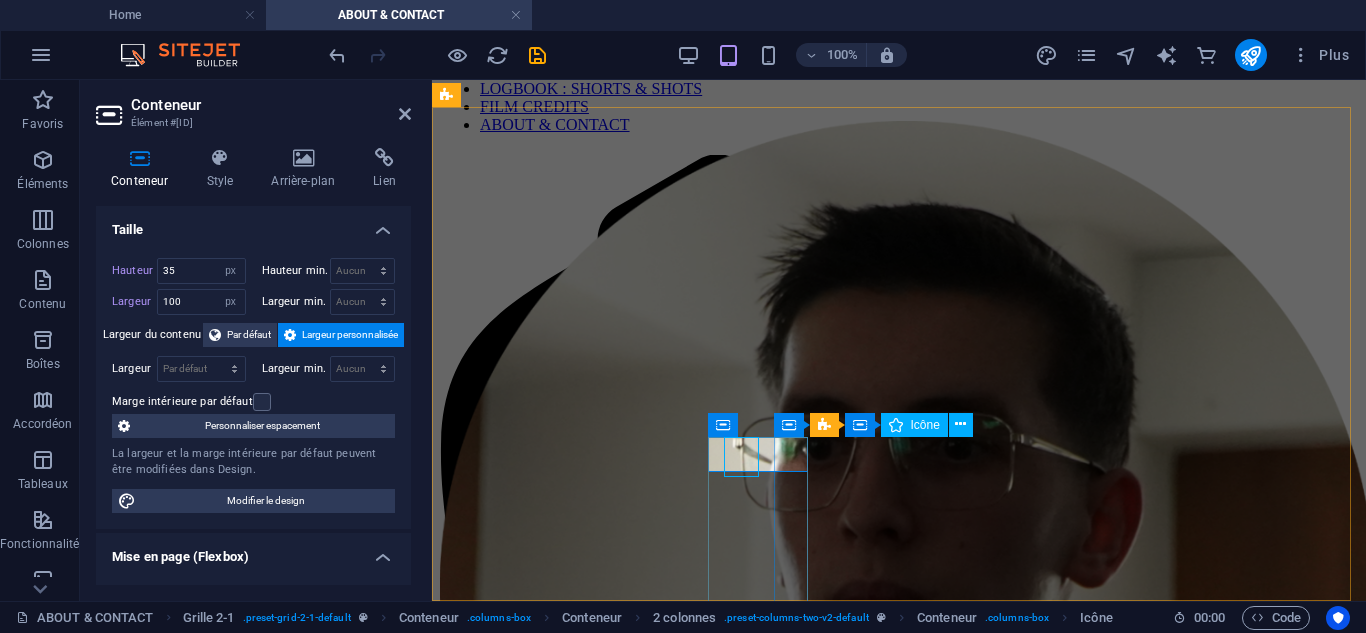 click at bounding box center [440, 1370] 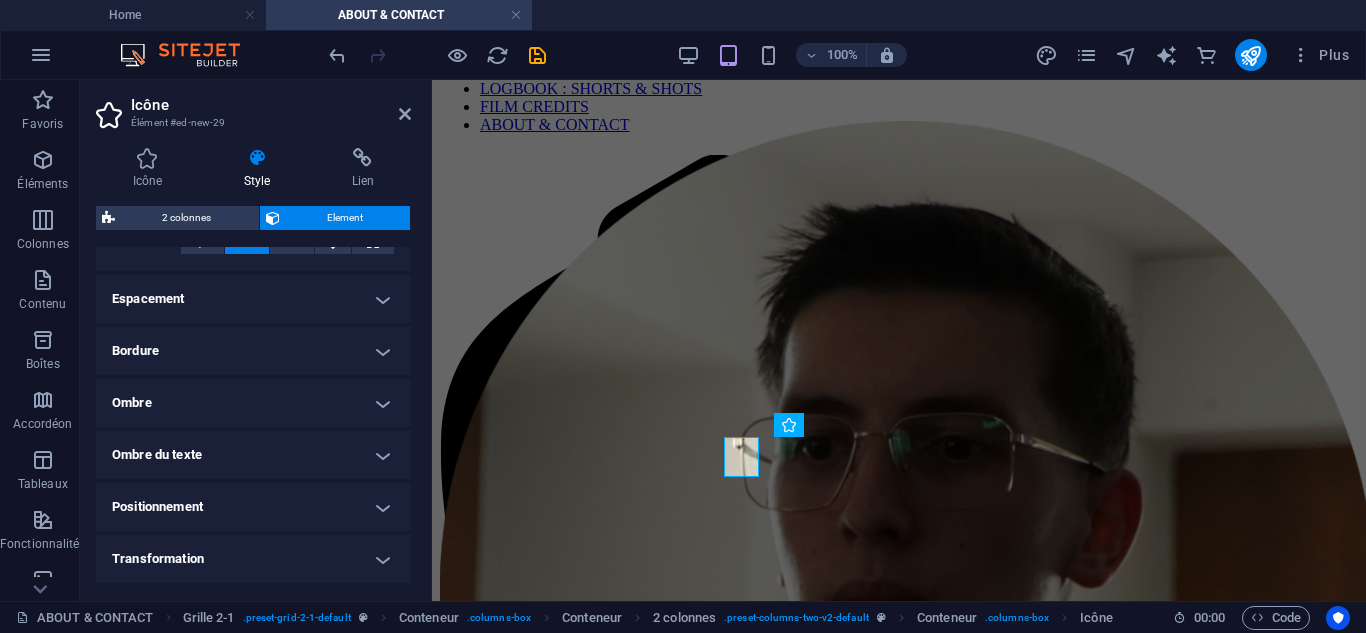 scroll, scrollTop: 400, scrollLeft: 0, axis: vertical 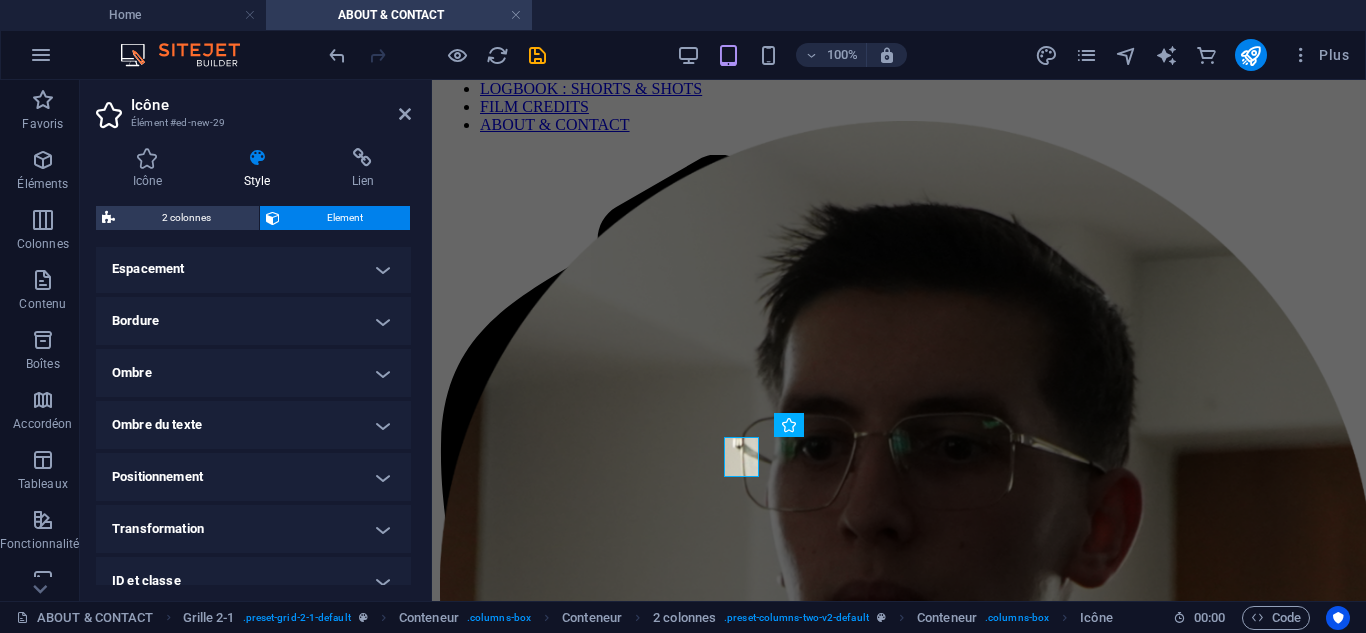 click on "Positionnement" at bounding box center (253, 477) 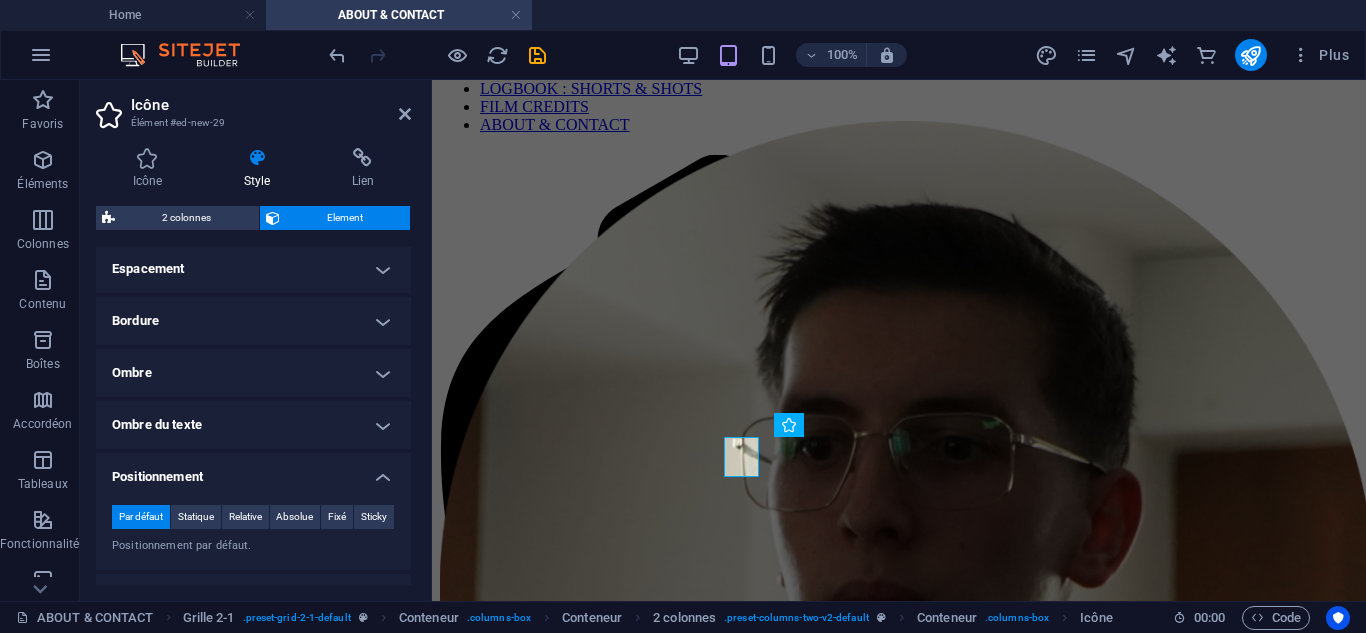scroll, scrollTop: 593, scrollLeft: 0, axis: vertical 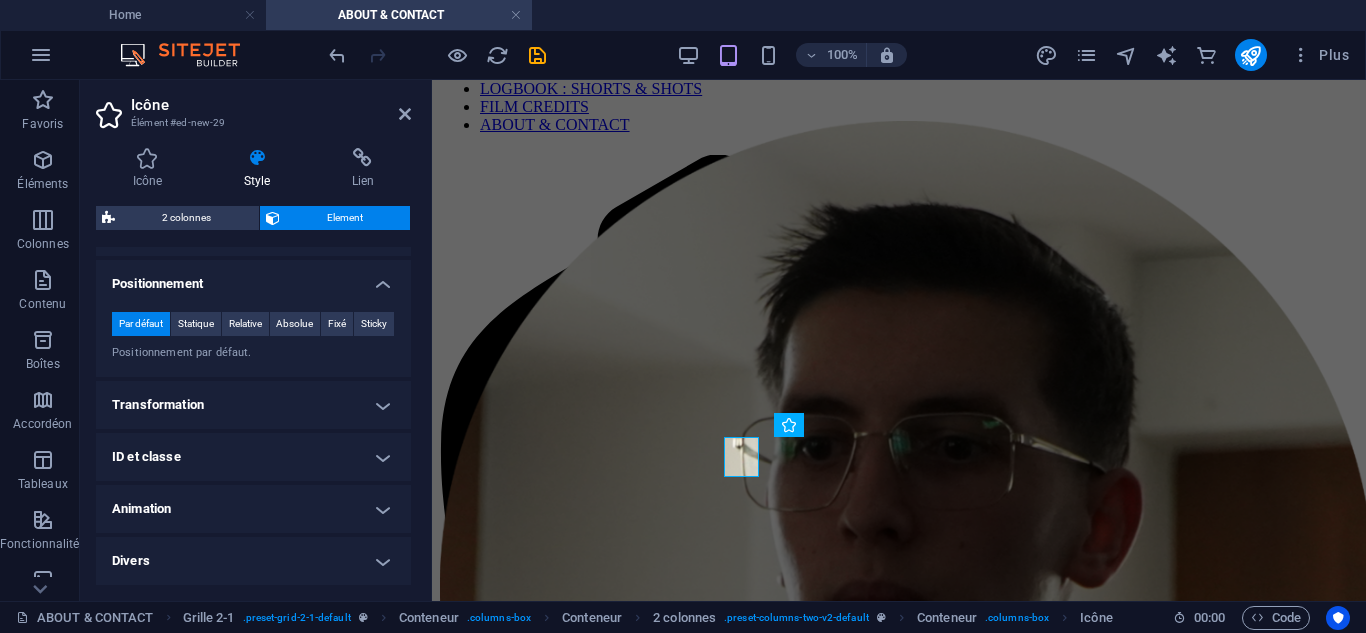 click on "Transformation" at bounding box center [253, 405] 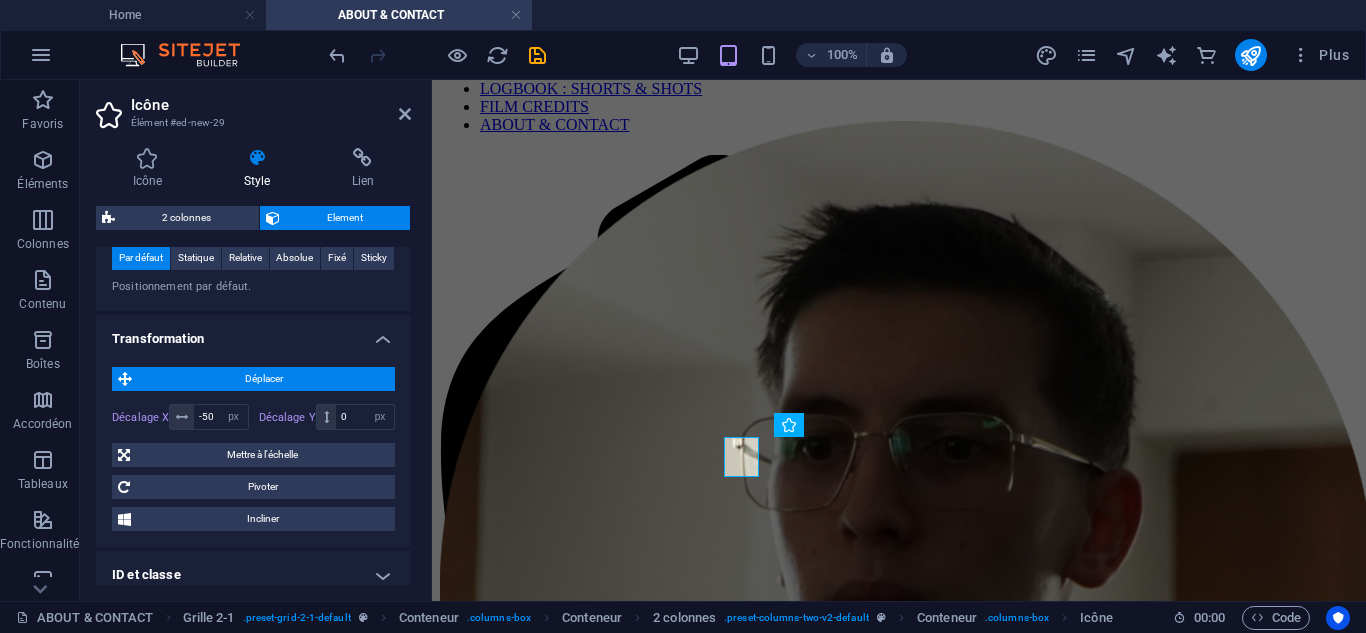scroll, scrollTop: 693, scrollLeft: 0, axis: vertical 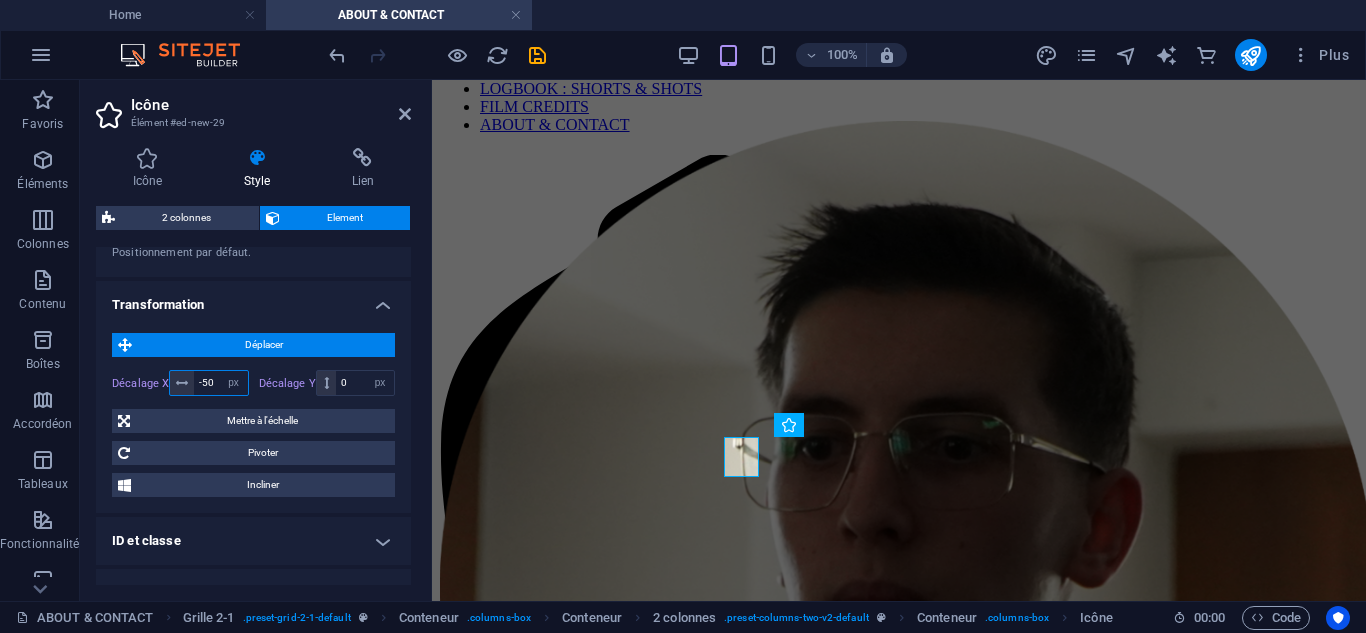 click on "-50" at bounding box center [220, 383] 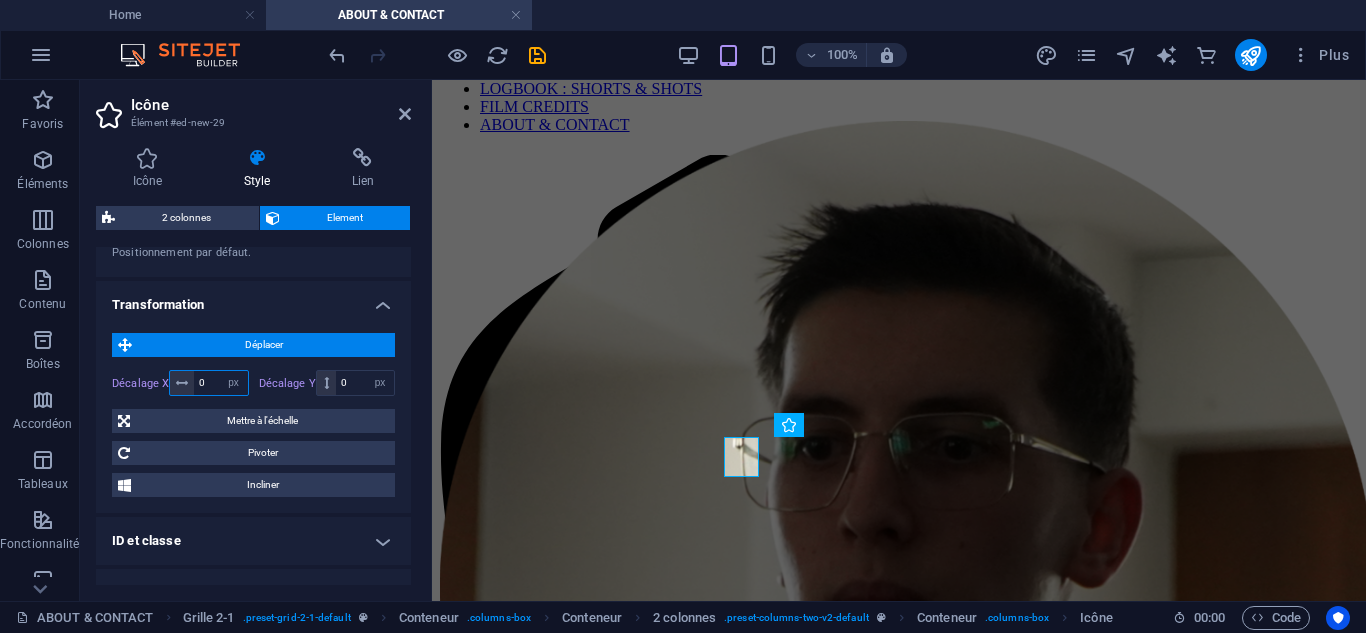 type on "0" 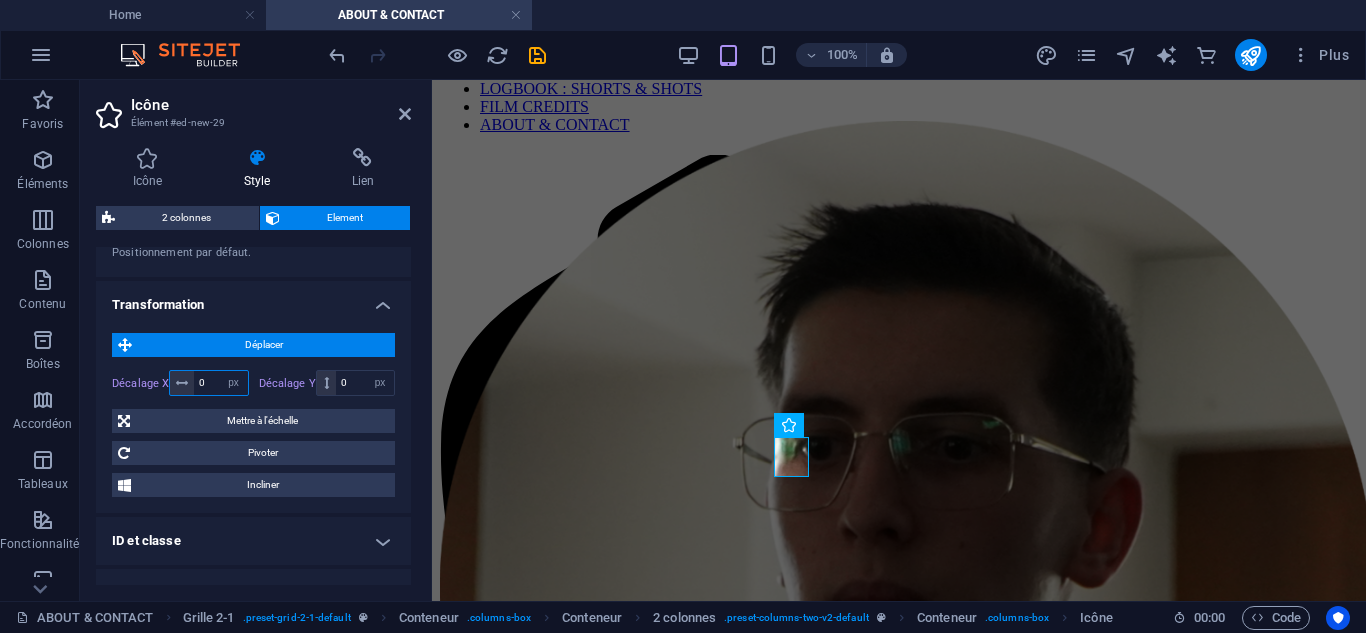 drag, startPoint x: 205, startPoint y: 373, endPoint x: 224, endPoint y: 370, distance: 19.235384 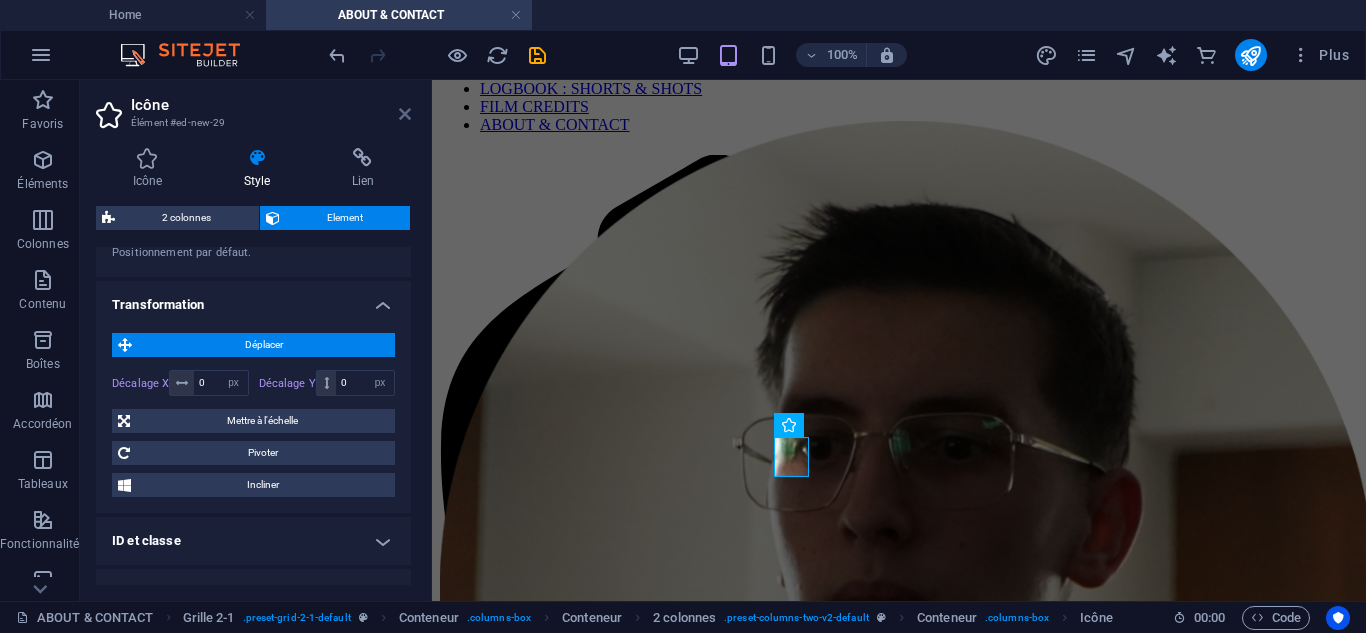 click at bounding box center [405, 114] 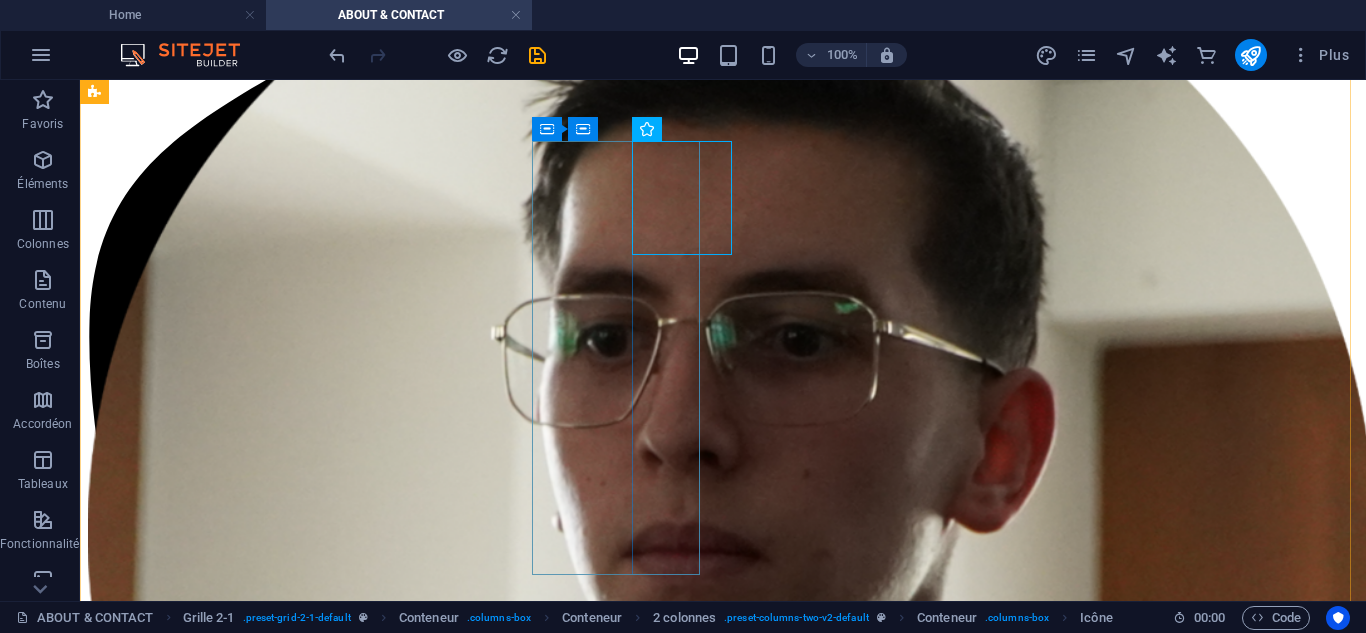 scroll, scrollTop: 295, scrollLeft: 0, axis: vertical 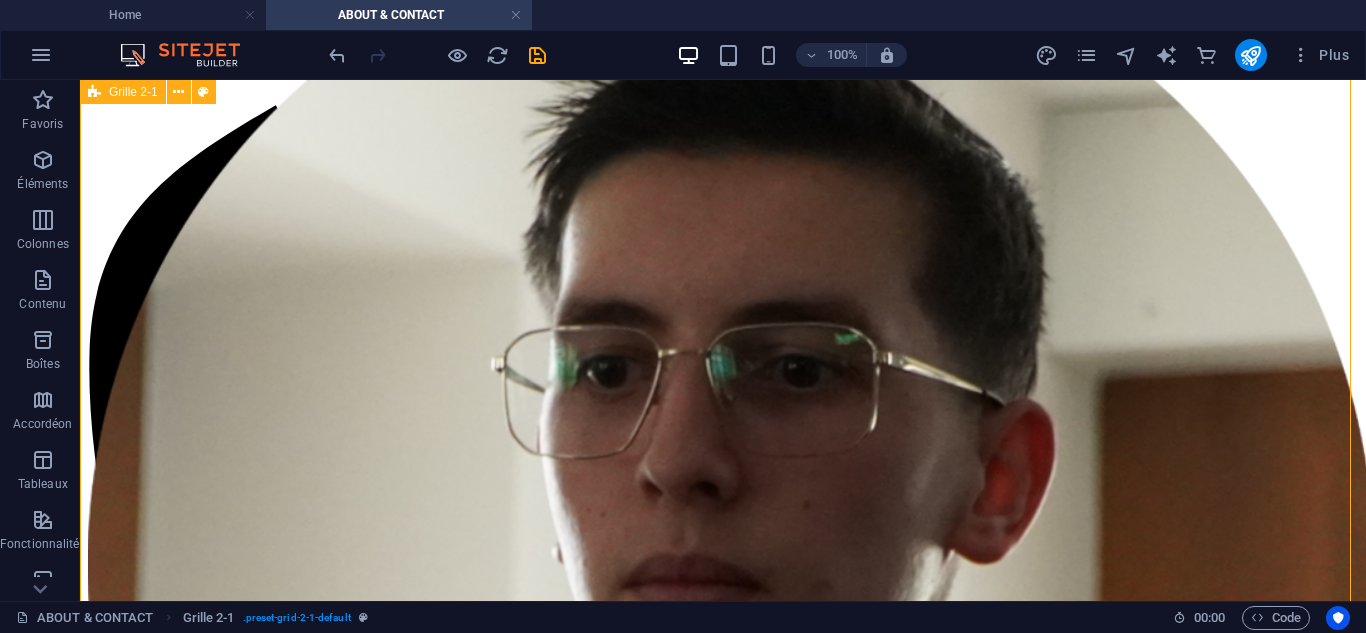 drag, startPoint x: 502, startPoint y: 278, endPoint x: 619, endPoint y: 308, distance: 120.784935 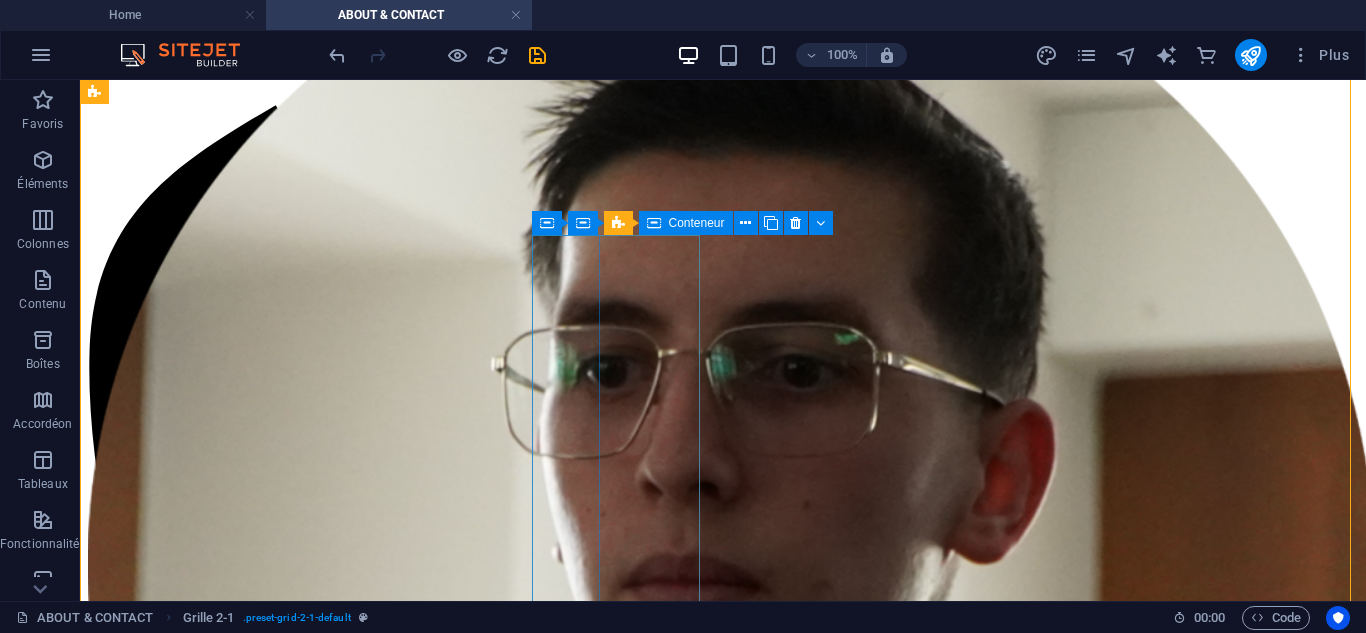 click at bounding box center [723, 1513] 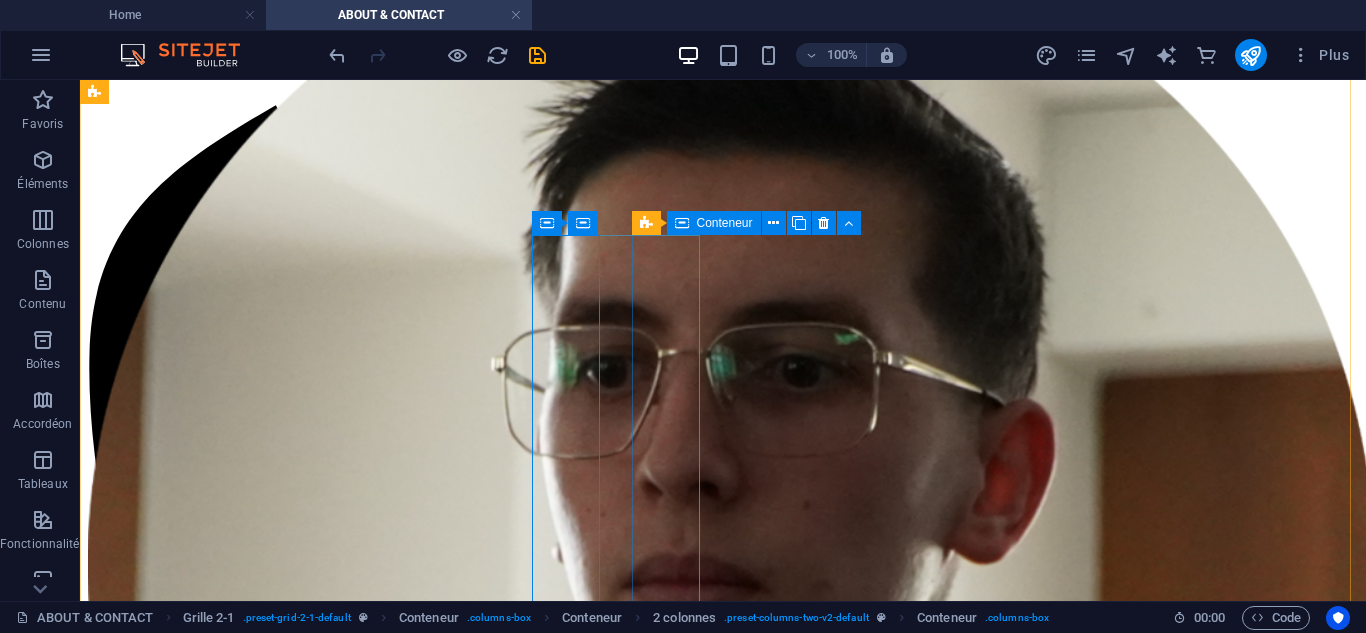 click at bounding box center [723, 1625] 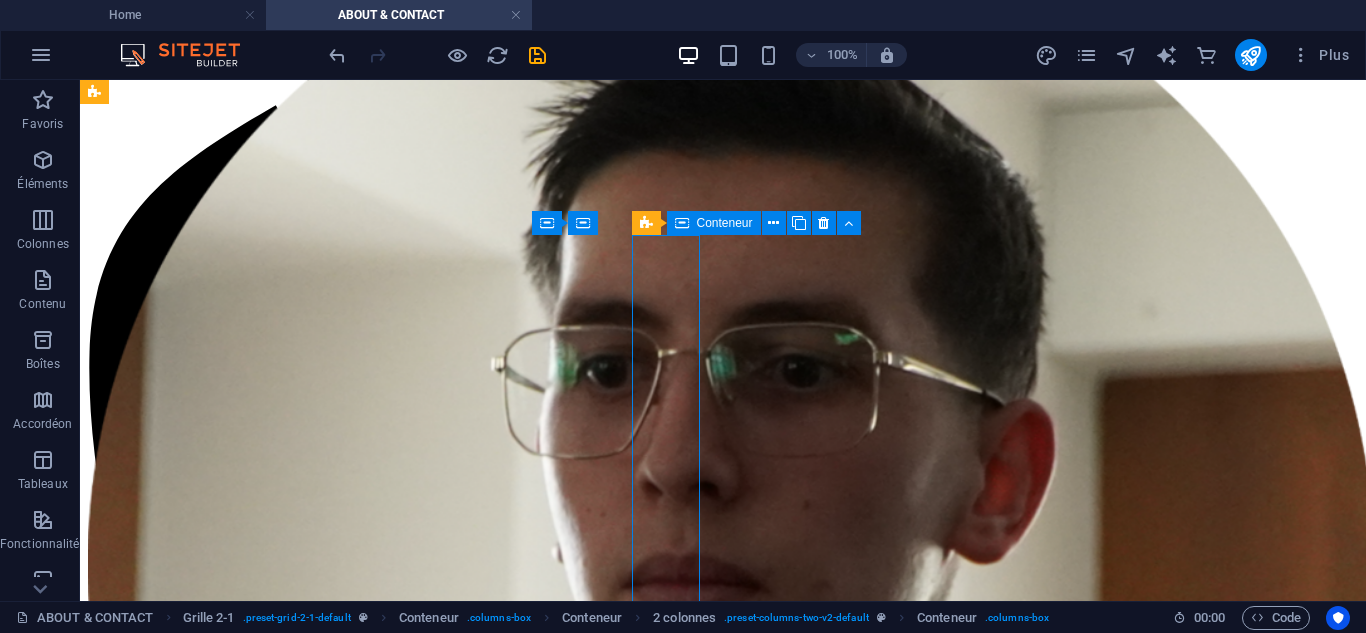 click at bounding box center (723, 1625) 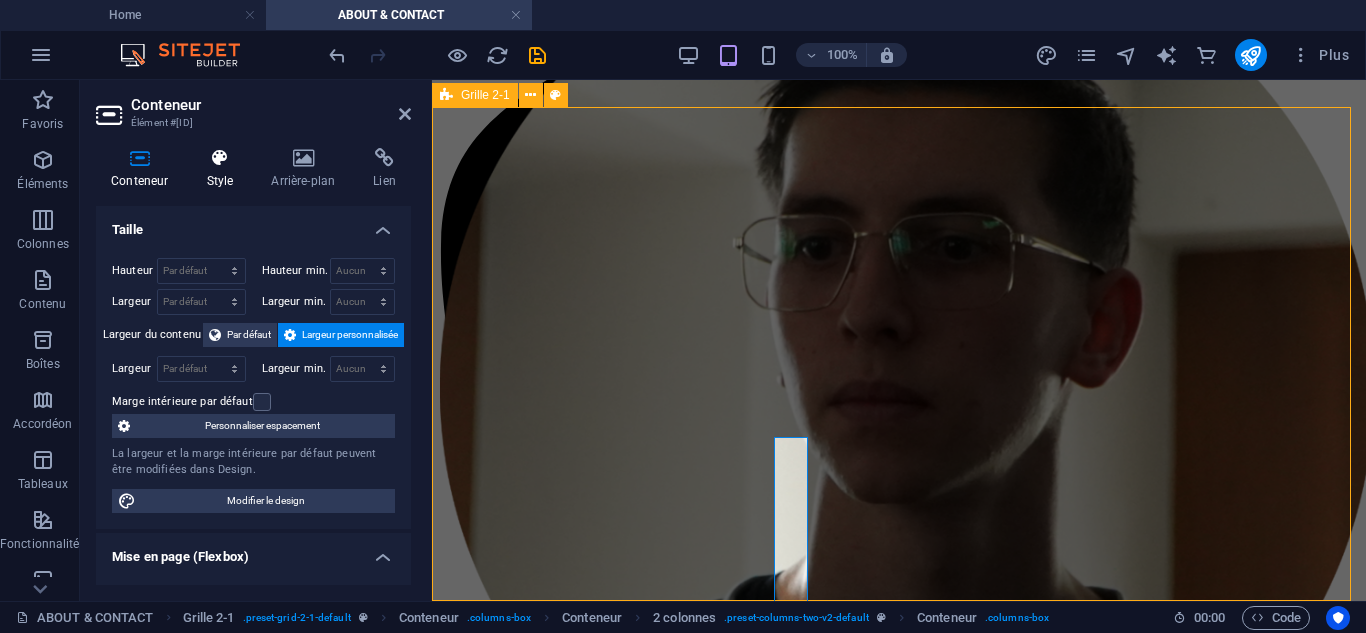 scroll, scrollTop: 95, scrollLeft: 0, axis: vertical 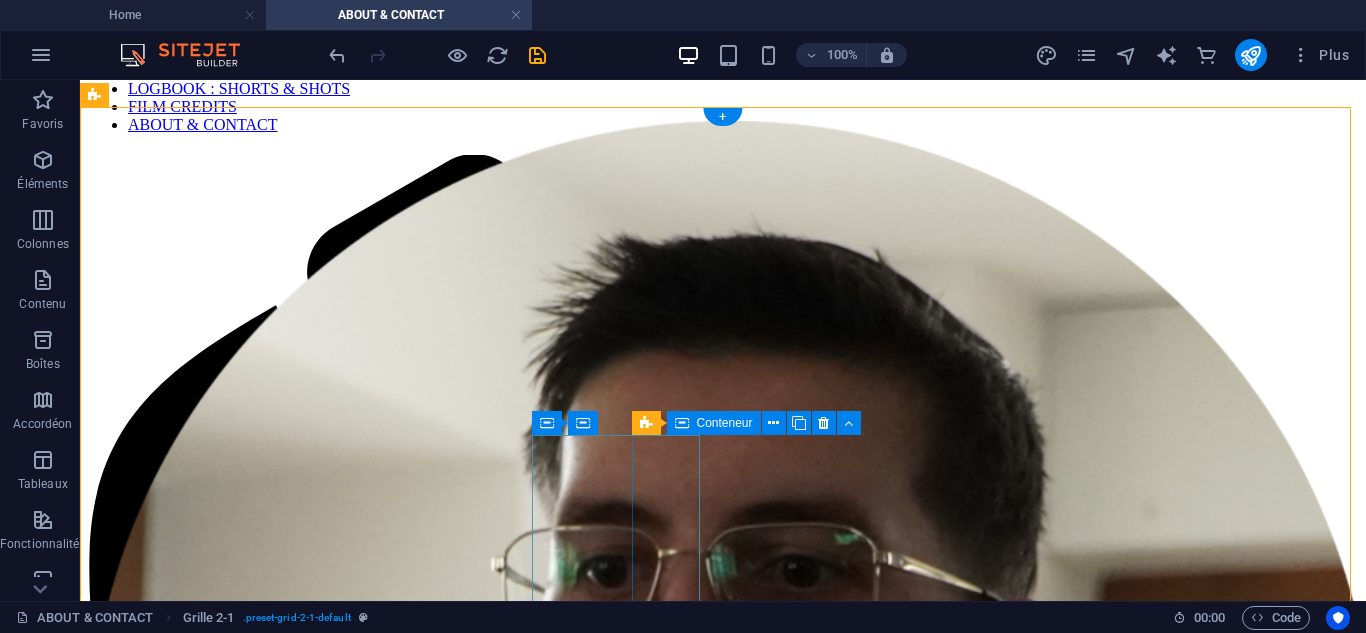 click at bounding box center [723, 1825] 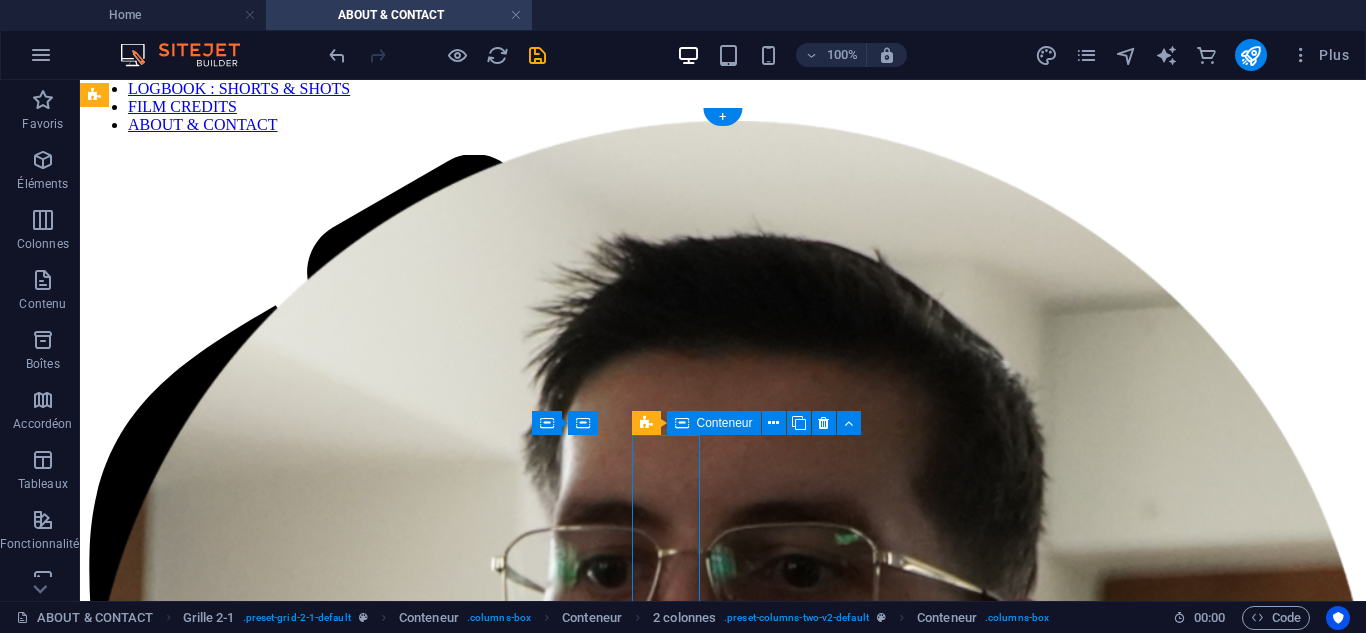 click at bounding box center [723, 1825] 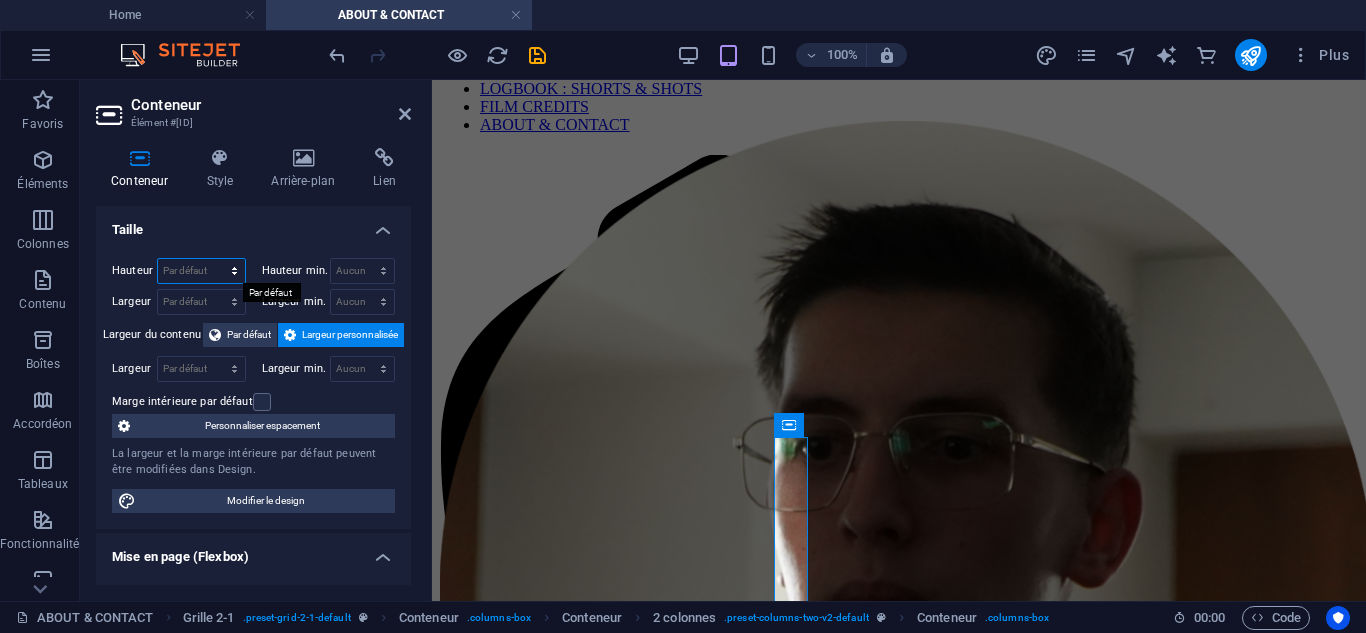 click on "Par défaut px rem % vh vw" at bounding box center (201, 271) 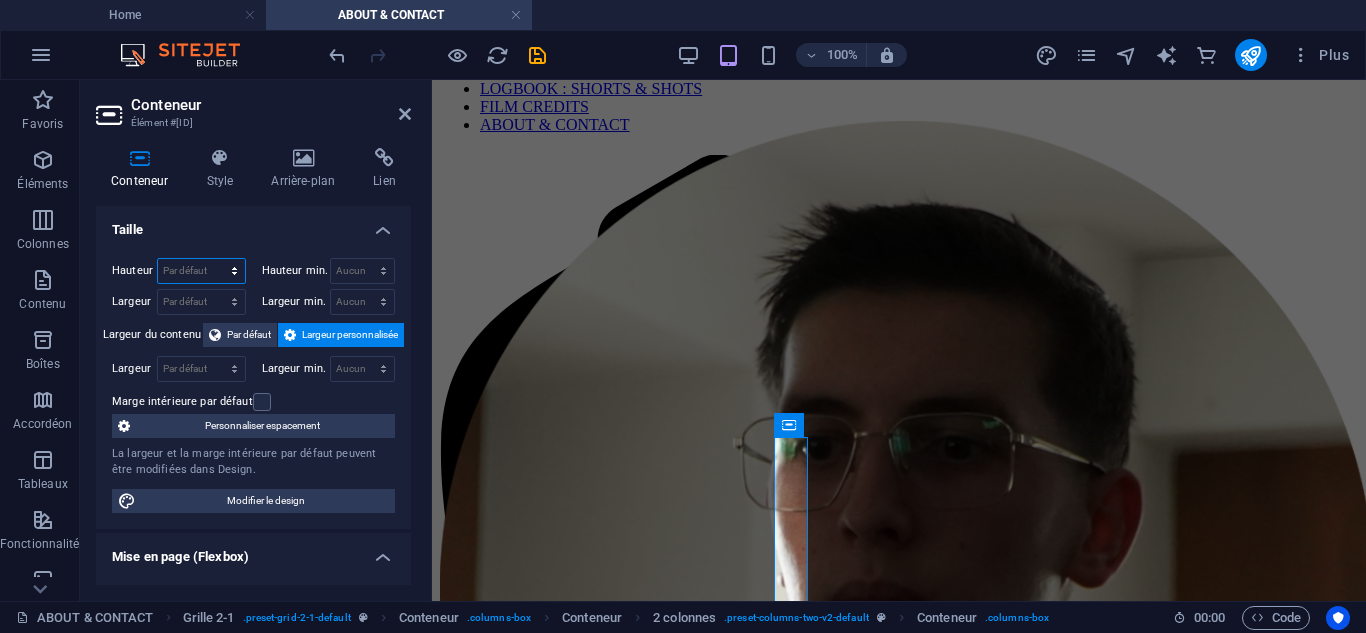 select on "px" 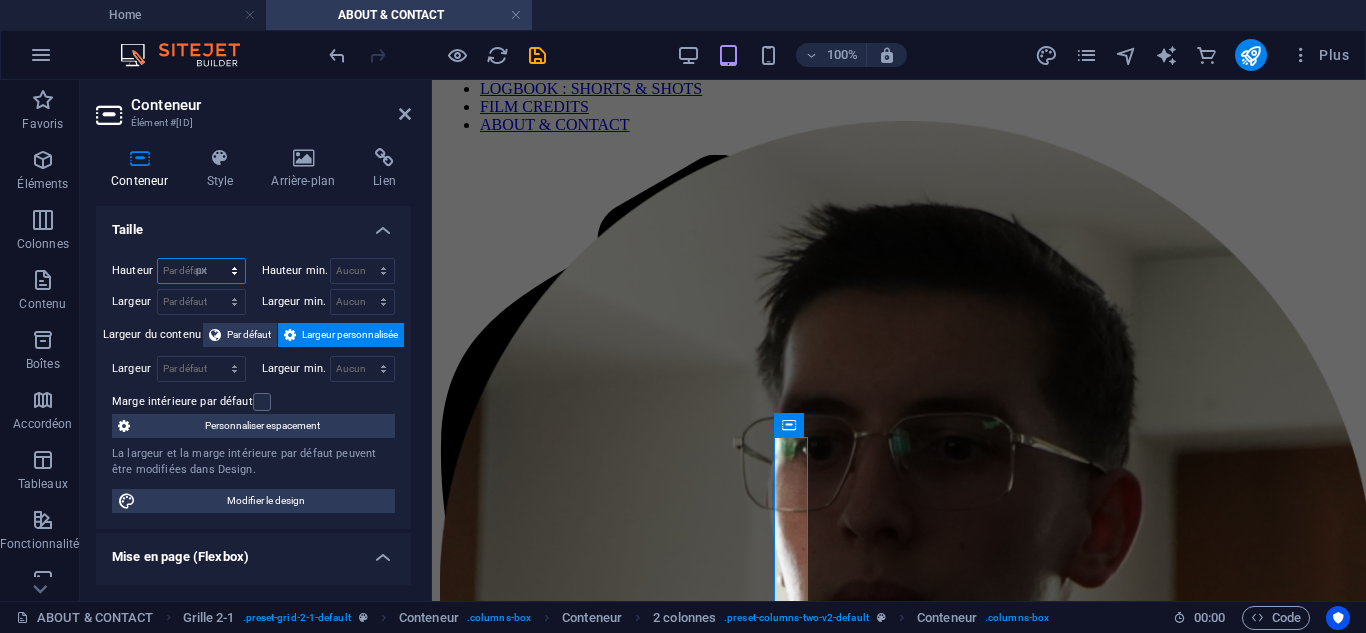 click on "Par défaut px rem % vh vw" at bounding box center (201, 271) 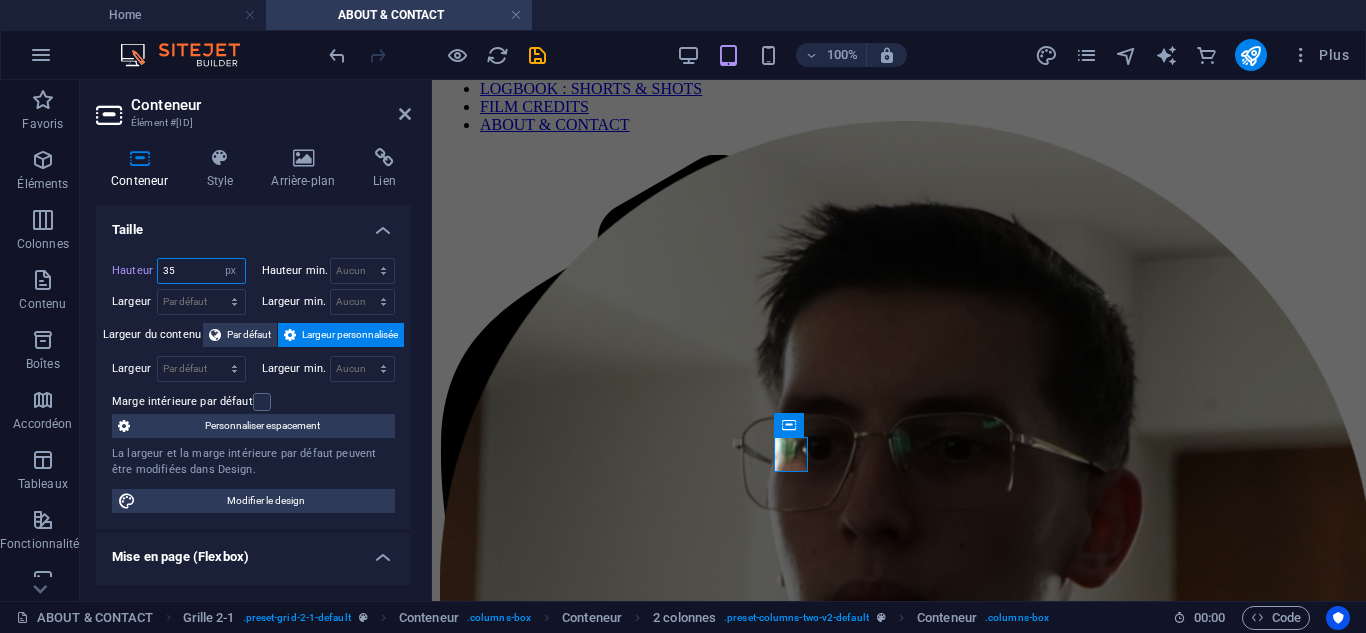 type on "35" 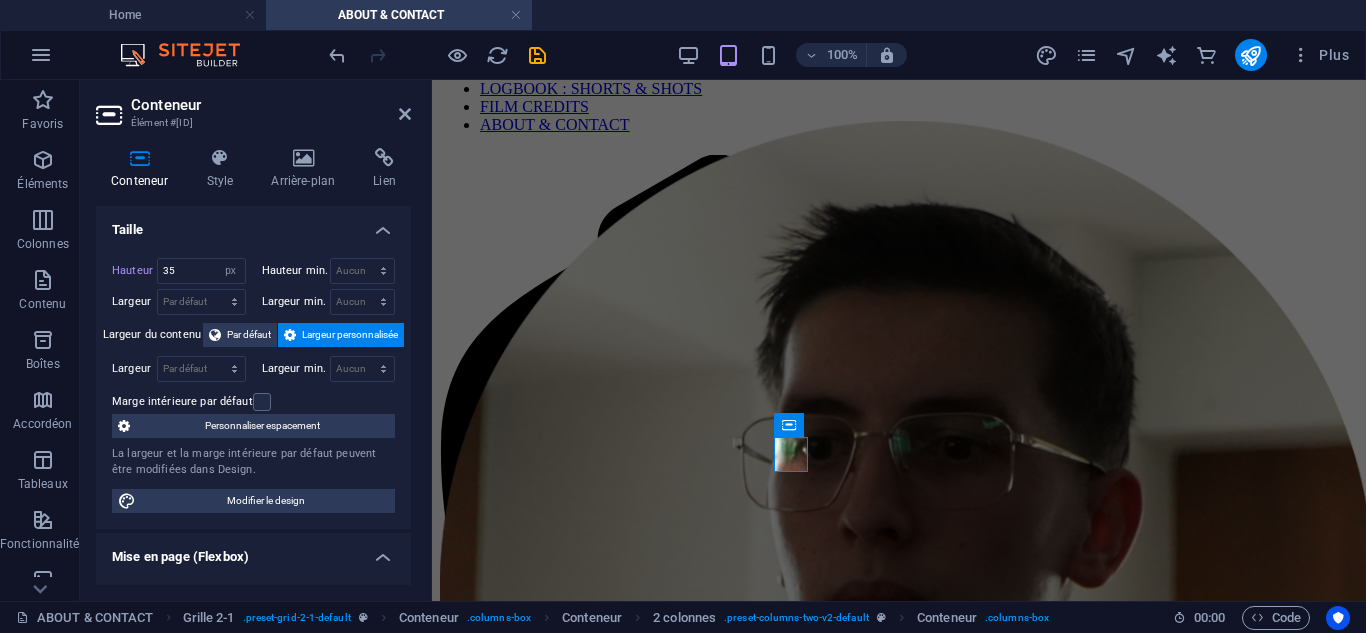 click on "Largeur personnalisée" at bounding box center [350, 335] 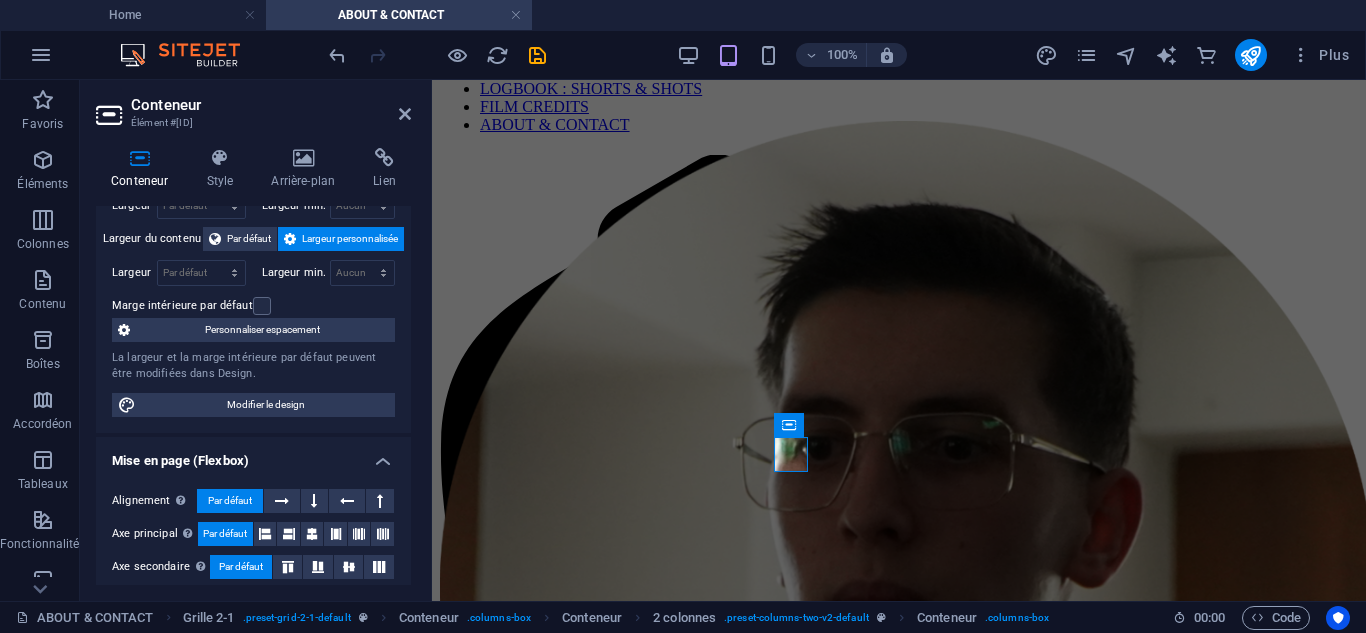 scroll, scrollTop: 0, scrollLeft: 0, axis: both 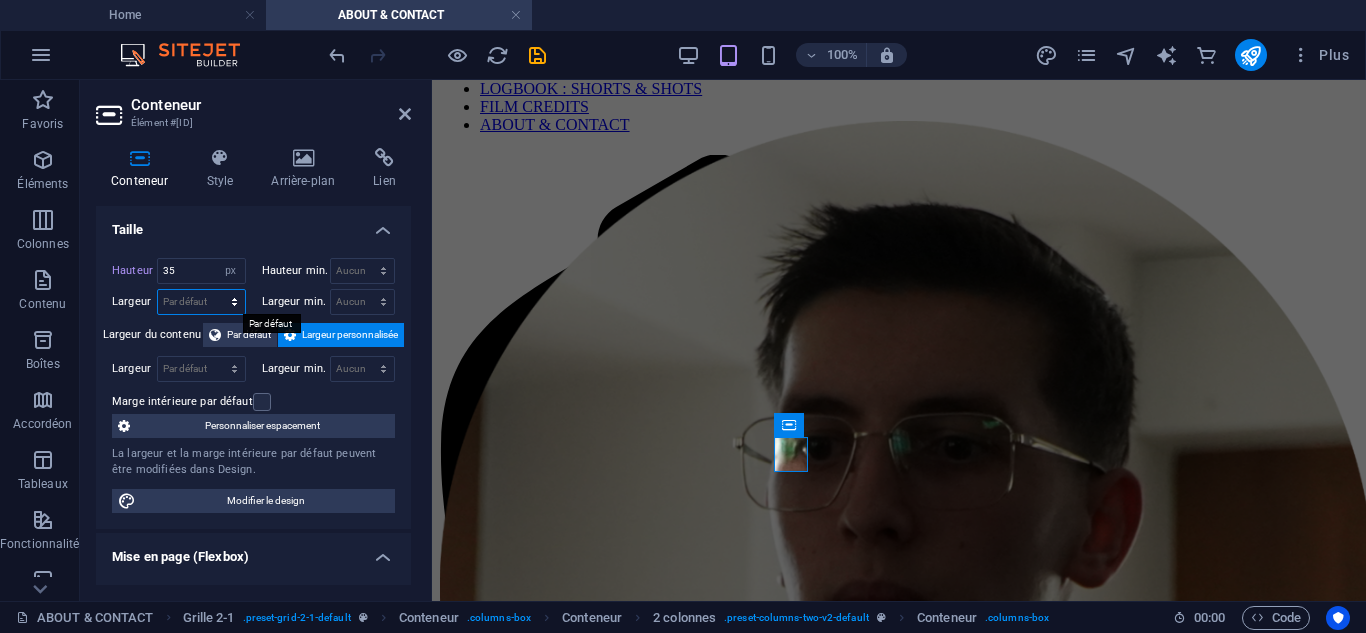 click on "Par défaut px rem % em vh vw" at bounding box center [201, 302] 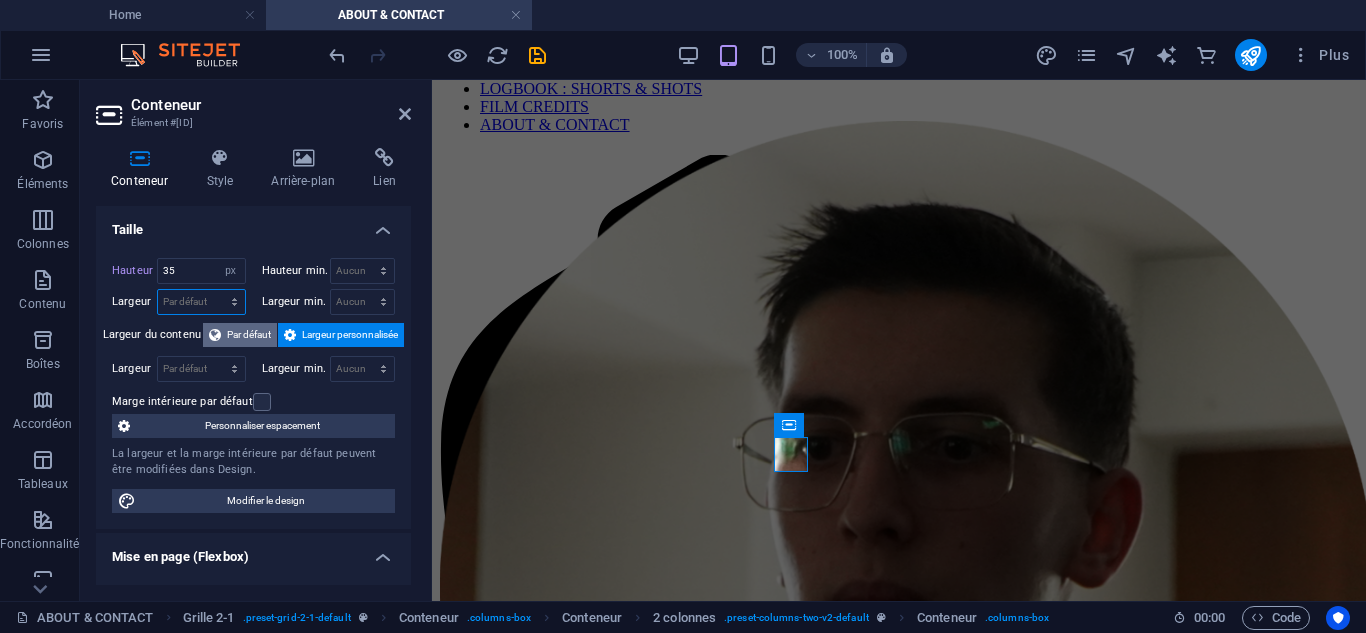 select on "px" 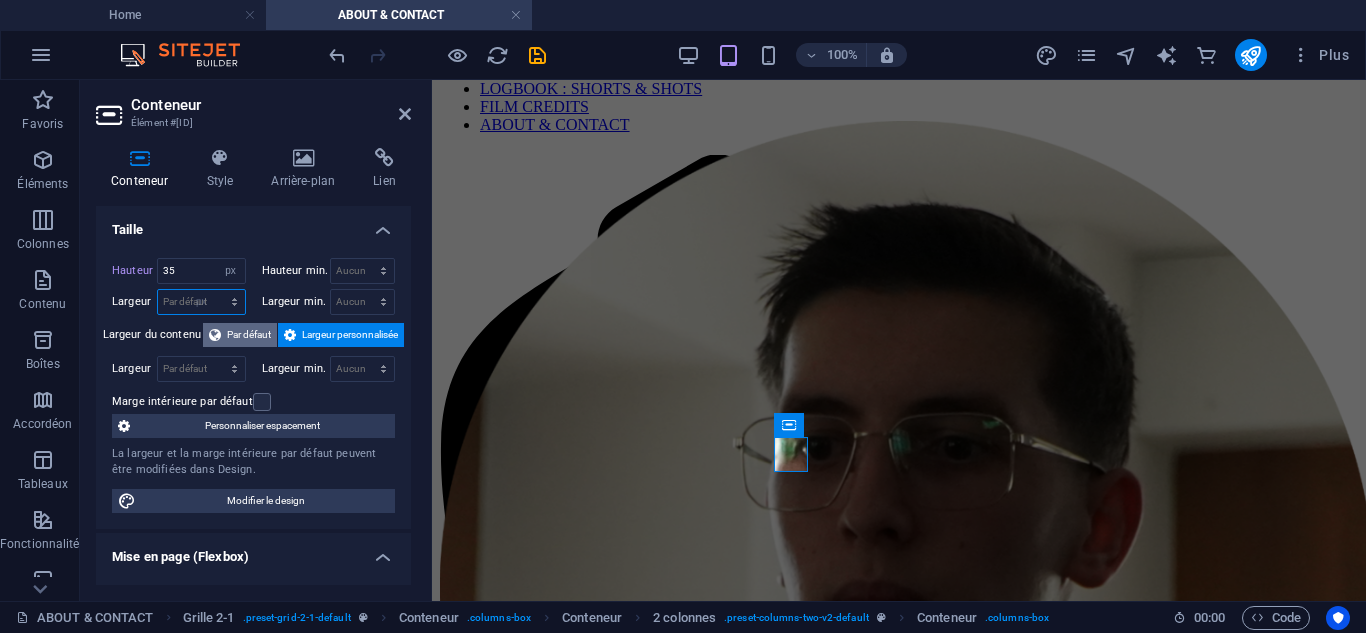 click on "Par défaut px rem % em vh vw" at bounding box center (201, 302) 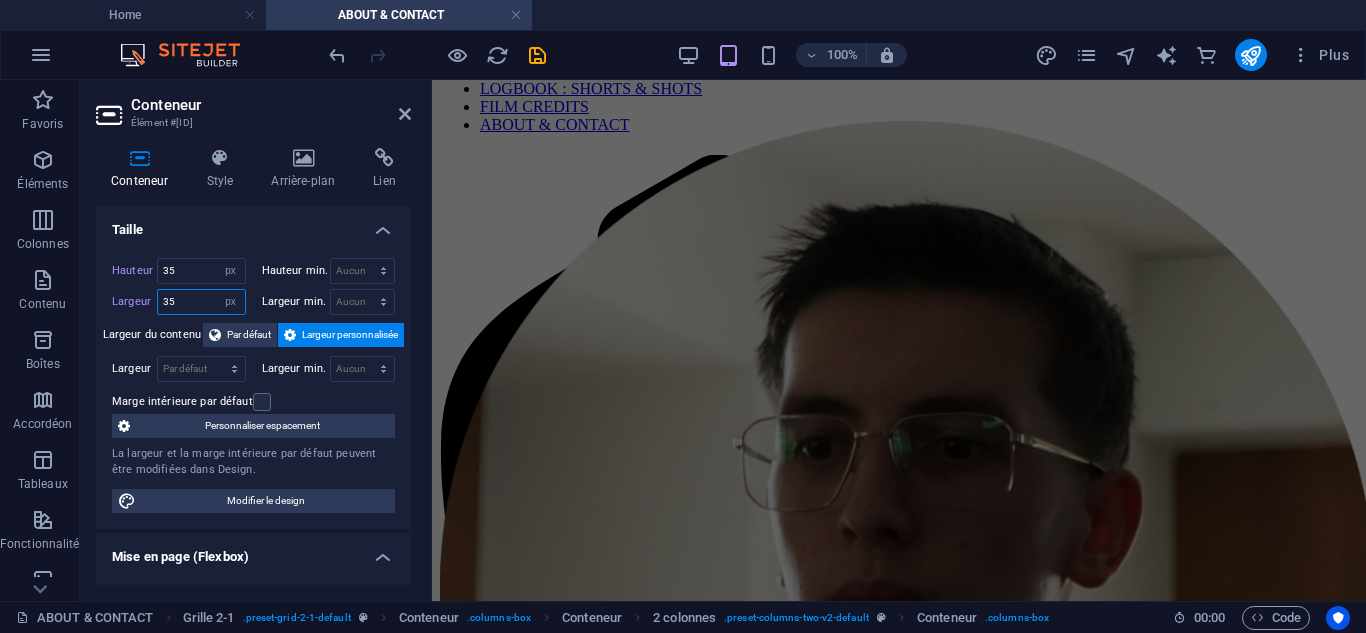 click on "35" at bounding box center (201, 302) 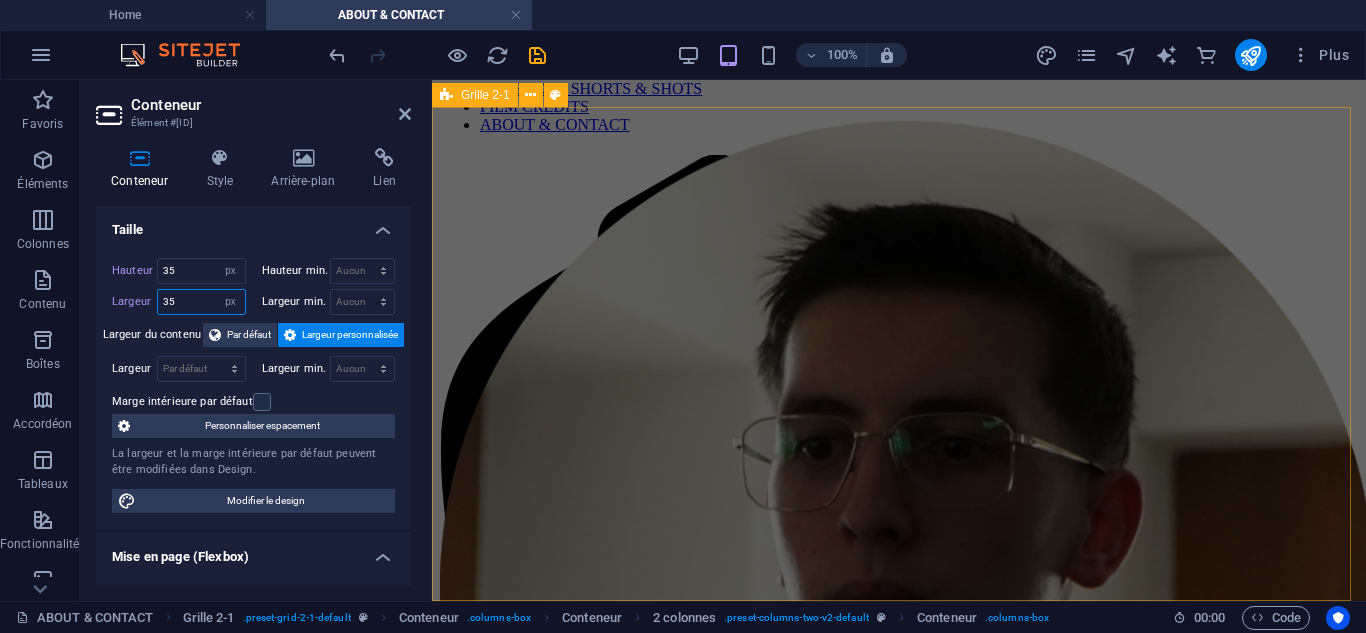 type on "3" 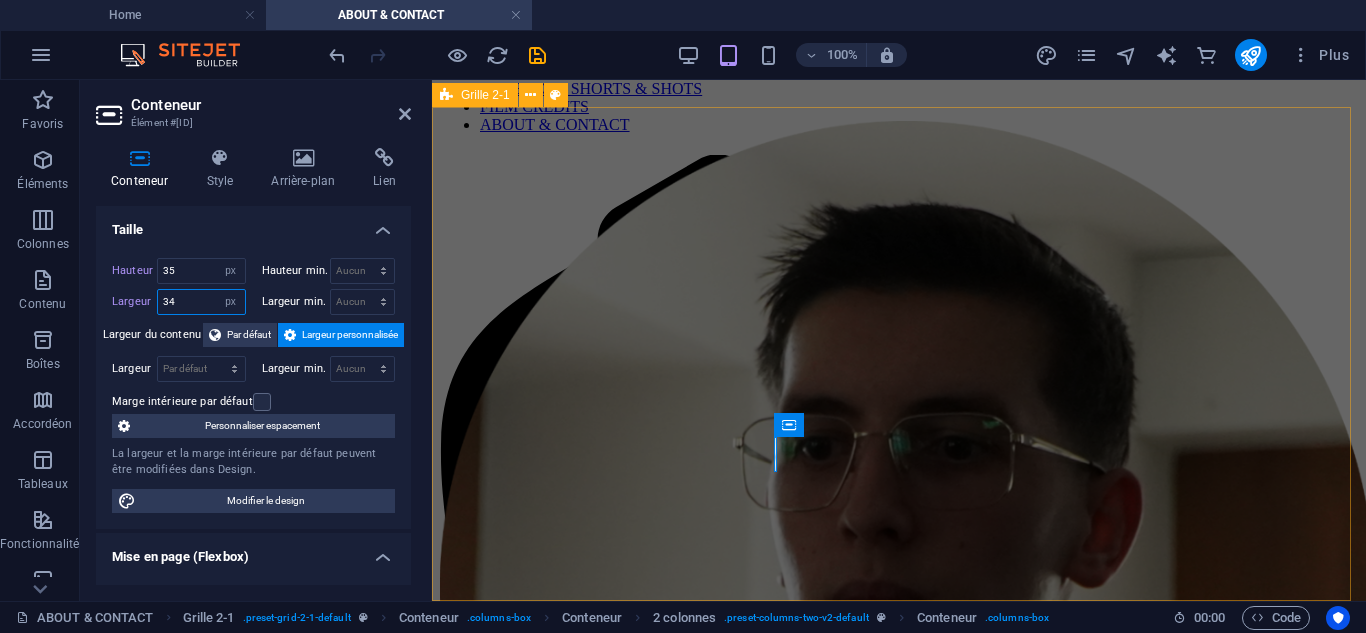 type on "34" 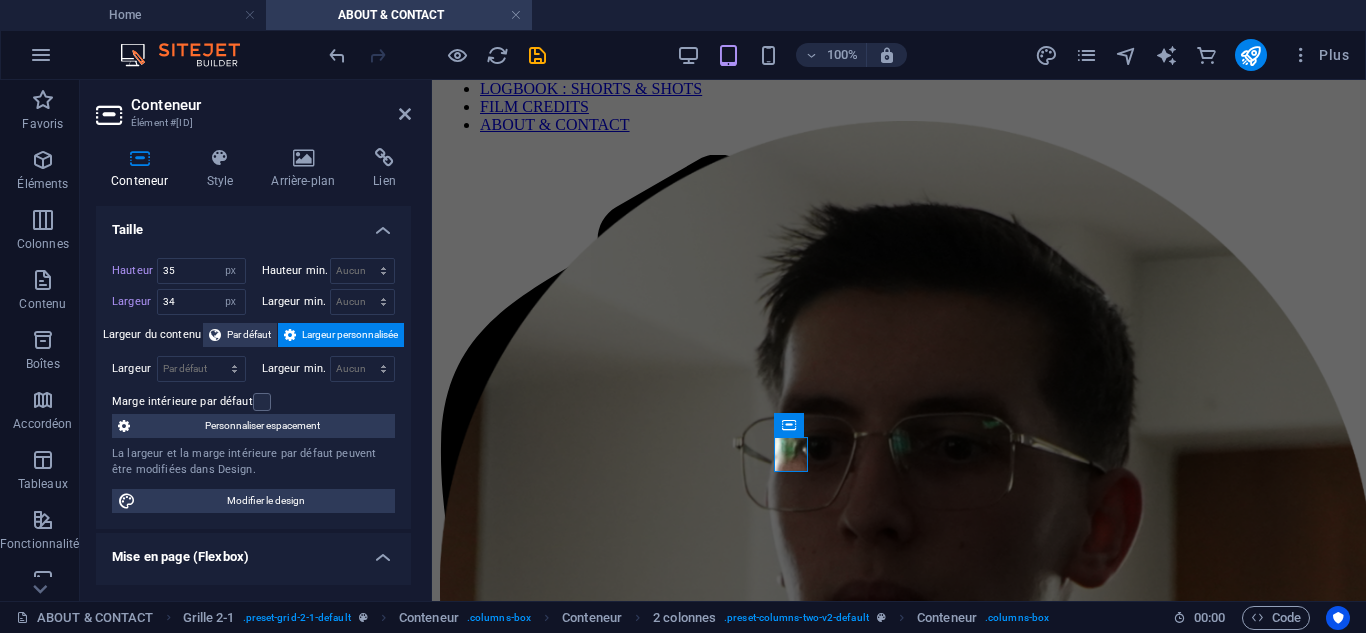 click on "Conteneur" at bounding box center [271, 105] 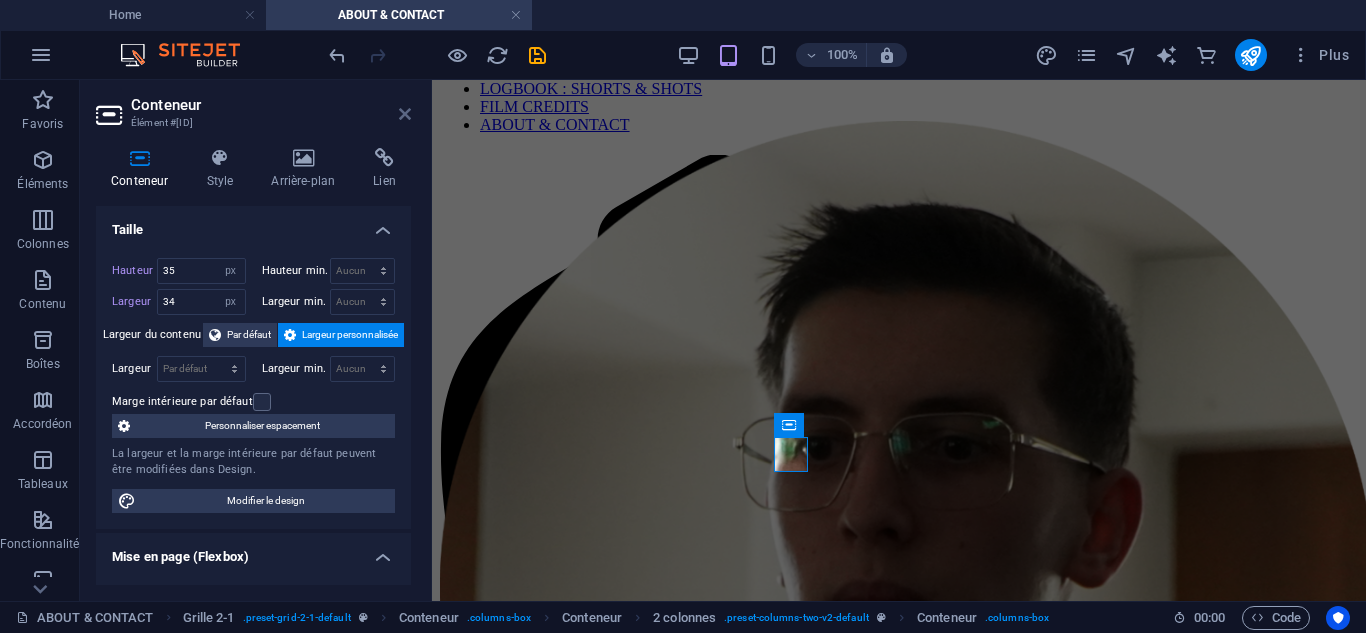 click at bounding box center [405, 114] 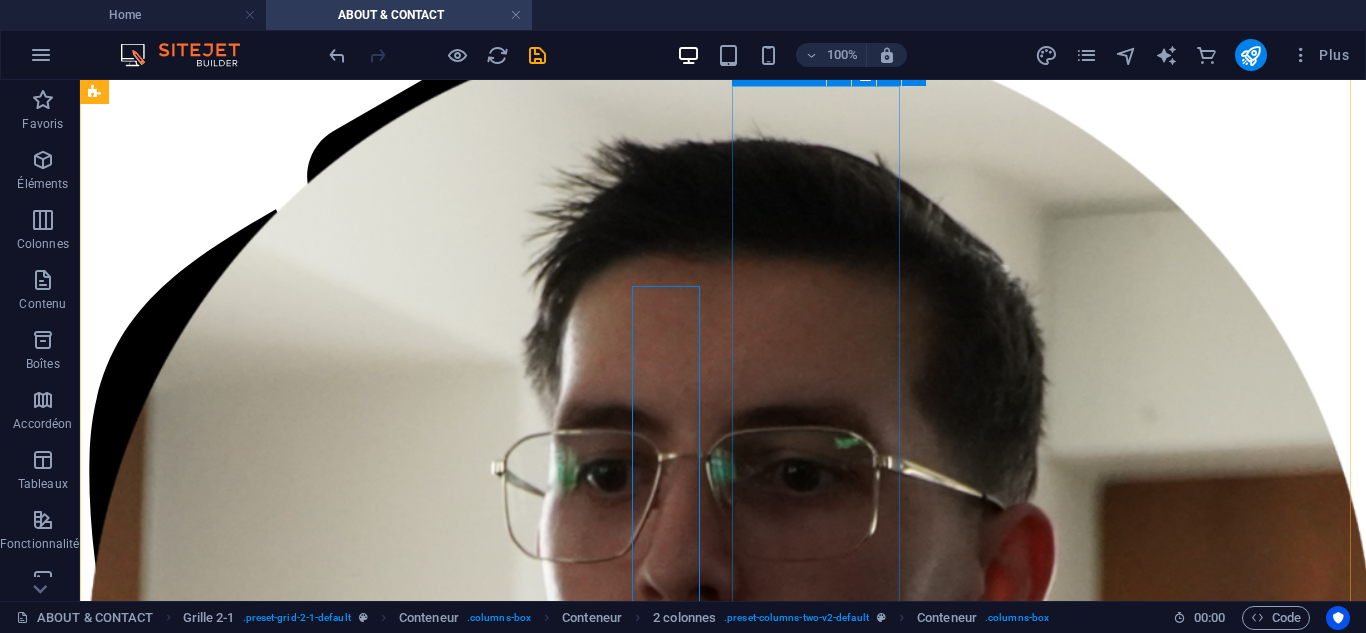 scroll, scrollTop: 295, scrollLeft: 0, axis: vertical 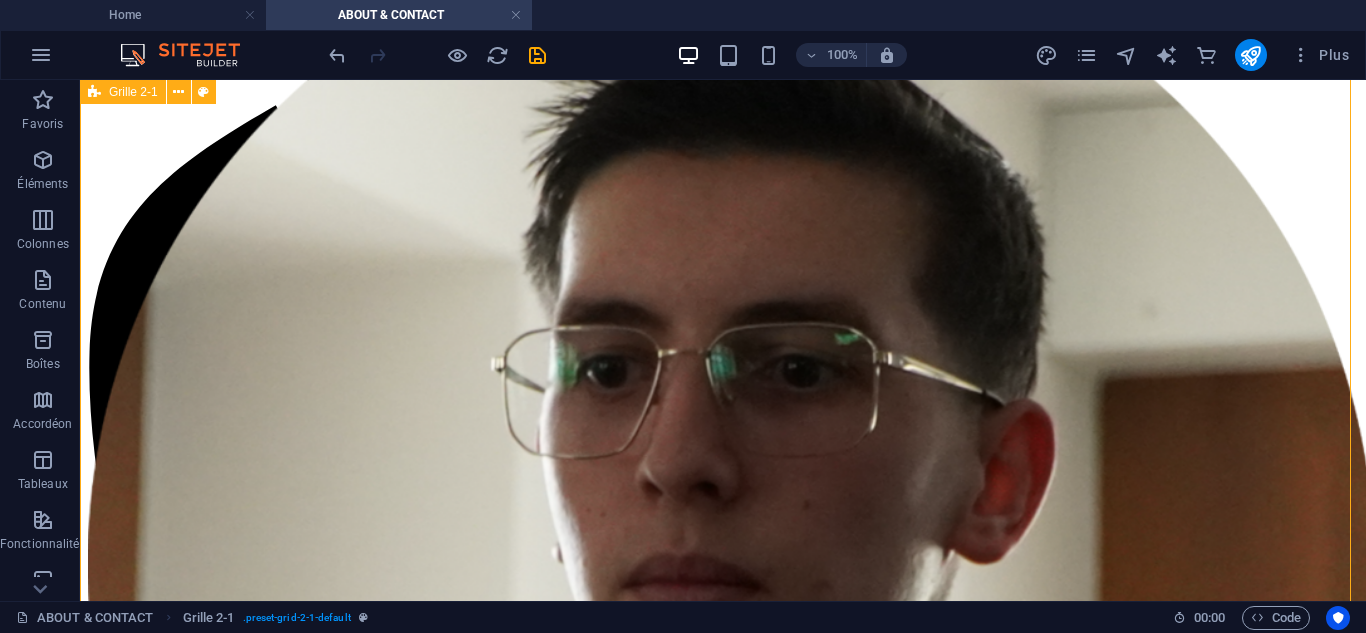 drag, startPoint x: 413, startPoint y: 270, endPoint x: 612, endPoint y: 311, distance: 203.17972 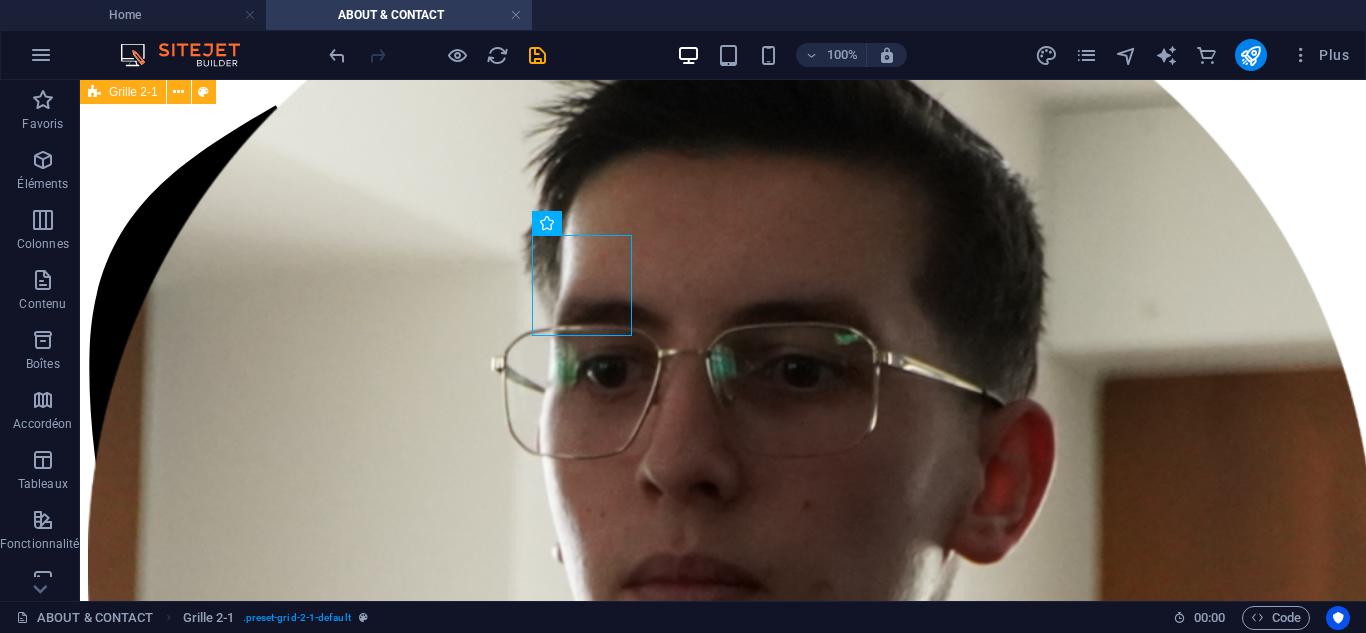 click at bounding box center [723, 1513] 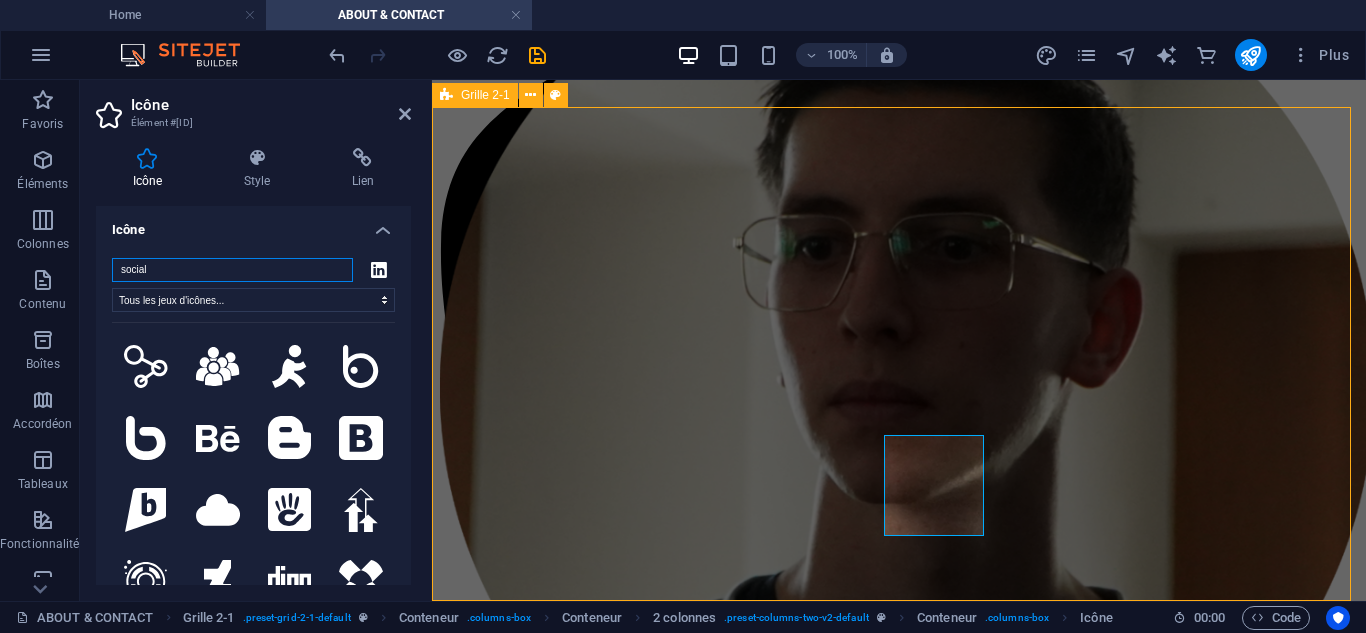 scroll, scrollTop: 95, scrollLeft: 0, axis: vertical 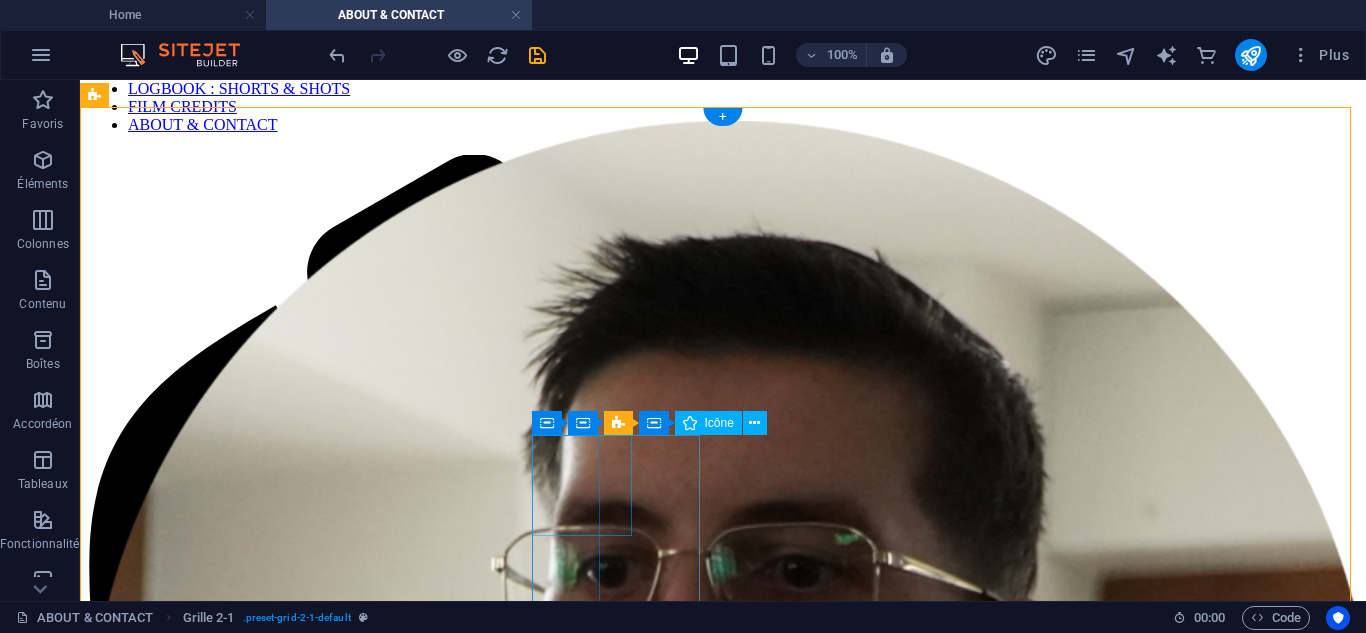click at bounding box center (723, 1713) 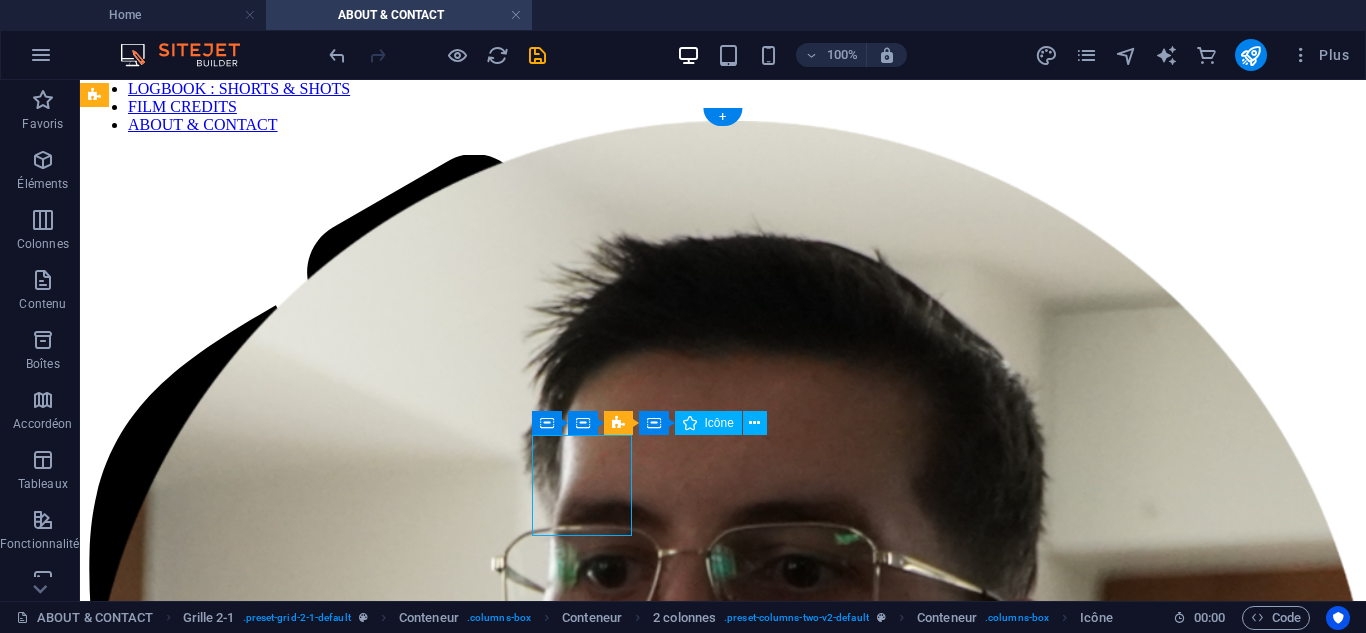 click at bounding box center [723, 1713] 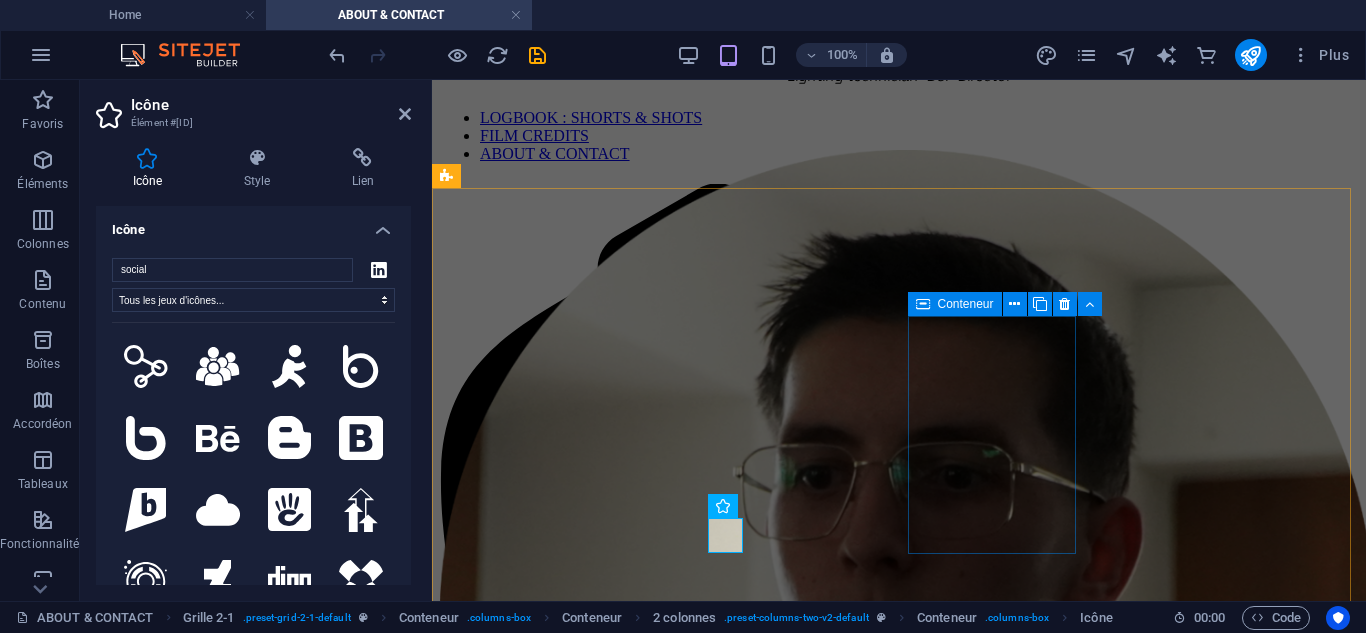 scroll, scrollTop: 95, scrollLeft: 0, axis: vertical 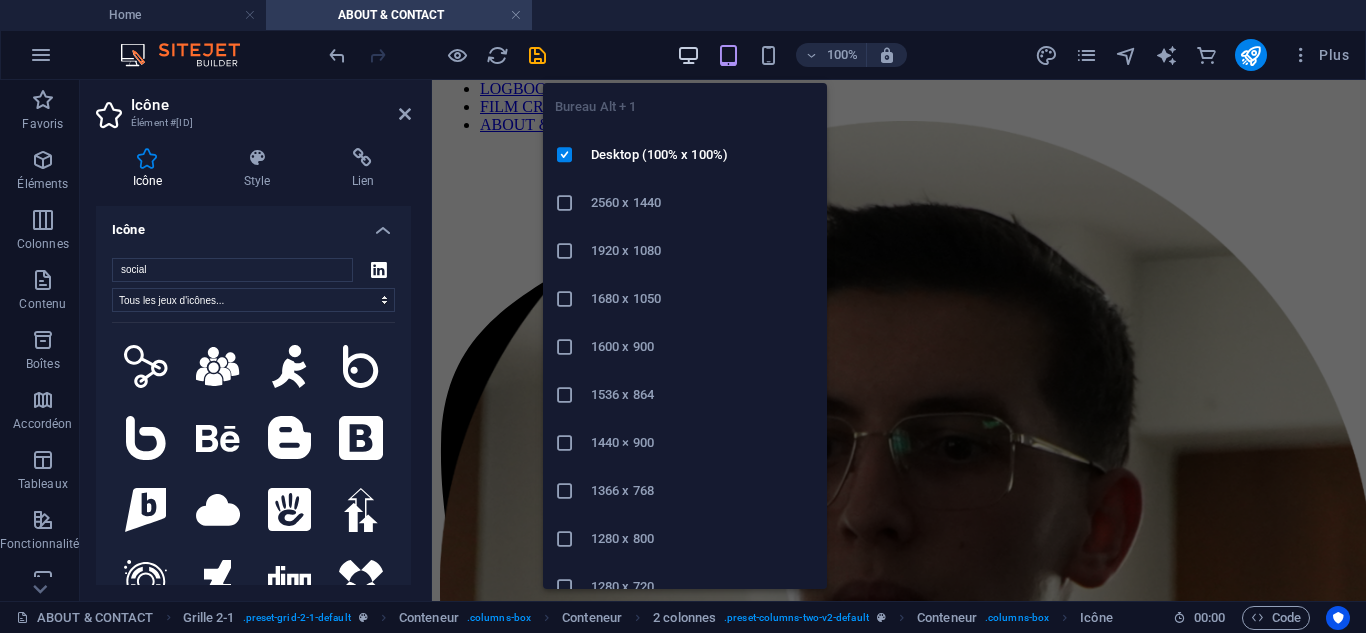 click at bounding box center (688, 55) 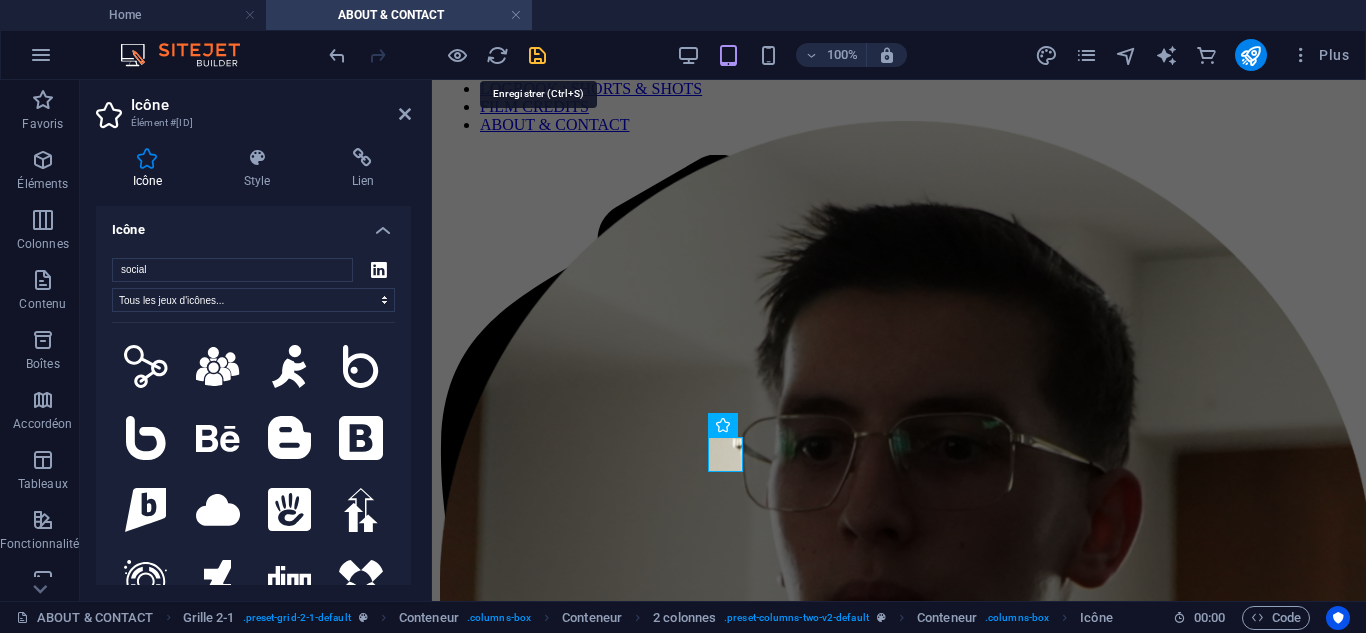 click at bounding box center [537, 55] 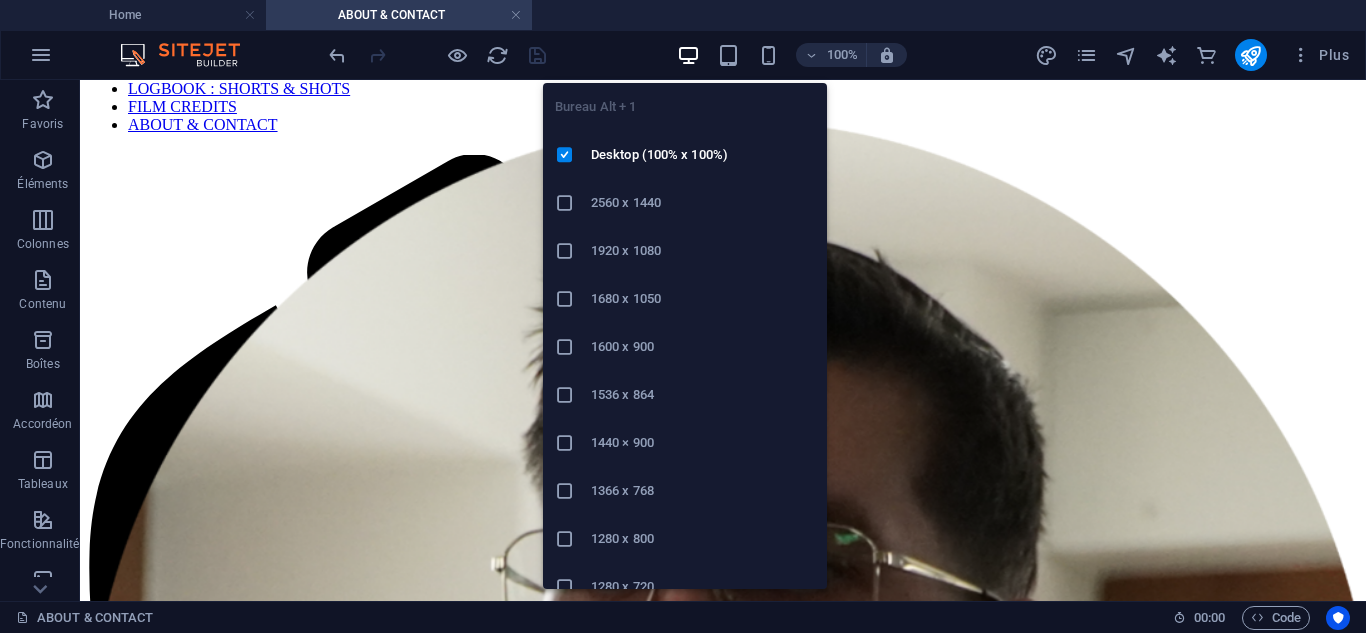 click at bounding box center [688, 55] 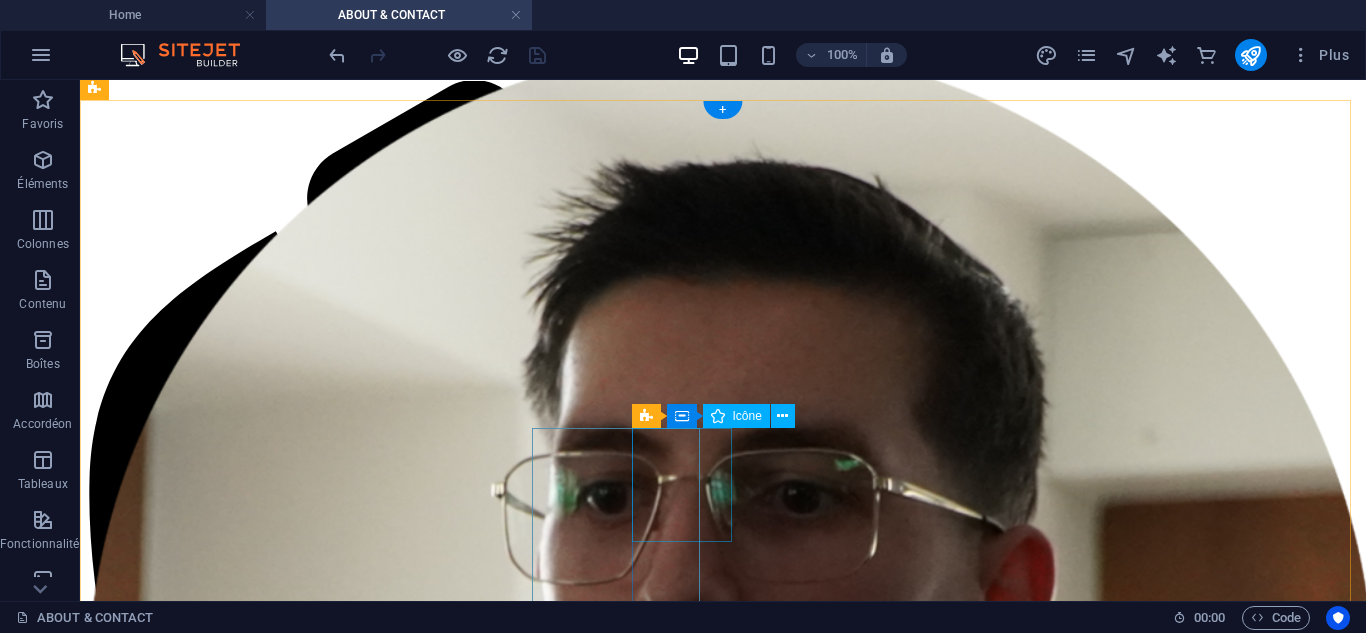 scroll, scrollTop: 195, scrollLeft: 0, axis: vertical 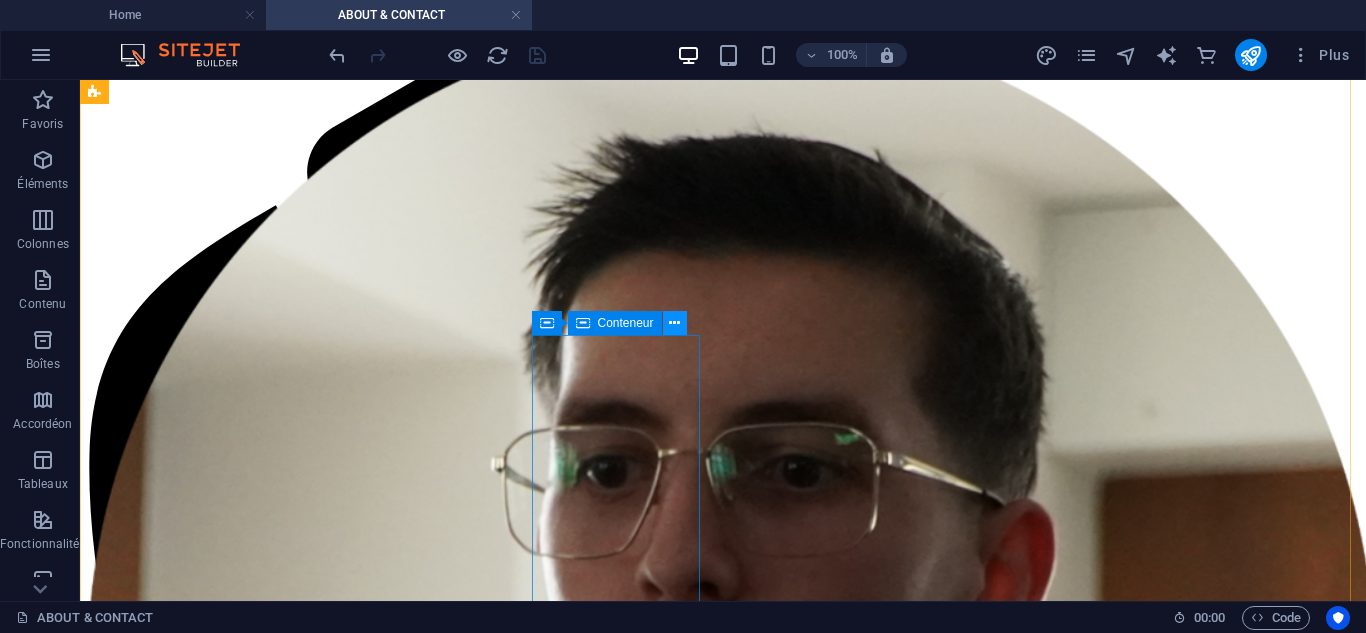 click at bounding box center [675, 323] 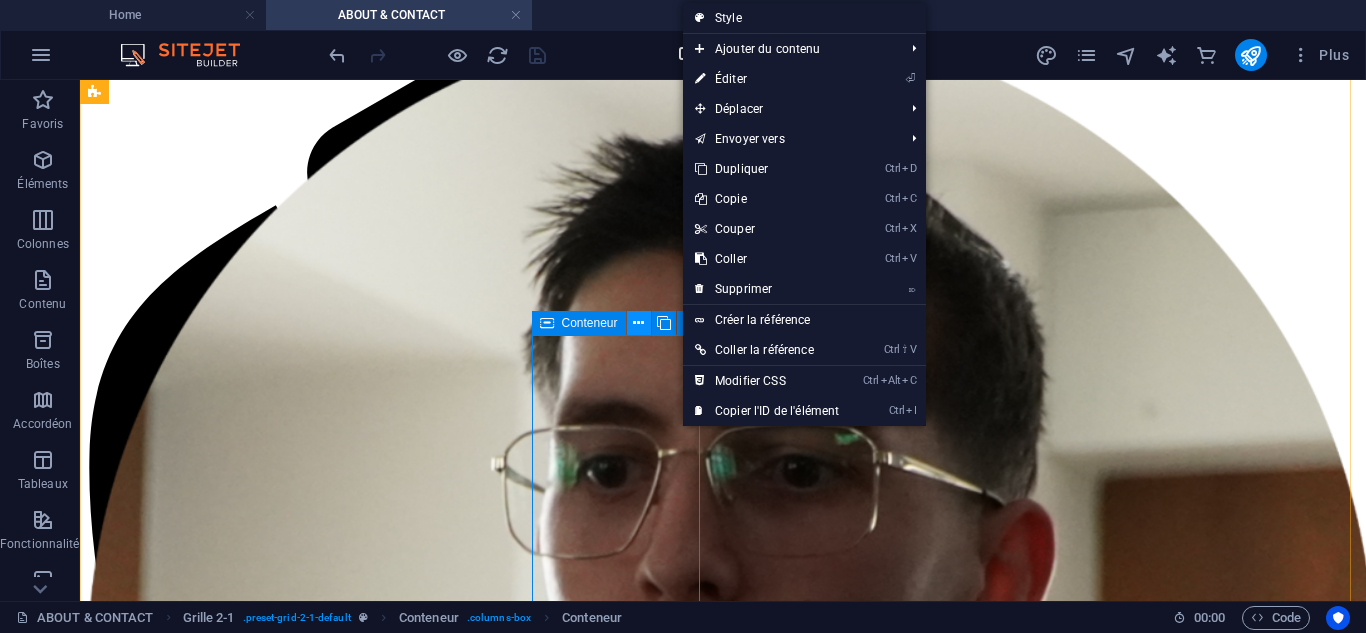 click at bounding box center [639, 323] 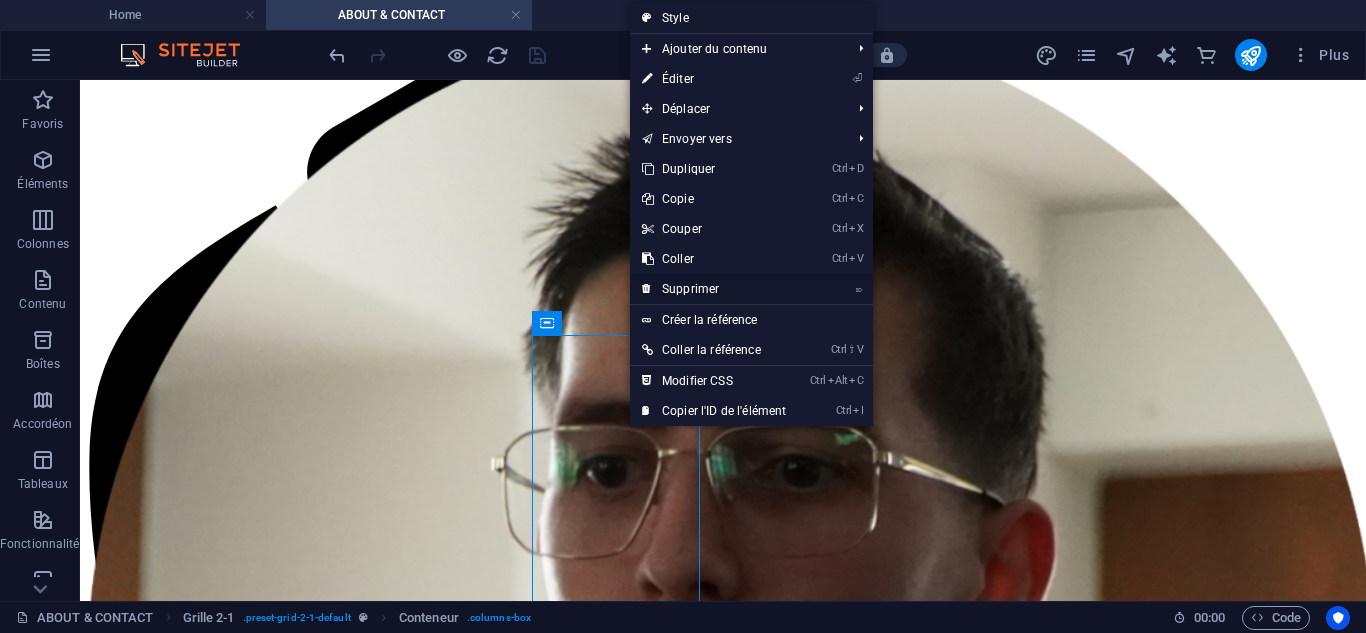 click on "⌦  Supprimer" at bounding box center (714, 289) 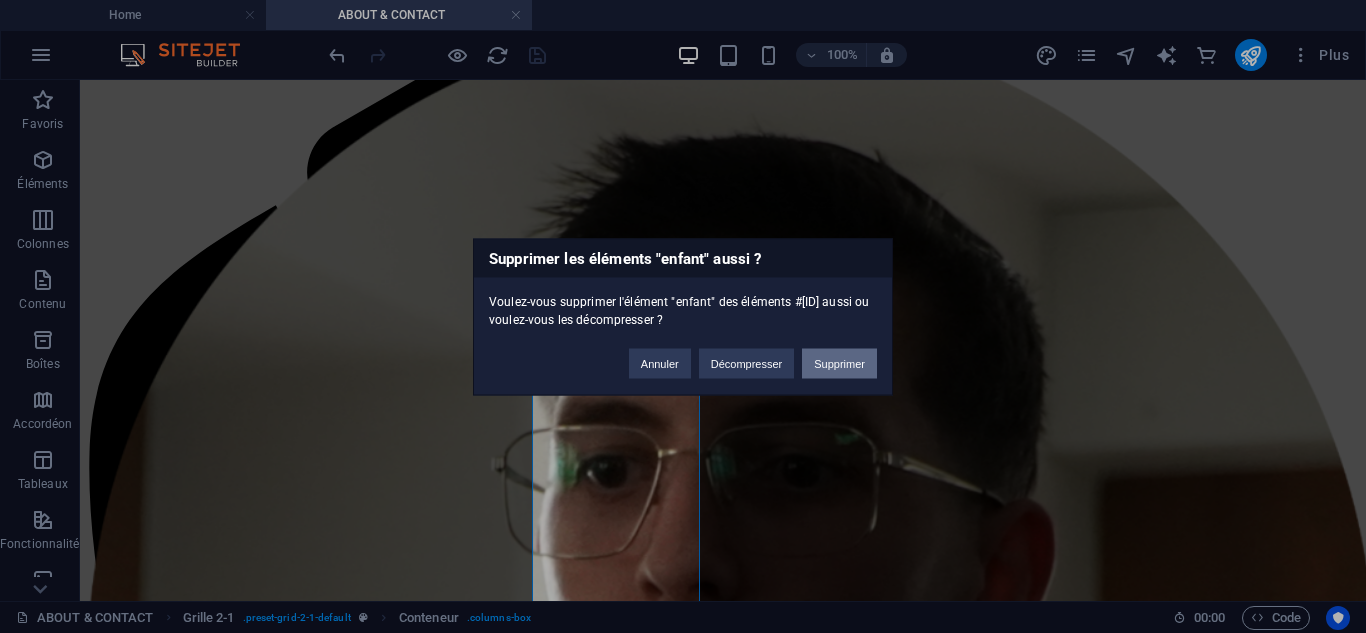 click on "Supprimer" at bounding box center (839, 363) 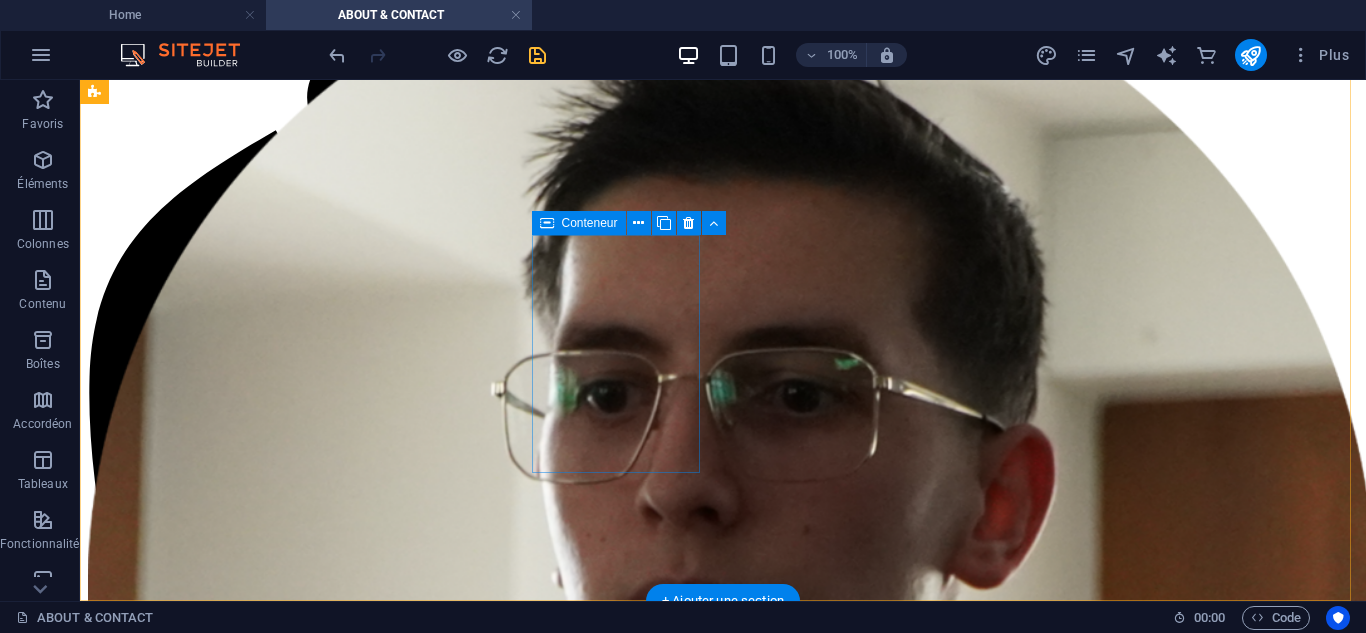 scroll, scrollTop: 295, scrollLeft: 0, axis: vertical 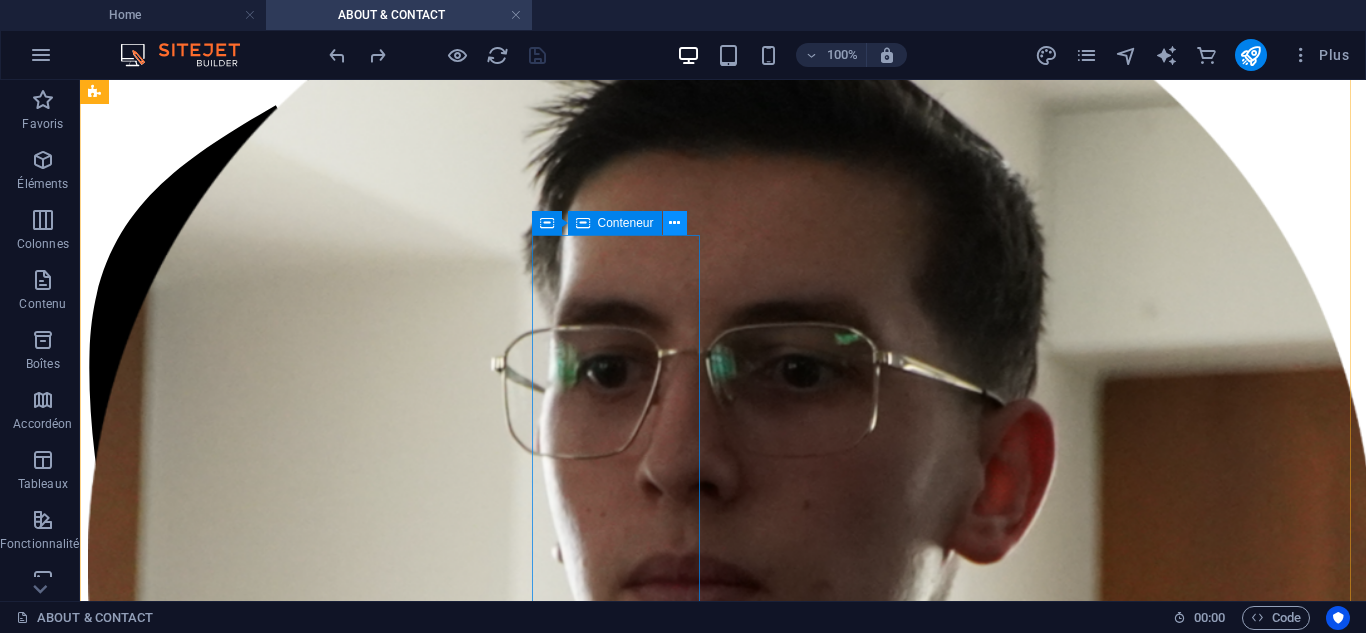 click at bounding box center (674, 223) 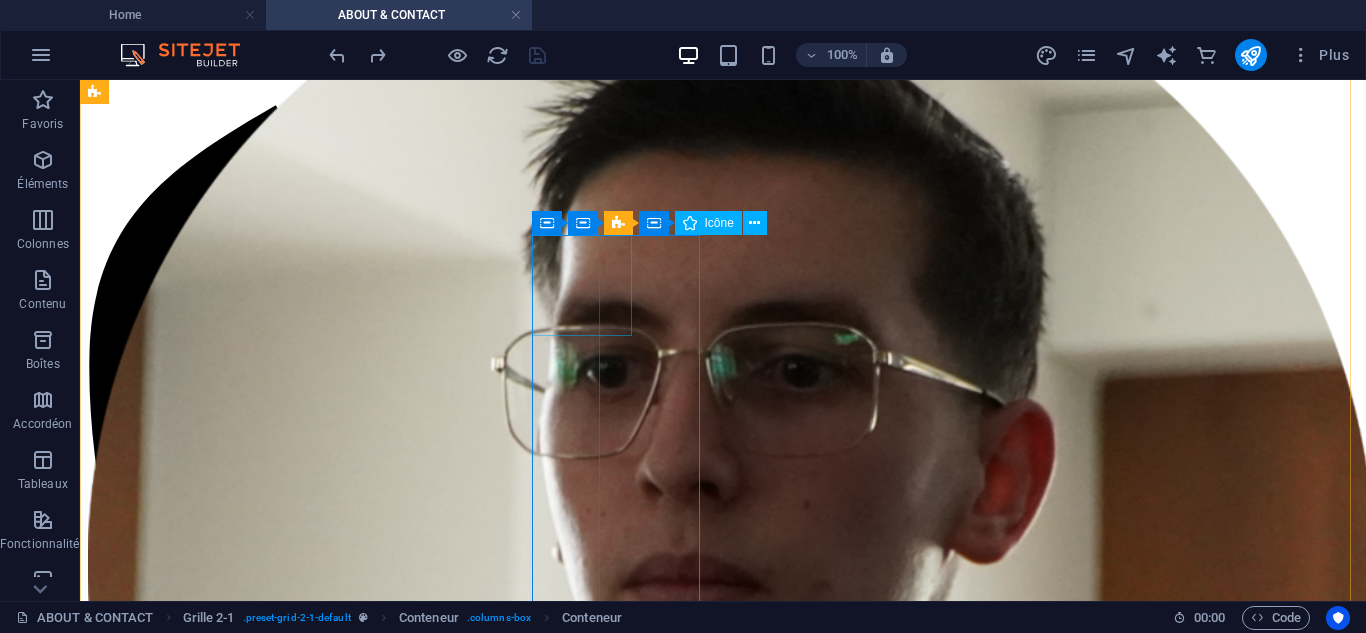 click at bounding box center (723, 1513) 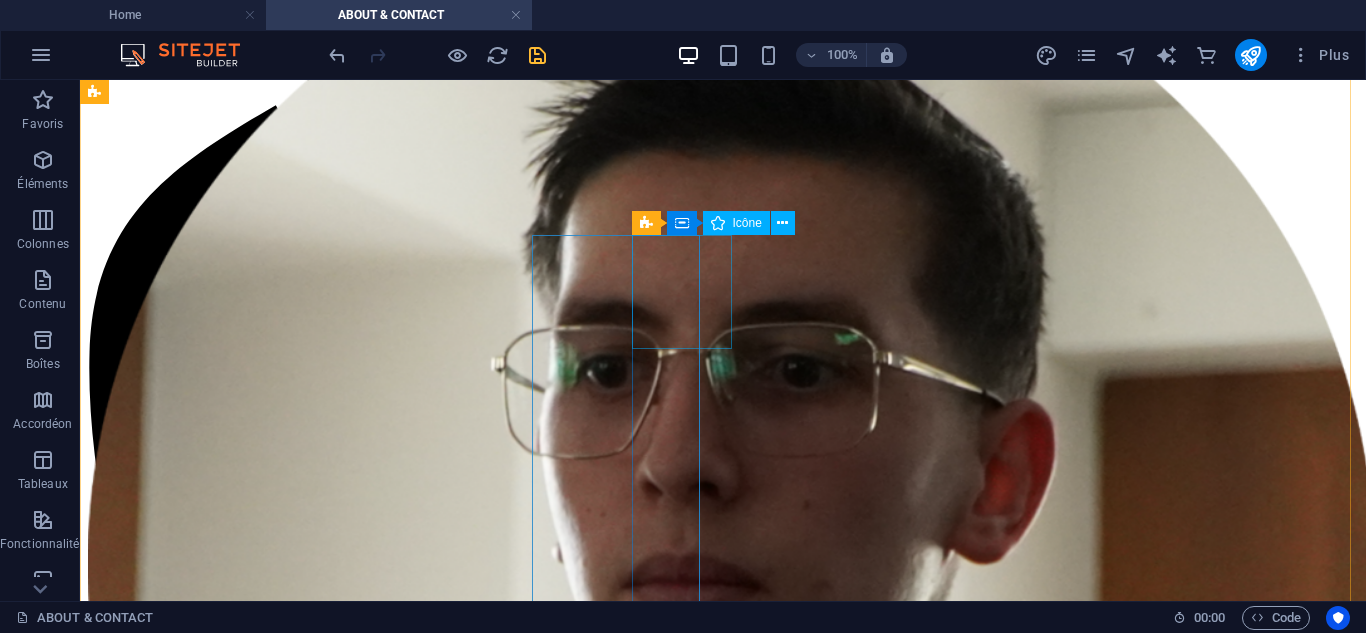 click at bounding box center [723, 1662] 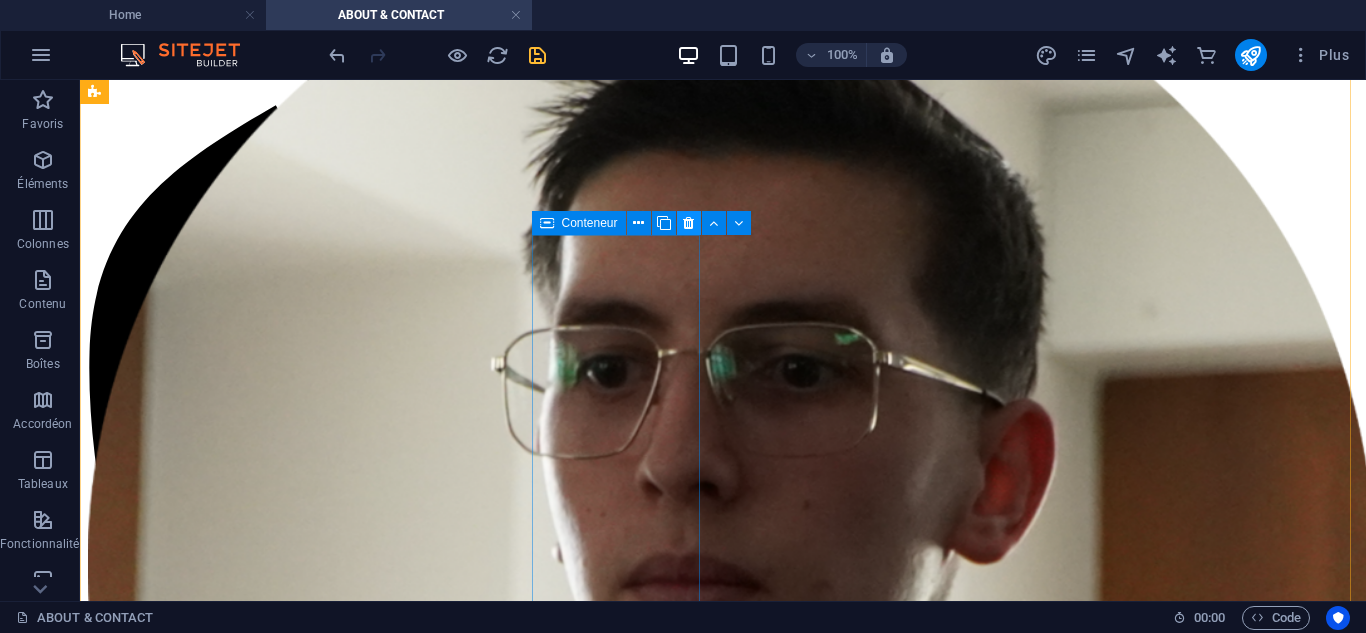 click at bounding box center [688, 223] 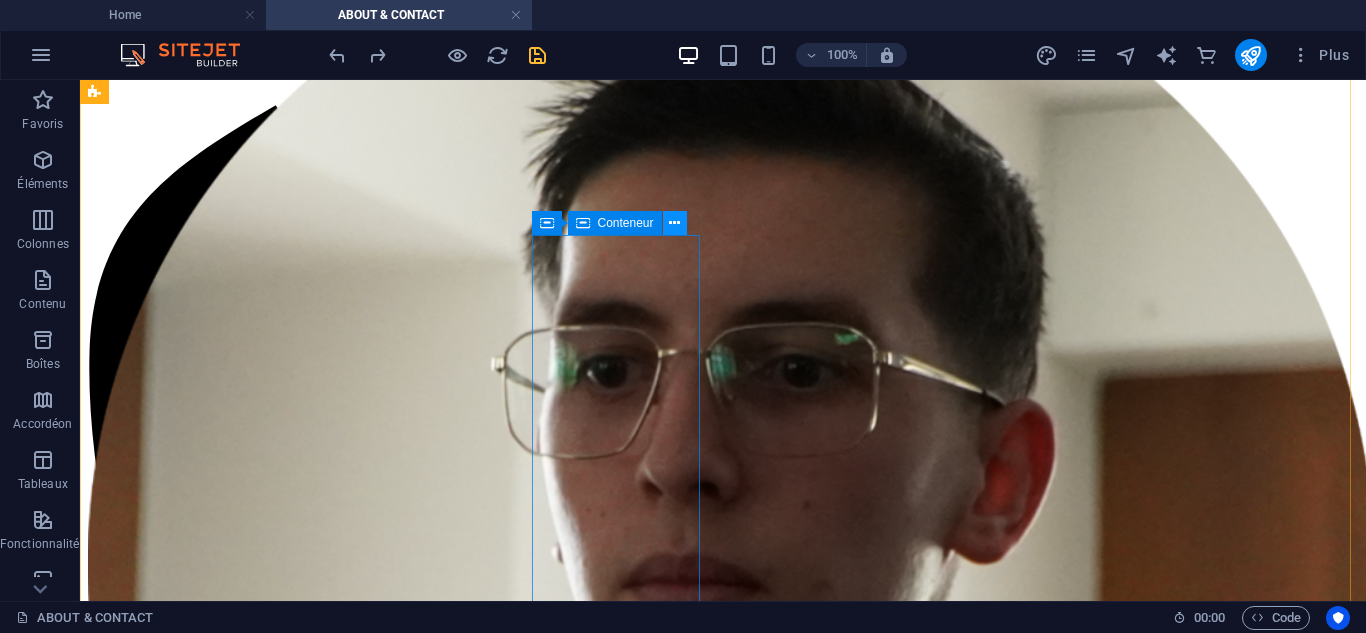 click at bounding box center (675, 223) 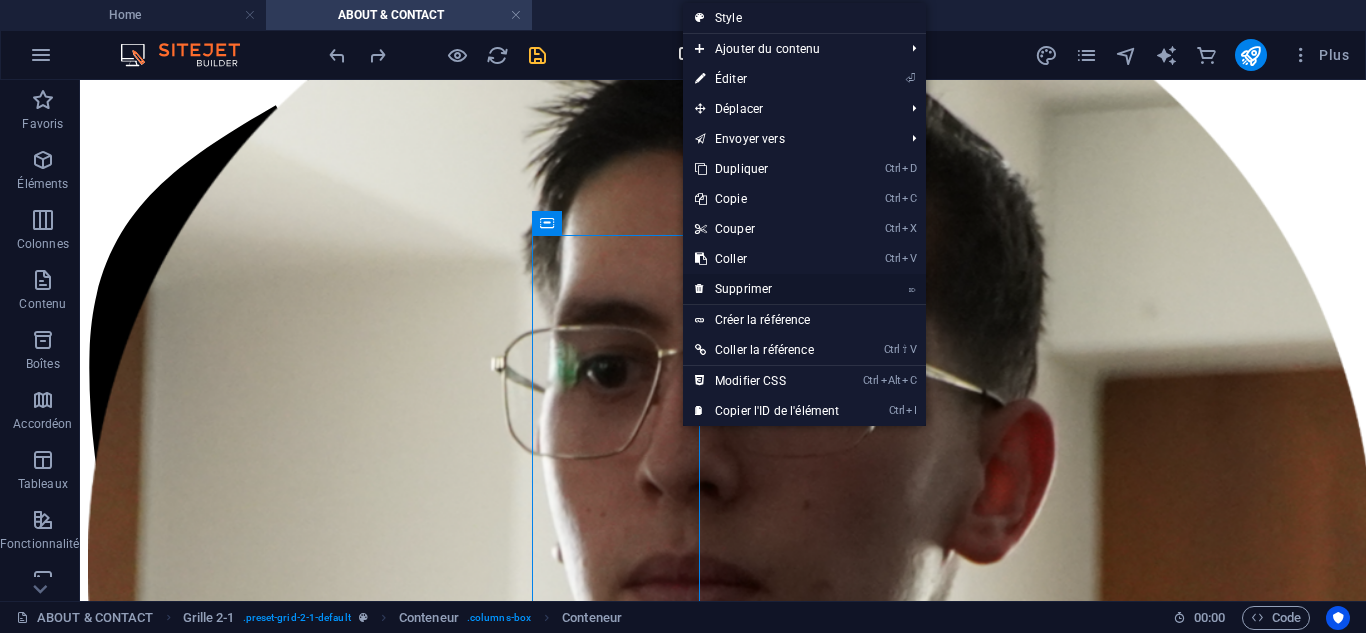 click on "⌦  Supprimer" at bounding box center [767, 289] 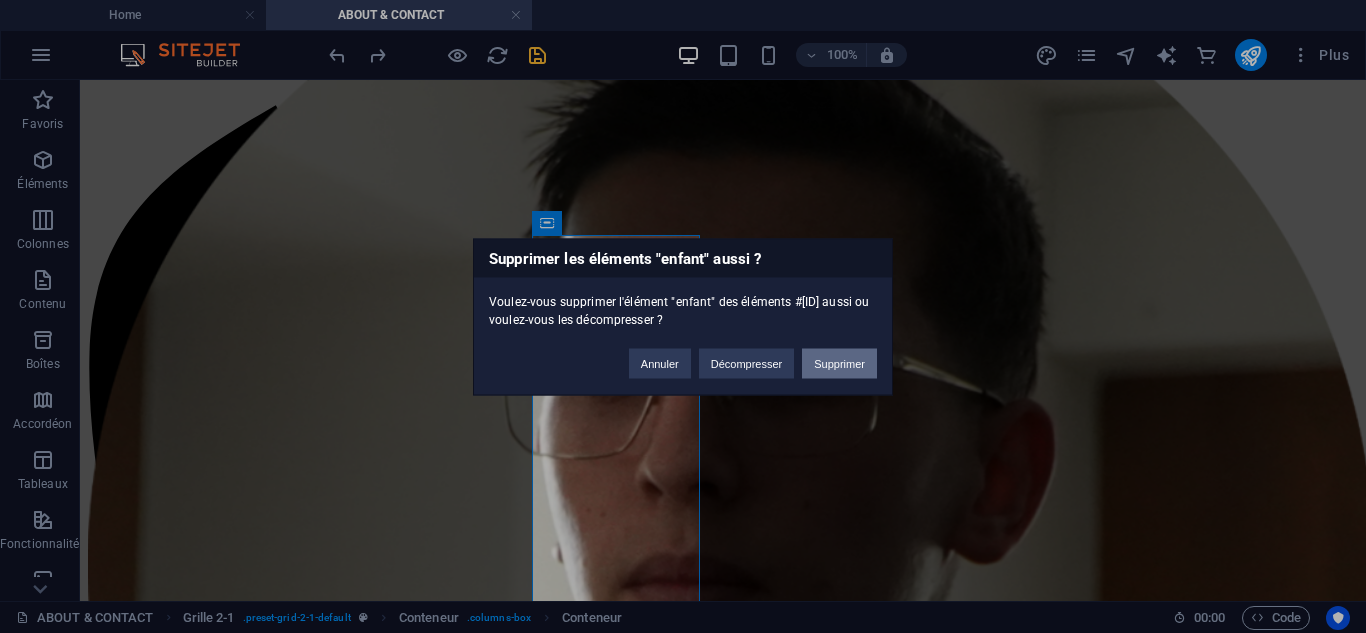 click on "Supprimer" at bounding box center (839, 363) 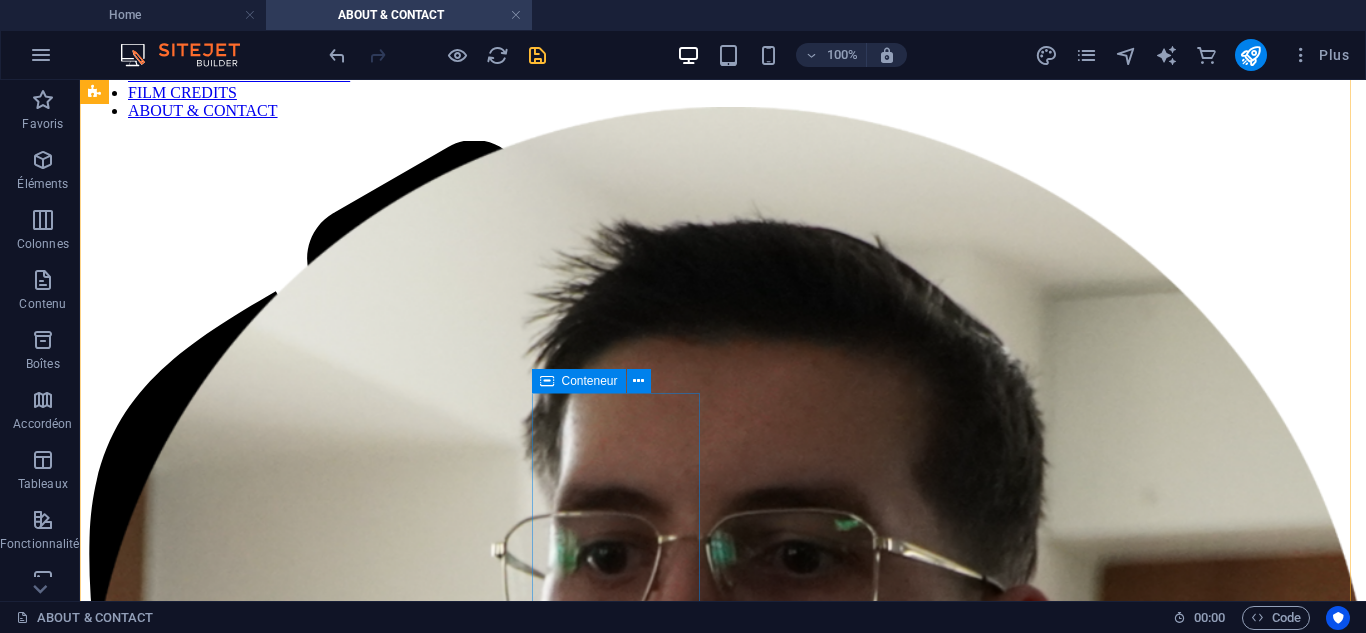 scroll, scrollTop: 200, scrollLeft: 0, axis: vertical 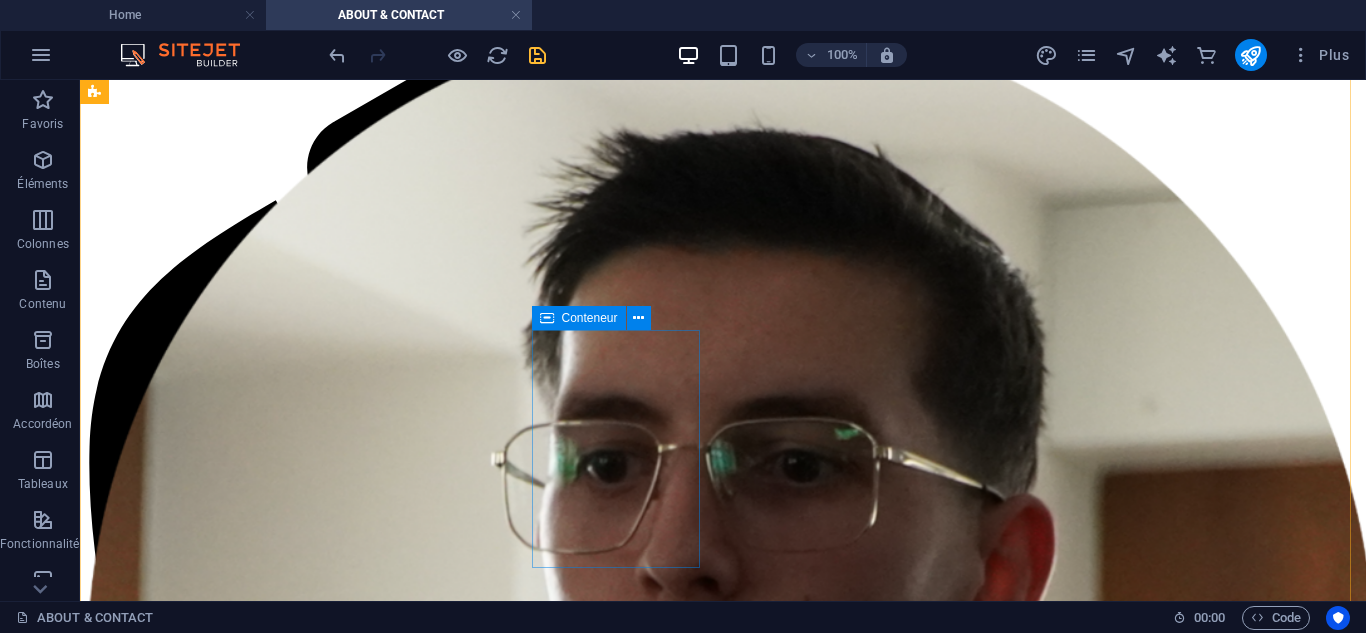 click on "Ajouter les éléments" at bounding box center (639, 1657) 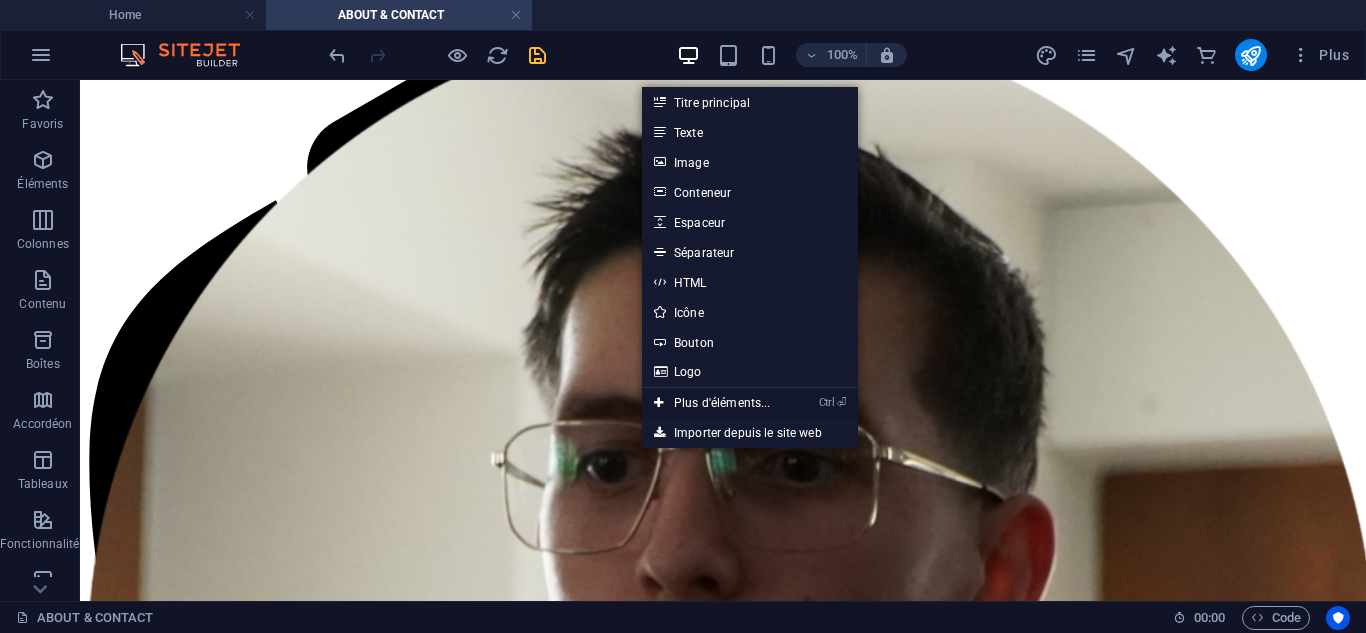 click on "Ctrl ⏎  Plus d'éléments..." at bounding box center (712, 403) 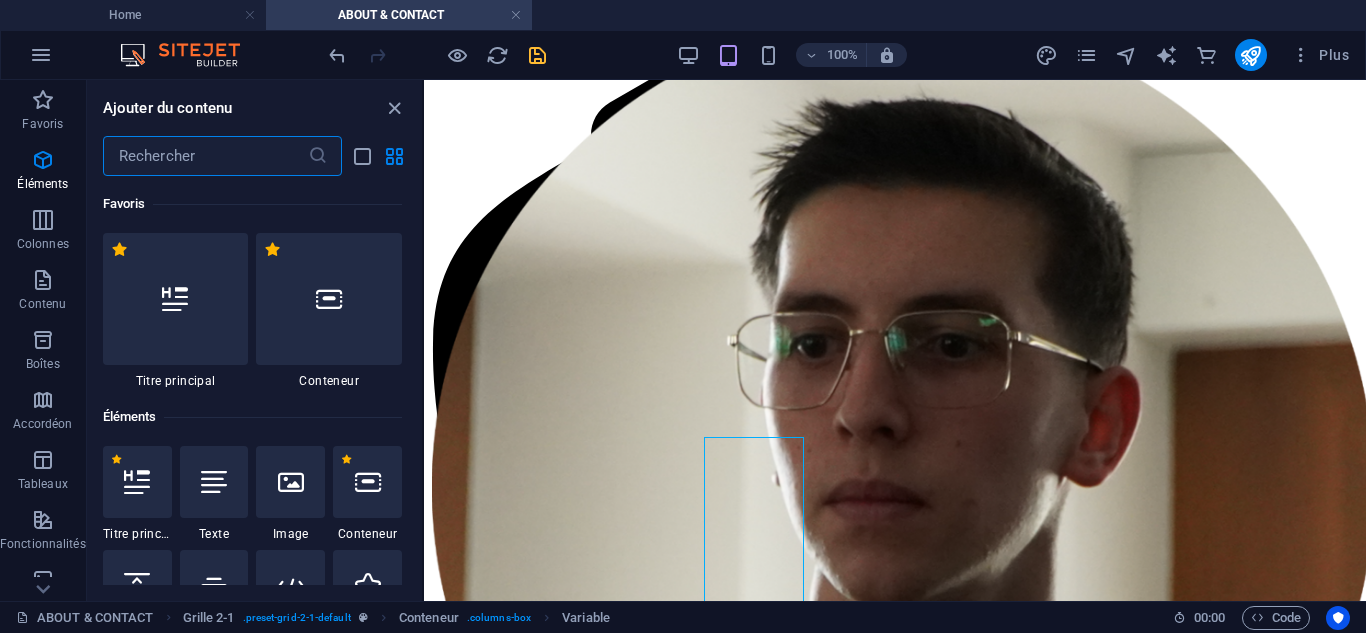 scroll, scrollTop: 95, scrollLeft: 0, axis: vertical 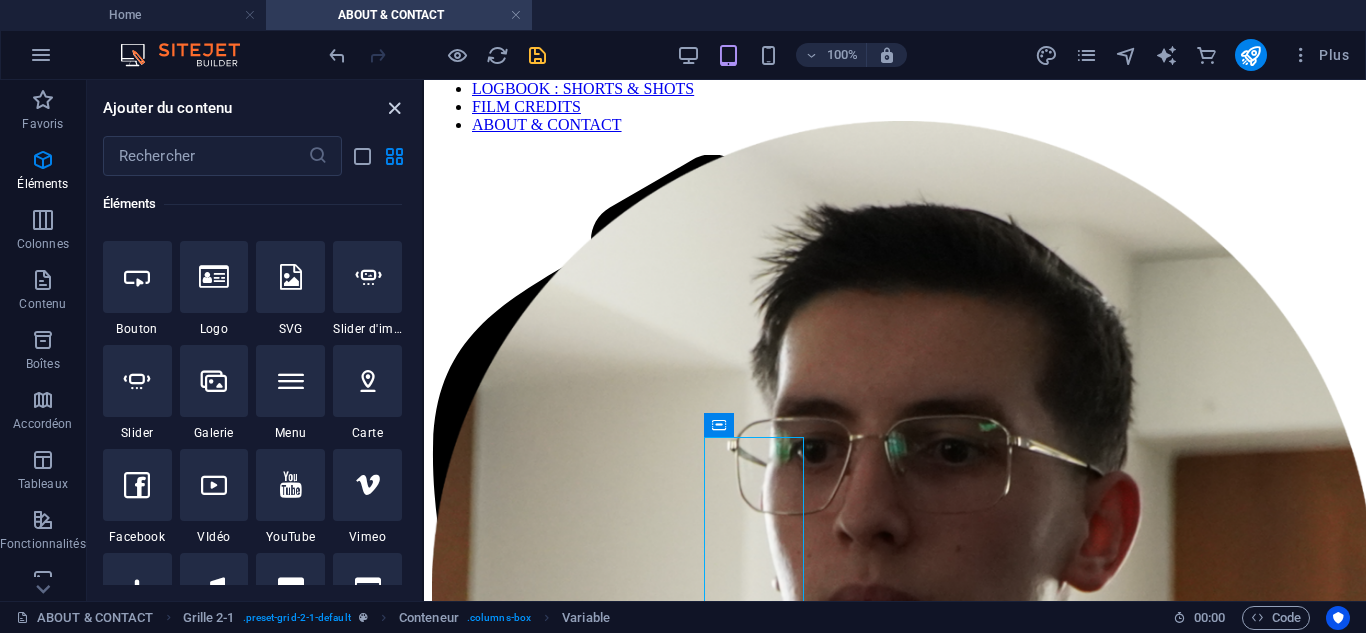 click at bounding box center (394, 108) 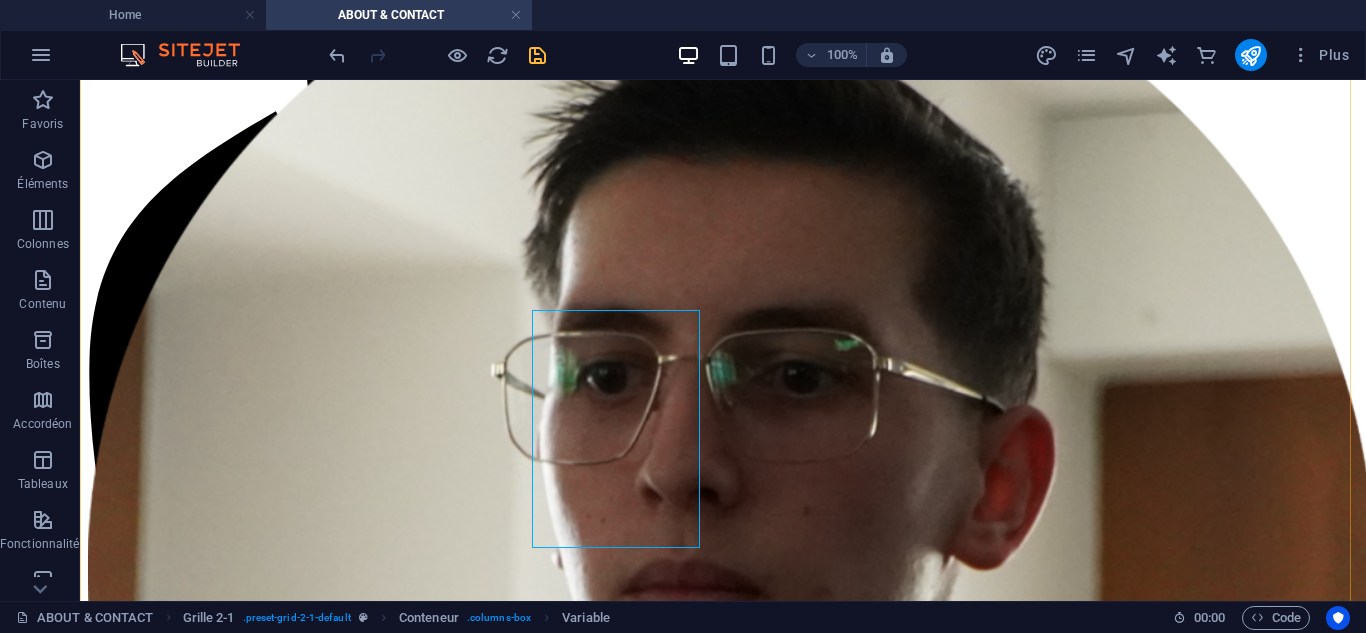 scroll, scrollTop: 295, scrollLeft: 0, axis: vertical 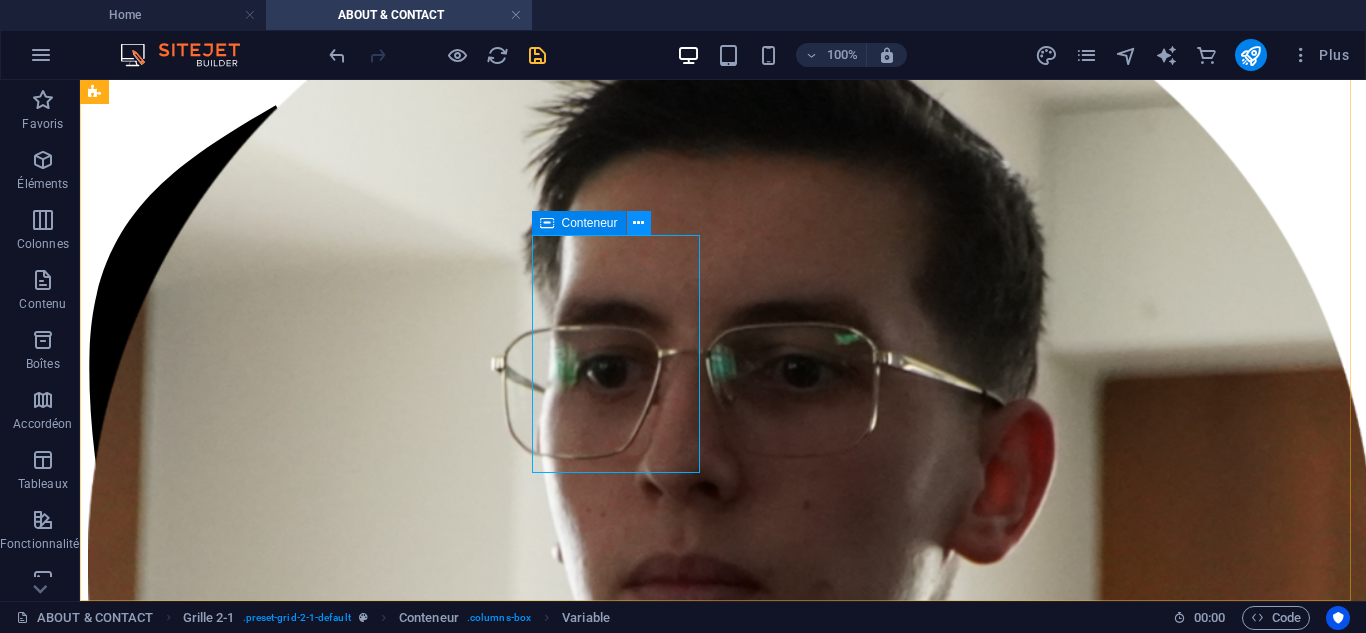 click at bounding box center [638, 223] 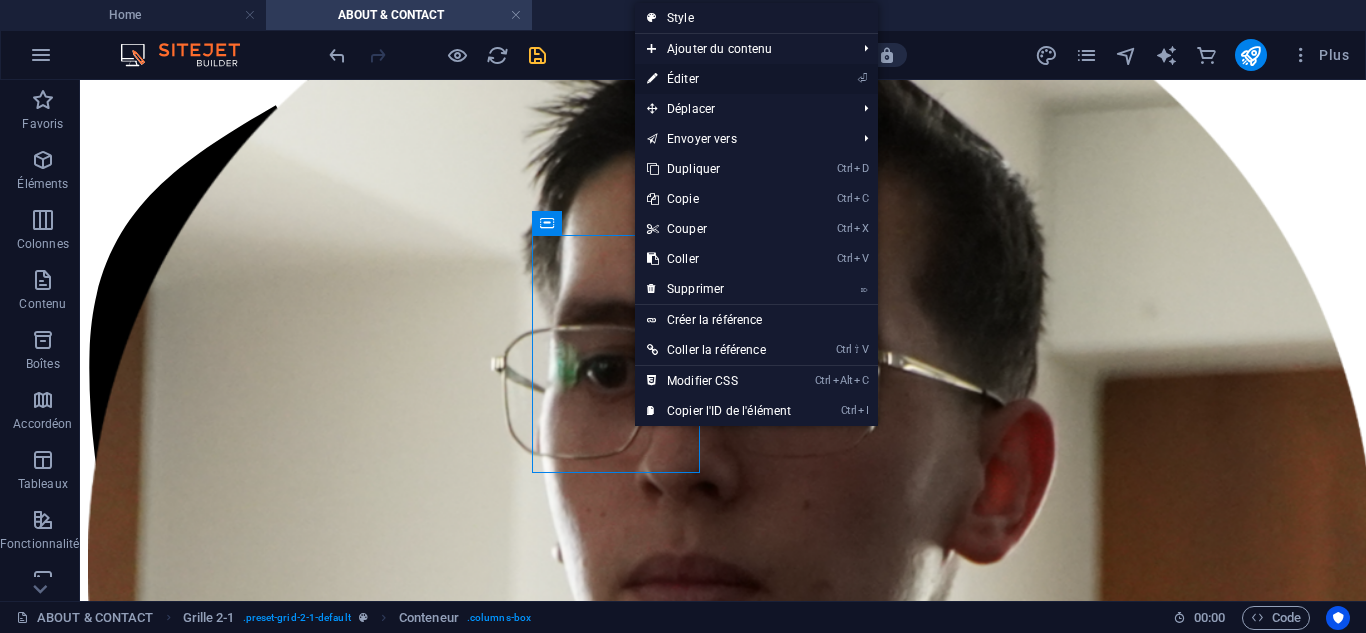 click on "⏎  Éditer" at bounding box center [719, 79] 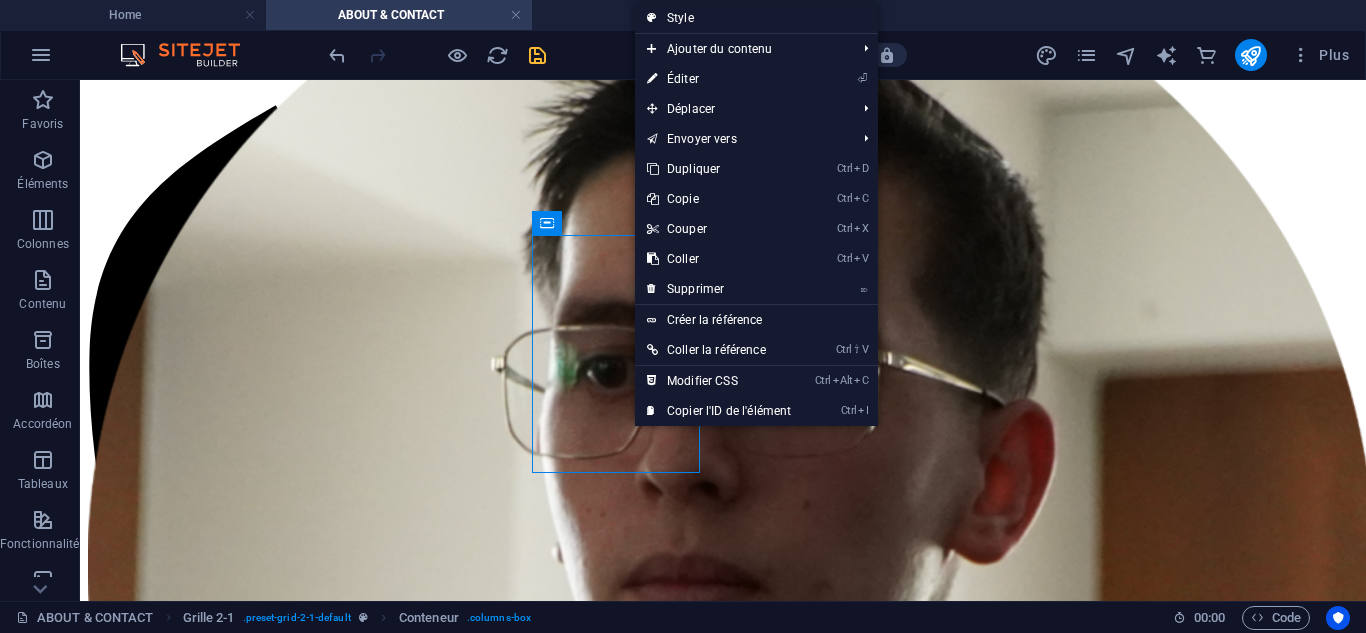 select on "px" 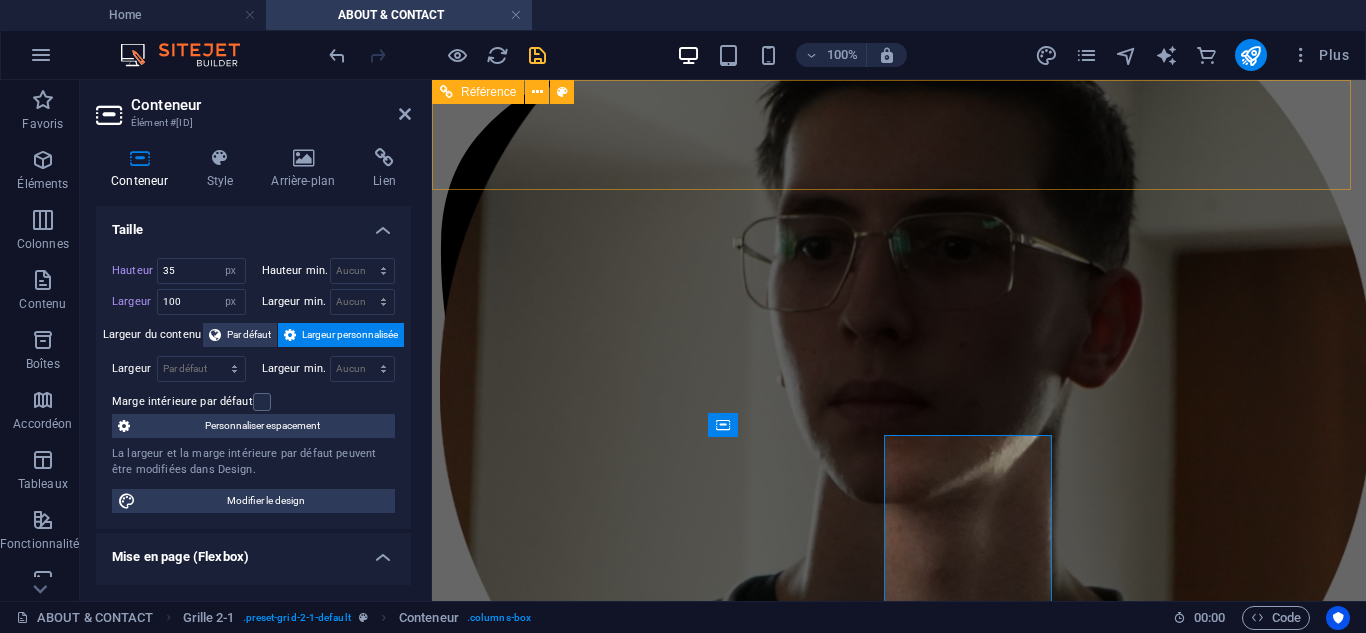 scroll, scrollTop: 95, scrollLeft: 0, axis: vertical 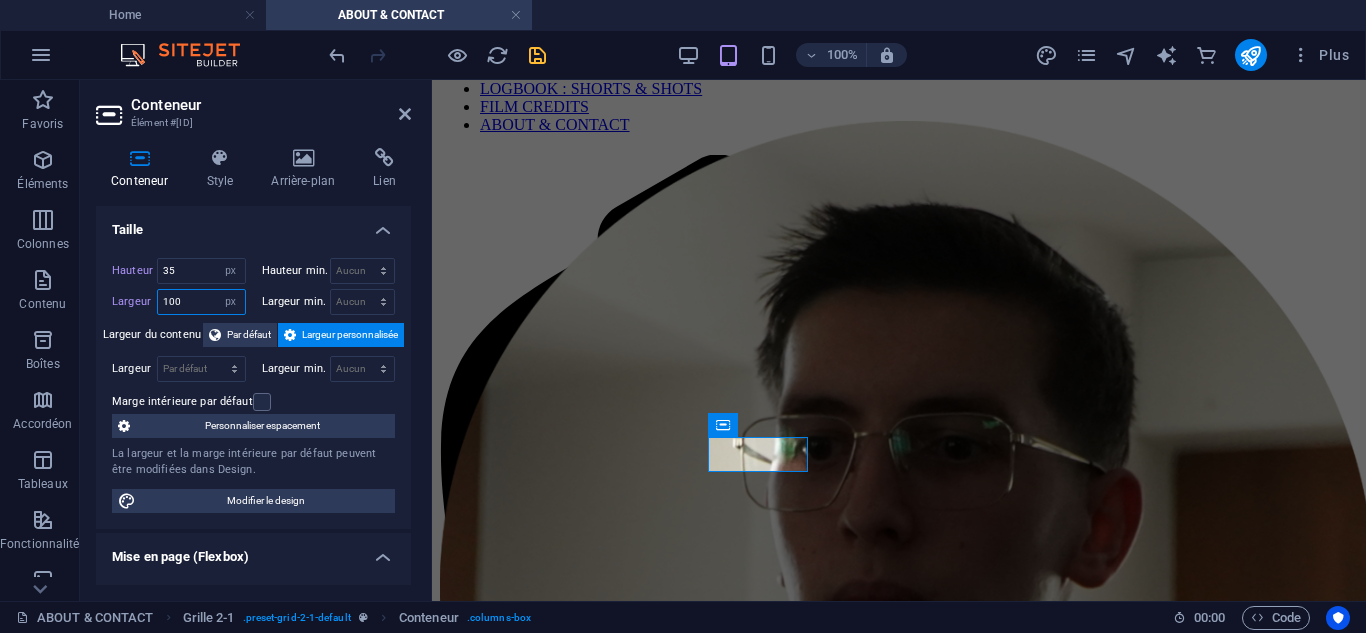 click on "100" at bounding box center (201, 302) 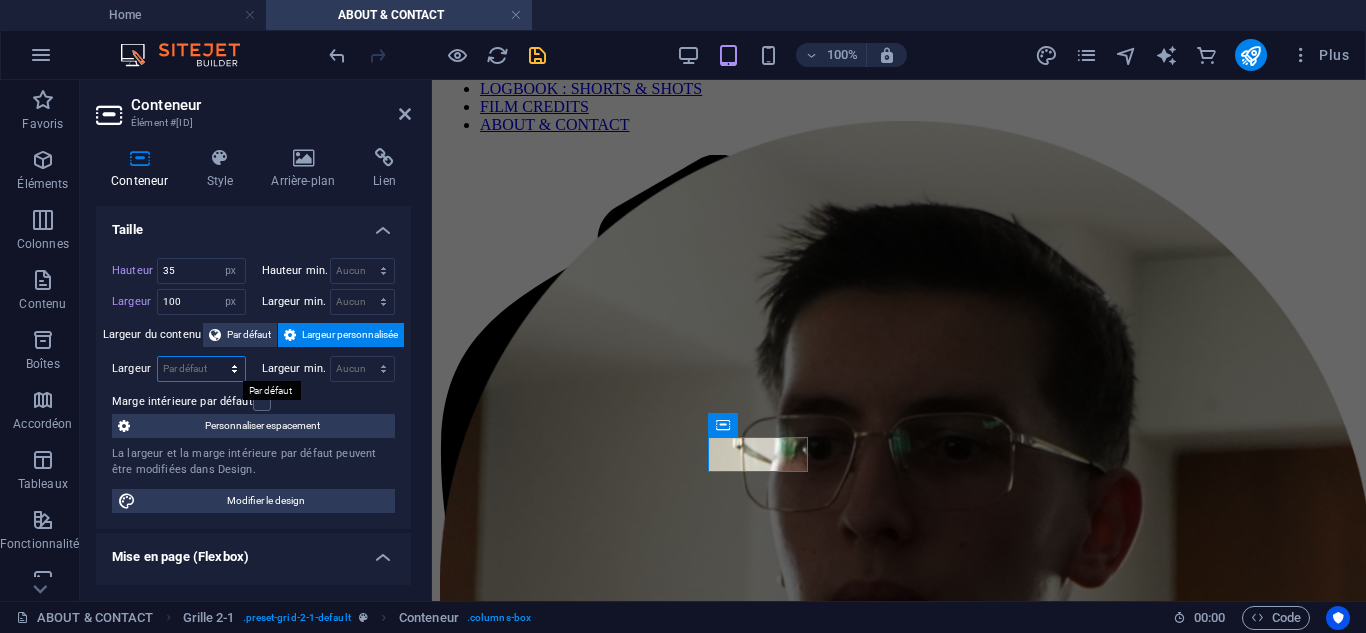 click on "Par défaut px rem % em vh vw" at bounding box center [201, 369] 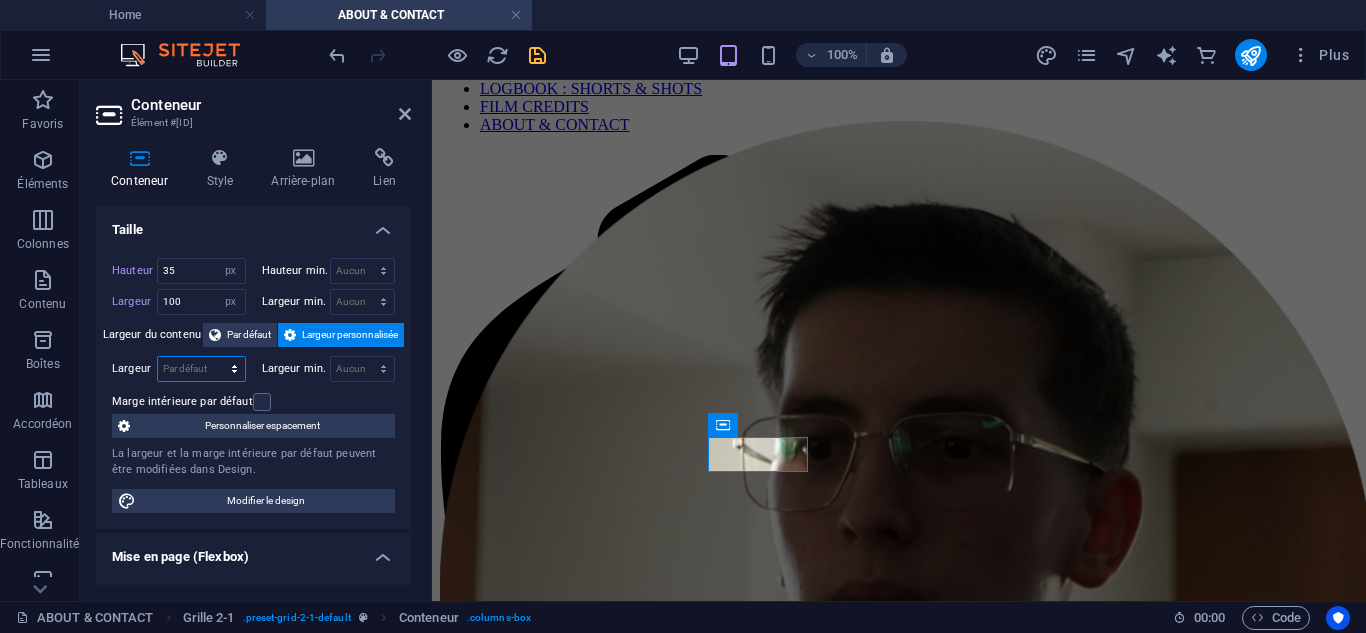 select on "px" 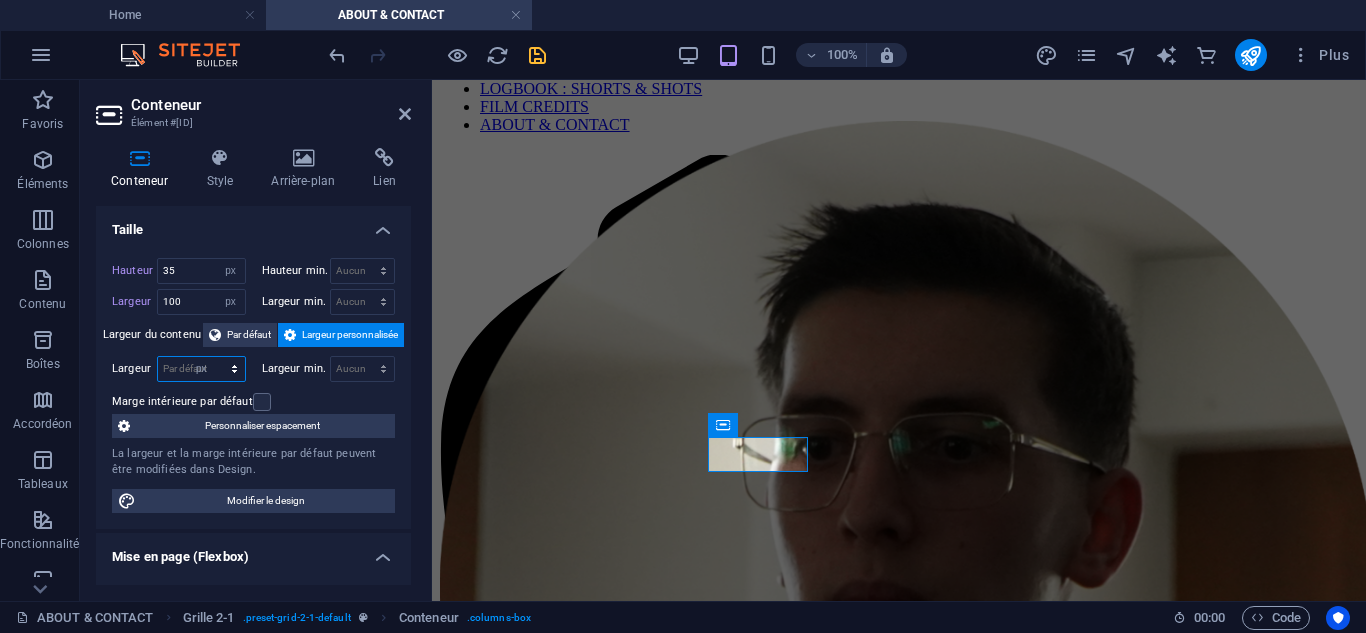 click on "Par défaut px rem % em vh vw" at bounding box center (201, 369) 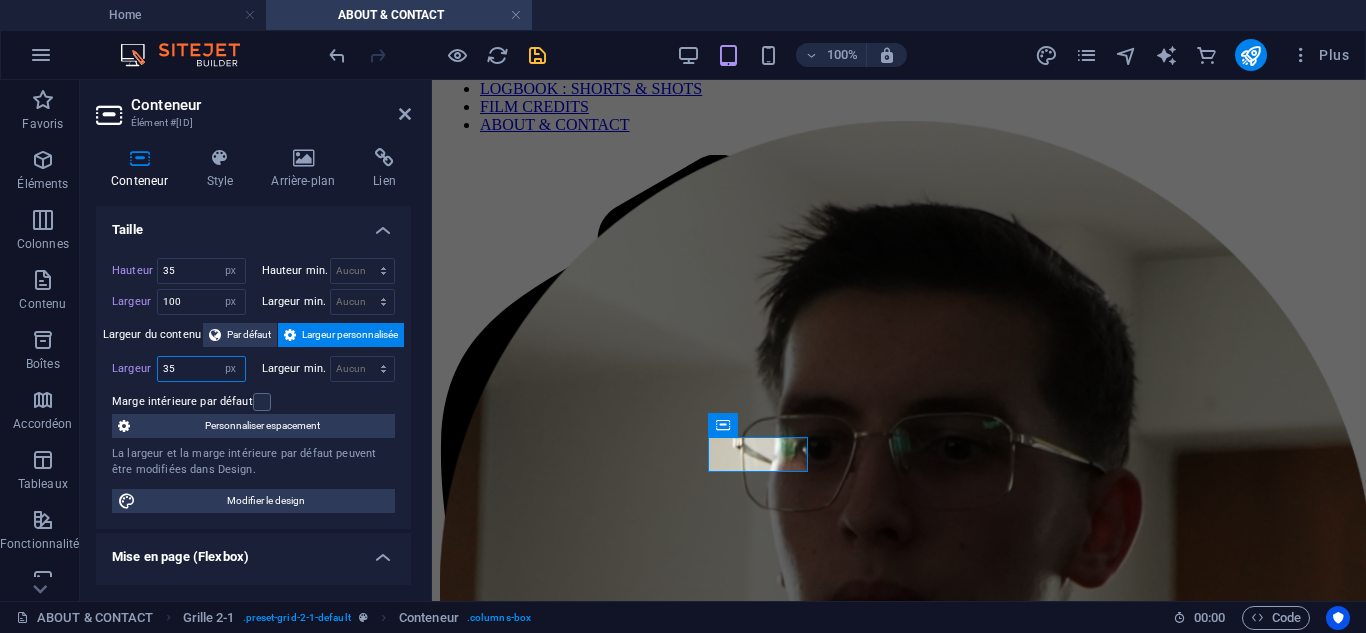 drag, startPoint x: 192, startPoint y: 368, endPoint x: 116, endPoint y: 363, distance: 76.1643 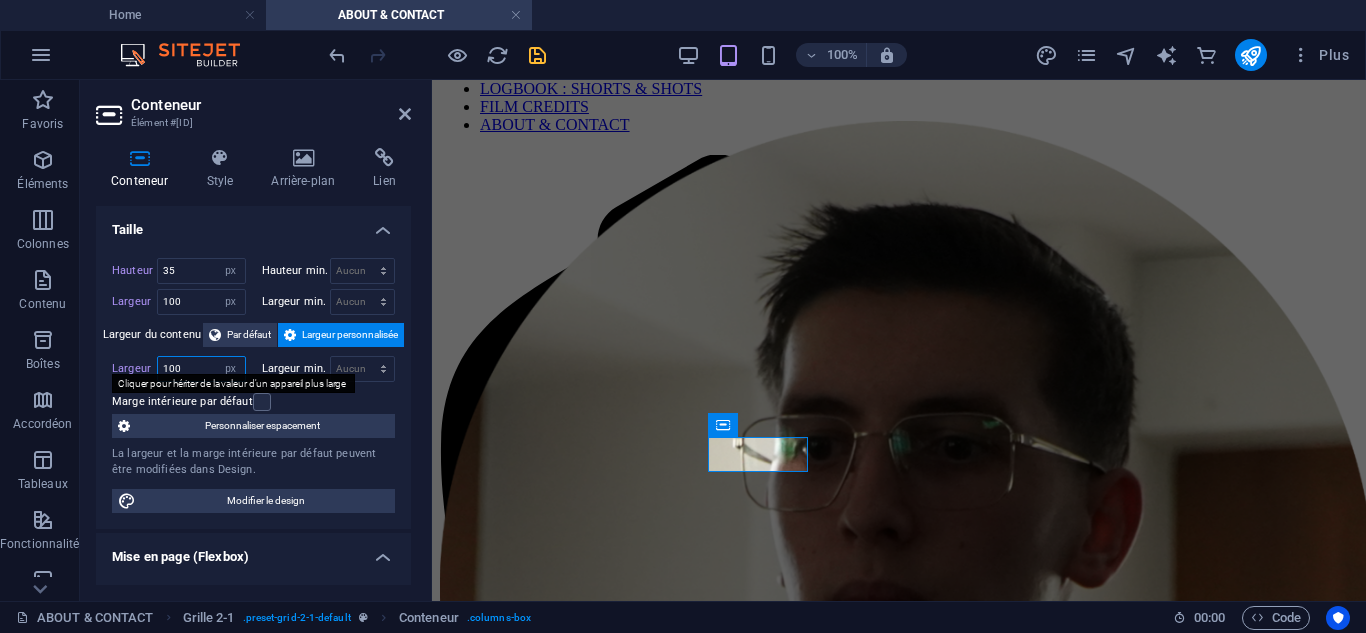 type on "100" 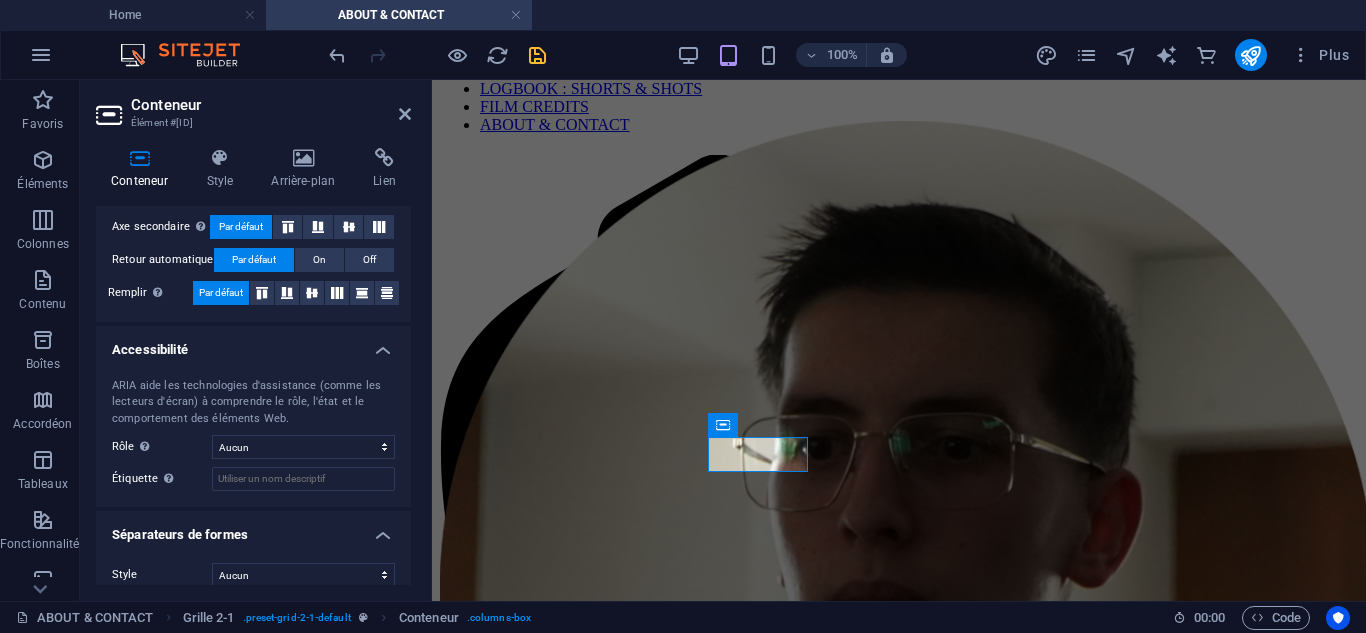 scroll, scrollTop: 454, scrollLeft: 0, axis: vertical 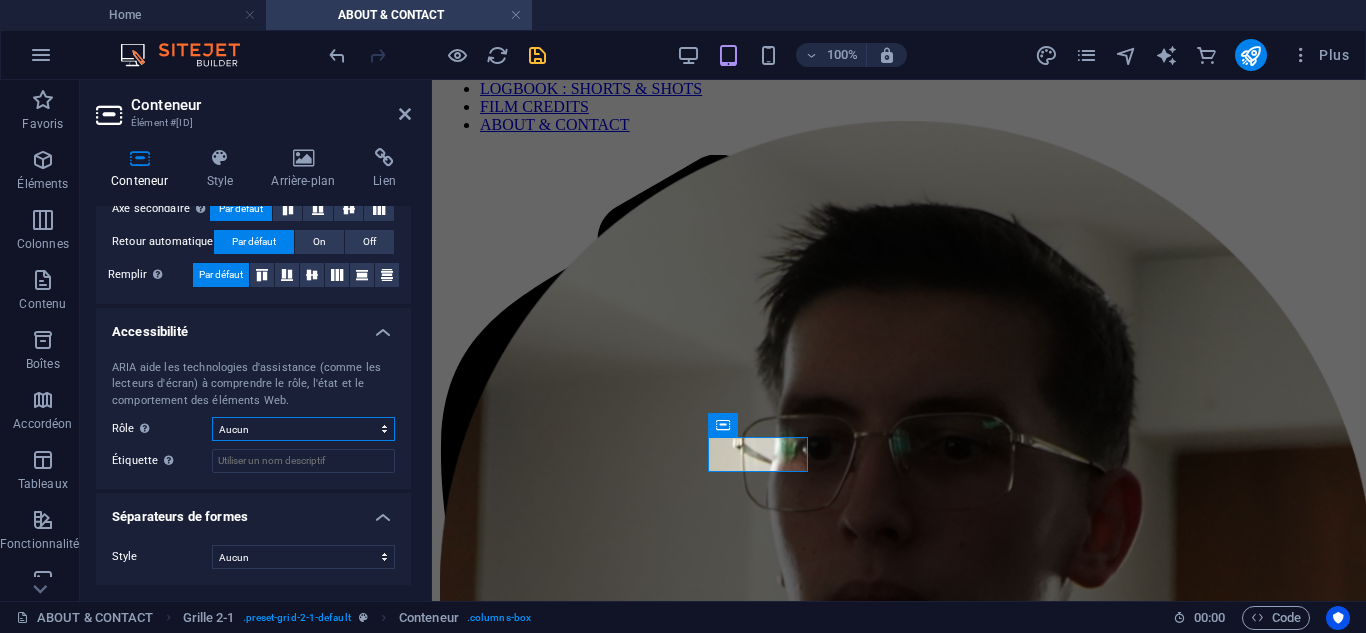 click on "Aucun Alert Article Banner Comment Complementary Dialog En-tête Marquee Pied de page Presentation Region Section Separator Status Timer" at bounding box center [303, 429] 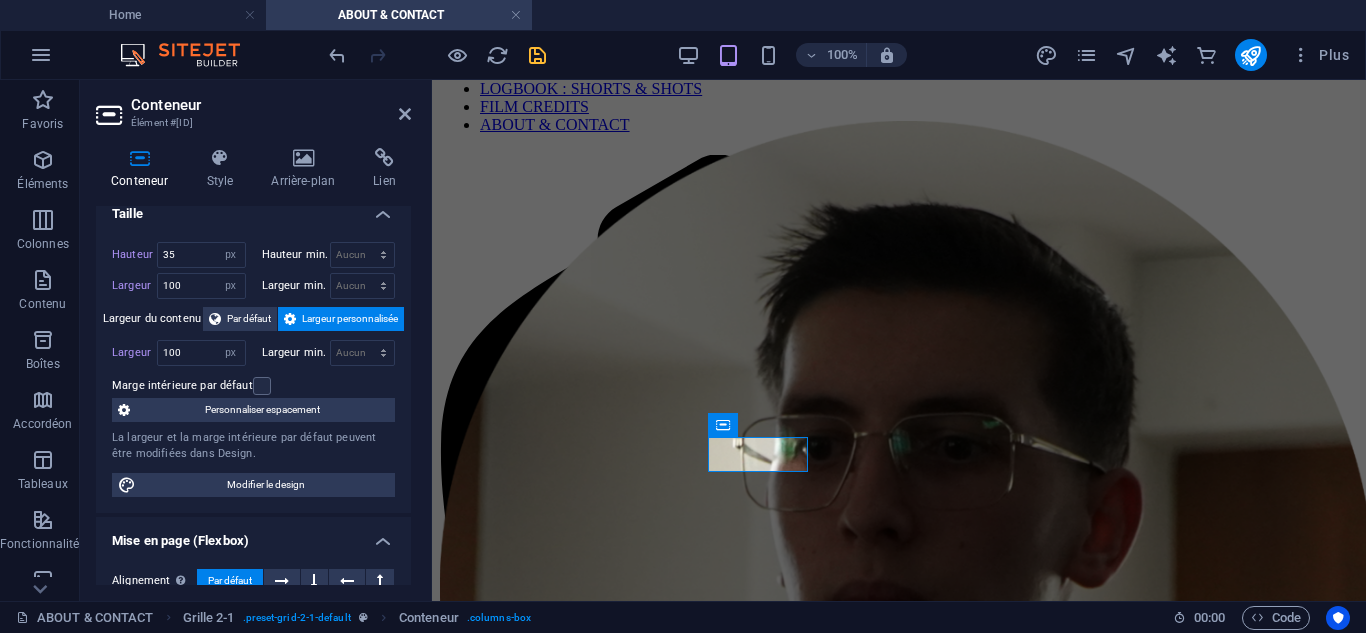scroll, scrollTop: 0, scrollLeft: 0, axis: both 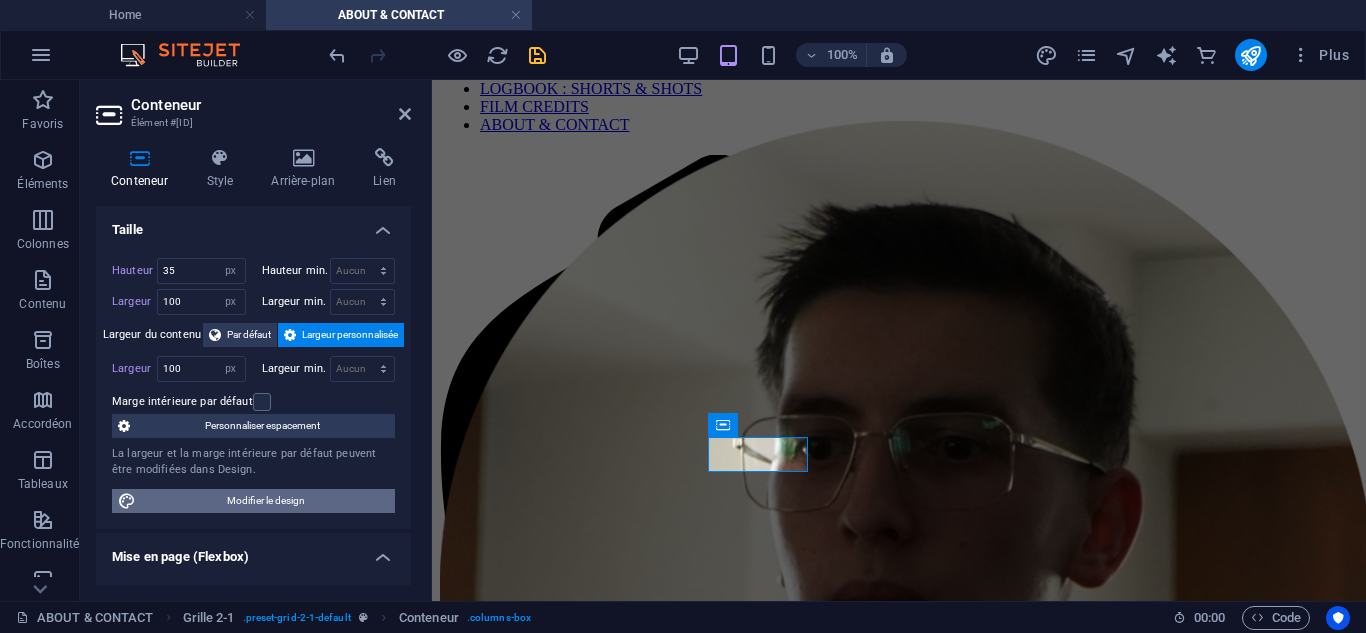 drag, startPoint x: 281, startPoint y: 492, endPoint x: 441, endPoint y: 401, distance: 184.06792 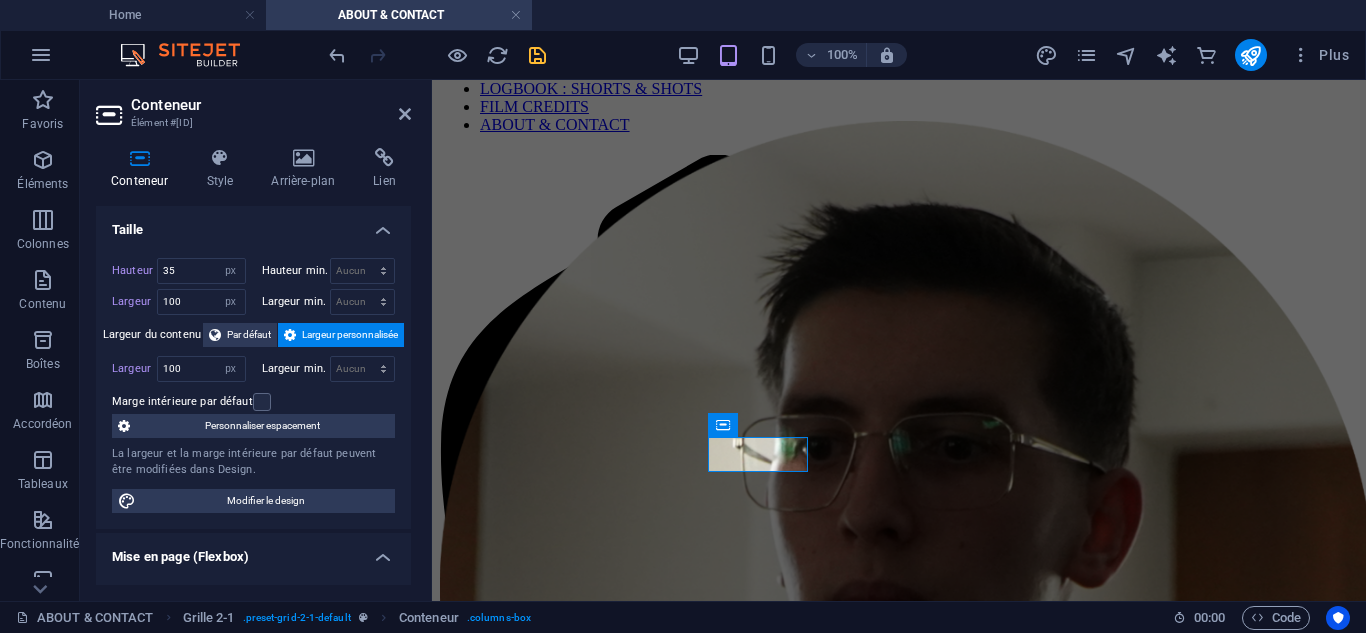 select on "rem" 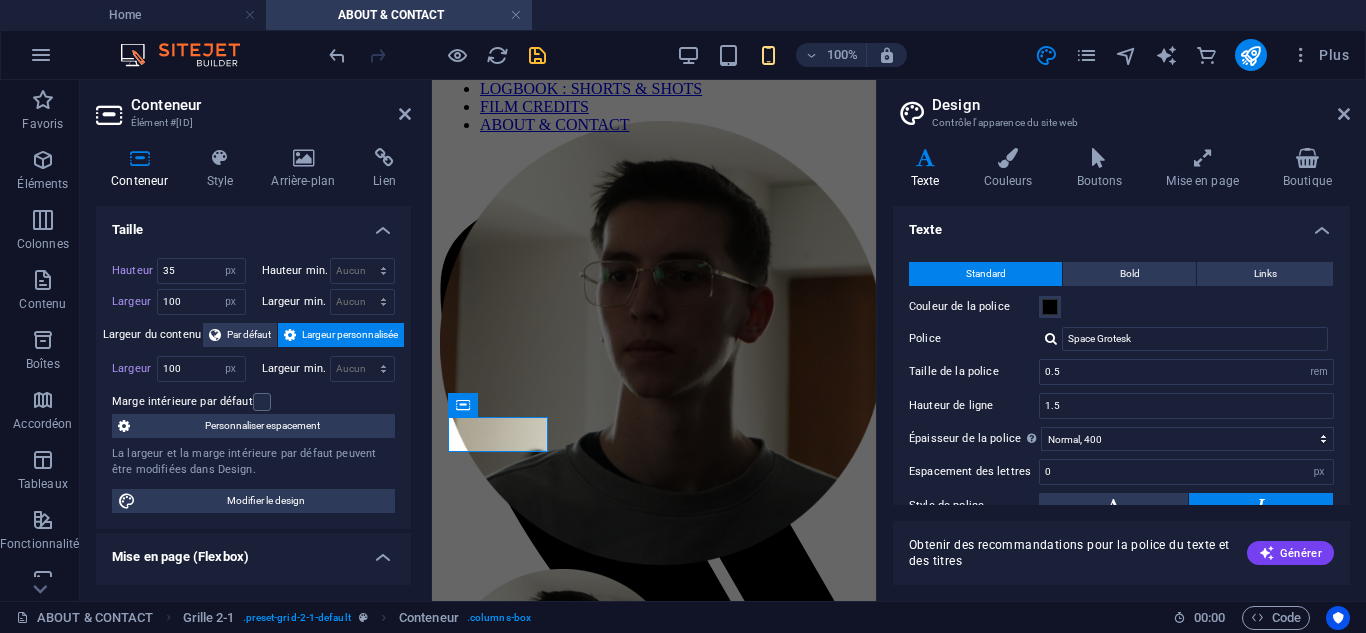 type on "2" 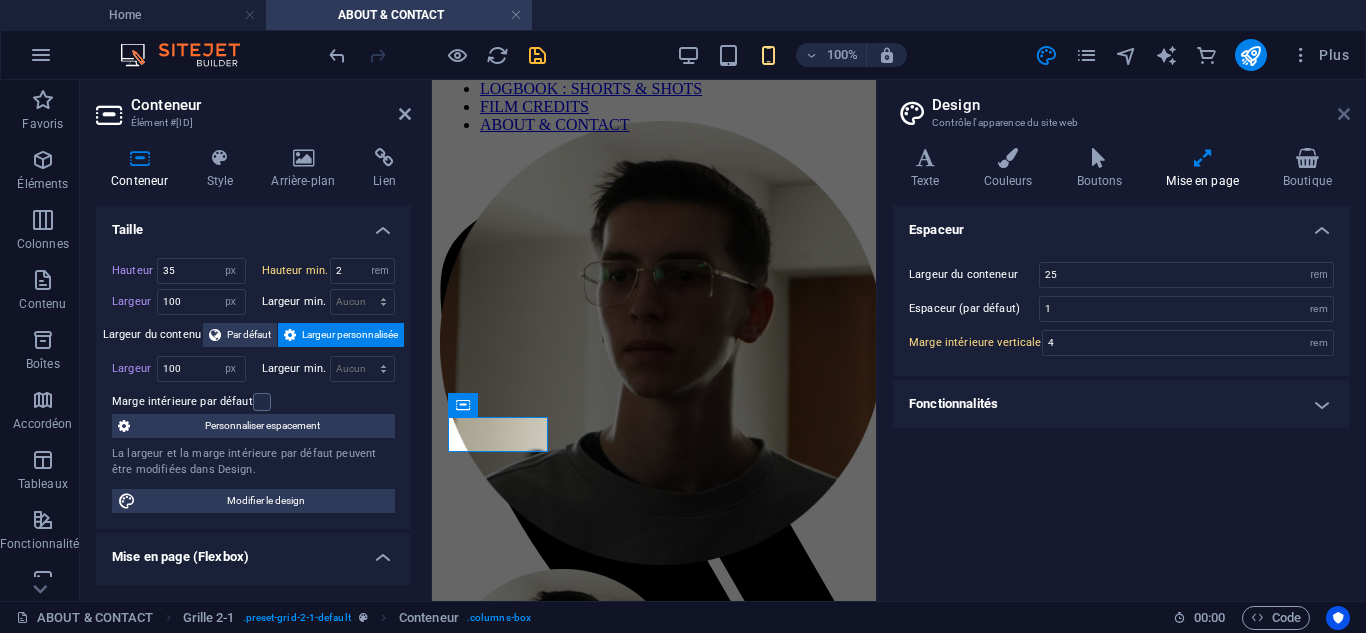 click at bounding box center [1344, 114] 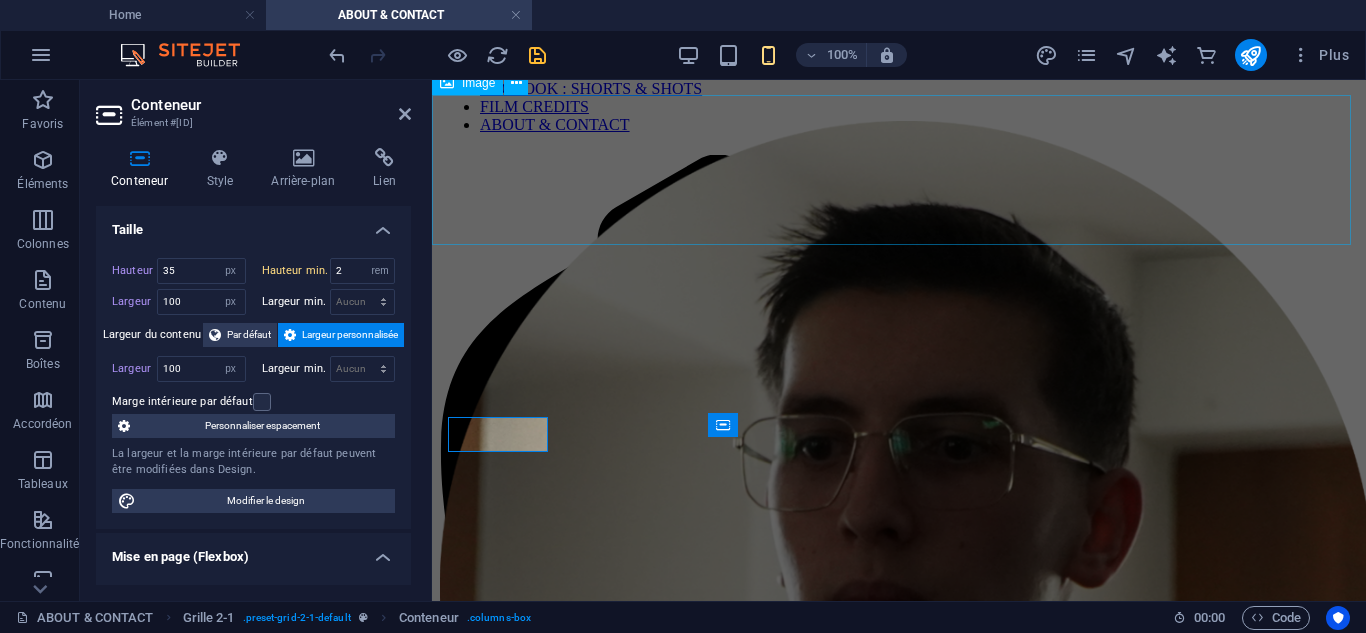 type 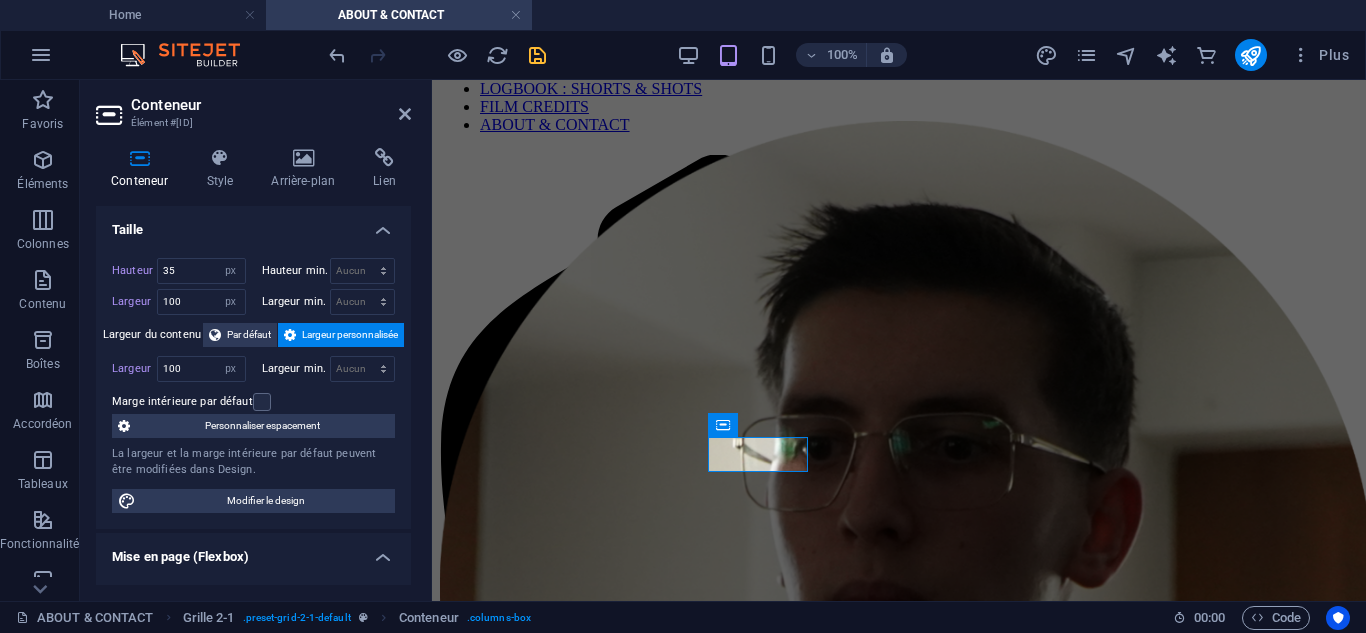 click on "Conteneur Élément #[ID]
Conteneur Style Arrière-plan Lien Taille Hauteur 35 Par défaut px rem % vh vw Hauteur min. Aucun px rem % vh vw Largeur 100 Par défaut px rem % em vh vw Largeur min. Aucun px rem % vh vw Largeur du contenu Par défaut Largeur personnalisée Largeur 100 Par défaut px rem % em vh vw Largeur min. Aucun px rem % vh vw Marge intérieure par défaut Personnaliser espacement La largeur et la marge intérieure par défaut peuvent être modifiées dans Design. Modifier le design Mise en page (Flexbox) Alignement Détermine la direction de l'axe (flex). Par défaut Axe principal Détermine comment les éléments doivent se comporter le long de l'axe principal de ce conteneur (justify content) Par défaut Axe secondaire Contrôle la direction verticale de l'élément à l'intérieur du conteneur (align-items). Par défaut Retour automatique Par défaut On Off Remplir Par défaut Accessibilité Rôle Le rôle ARIA définit le but d'un élément. Aucun Alert Article" at bounding box center (256, 340) 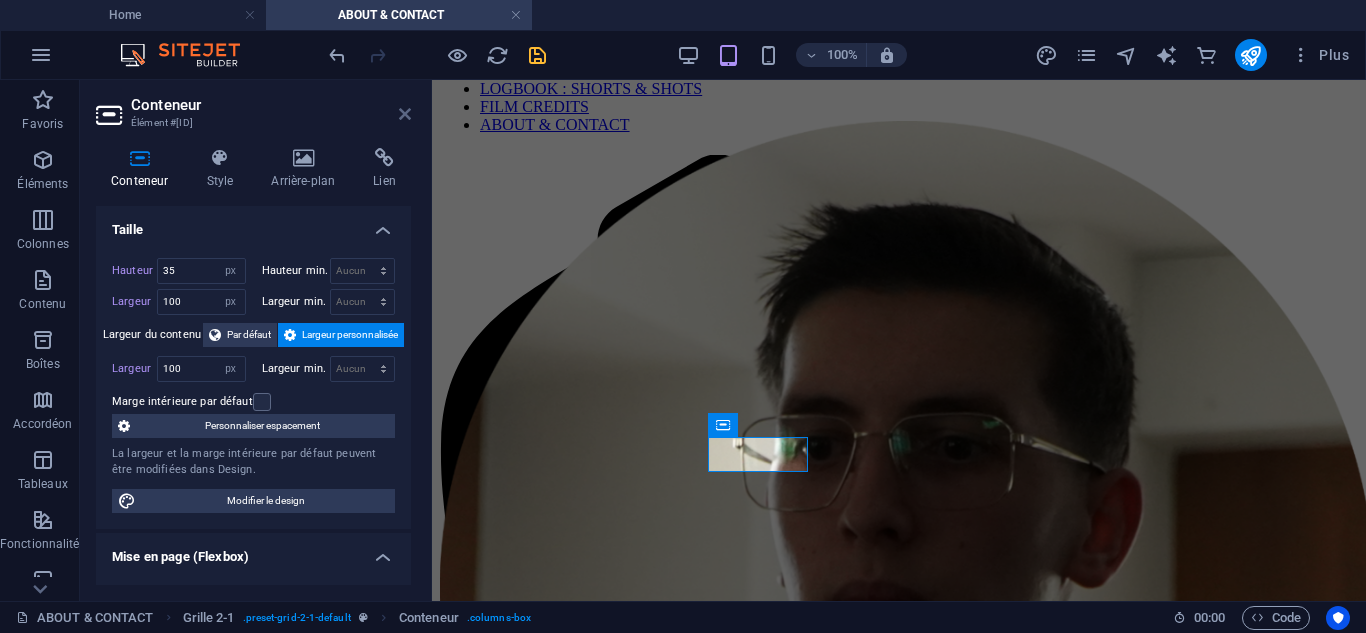 click at bounding box center (405, 114) 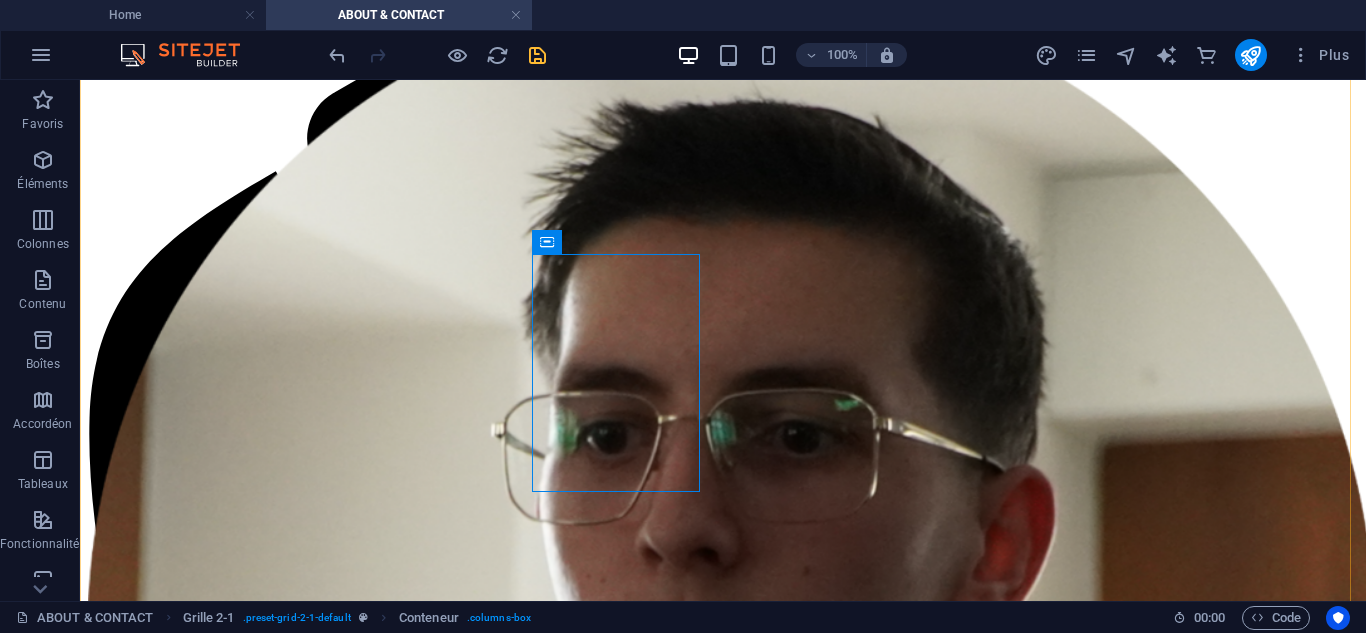 scroll, scrollTop: 295, scrollLeft: 0, axis: vertical 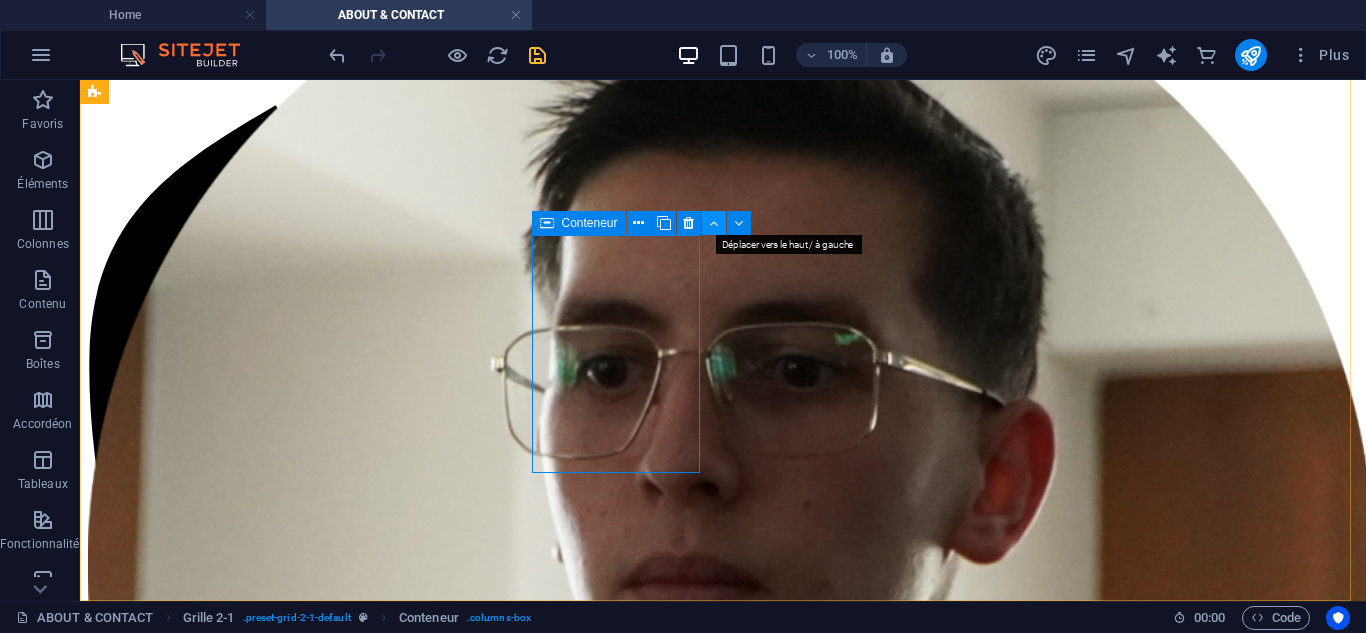click at bounding box center [713, 223] 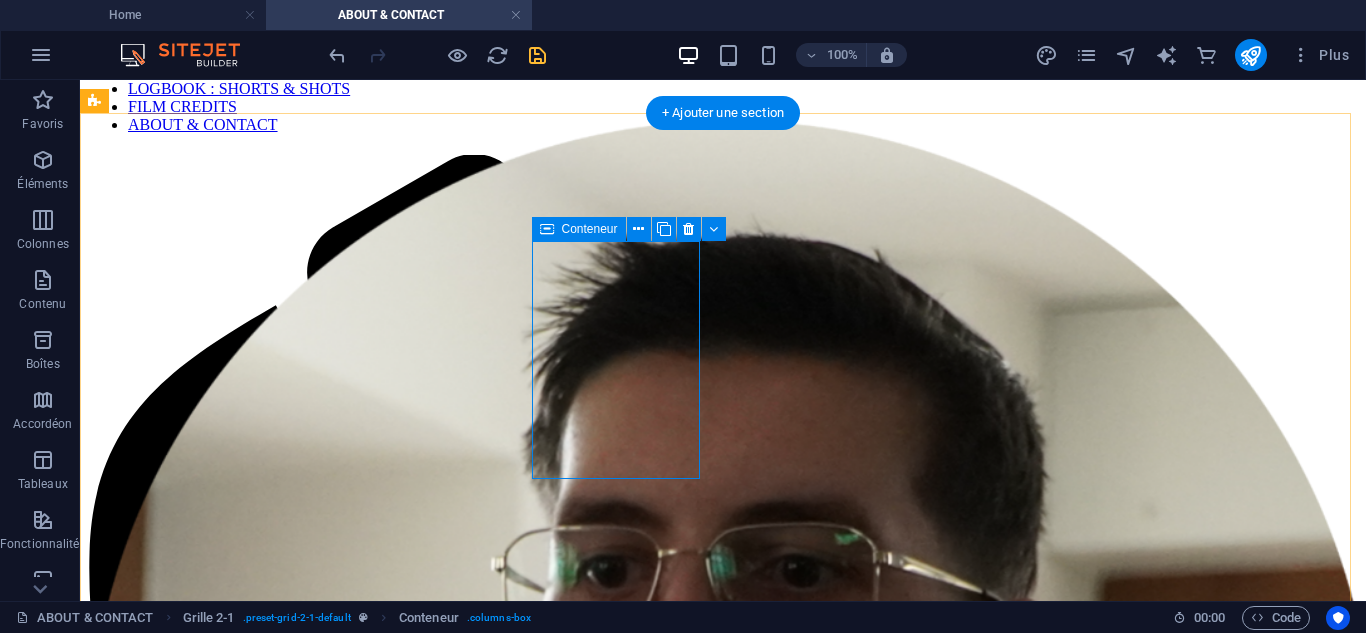 scroll, scrollTop: 0, scrollLeft: 0, axis: both 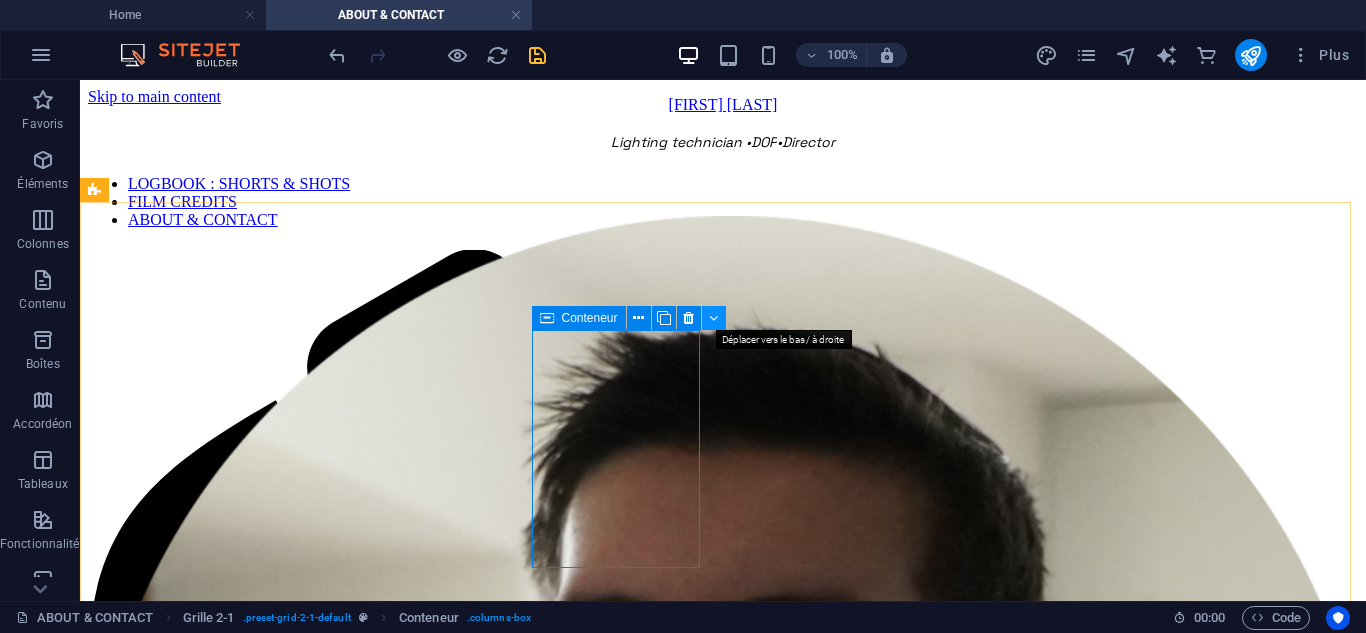 click at bounding box center [713, 318] 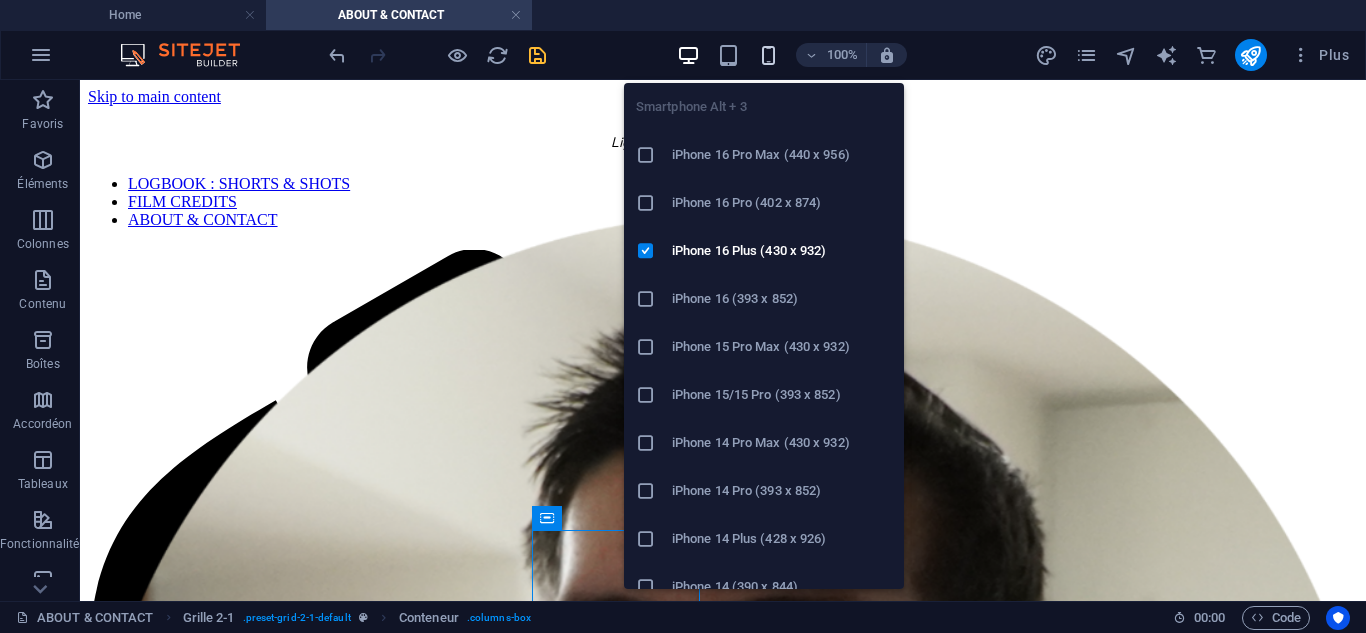 click at bounding box center [768, 55] 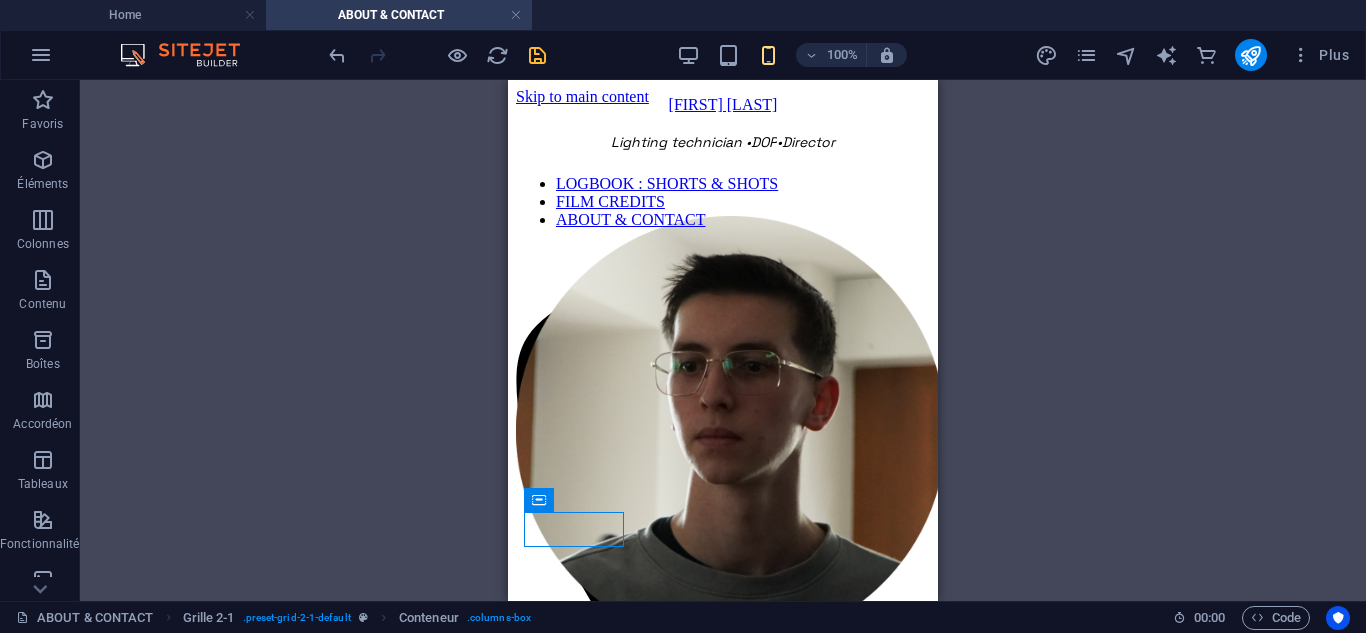 click on "Grille 2-1 Image Référence Conteneur Logo Conteneur Variable Conteneur Variable Conteneur Conteneur Conteneur Conteneur 2 colonnes 2 colonnes Conteneur Conteneur 2 colonnes Conteneur Conteneur Icône Conteneur Conteneur 2 colonnes Icône 2 colonnes Icône Variable Variable" at bounding box center [723, 340] 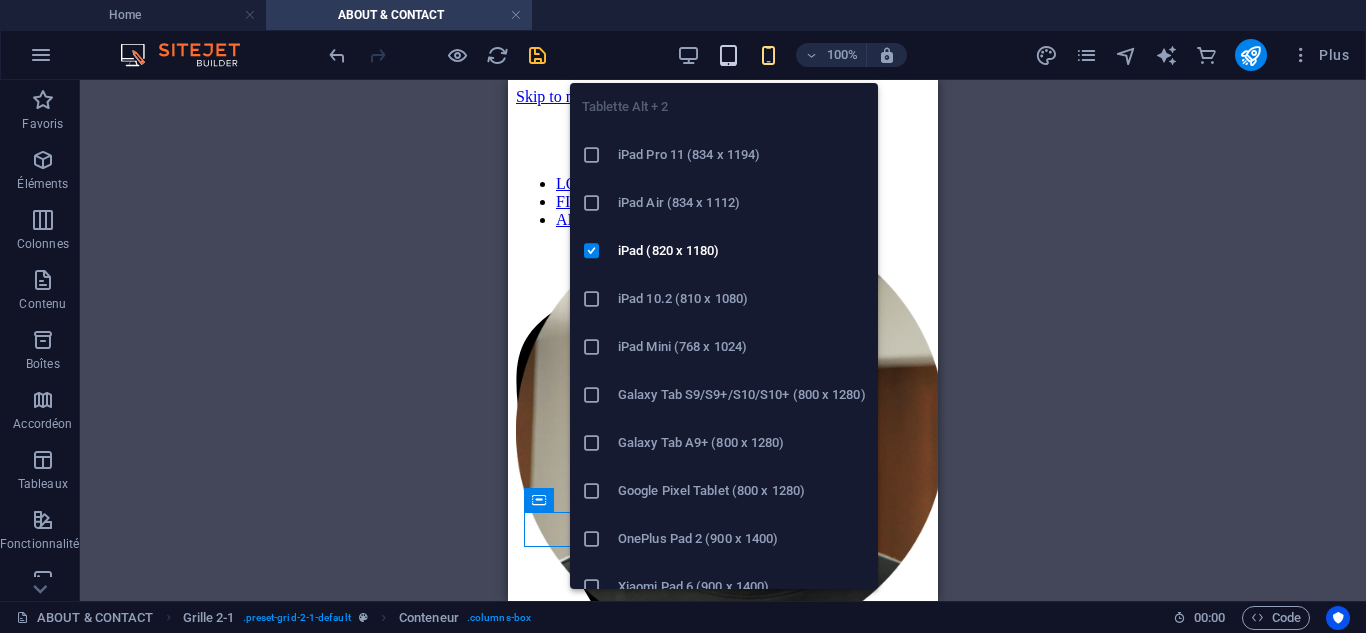 drag, startPoint x: 733, startPoint y: 52, endPoint x: 490, endPoint y: 12, distance: 246.27017 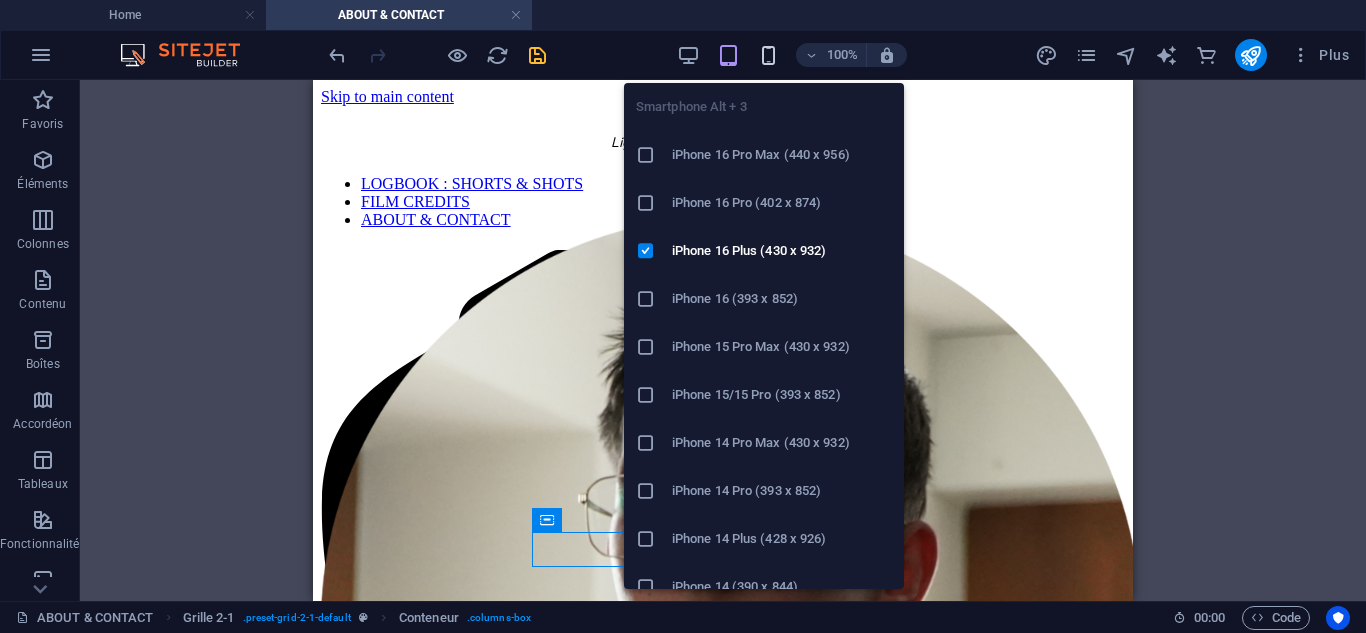 click at bounding box center [768, 55] 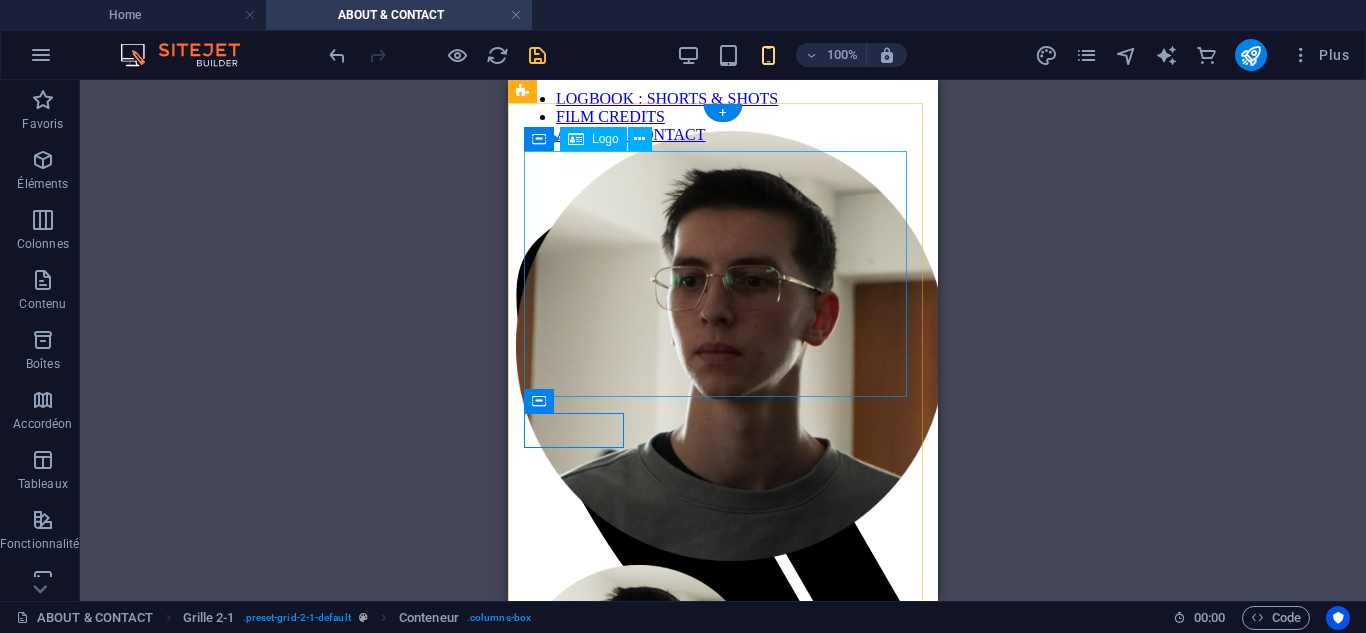scroll, scrollTop: 100, scrollLeft: 0, axis: vertical 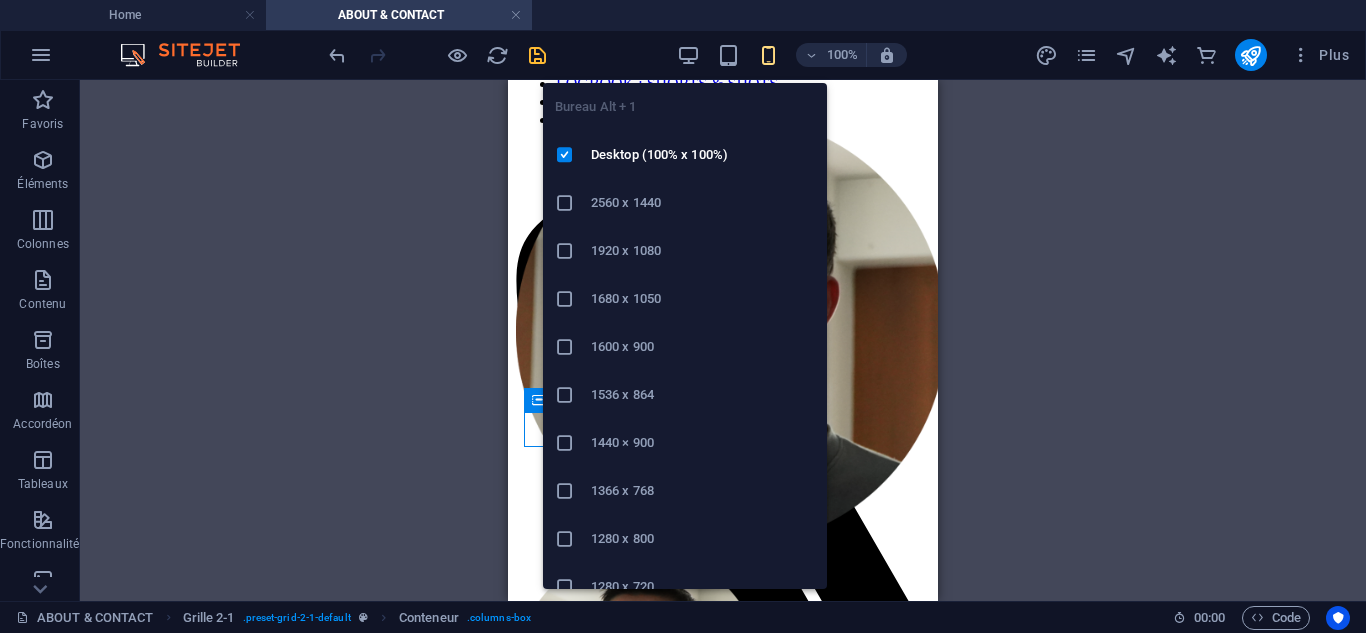 click on "100% Plus" at bounding box center (841, 55) 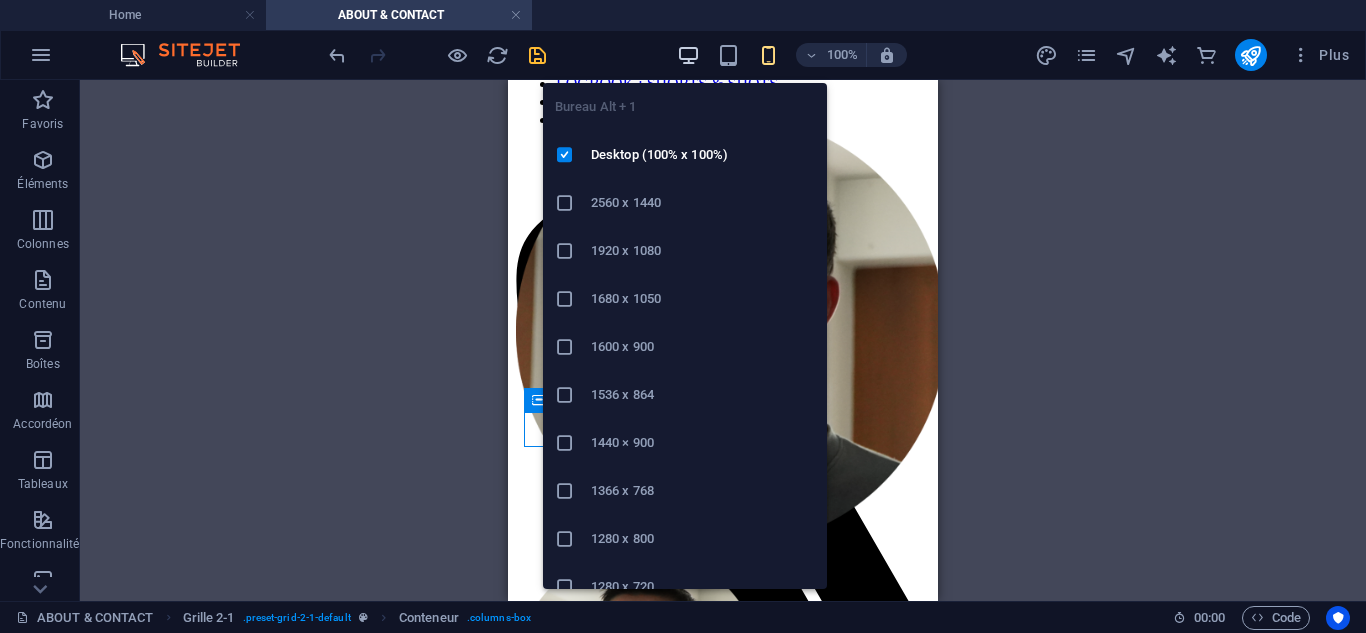 click at bounding box center (688, 55) 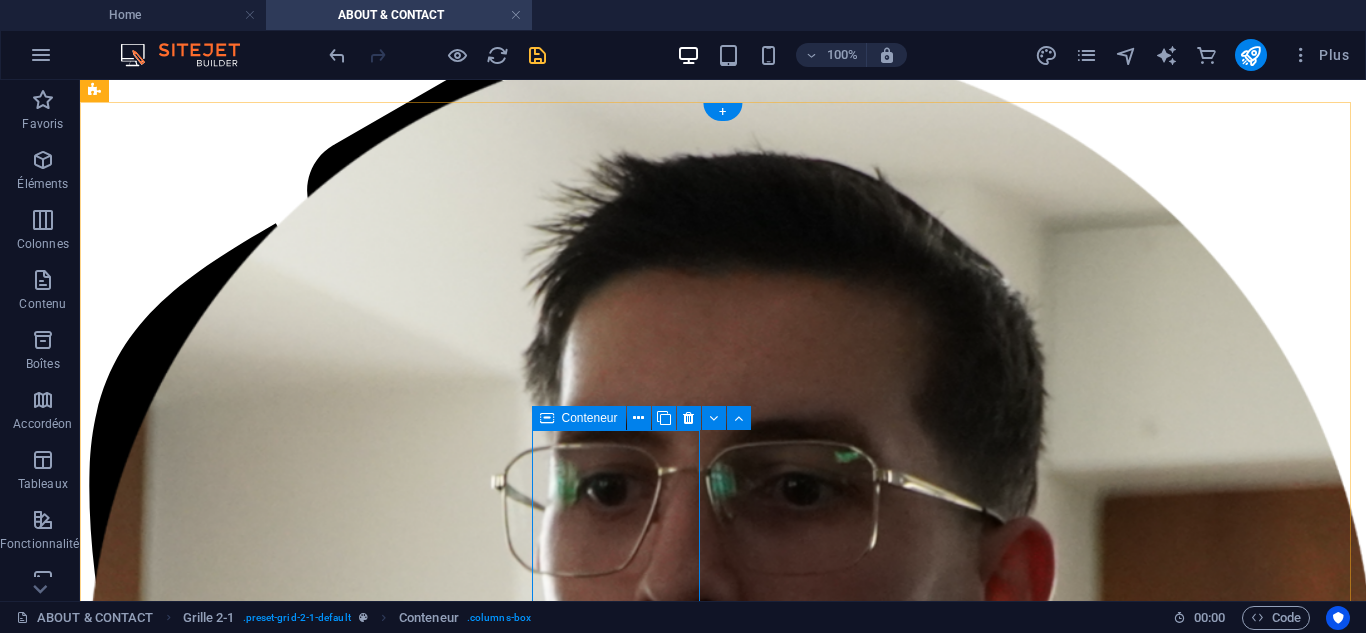 scroll, scrollTop: 295, scrollLeft: 0, axis: vertical 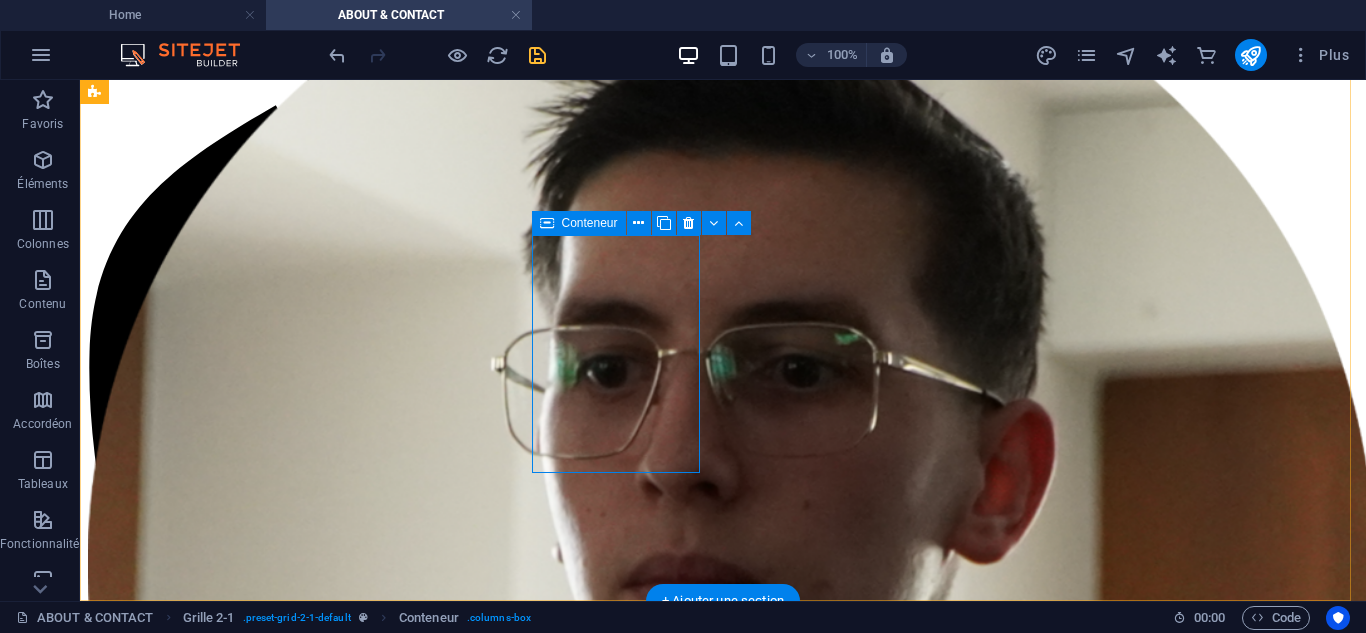 click on "Ajouter les éléments" at bounding box center [639, 1562] 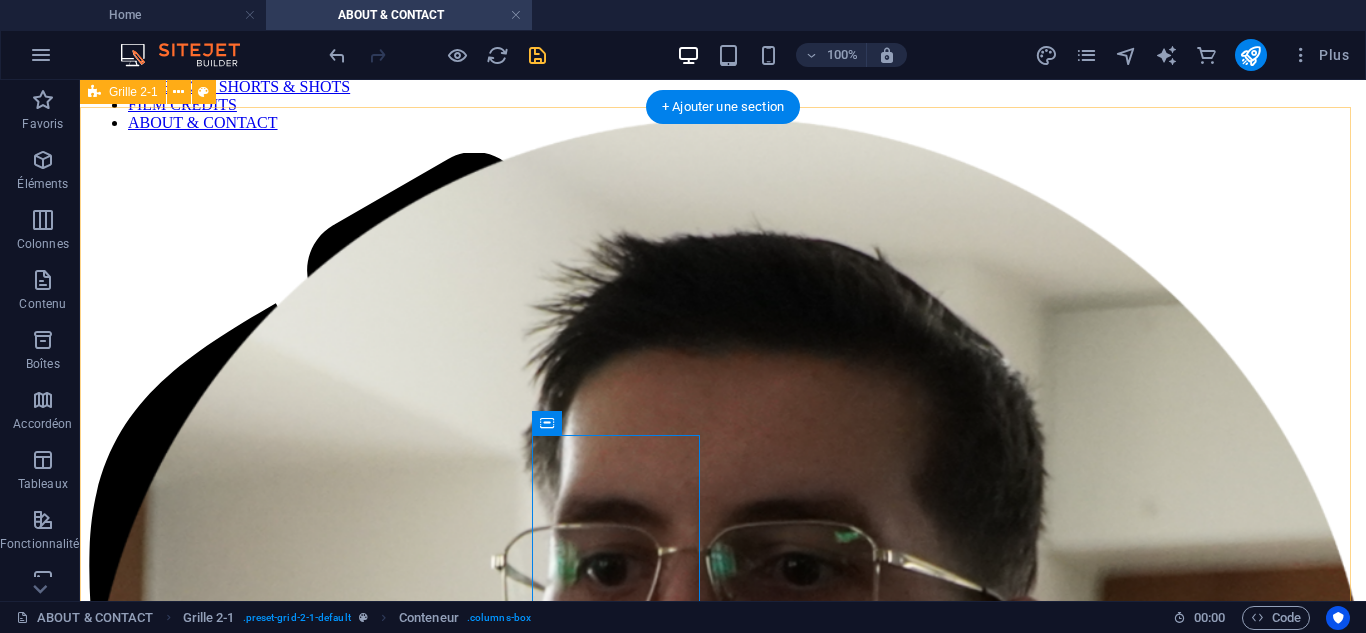 scroll, scrollTop: 95, scrollLeft: 0, axis: vertical 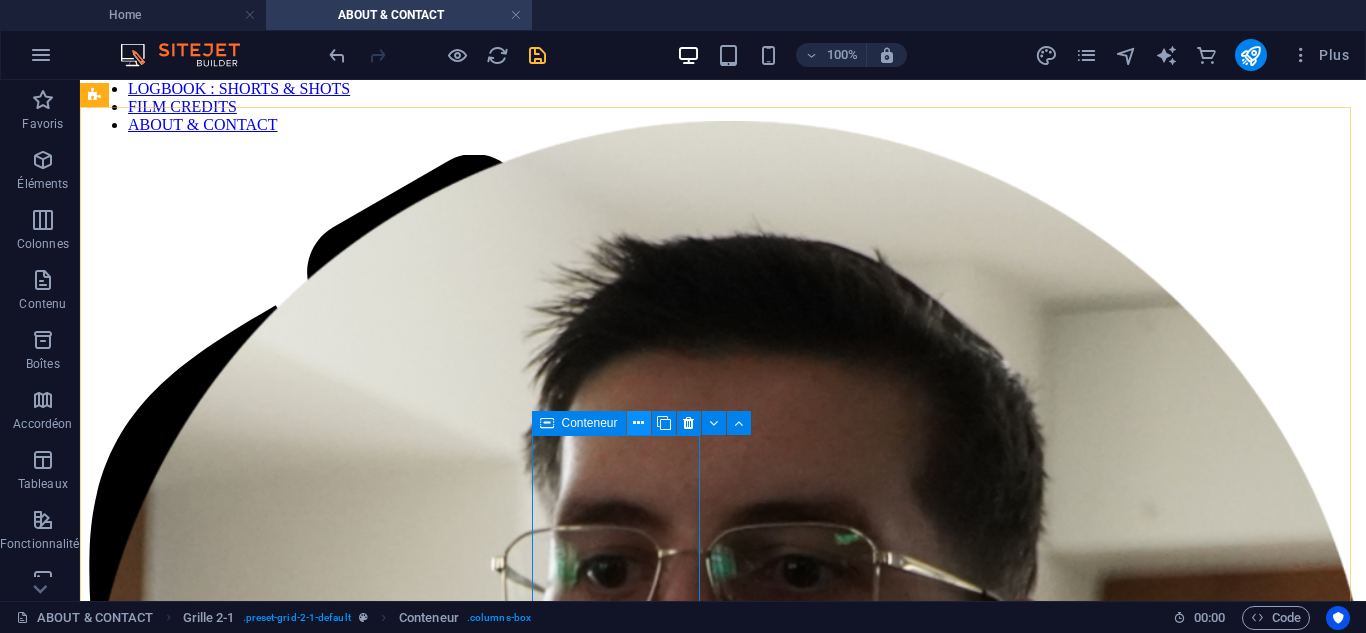 click at bounding box center [638, 423] 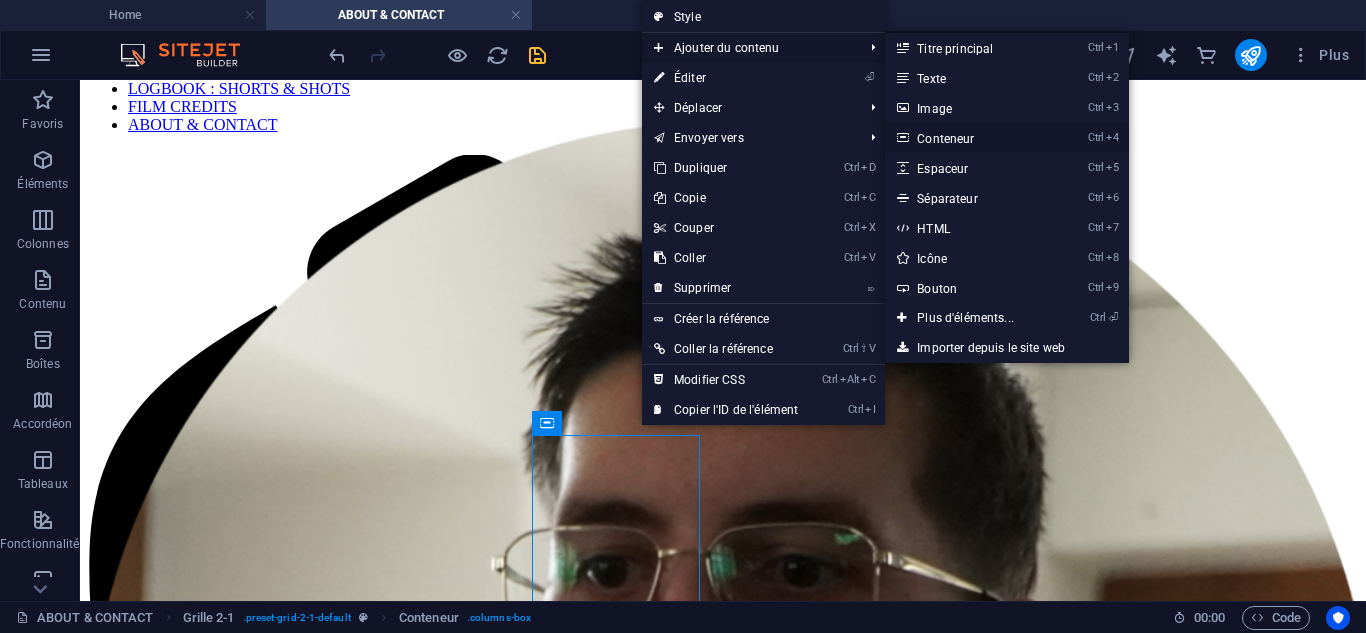 click on "Ctrl 4  Conteneur" at bounding box center (969, 138) 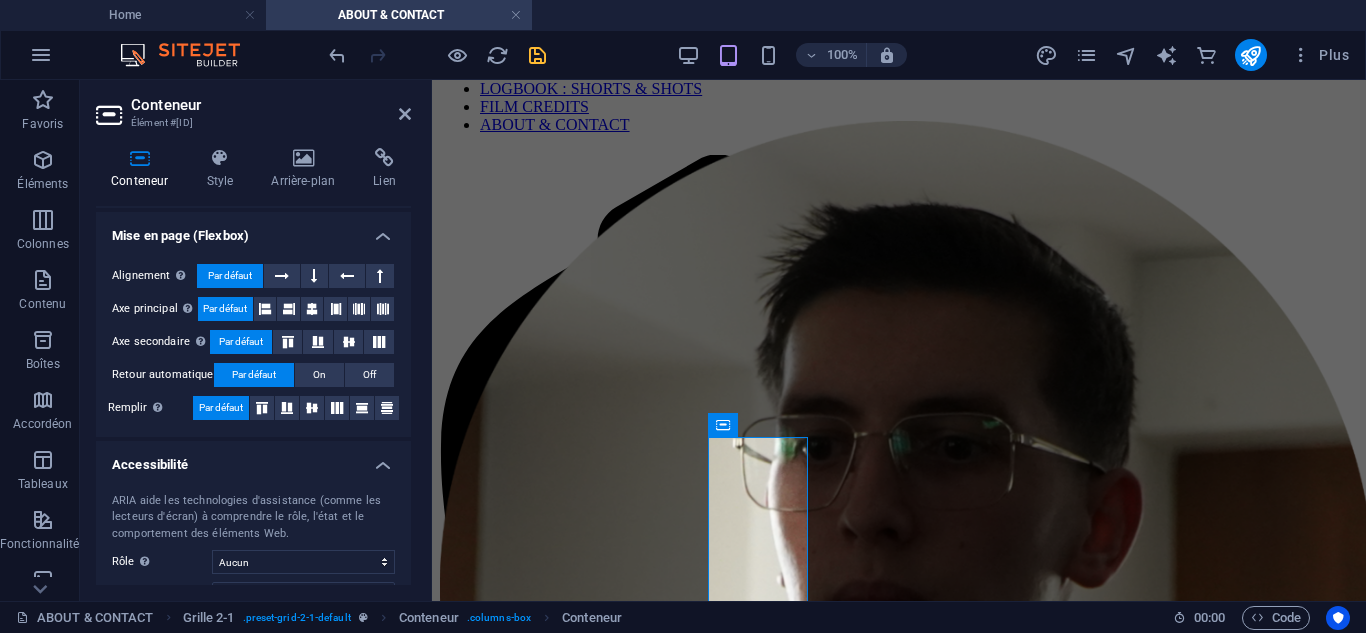 scroll, scrollTop: 154, scrollLeft: 0, axis: vertical 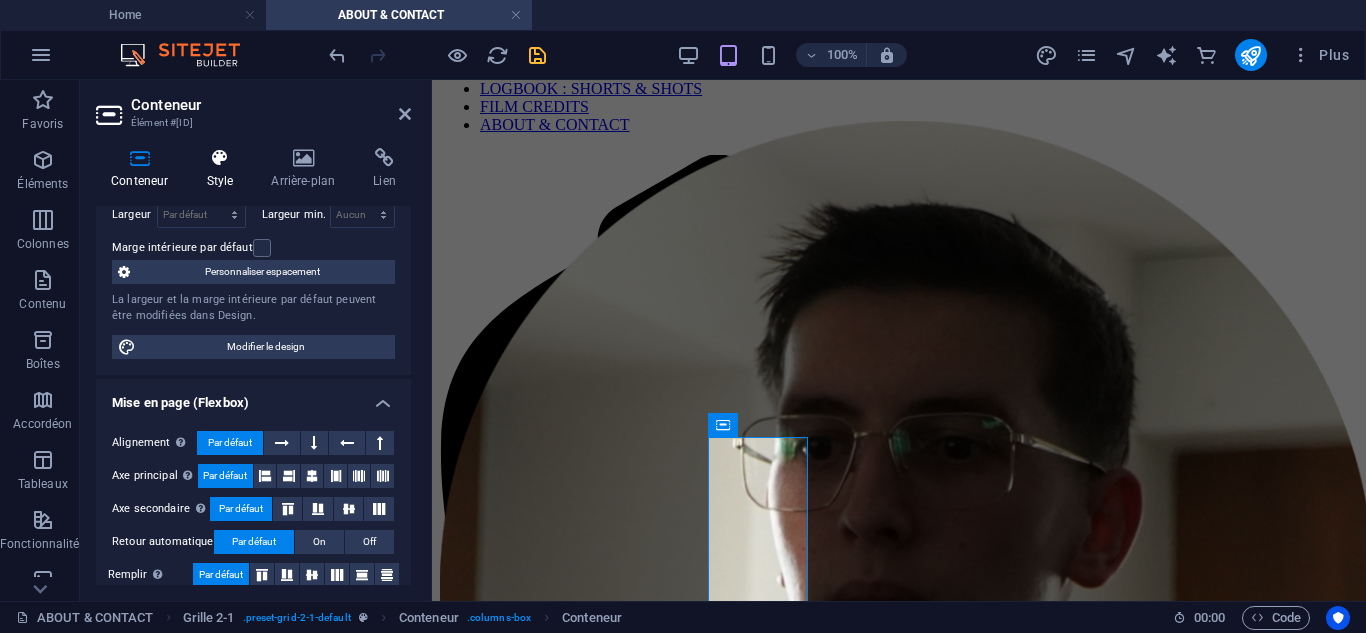 click at bounding box center (219, 158) 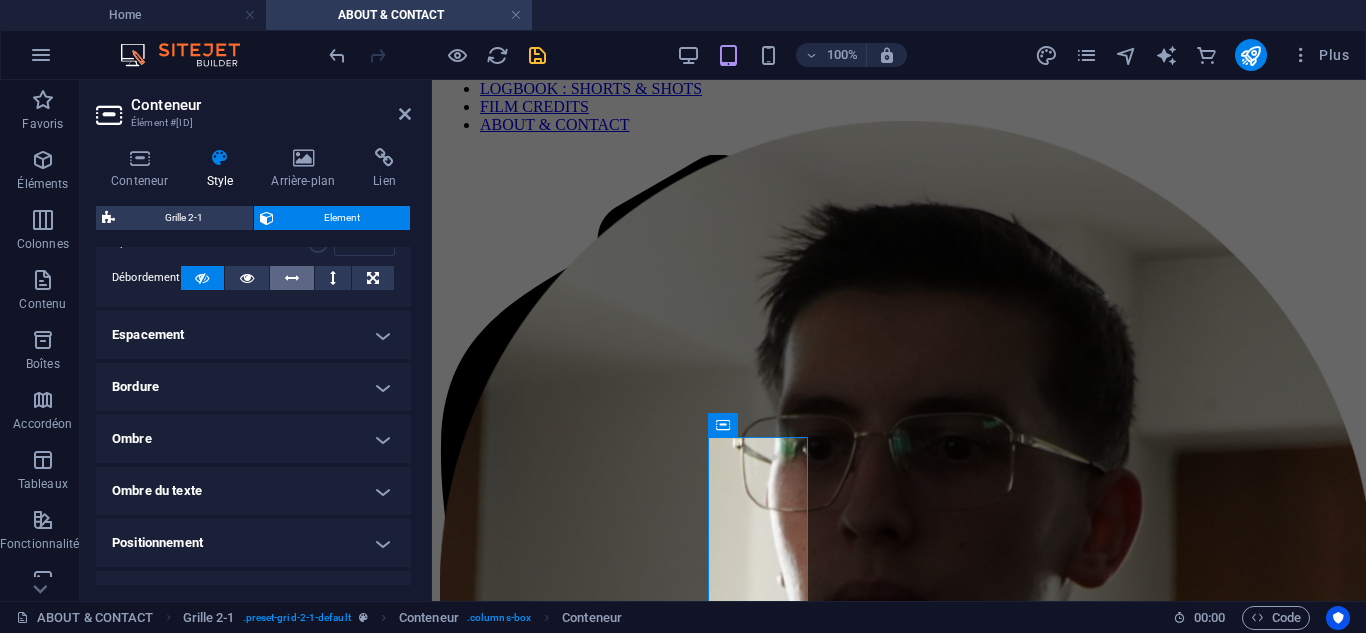 scroll, scrollTop: 300, scrollLeft: 0, axis: vertical 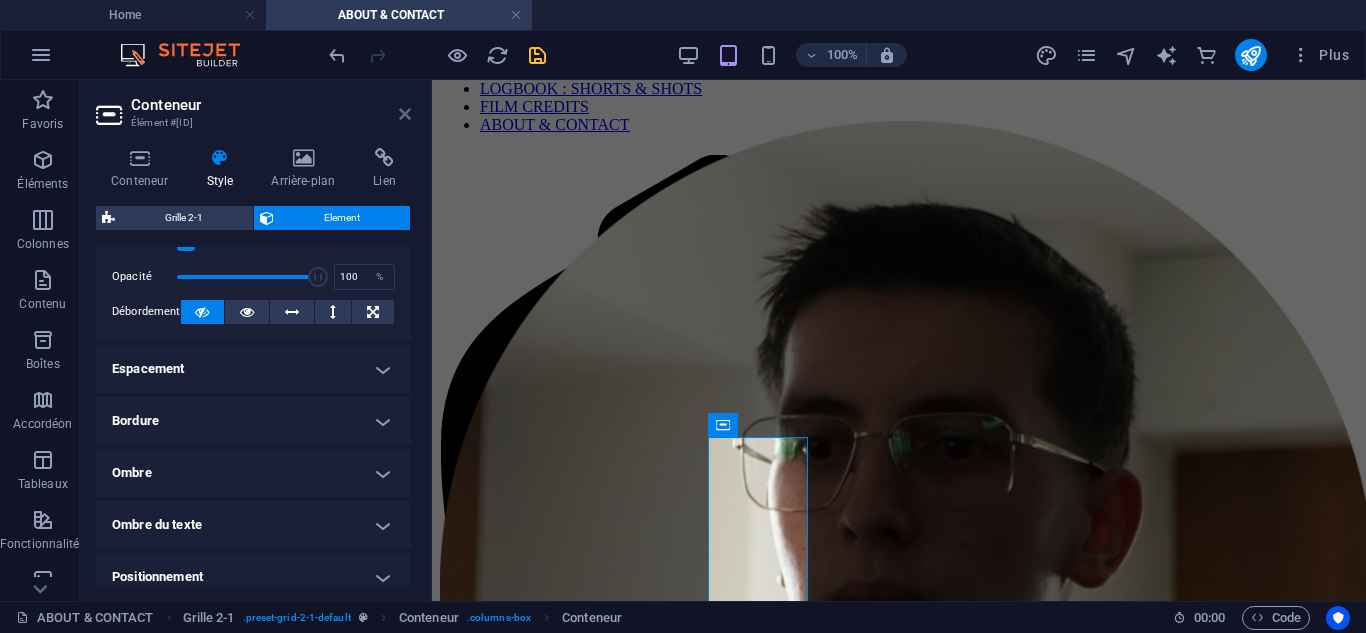 click at bounding box center [405, 114] 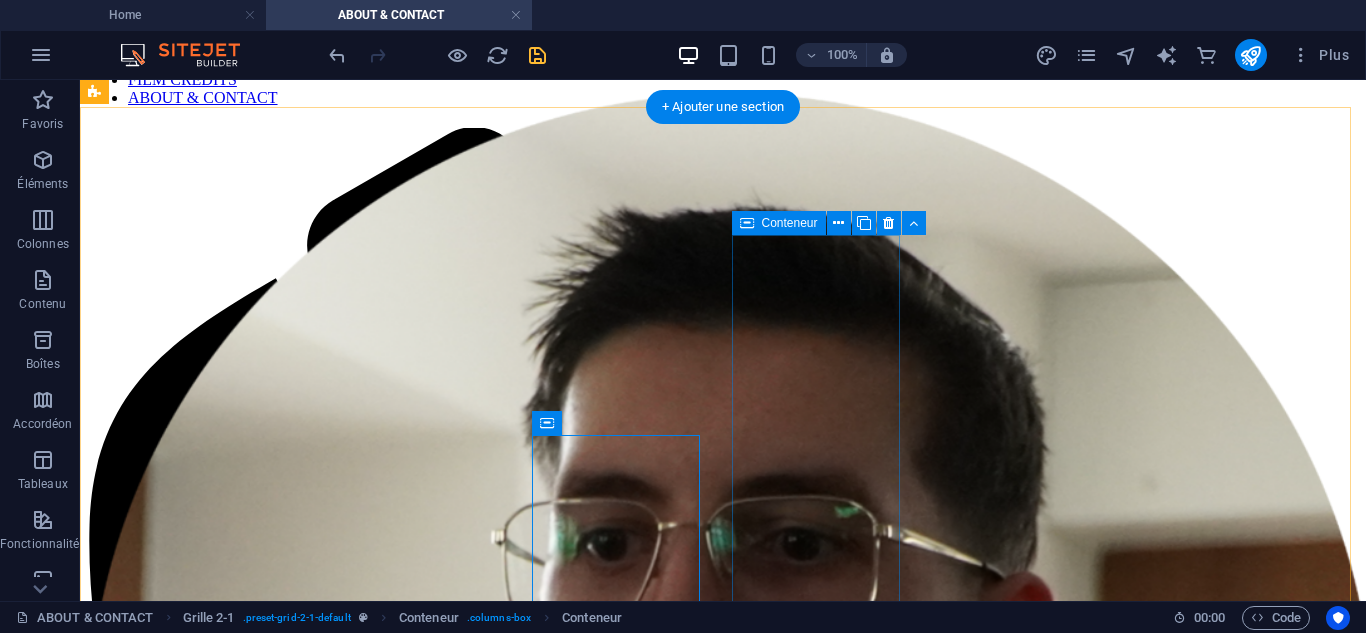 scroll, scrollTop: 95, scrollLeft: 0, axis: vertical 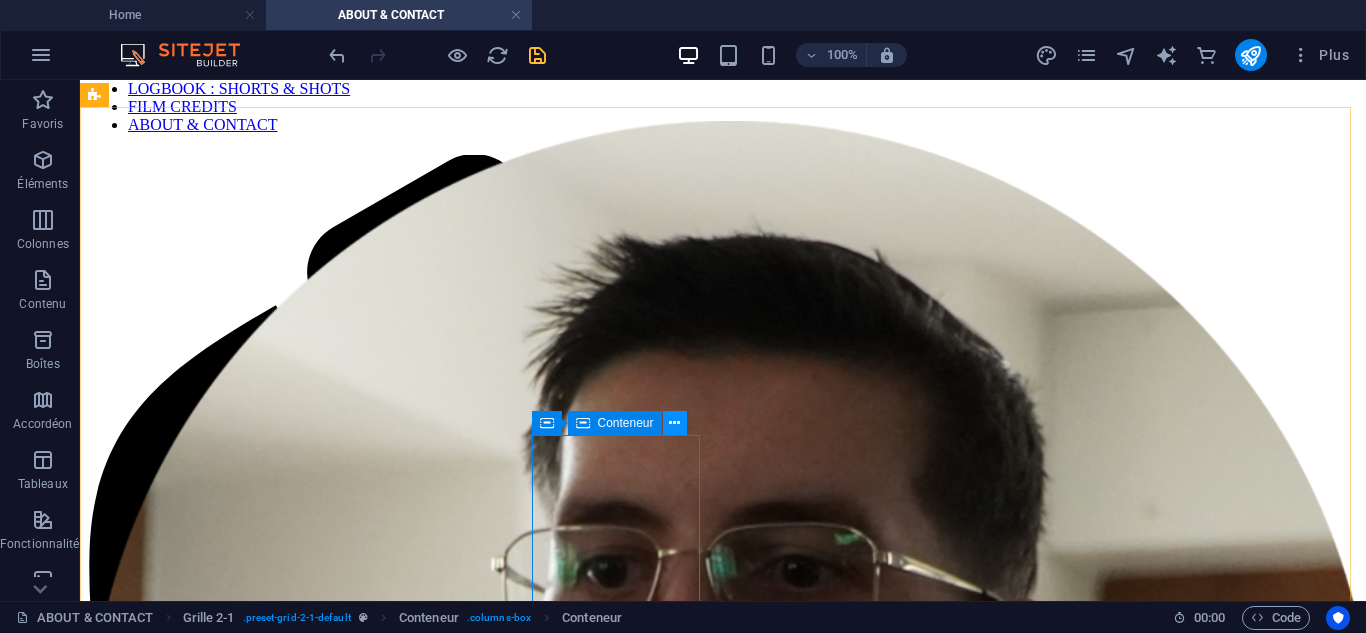 click at bounding box center (675, 423) 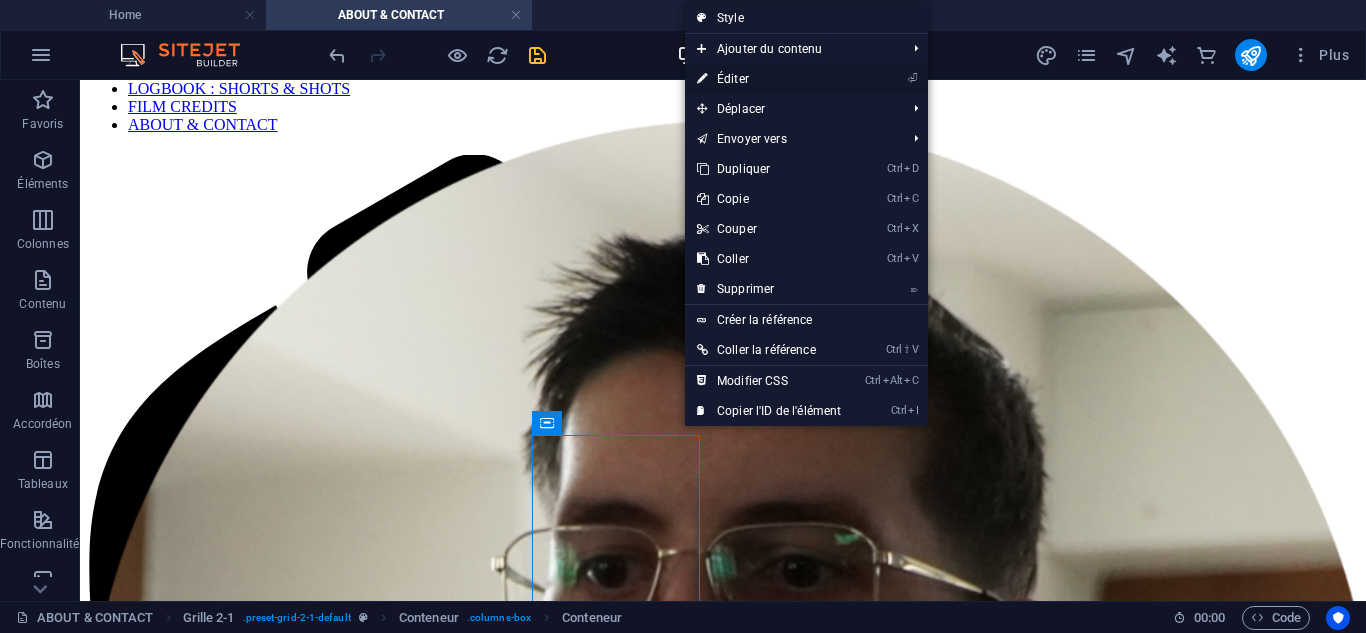click on "⏎  Éditer" at bounding box center [769, 79] 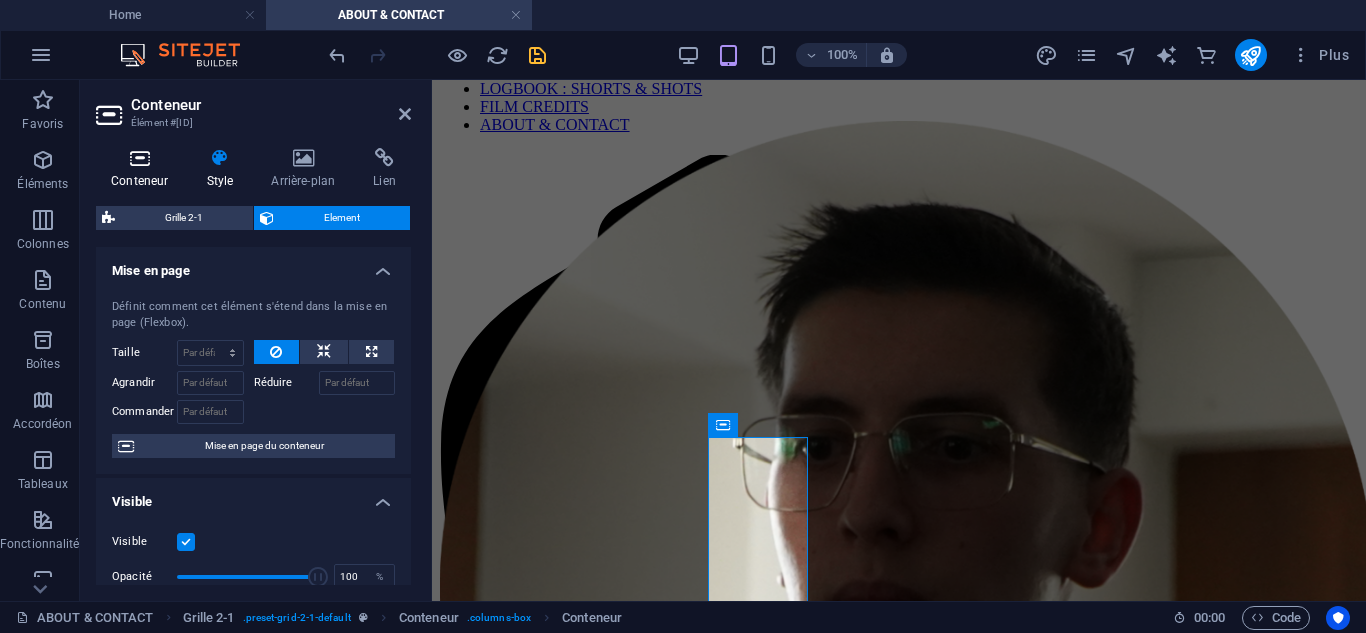 click on "Conteneur" at bounding box center (143, 169) 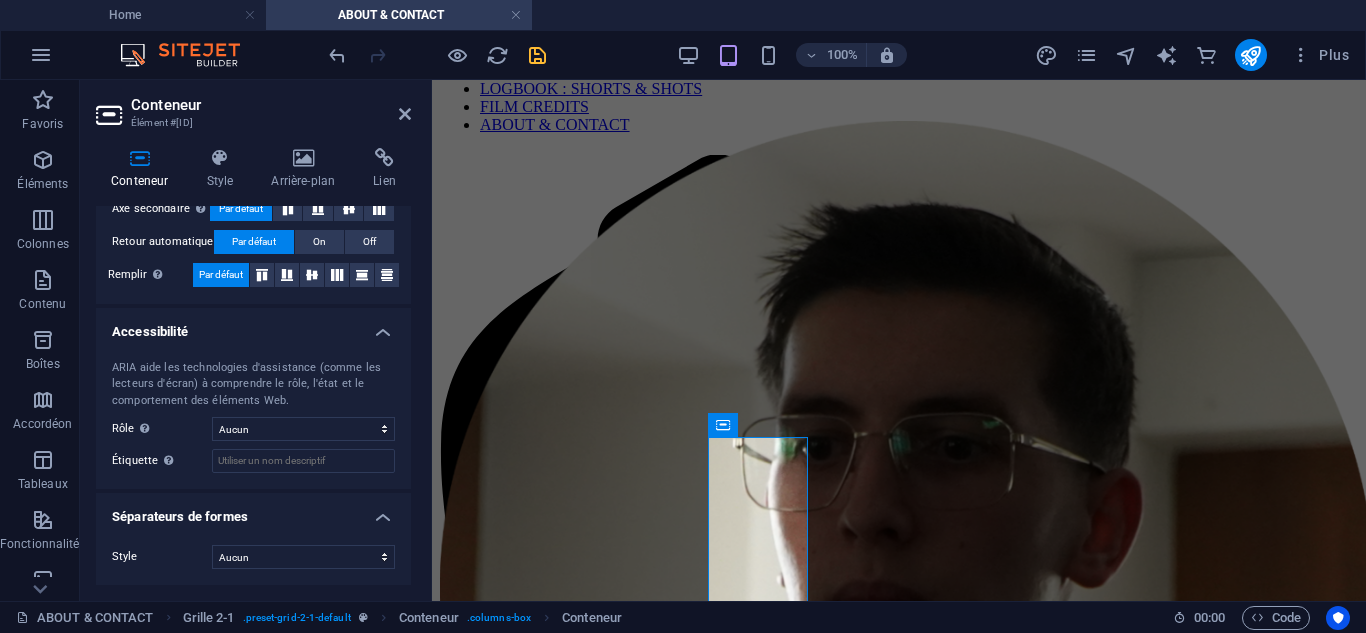 scroll, scrollTop: 54, scrollLeft: 0, axis: vertical 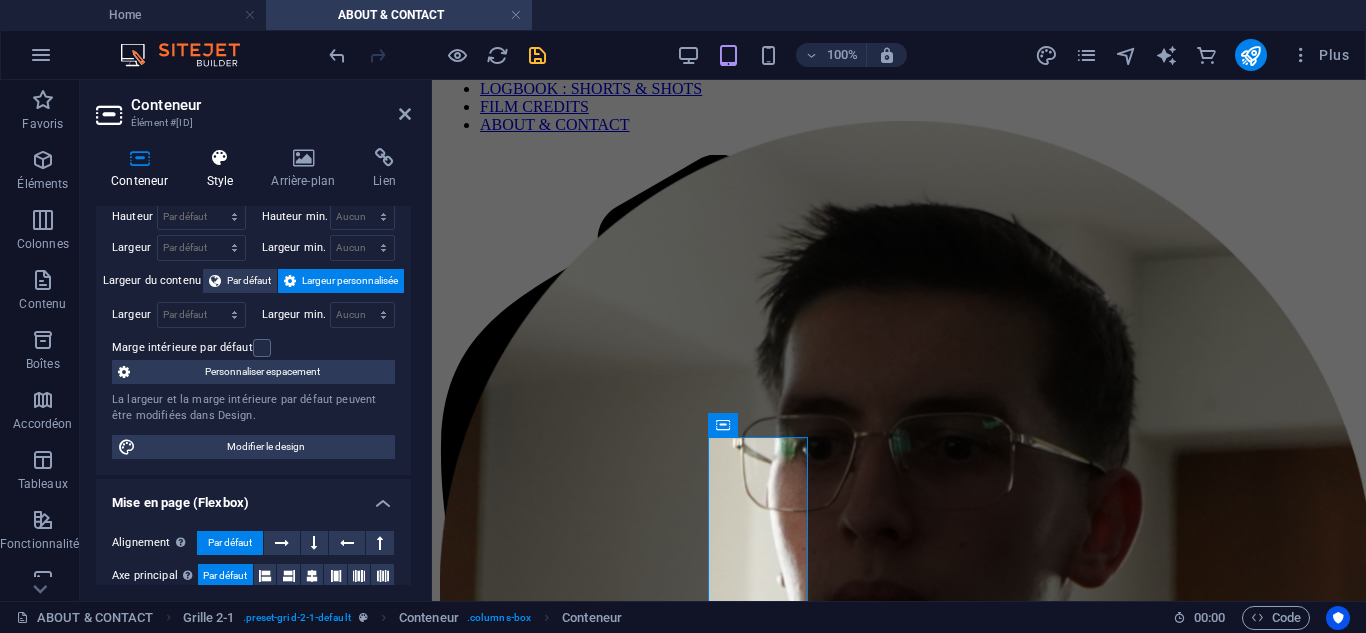 click on "Style" at bounding box center [223, 169] 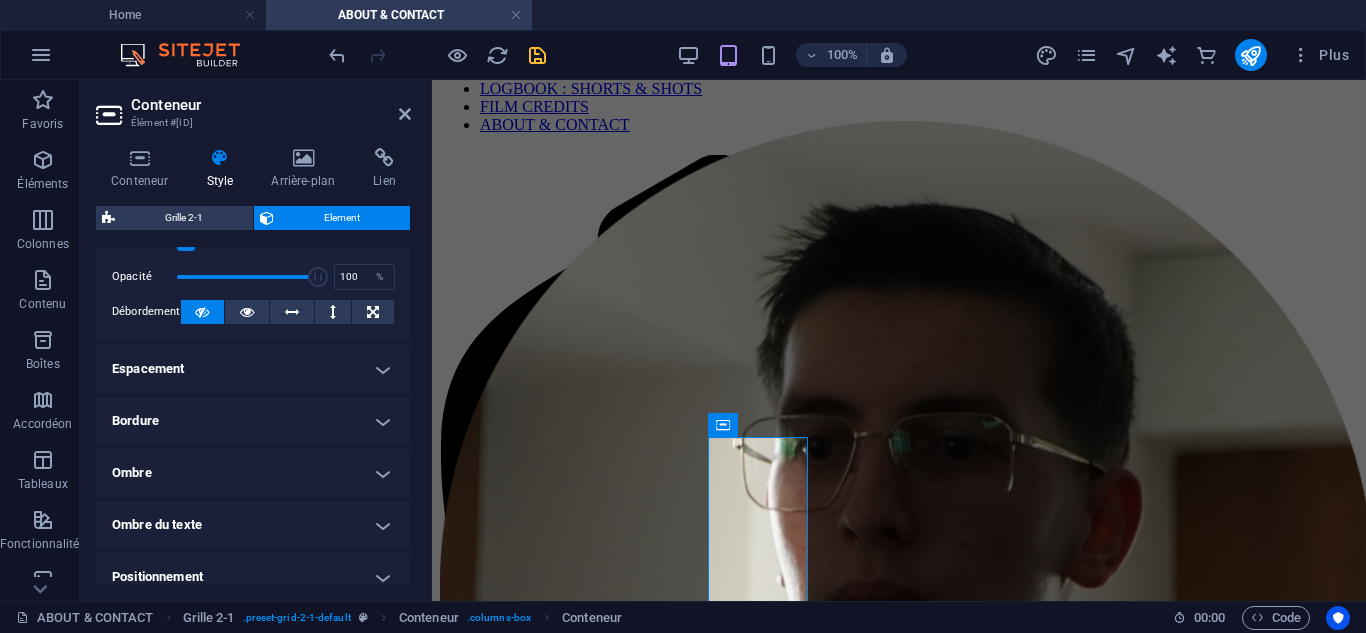scroll, scrollTop: 524, scrollLeft: 0, axis: vertical 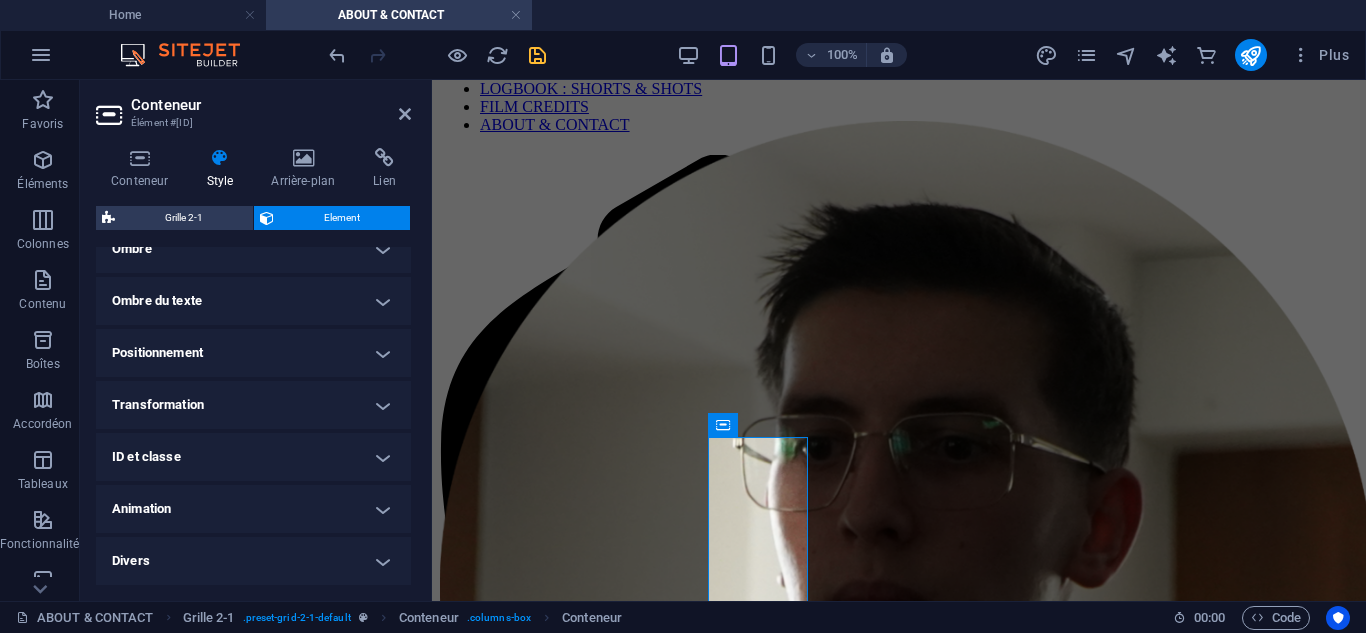 drag, startPoint x: 147, startPoint y: 158, endPoint x: 165, endPoint y: 204, distance: 49.396355 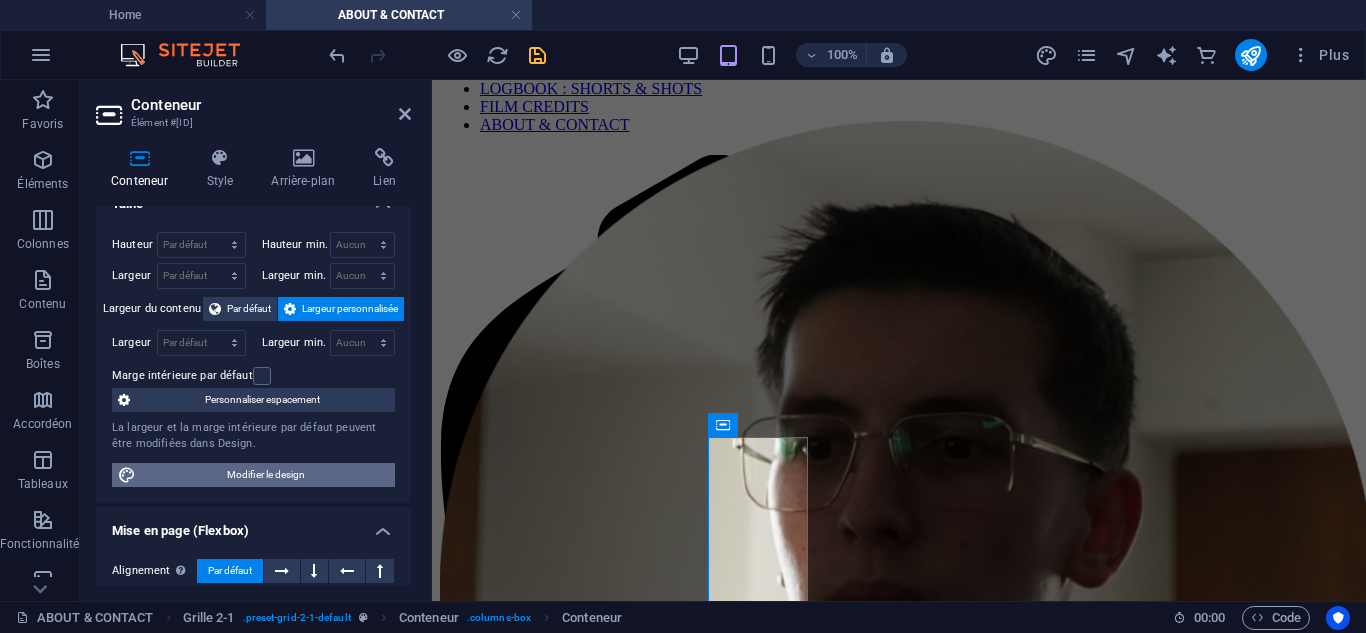 scroll, scrollTop: 0, scrollLeft: 0, axis: both 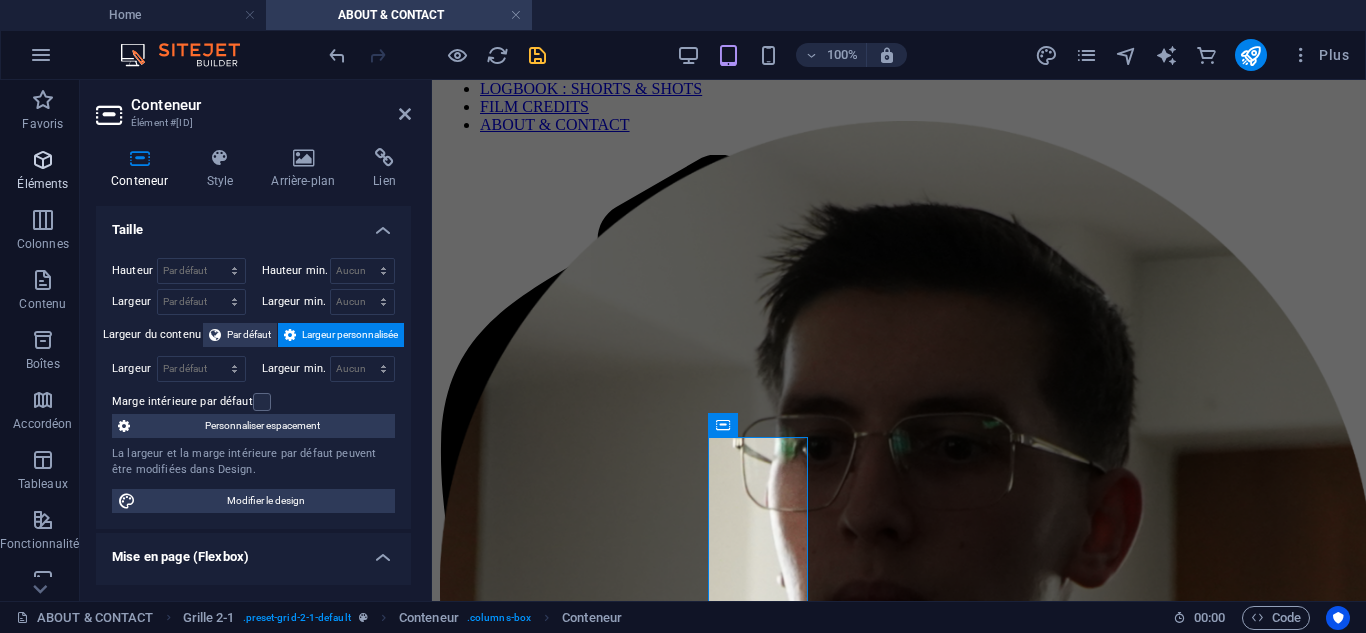 click at bounding box center [43, 160] 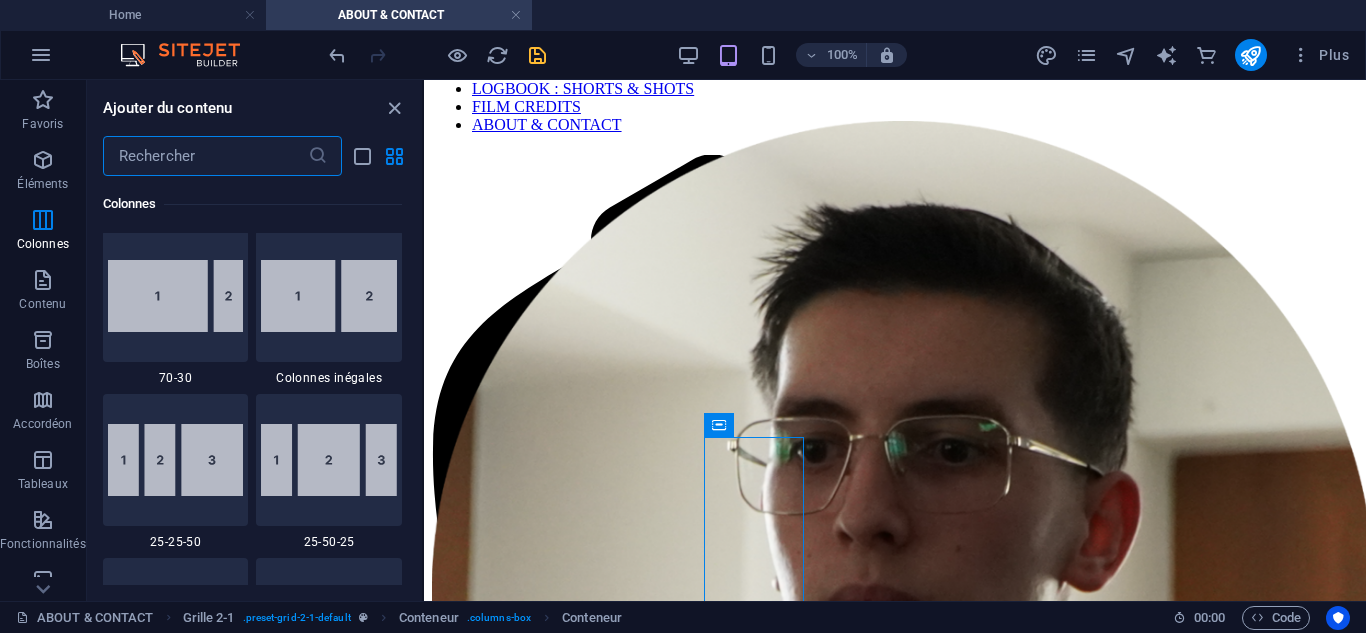 scroll, scrollTop: 2013, scrollLeft: 0, axis: vertical 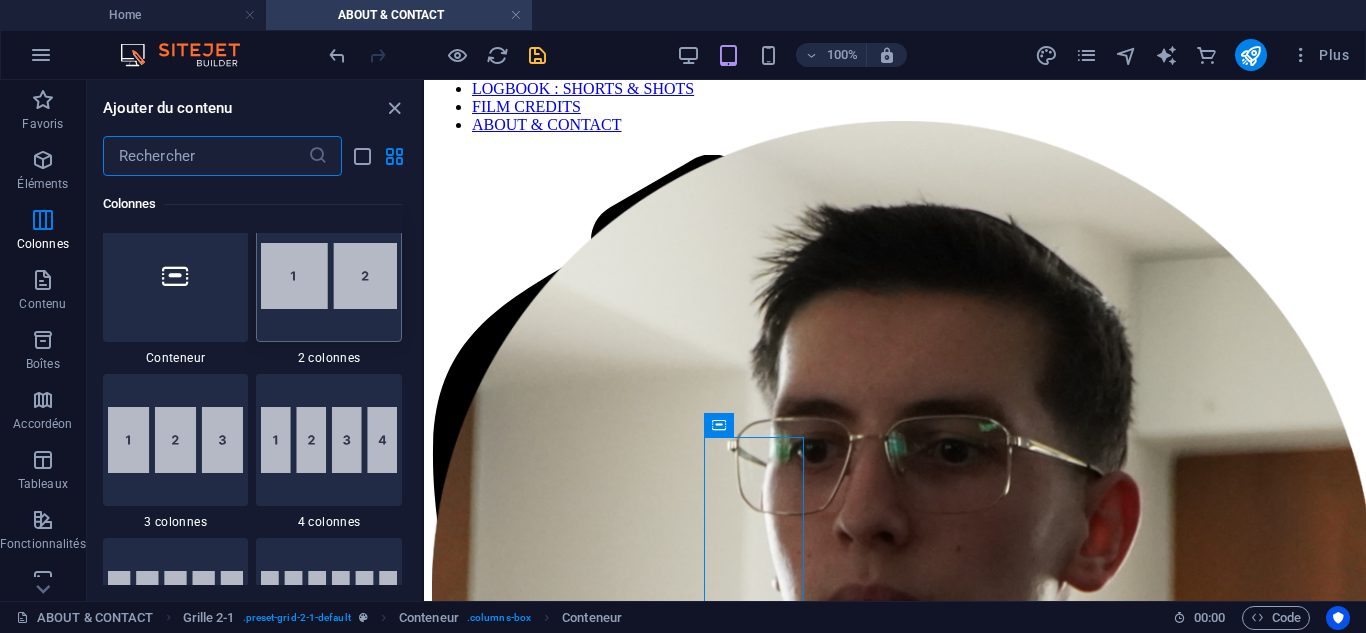 click at bounding box center (329, 276) 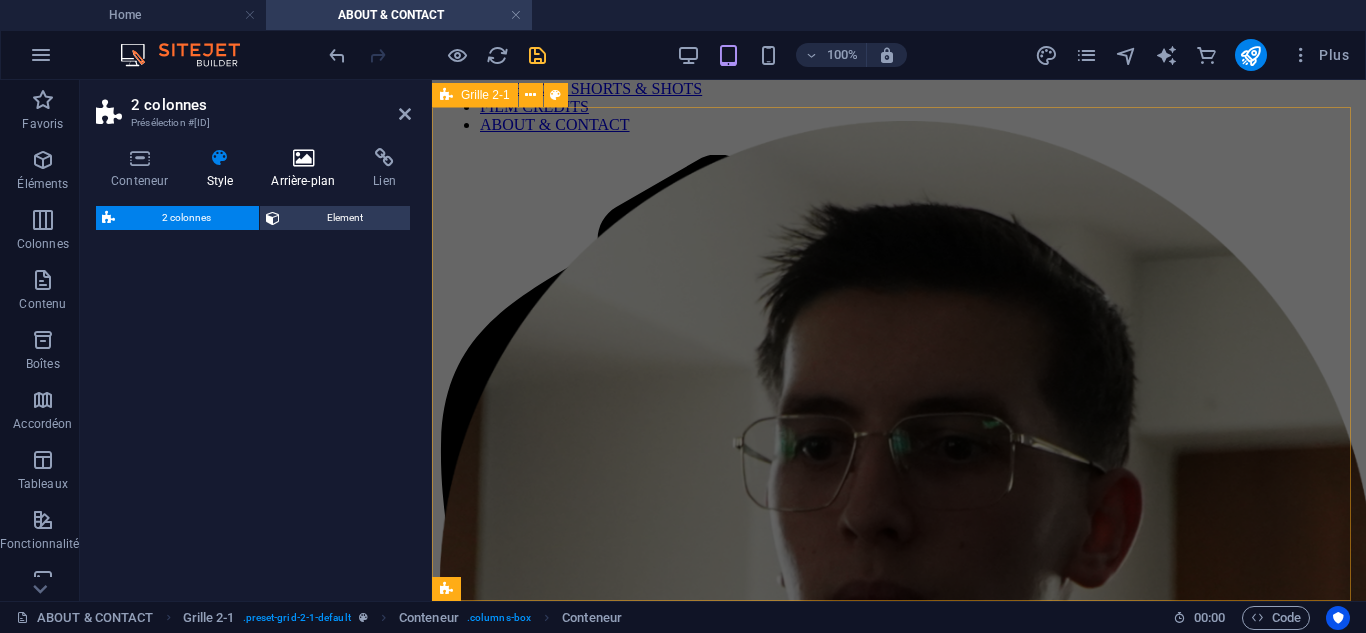 select on "rem" 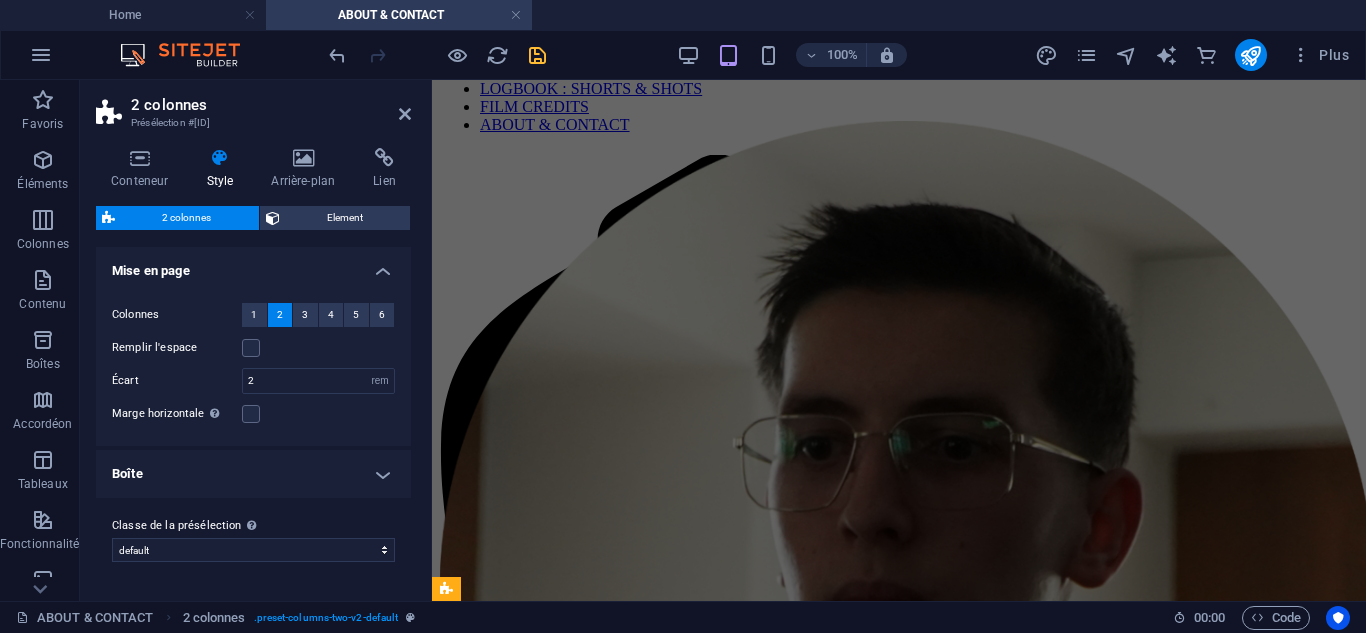 click on "Boîte" at bounding box center (253, 474) 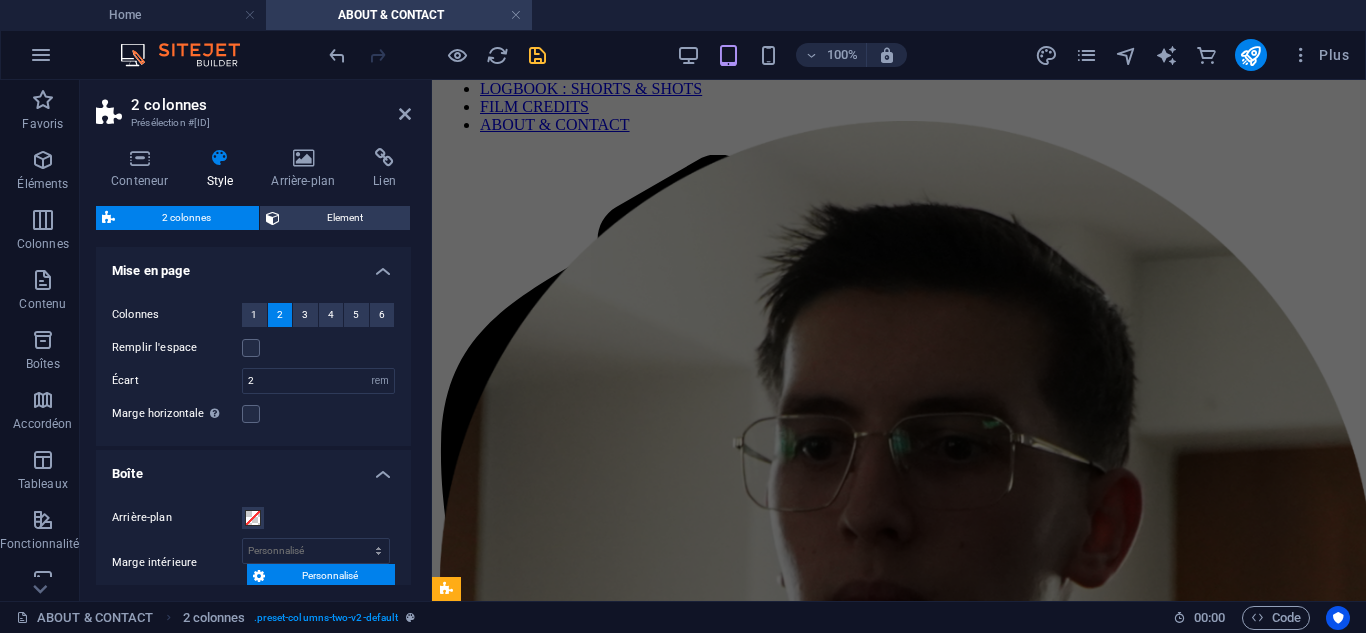 scroll, scrollTop: 100, scrollLeft: 0, axis: vertical 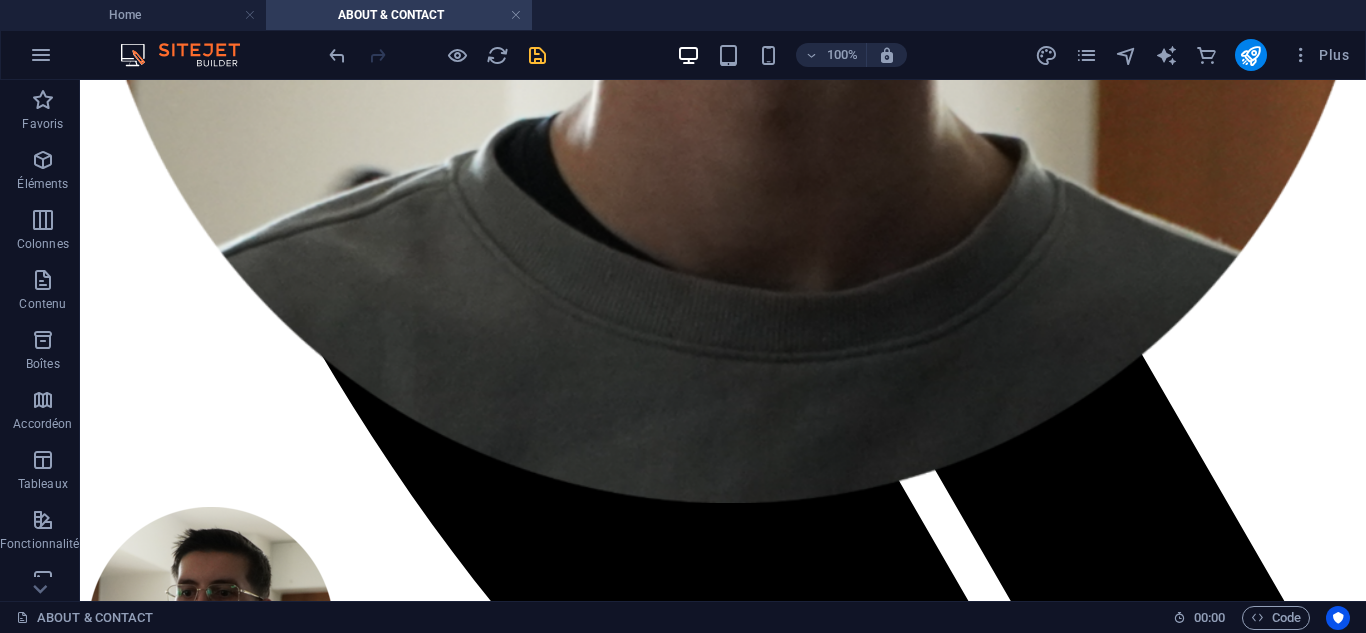 drag, startPoint x: 654, startPoint y: 370, endPoint x: 662, endPoint y: 307, distance: 63.505905 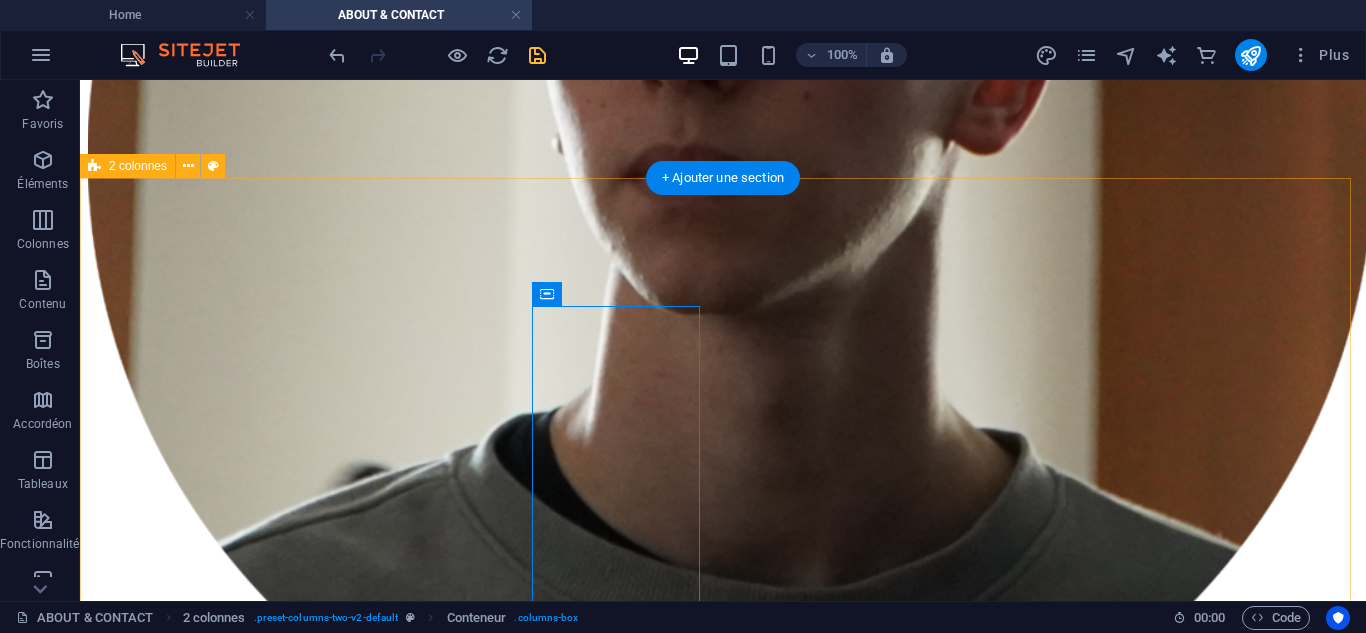 scroll, scrollTop: 518, scrollLeft: 0, axis: vertical 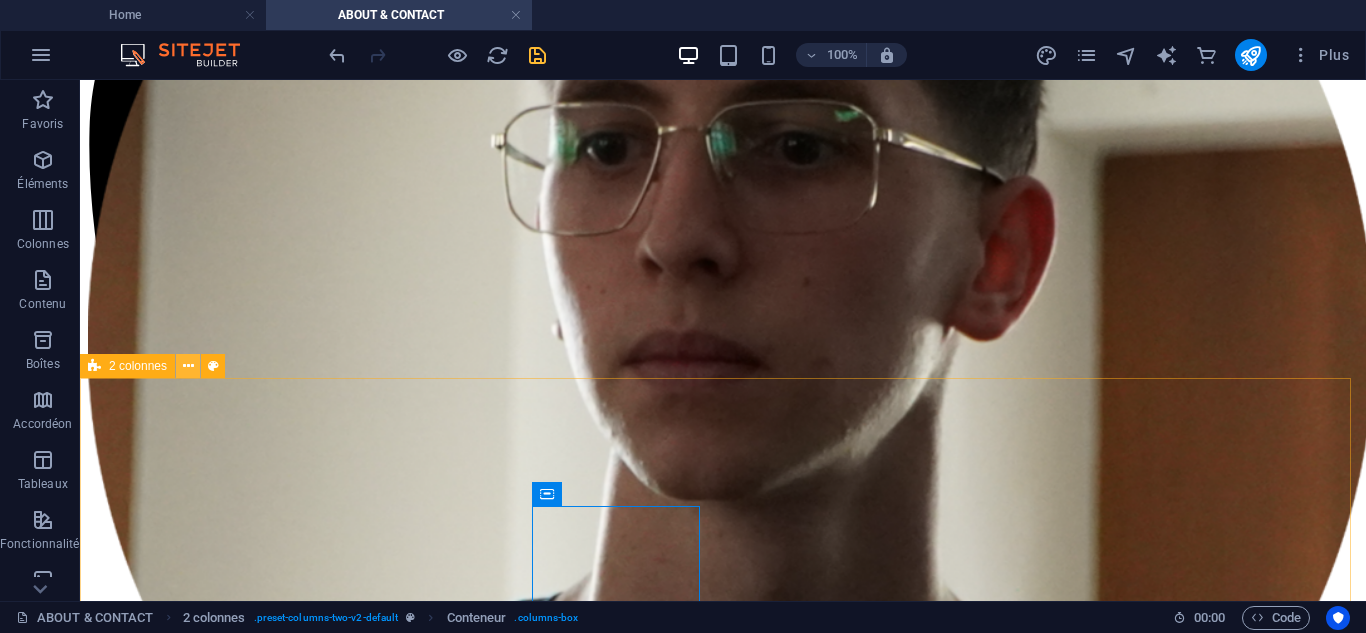click at bounding box center [188, 366] 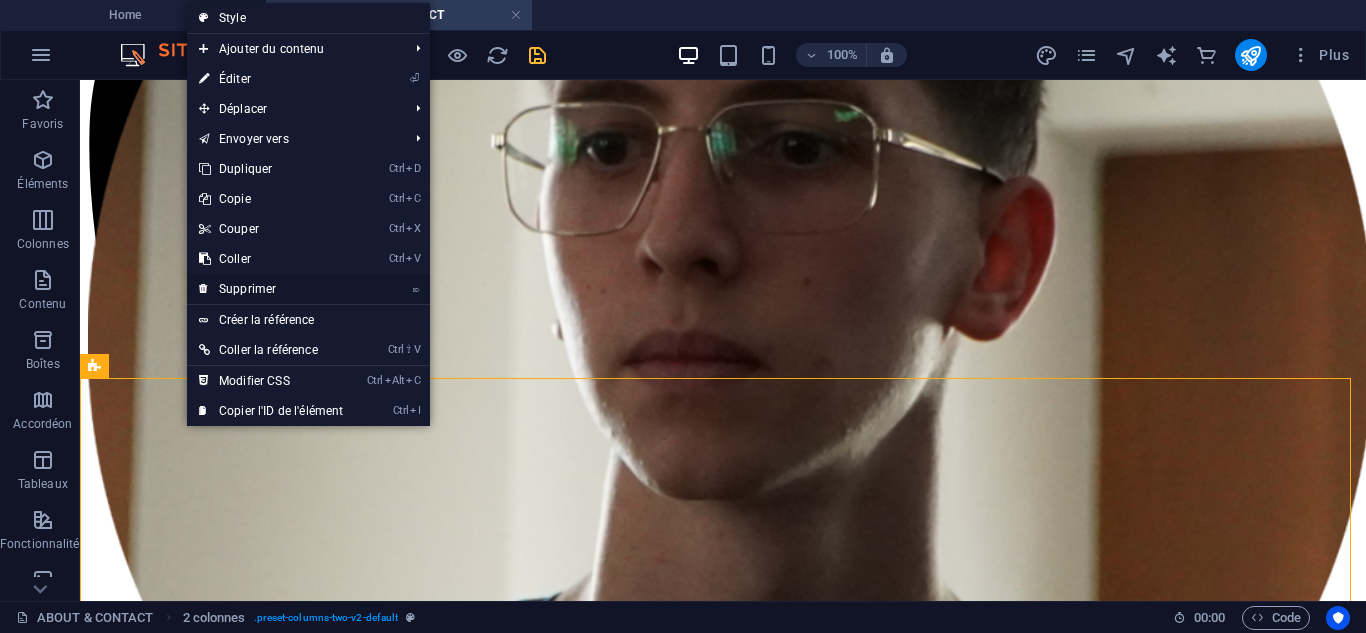 click on "⌦  Supprimer" at bounding box center [271, 289] 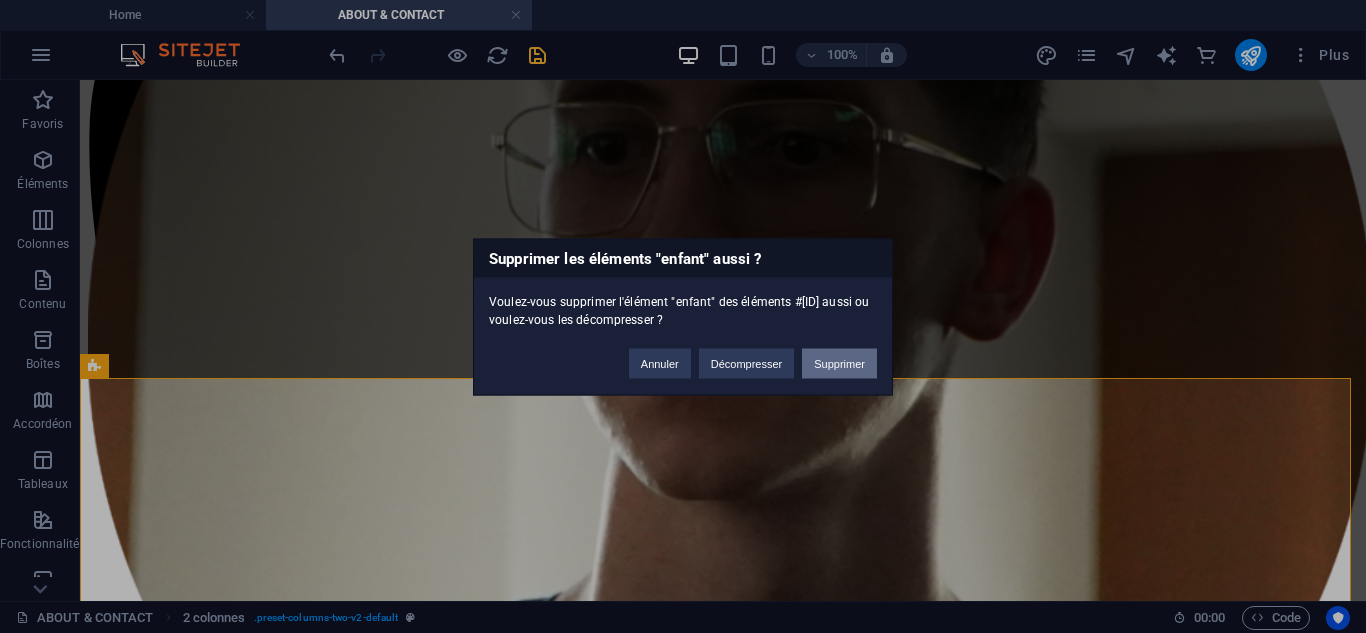 click on "Supprimer" at bounding box center [839, 363] 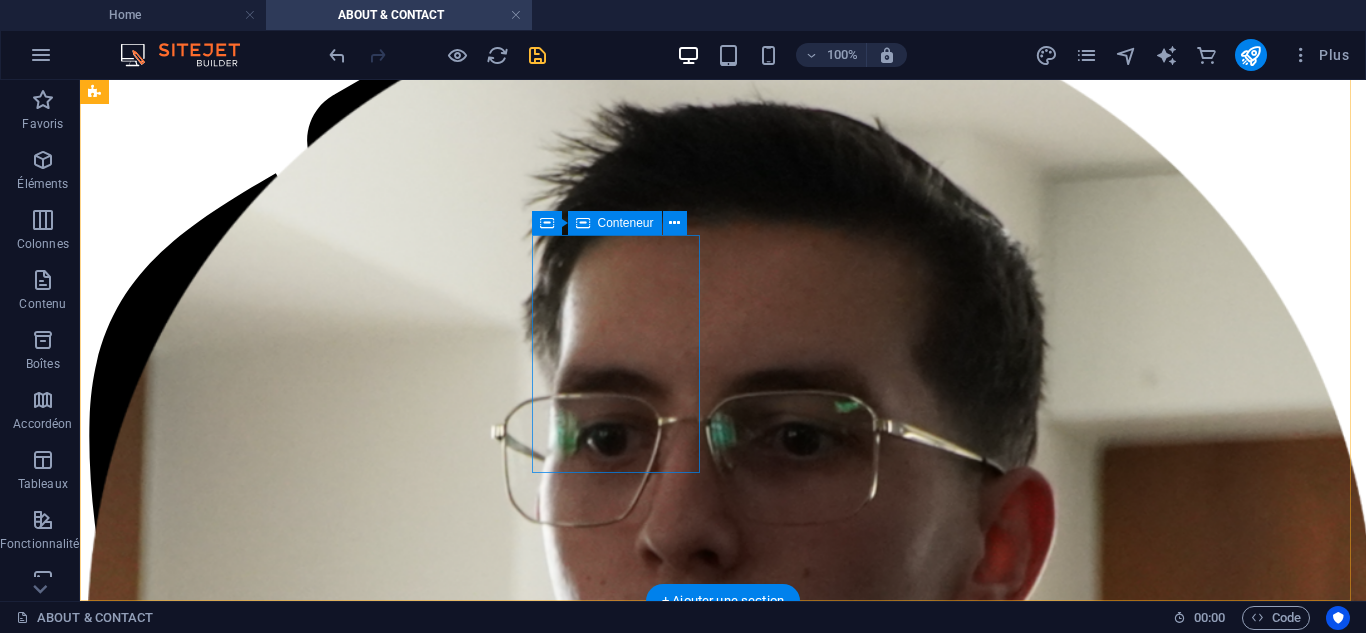 scroll, scrollTop: 95, scrollLeft: 0, axis: vertical 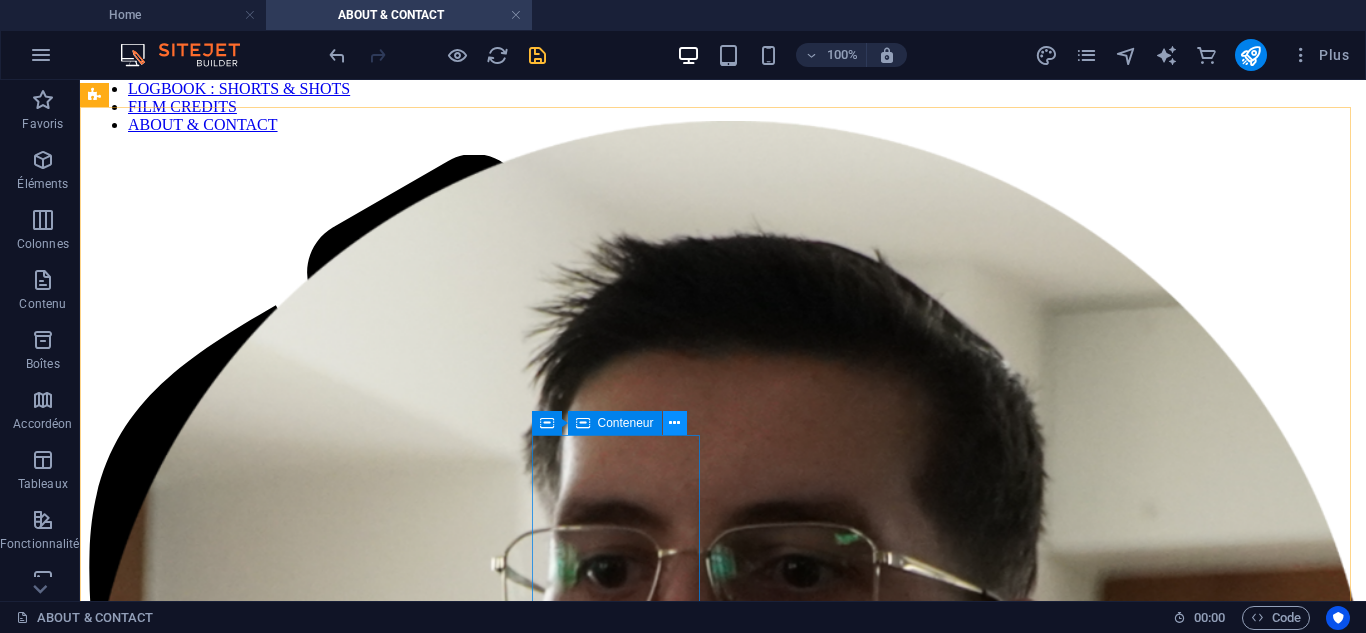 click at bounding box center (674, 423) 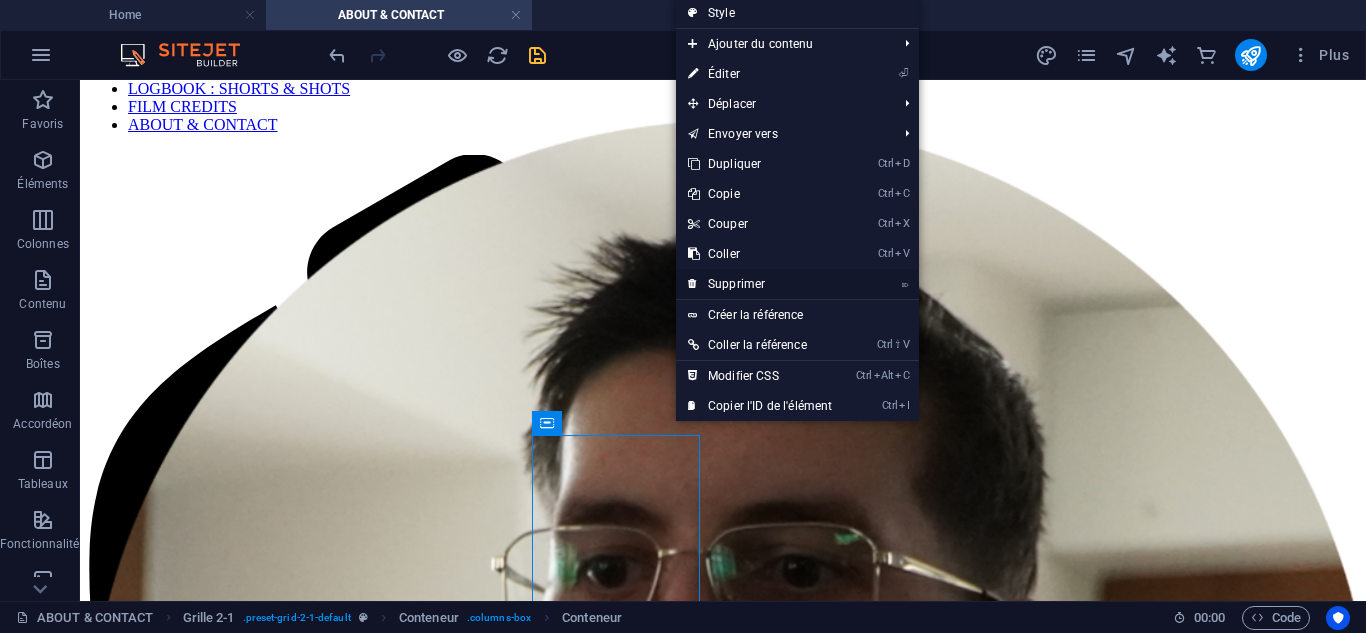 click on "⌦  Supprimer" at bounding box center (760, 284) 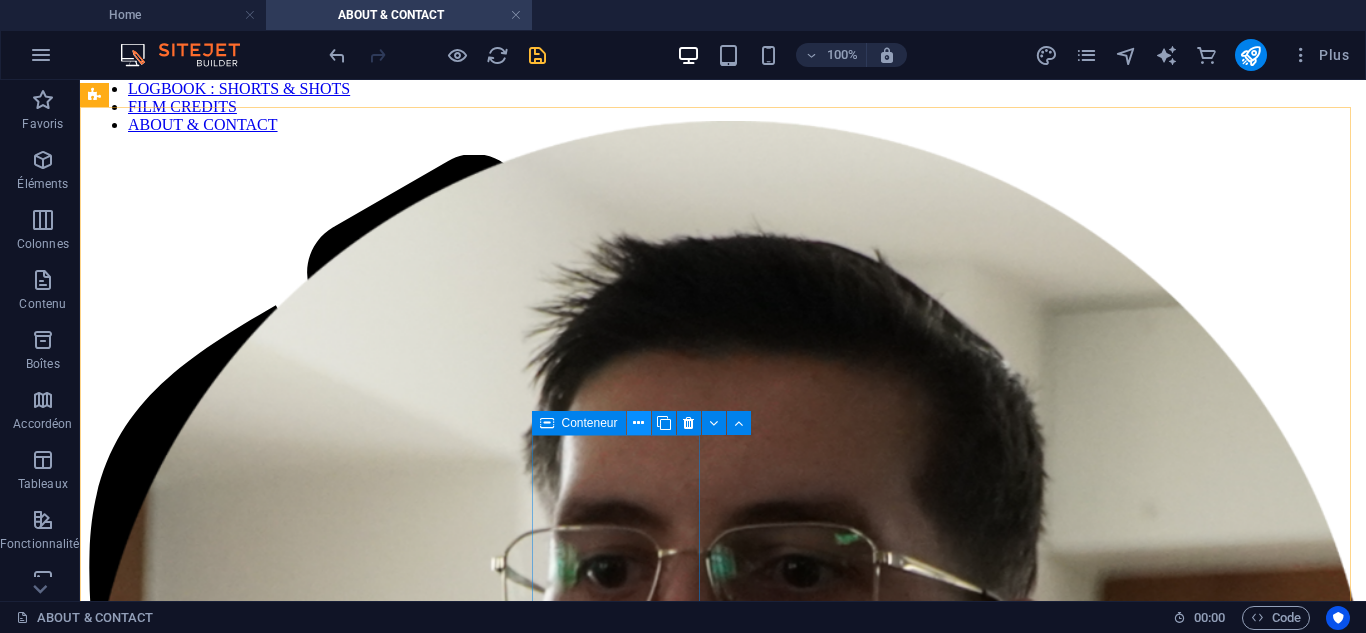 click at bounding box center [639, 423] 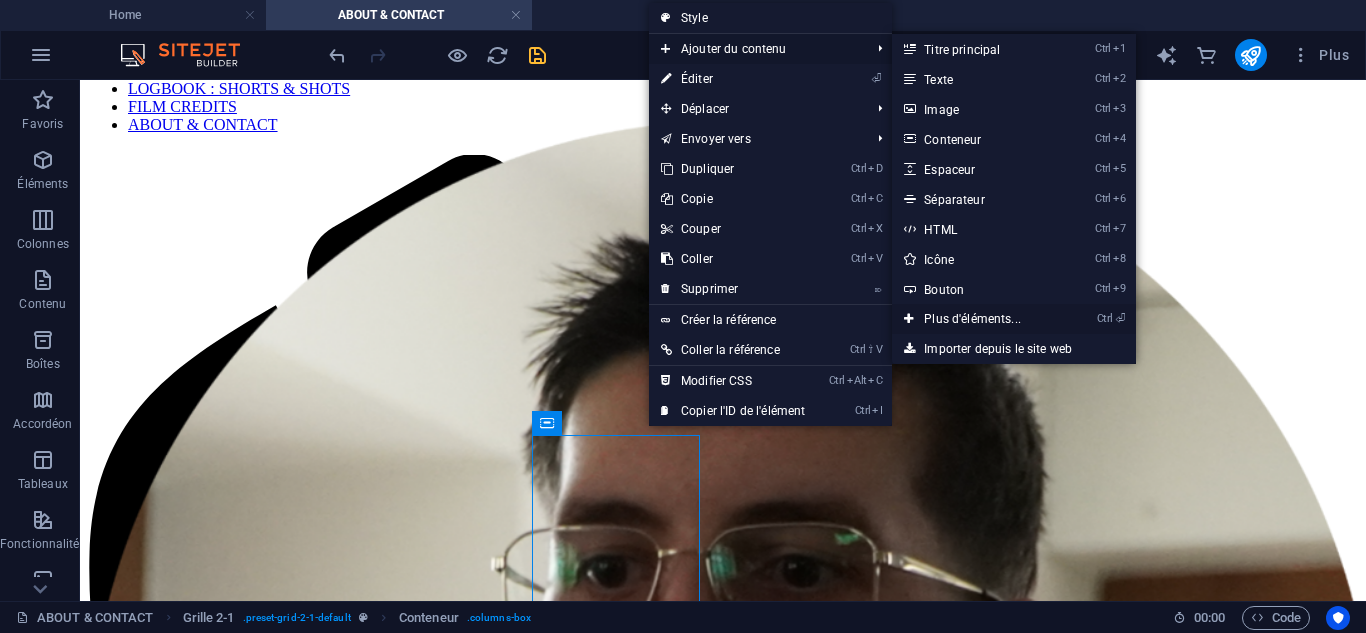 click on "Ctrl ⏎  Plus d'éléments..." at bounding box center (976, 319) 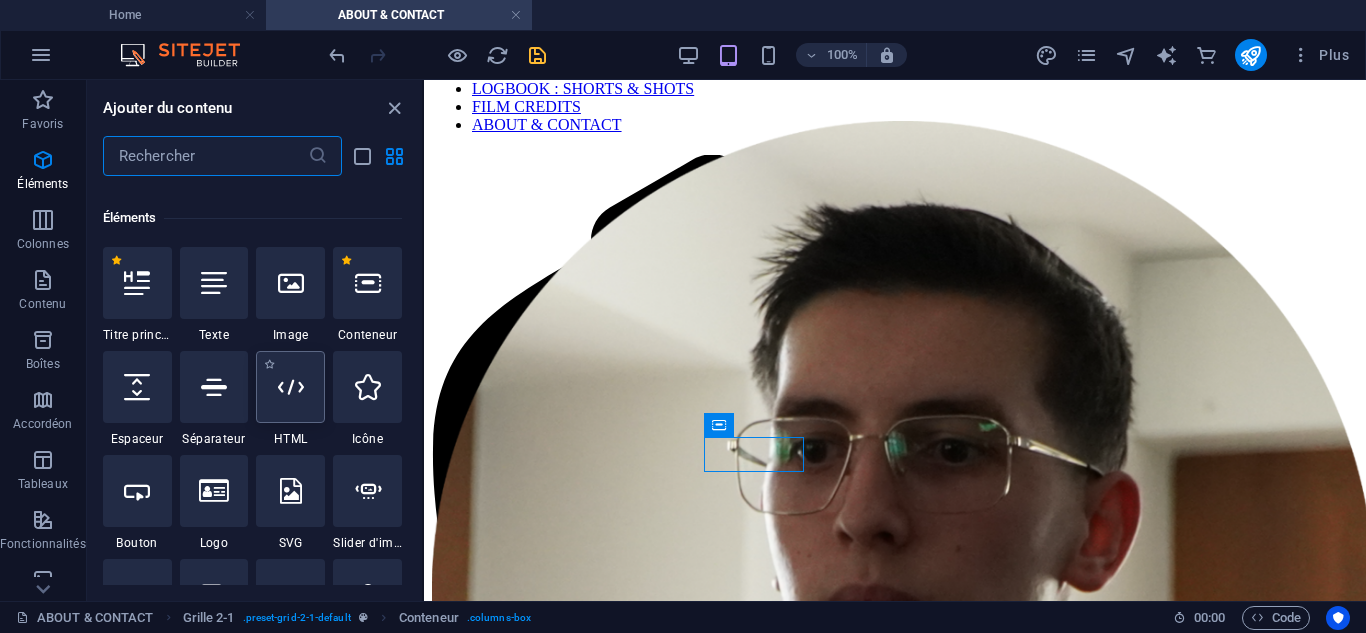 scroll, scrollTop: 200, scrollLeft: 0, axis: vertical 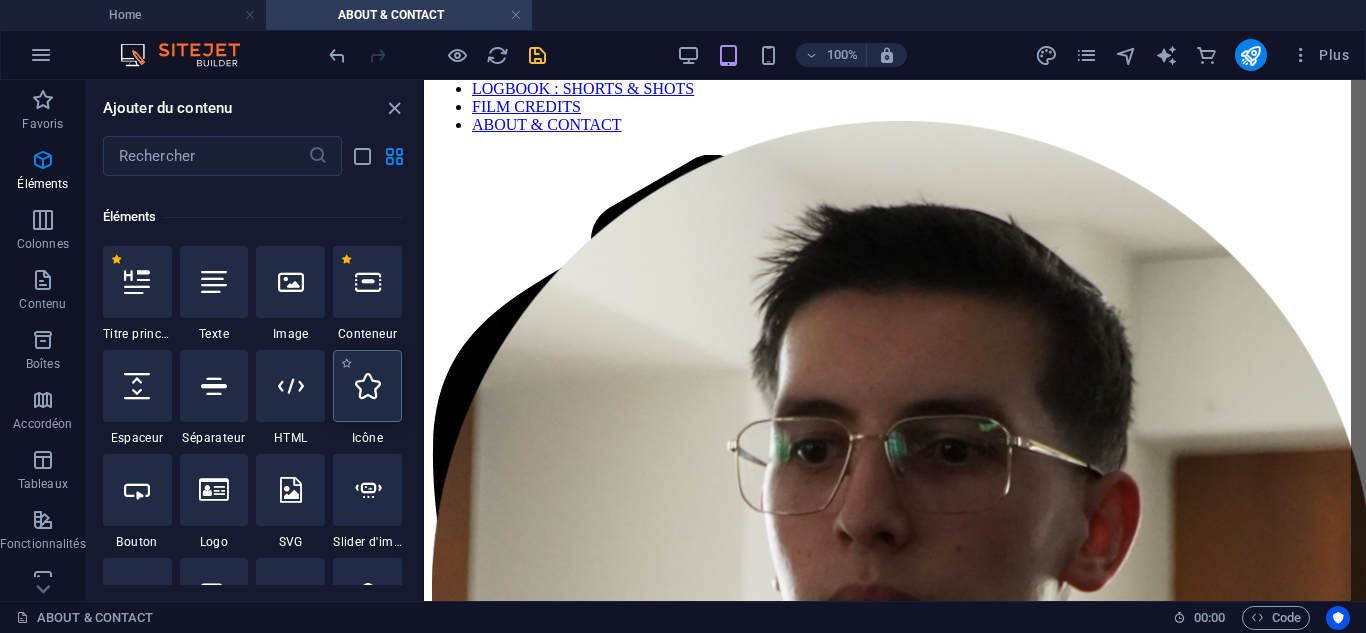select on "xMidYMid" 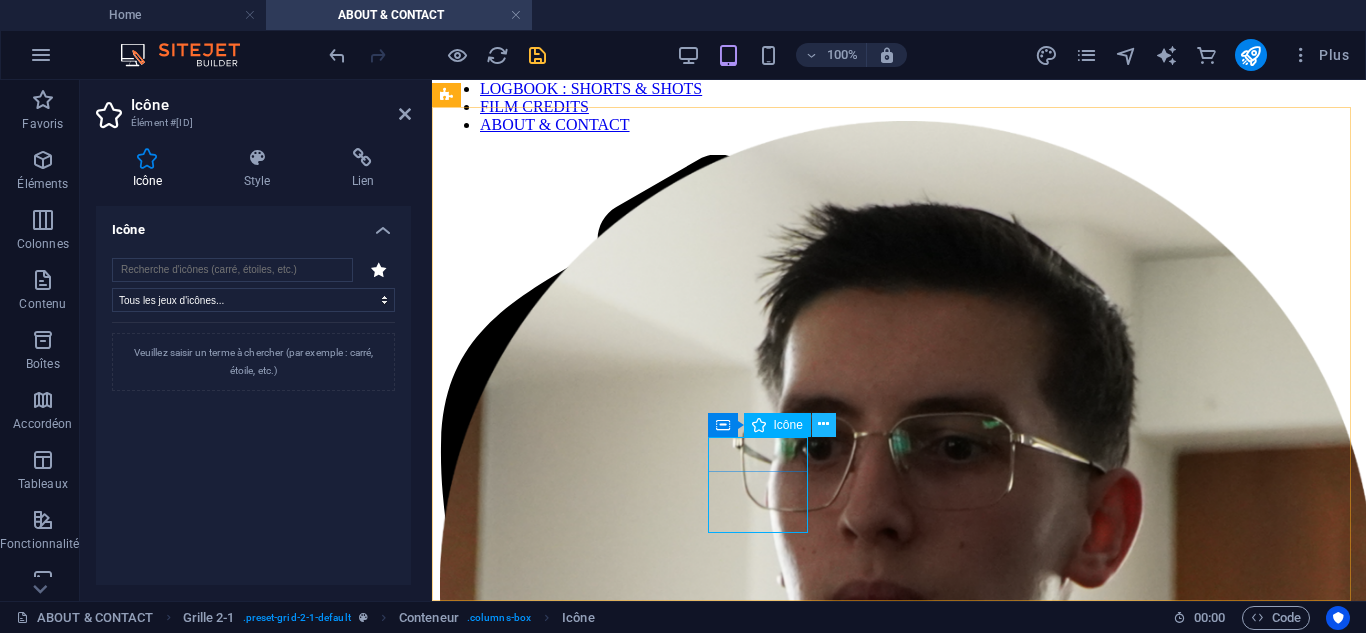 click at bounding box center (824, 425) 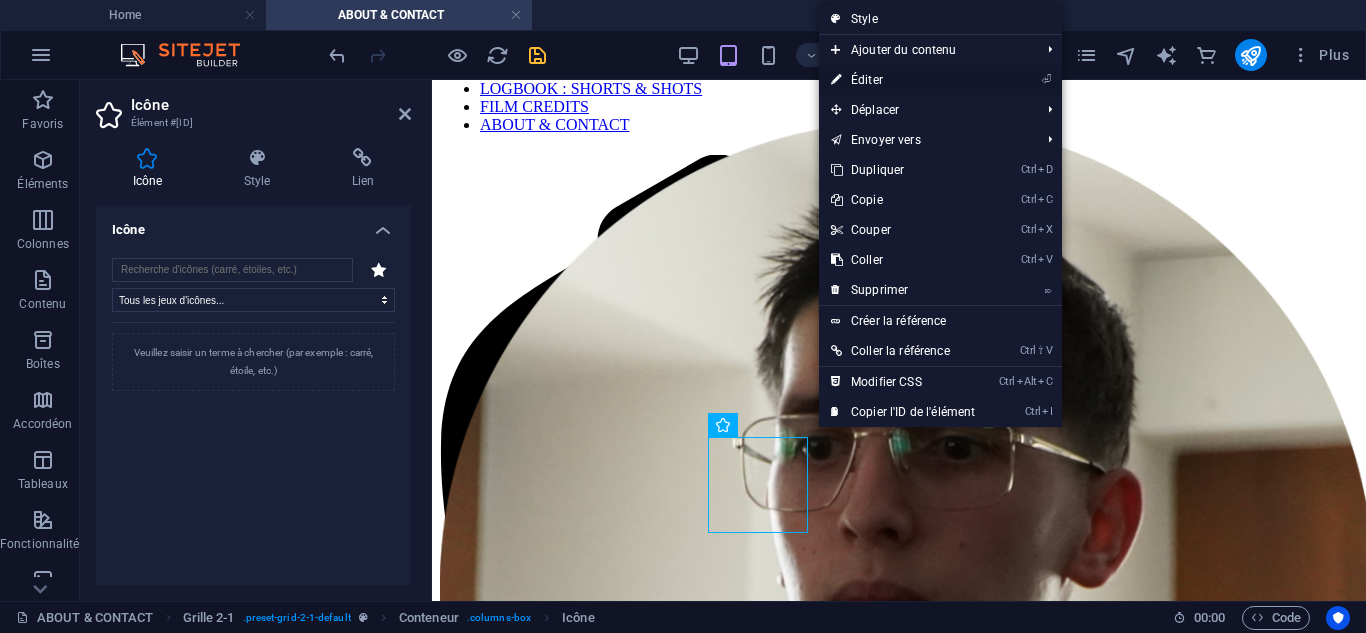 click on "⏎  Éditer" at bounding box center (903, 80) 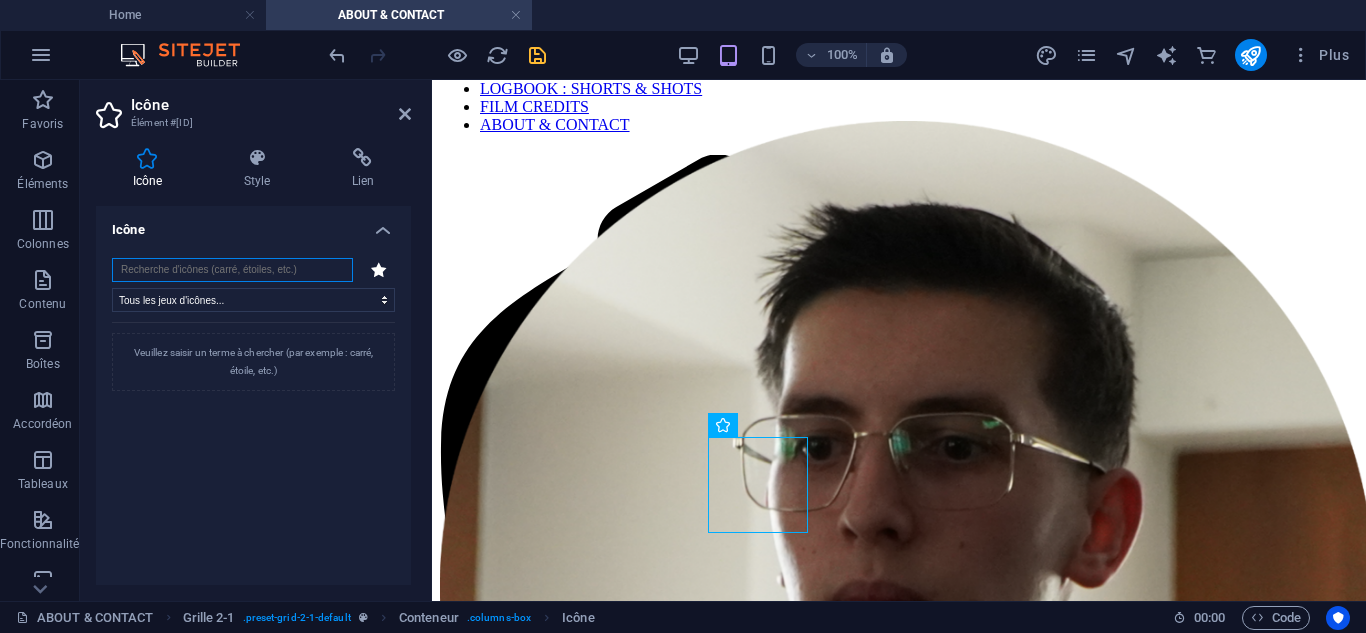 click at bounding box center (232, 270) 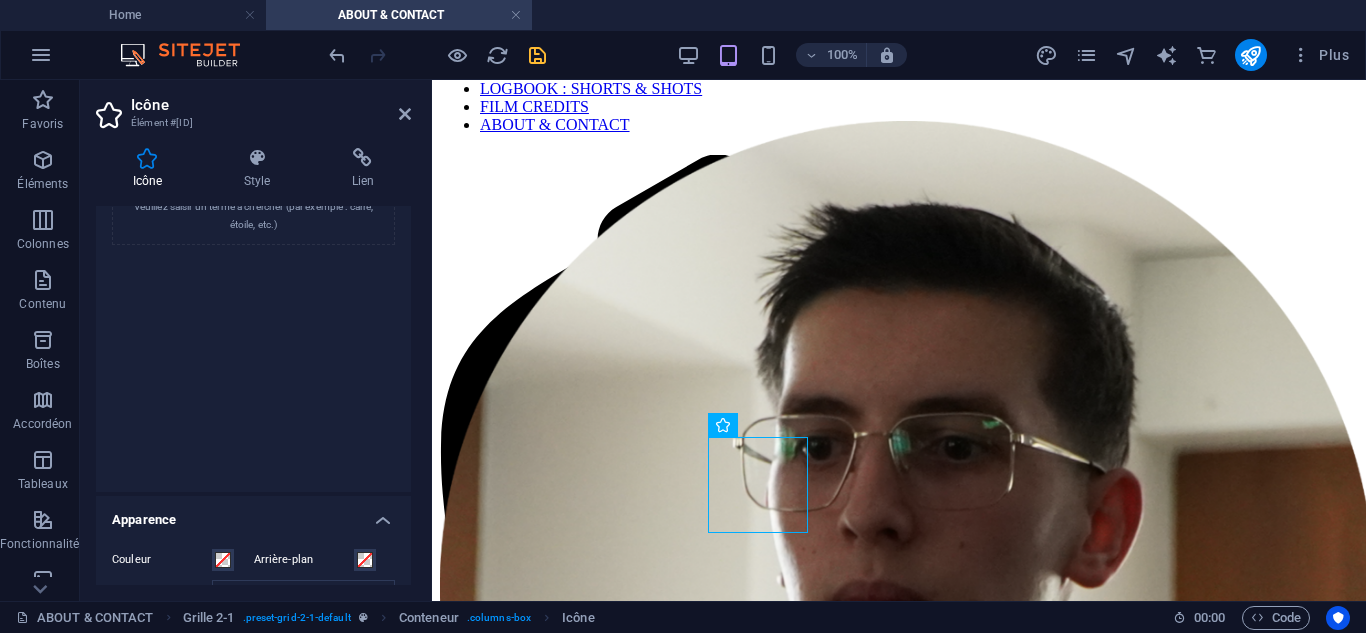 scroll, scrollTop: 400, scrollLeft: 0, axis: vertical 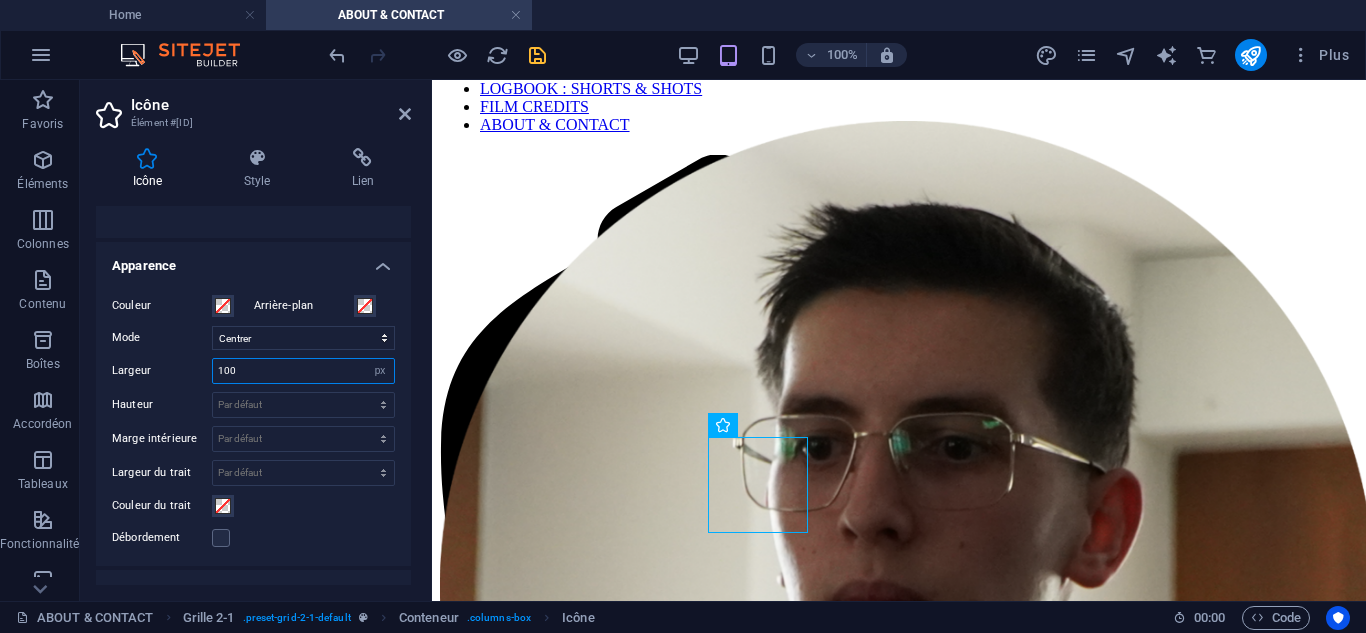 click on "100" at bounding box center [303, 371] 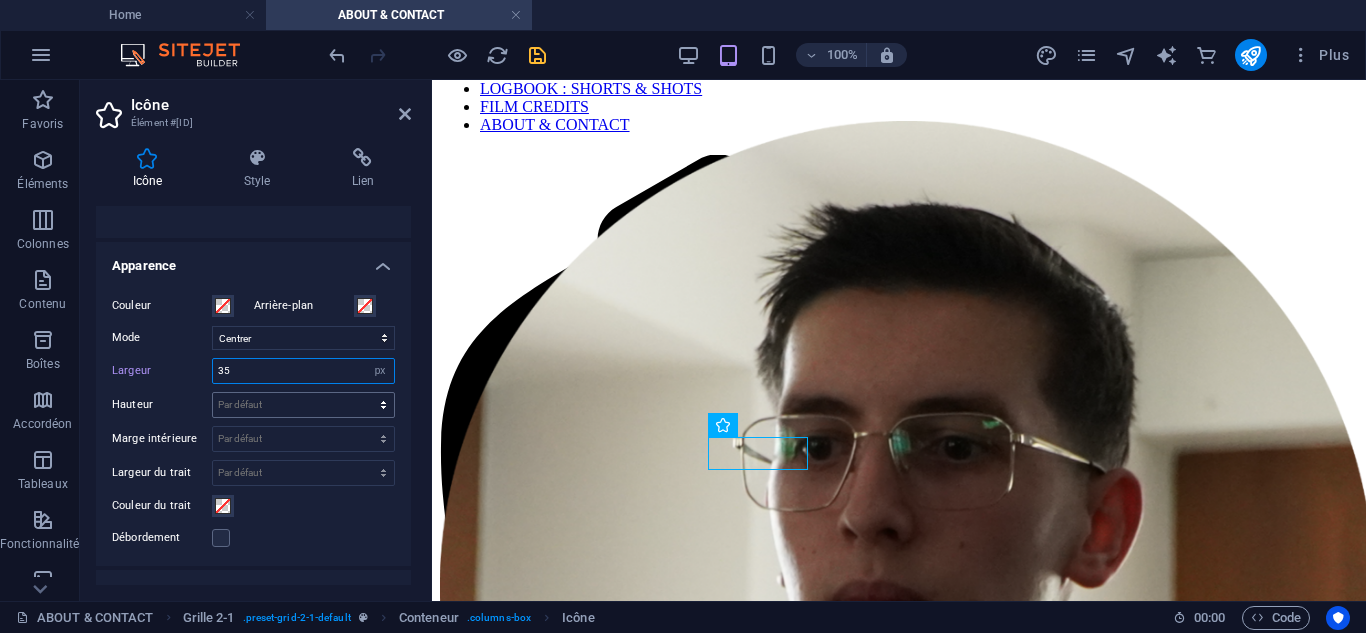 type on "35" 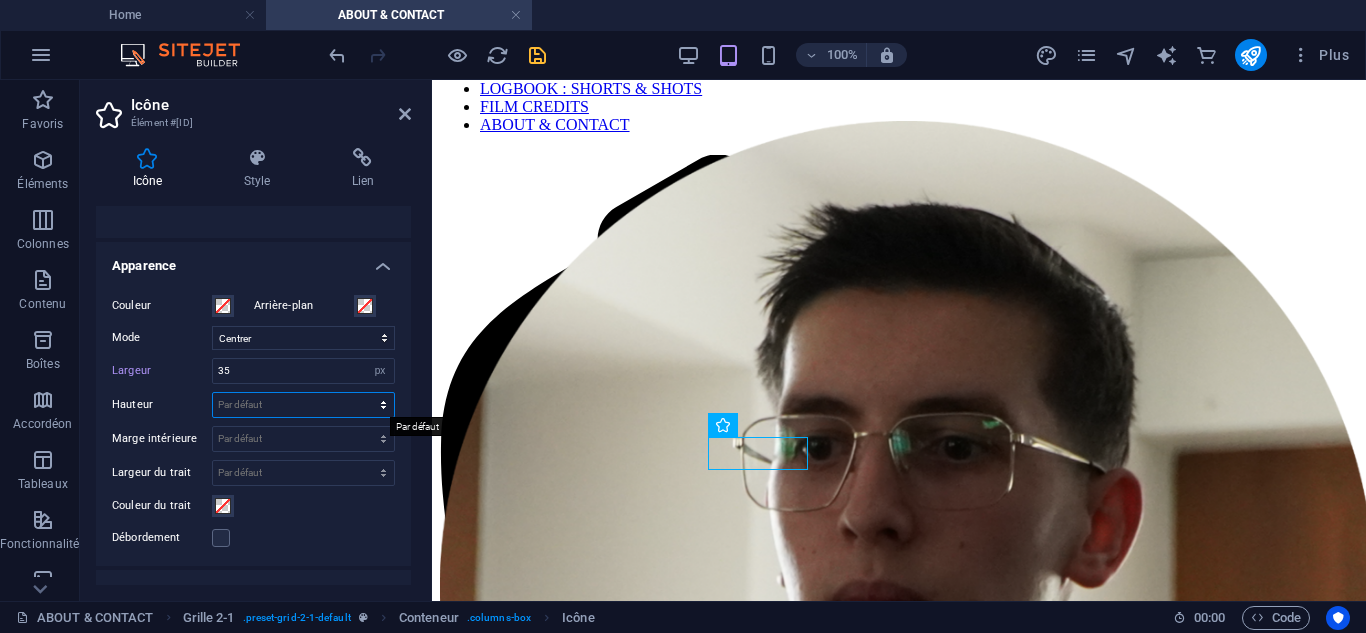 click on "Par défaut auto px rem em vh vw" at bounding box center [303, 405] 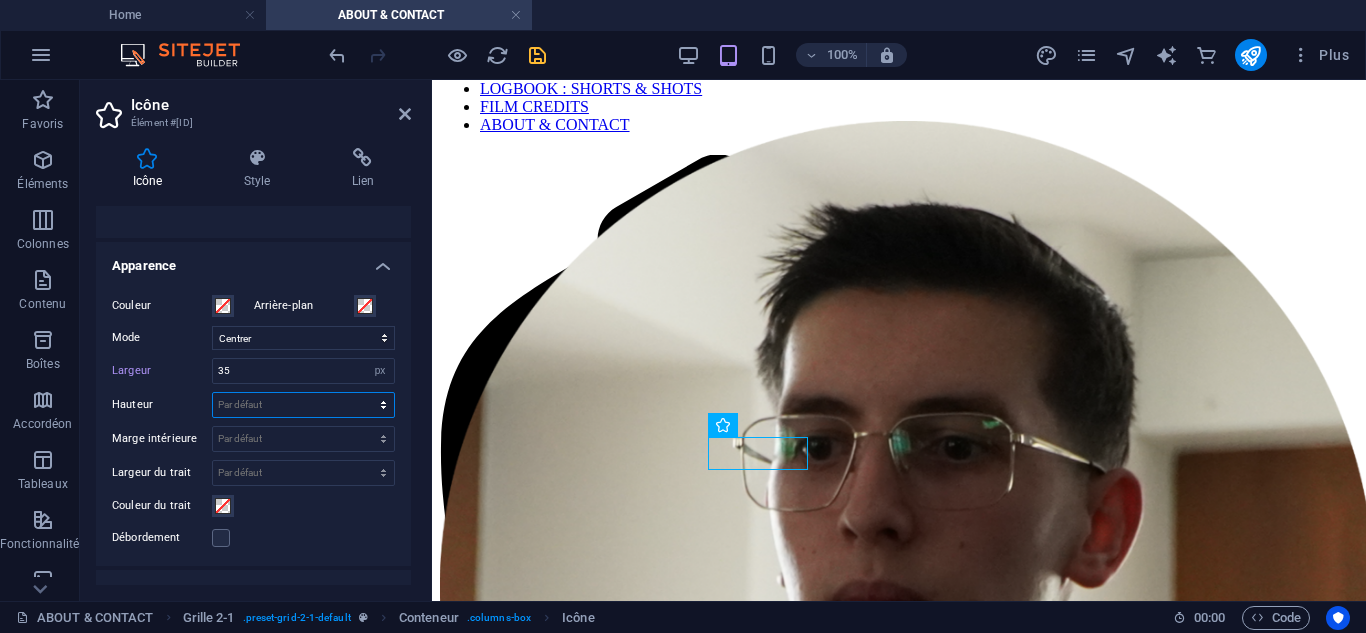 select on "px" 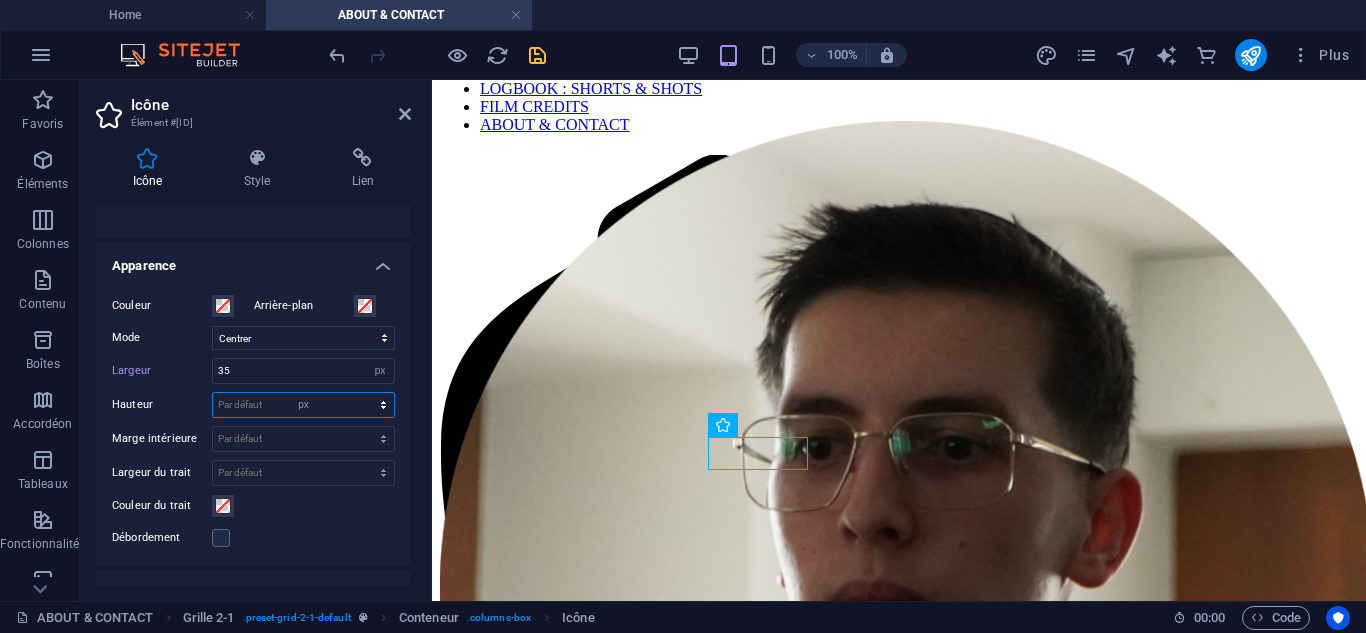 click on "Par défaut auto px rem em vh vw" at bounding box center [303, 405] 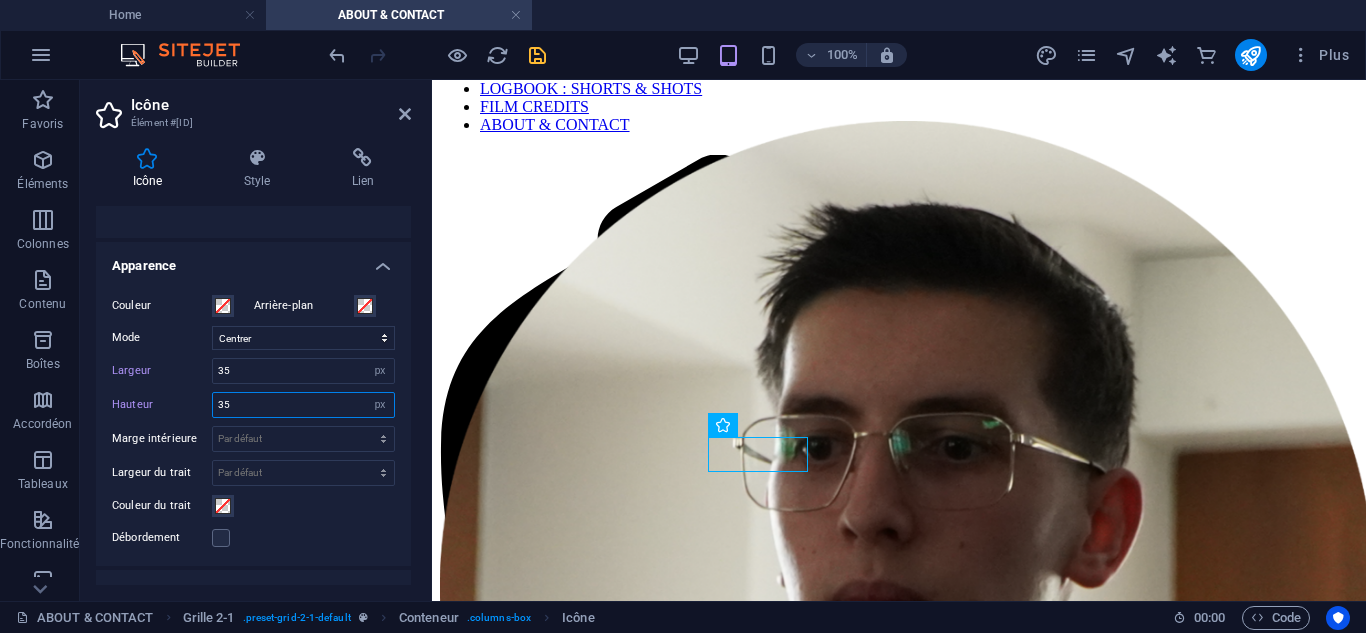 type on "35" 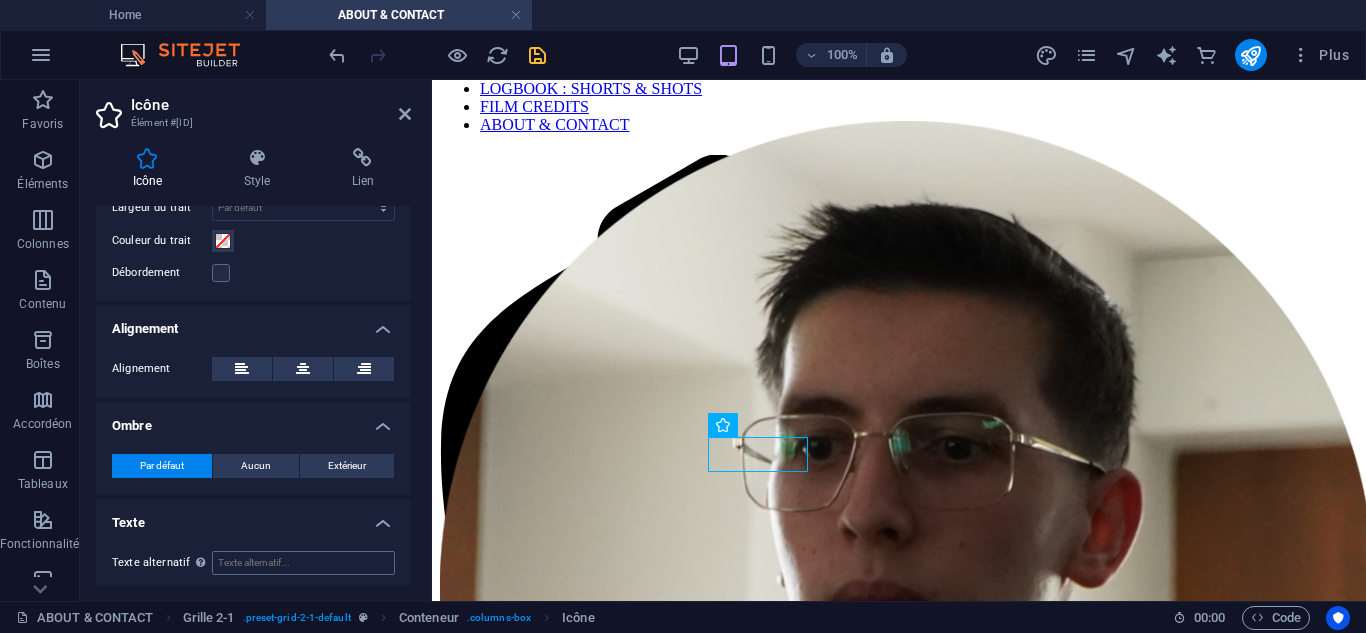 scroll, scrollTop: 671, scrollLeft: 0, axis: vertical 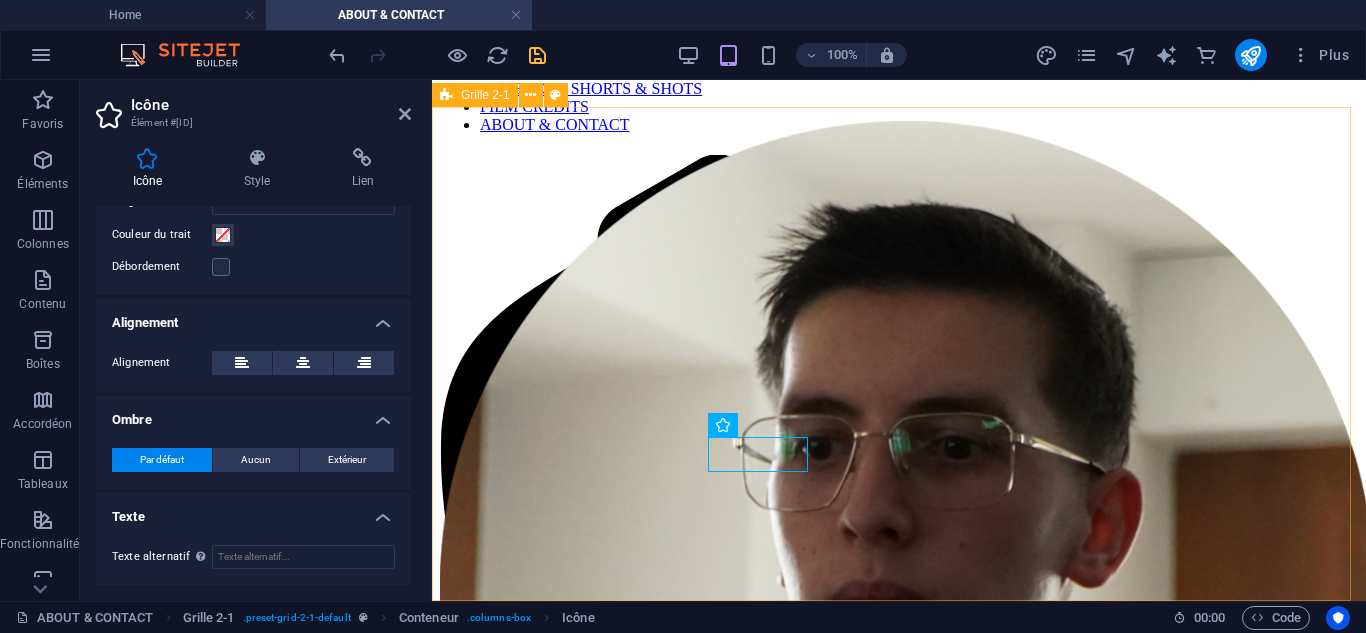 click on "Déposer le contenu ici ou  Ajouter les éléments  Coller le presse-papiers" at bounding box center (899, 1272) 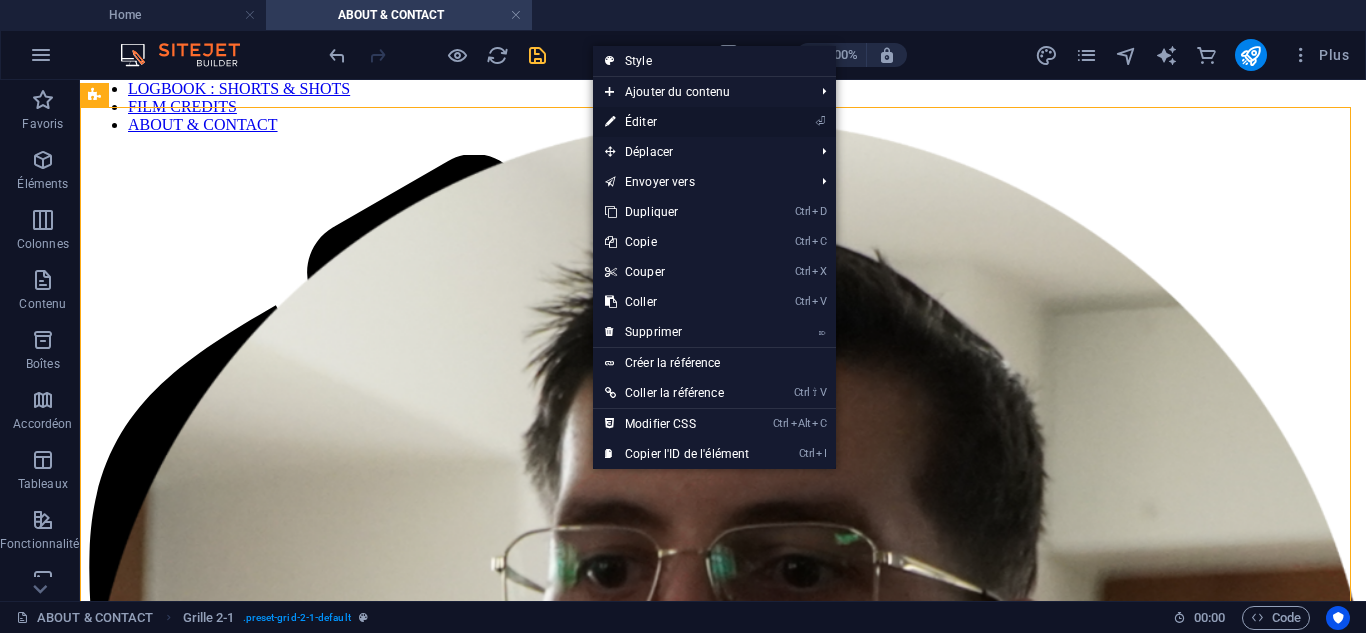 click on "⏎  Éditer" at bounding box center (677, 122) 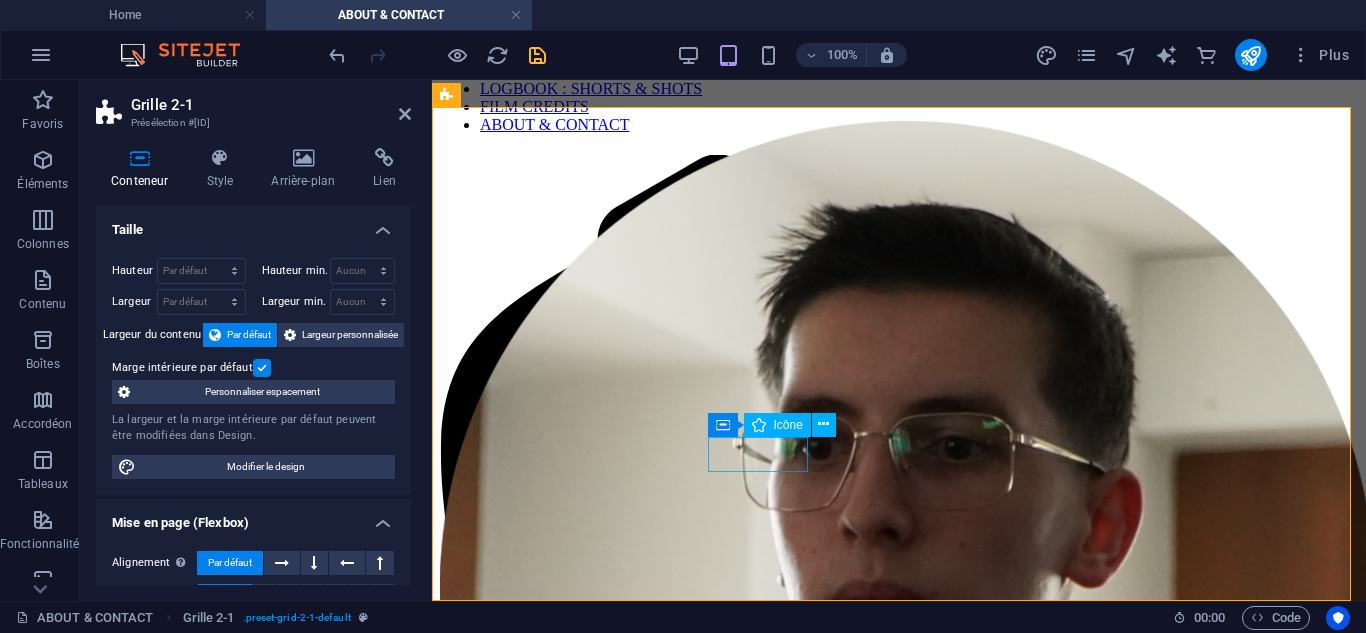 click at bounding box center [490, 1328] 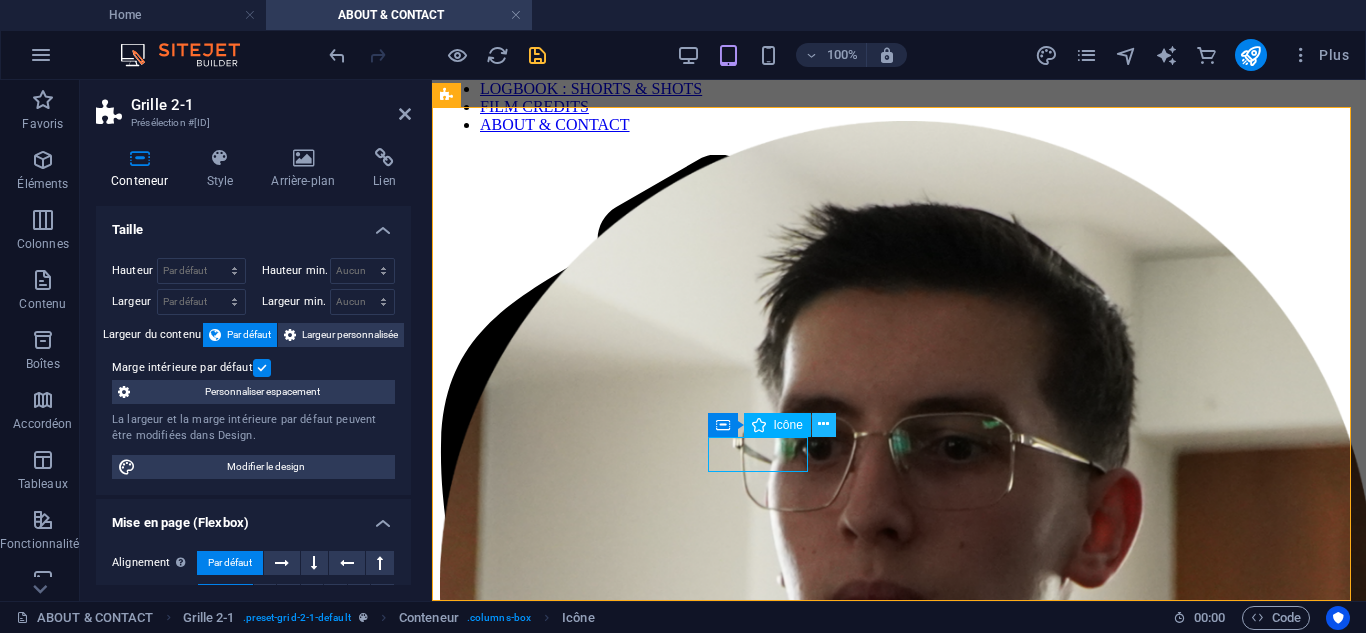click at bounding box center [824, 425] 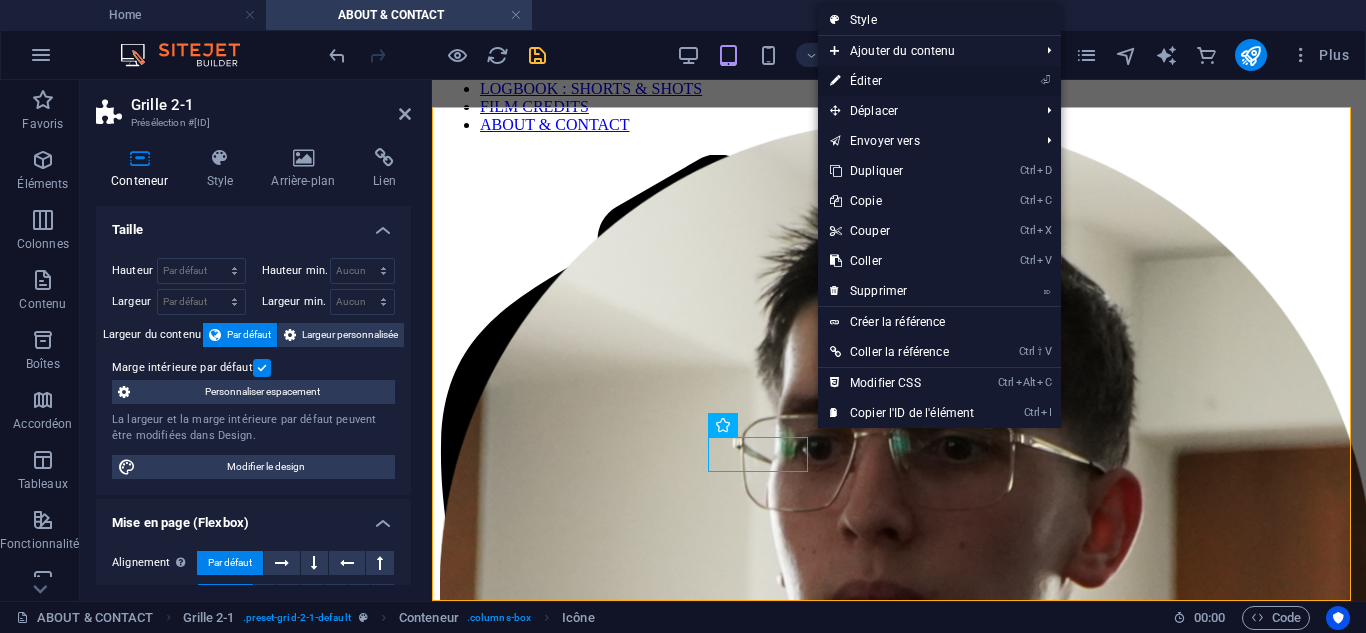 click on "⏎  Éditer" at bounding box center (902, 81) 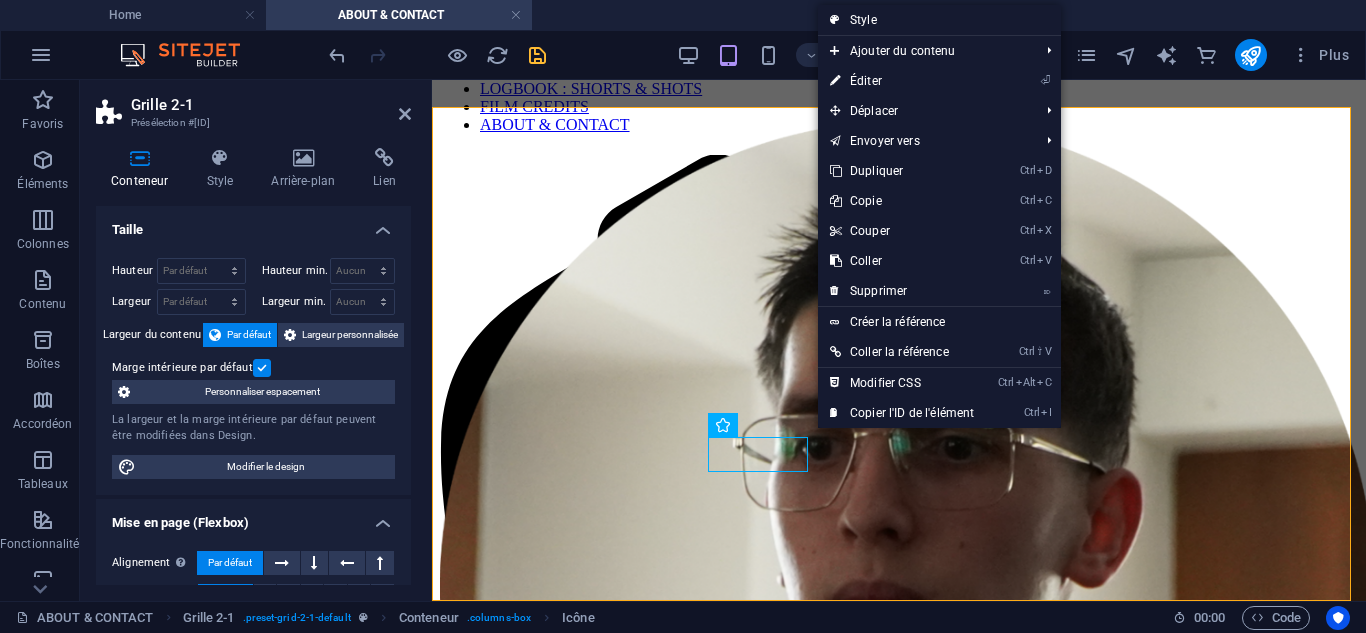 select on "xMidYMid" 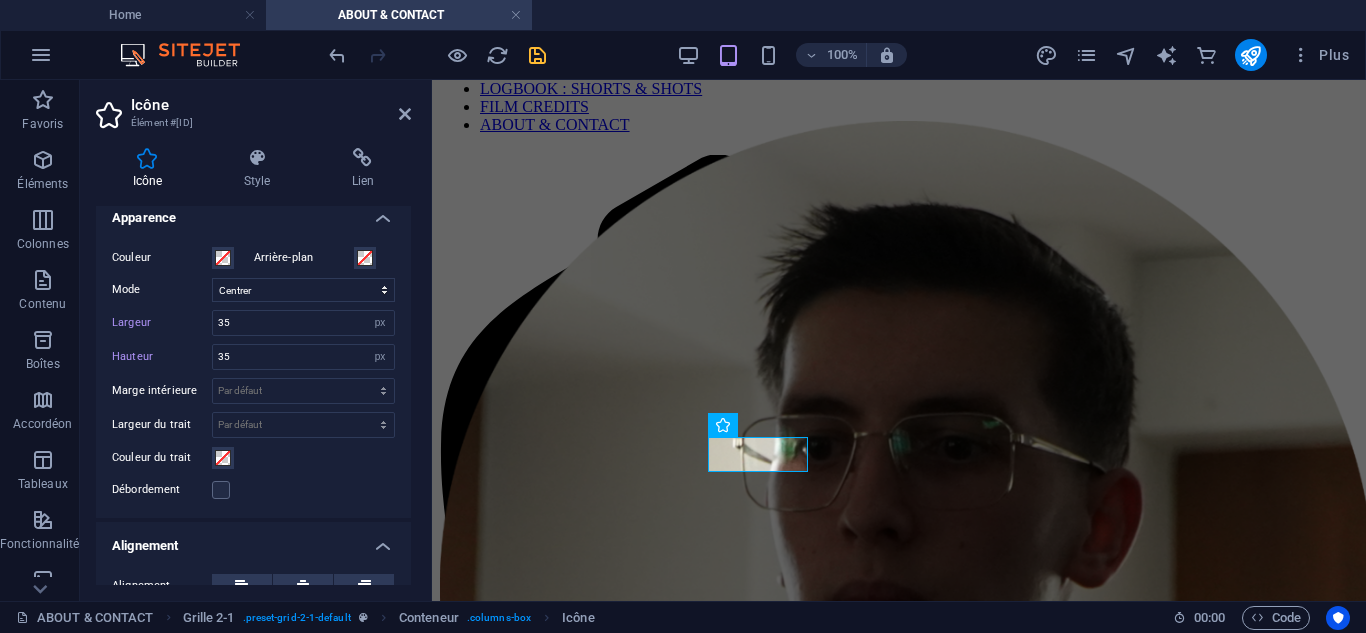 scroll, scrollTop: 500, scrollLeft: 0, axis: vertical 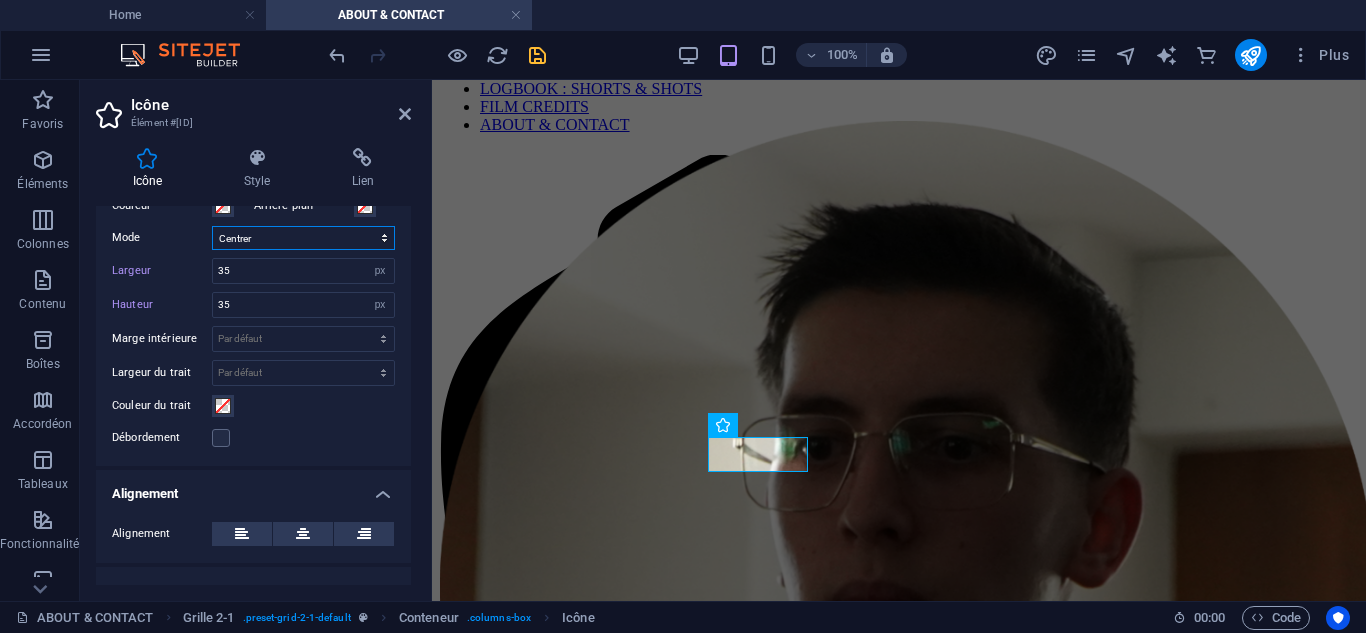 click on "Mettre à l'échelle Gauche Centrer À droite" at bounding box center [303, 238] 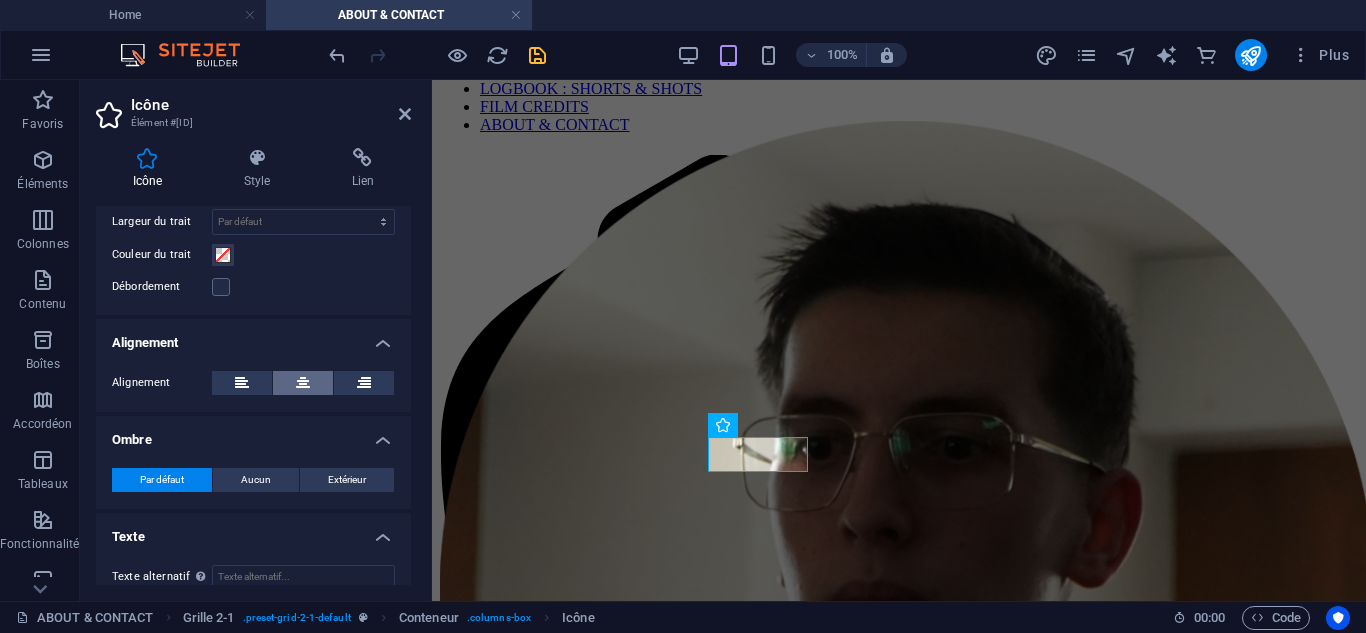 scroll, scrollTop: 671, scrollLeft: 0, axis: vertical 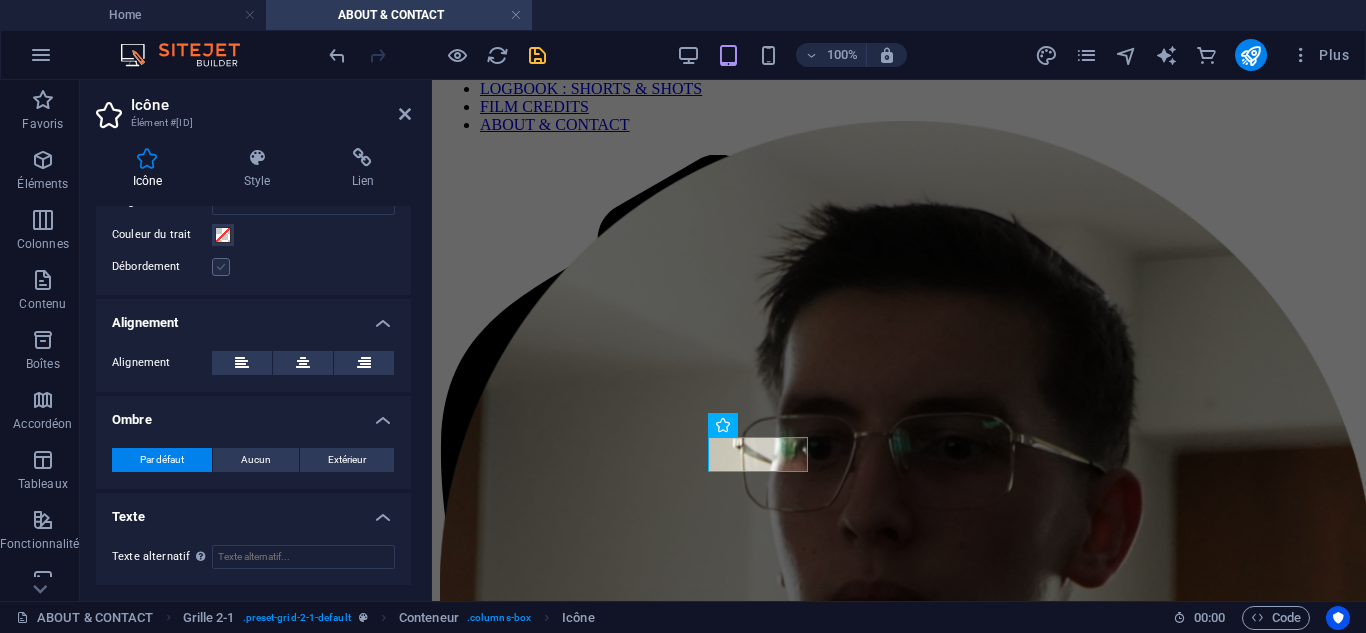 click at bounding box center [221, 267] 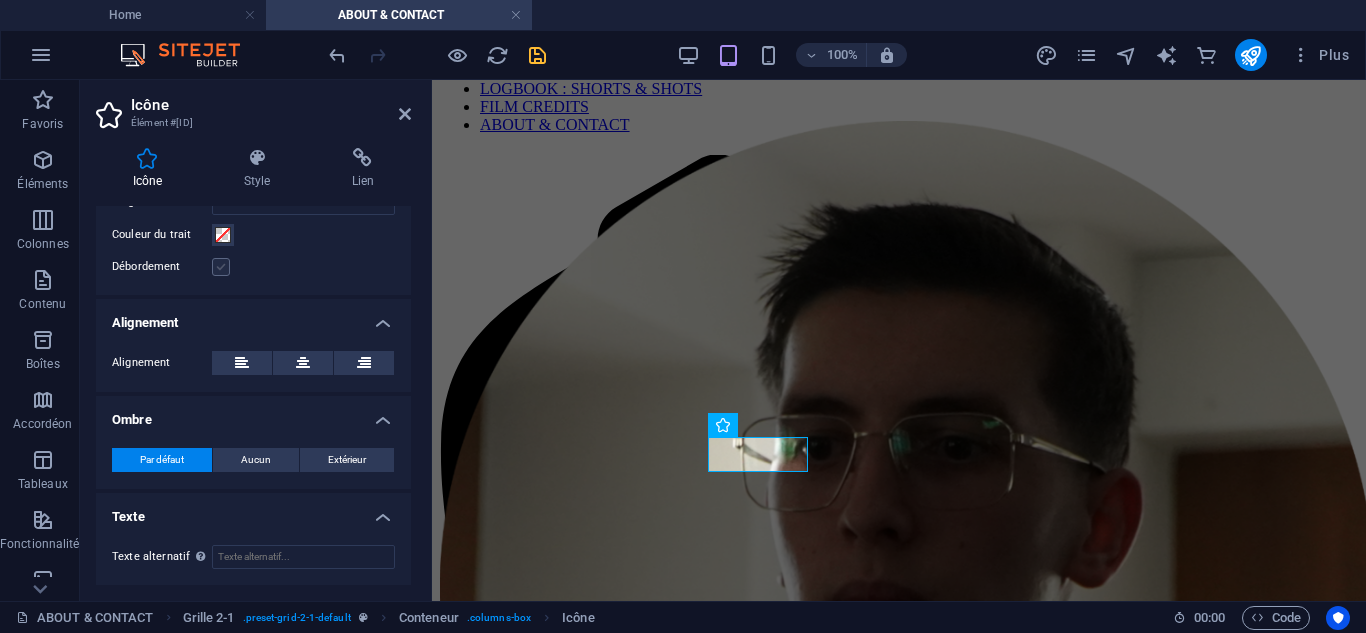 click on "Débordement" at bounding box center (0, 0) 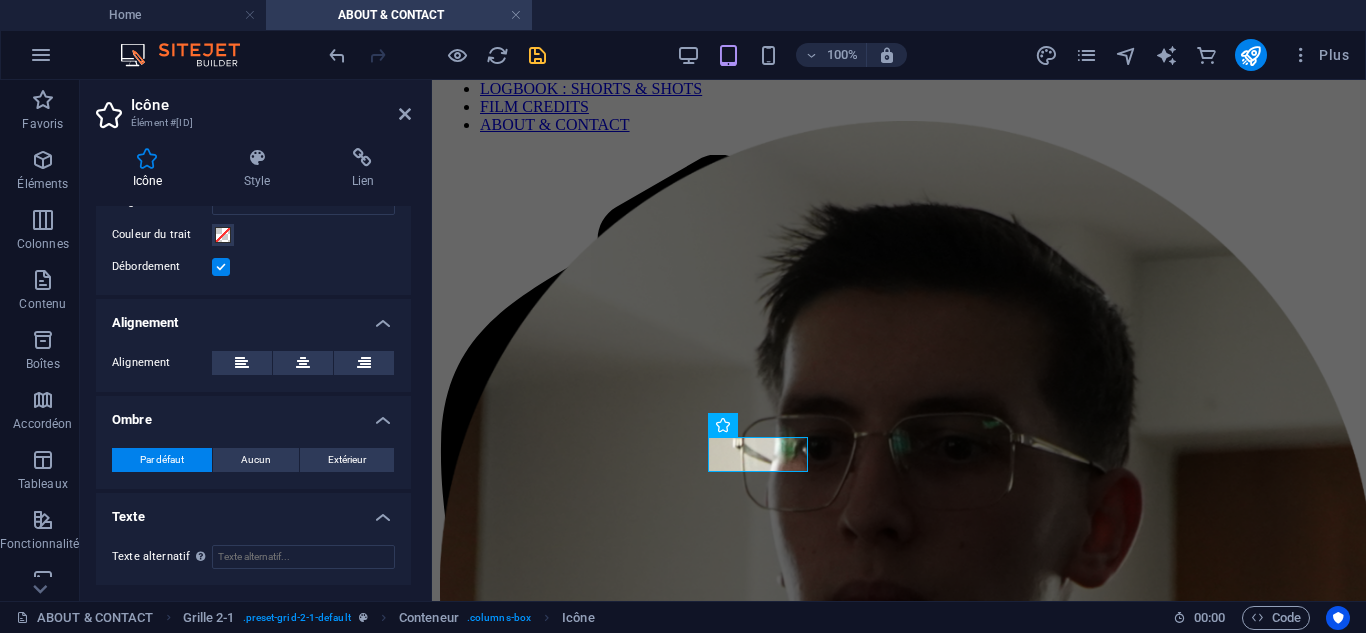click at bounding box center (221, 267) 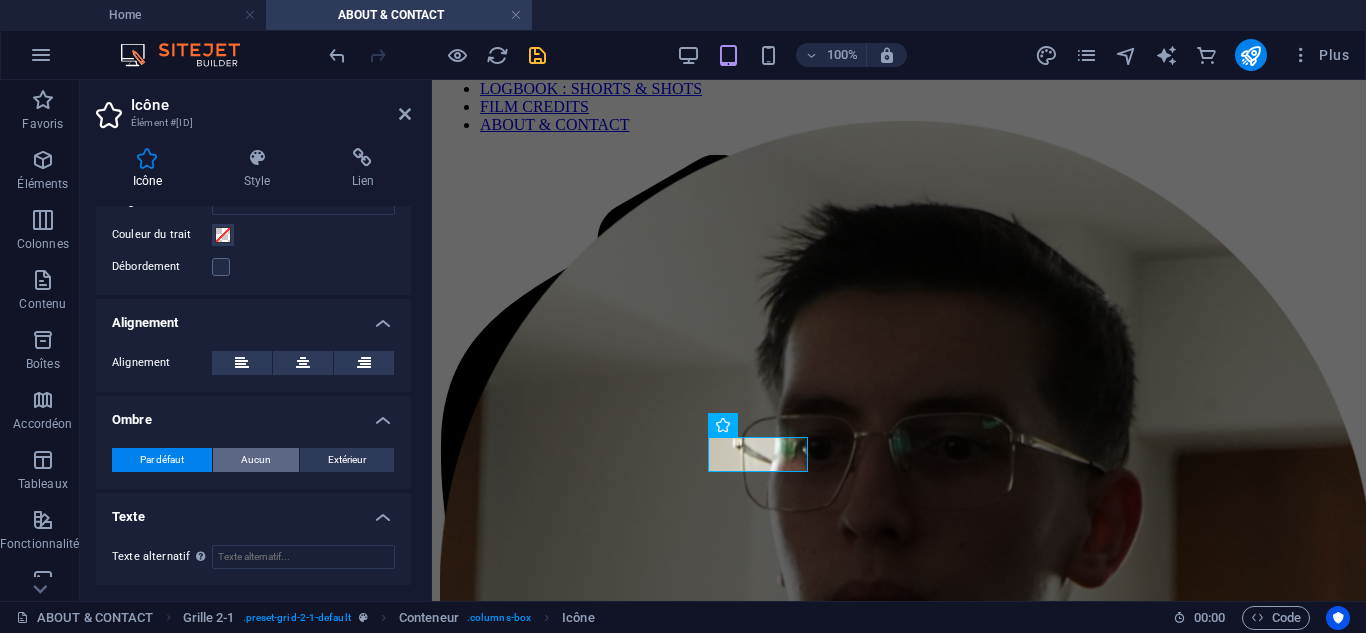 click on "Aucun" at bounding box center (256, 460) 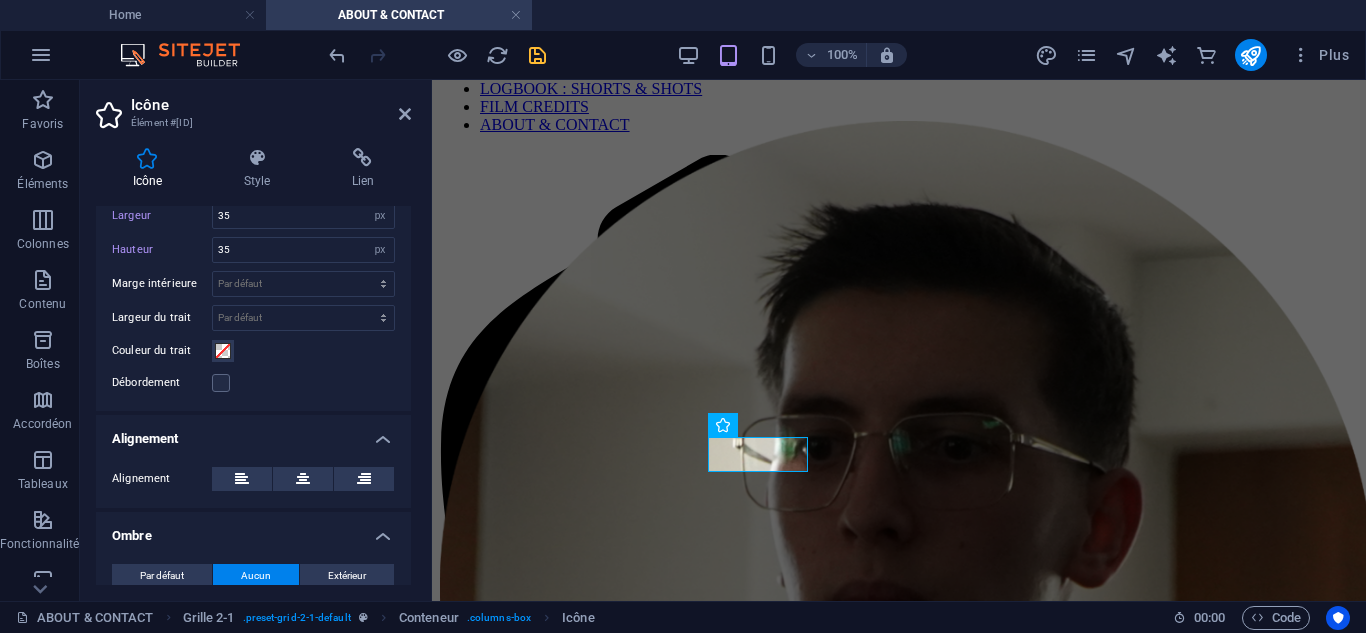 scroll, scrollTop: 471, scrollLeft: 0, axis: vertical 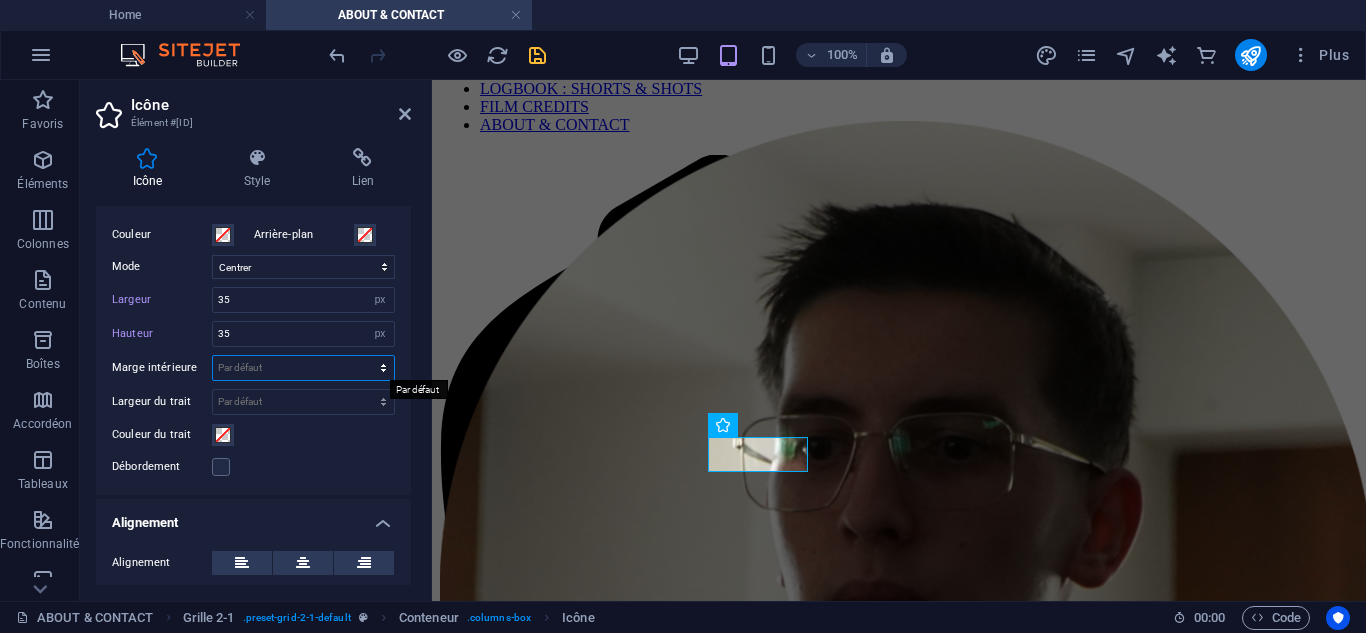 click on "Par défaut px rem % em vh vw" at bounding box center (303, 368) 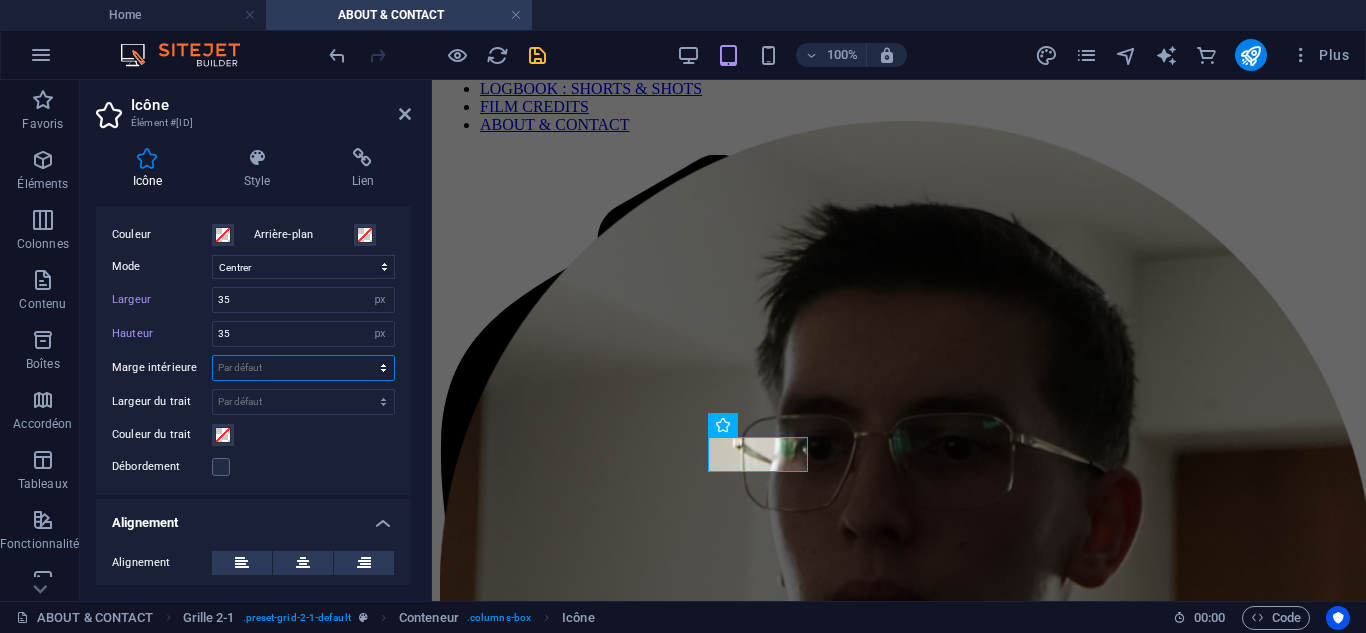 select on "px" 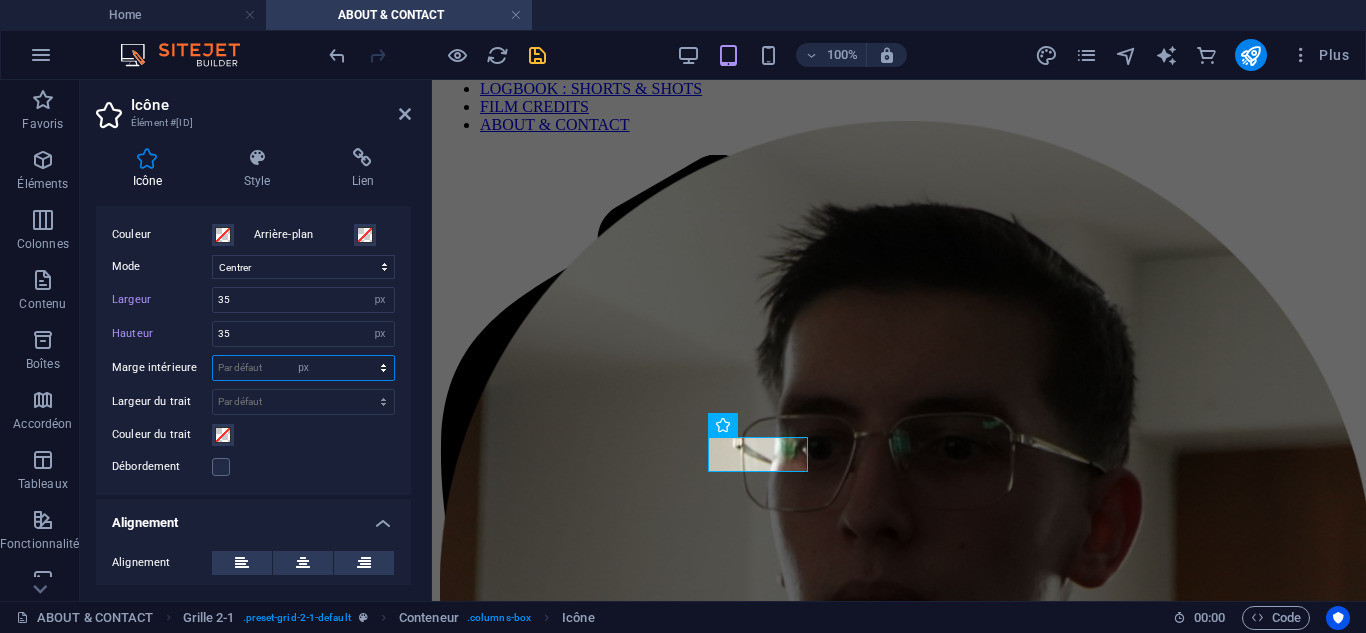 click on "Par défaut px rem % em vh vw" at bounding box center (303, 368) 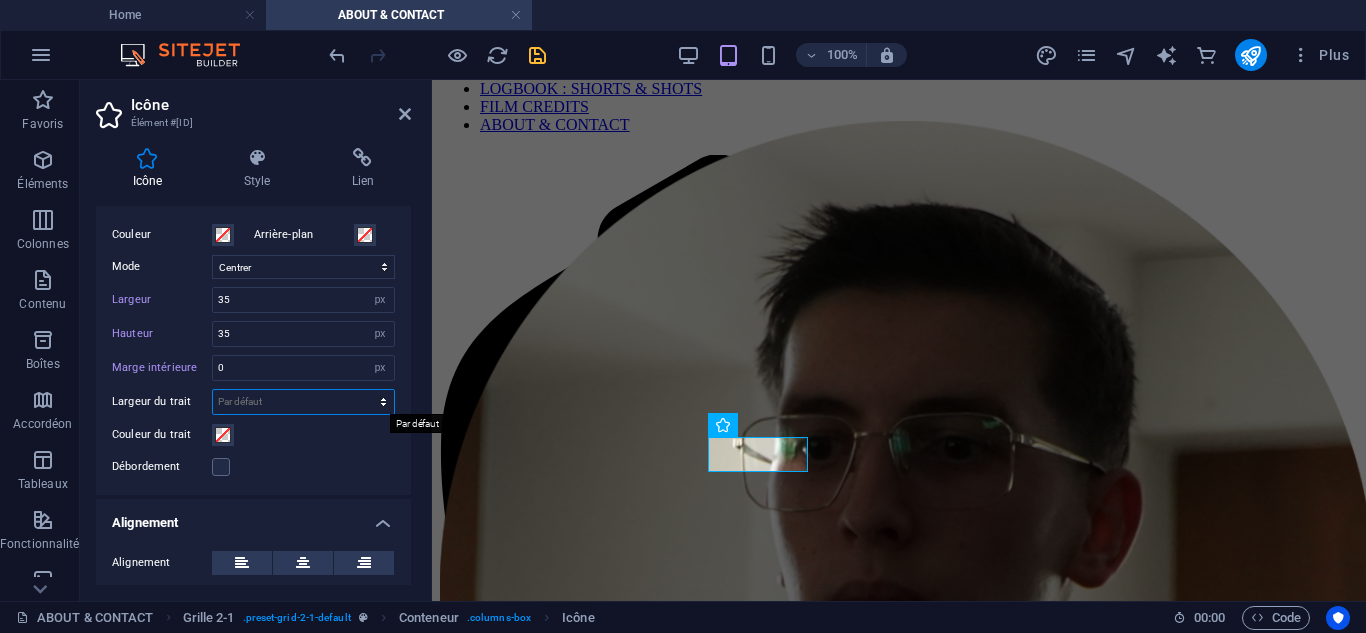 click on "Par défaut px rem % em vh vw" at bounding box center [303, 402] 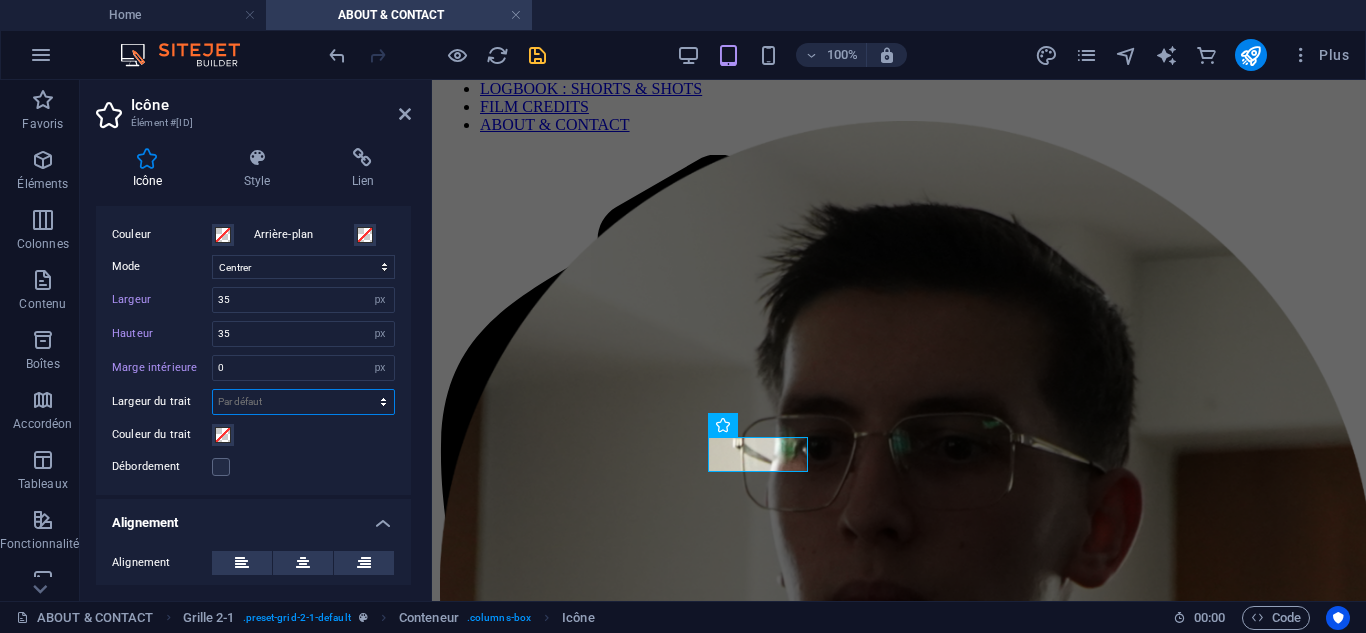 select on "px" 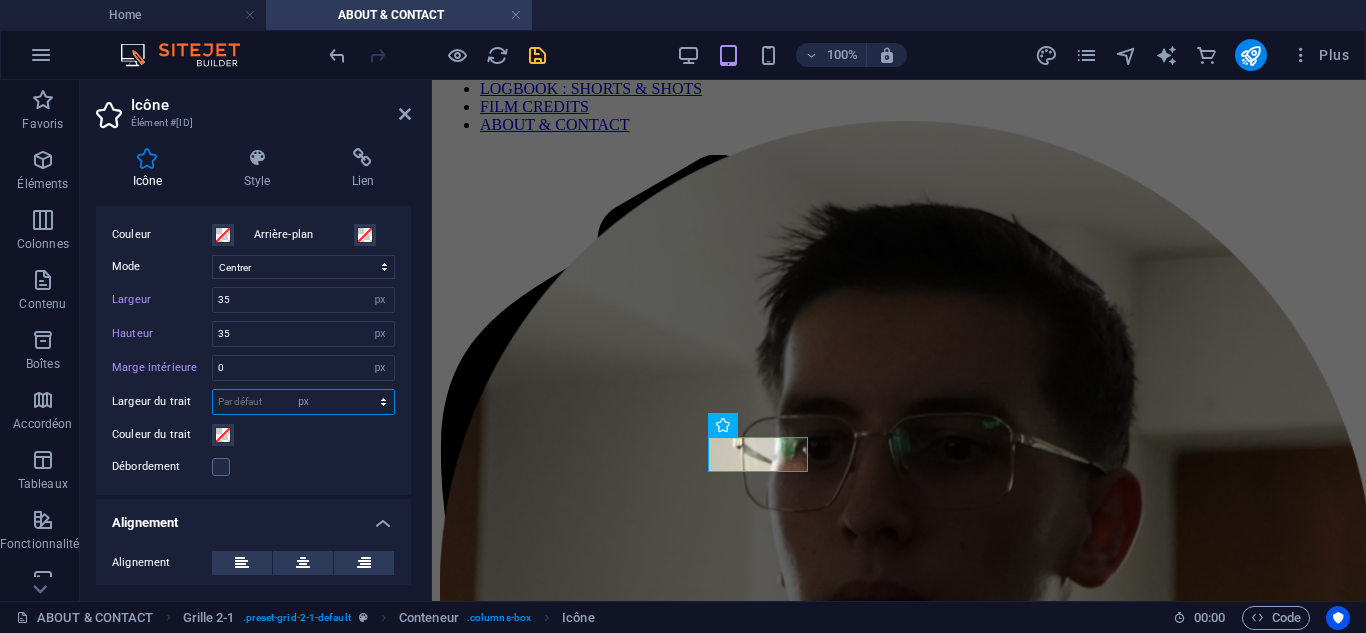 click on "Par défaut px rem % em vh vw" at bounding box center [303, 402] 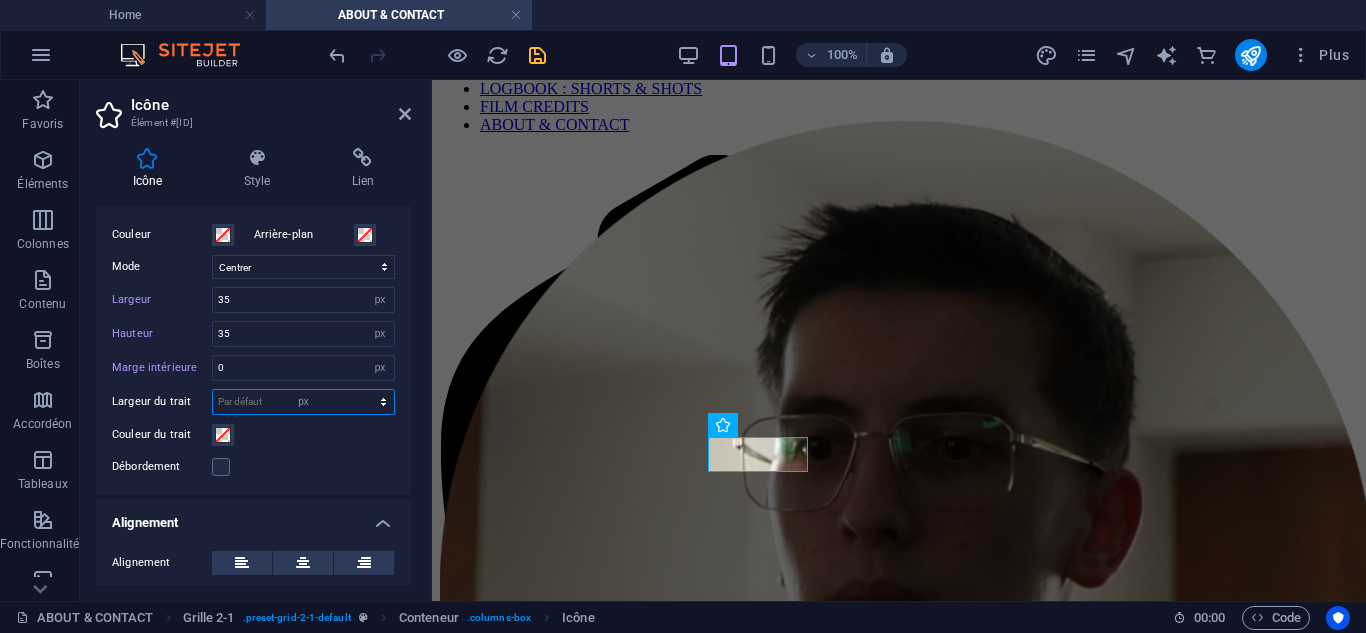 type on "0" 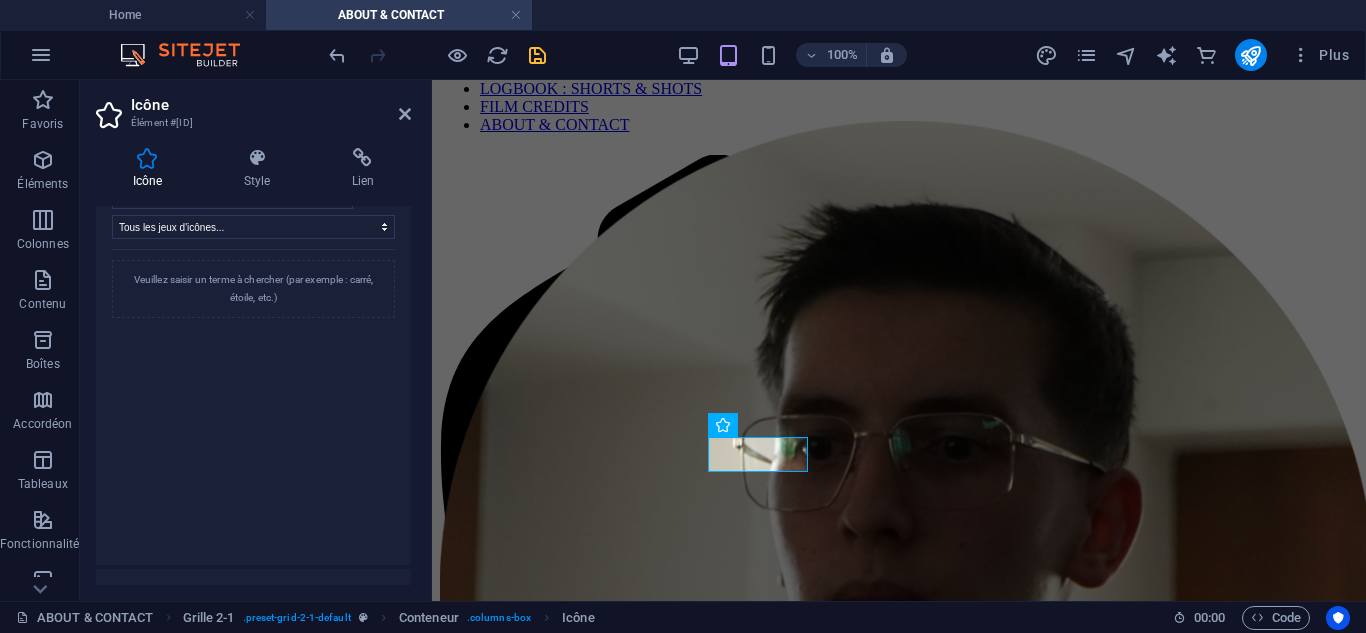 scroll, scrollTop: 0, scrollLeft: 0, axis: both 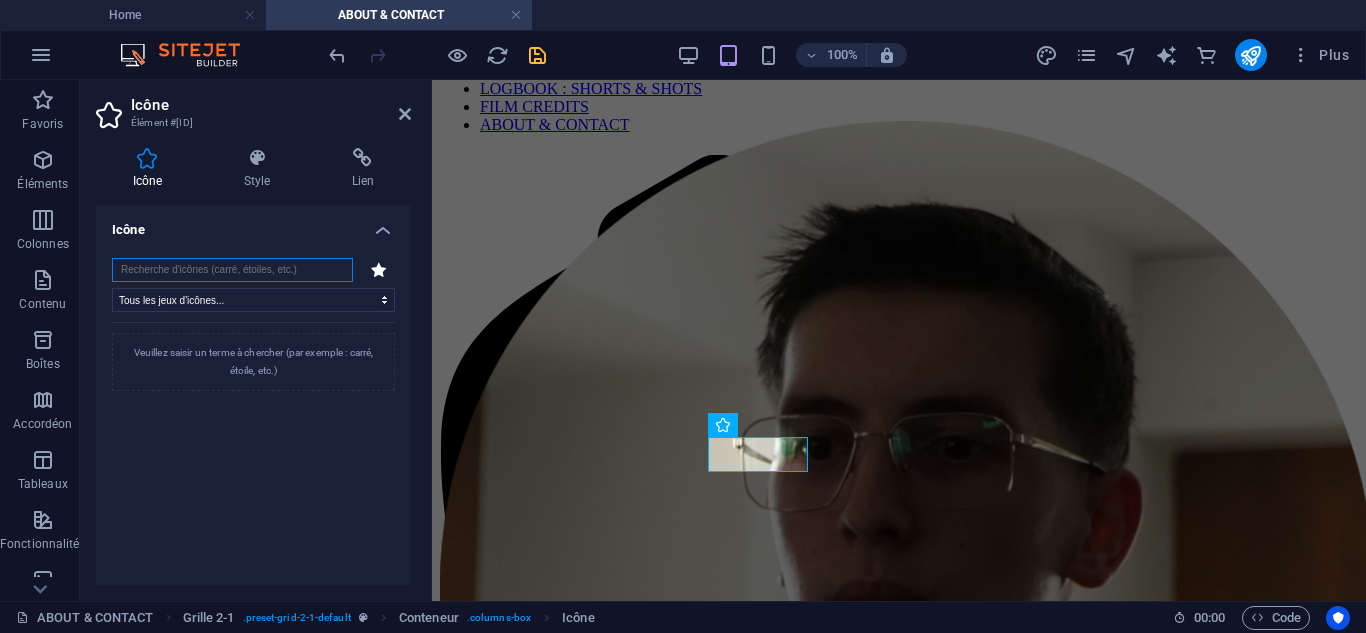 click at bounding box center (232, 270) 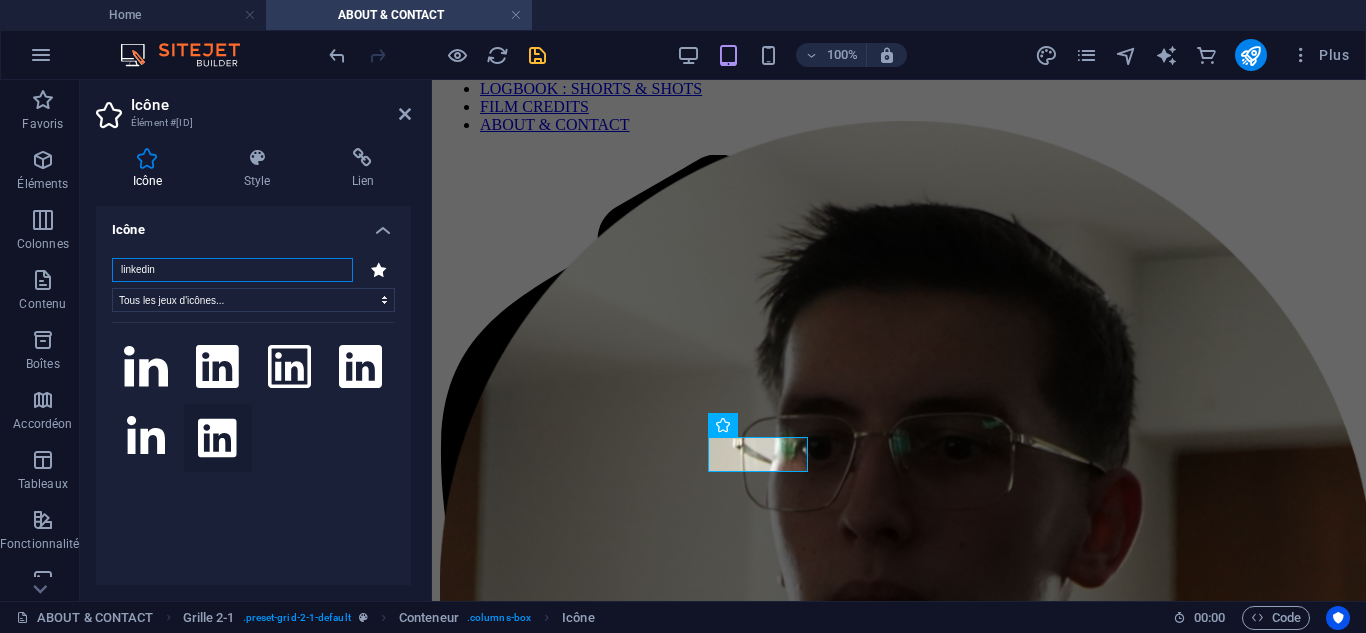 type on "linkedin" 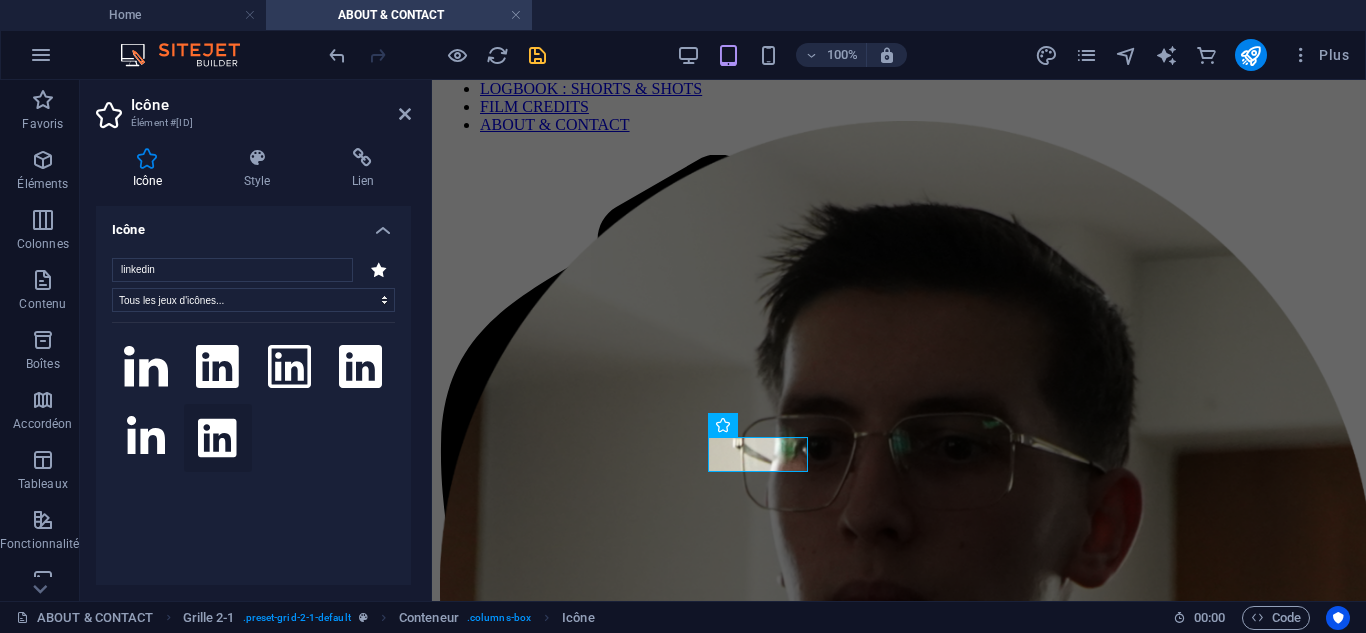 click 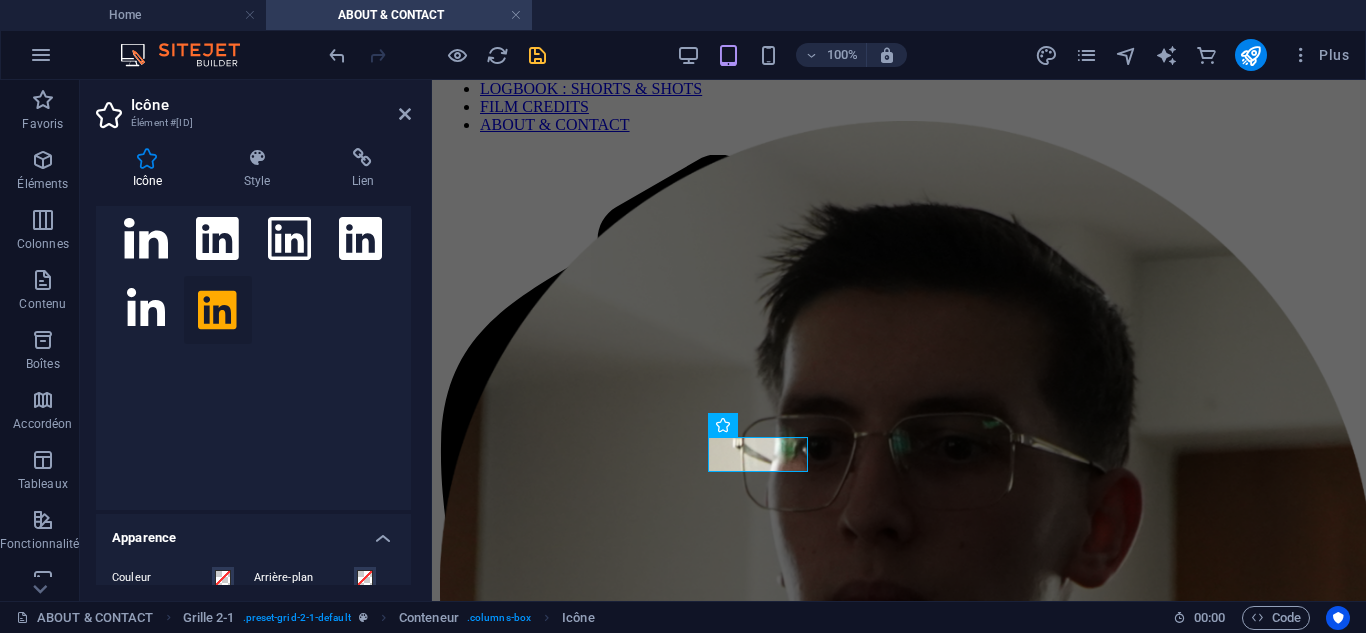 scroll, scrollTop: 200, scrollLeft: 0, axis: vertical 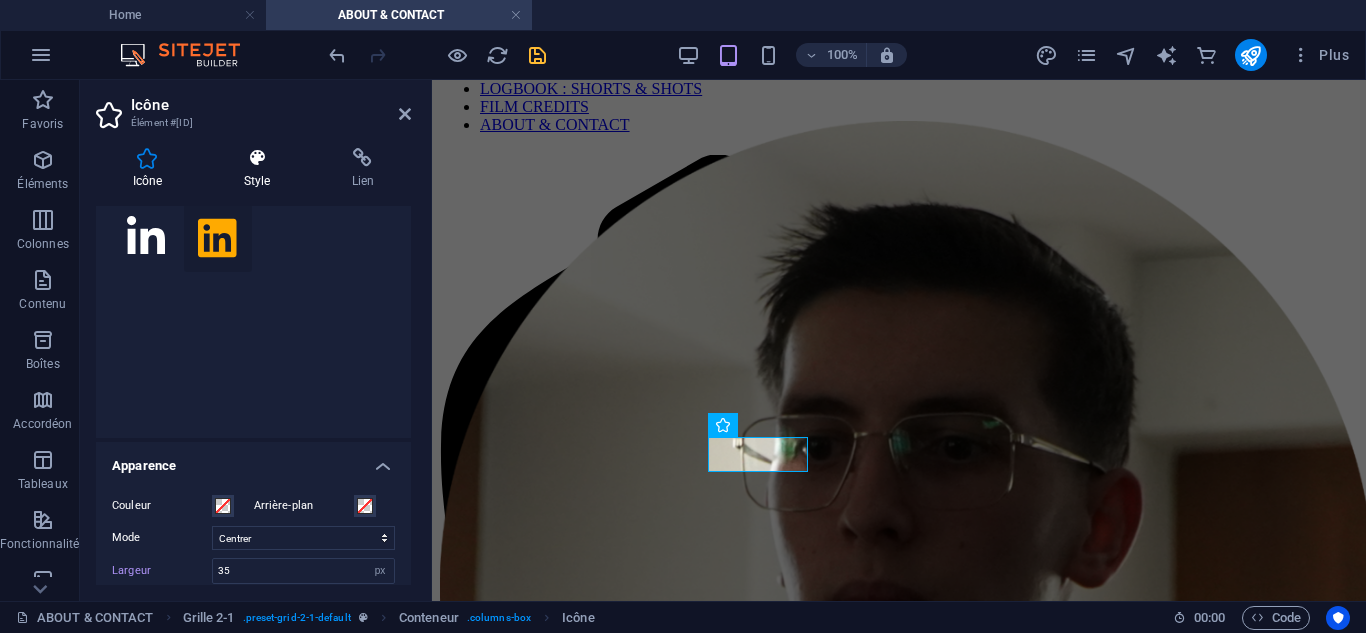 click at bounding box center [257, 158] 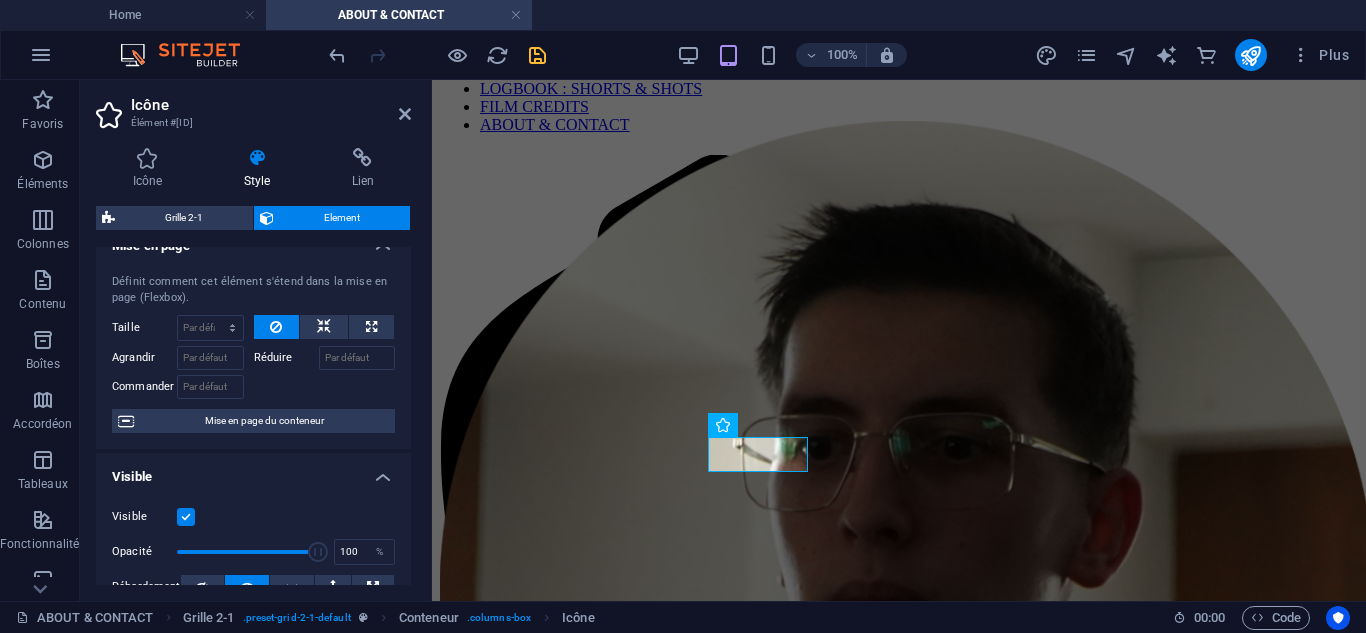 scroll, scrollTop: 0, scrollLeft: 0, axis: both 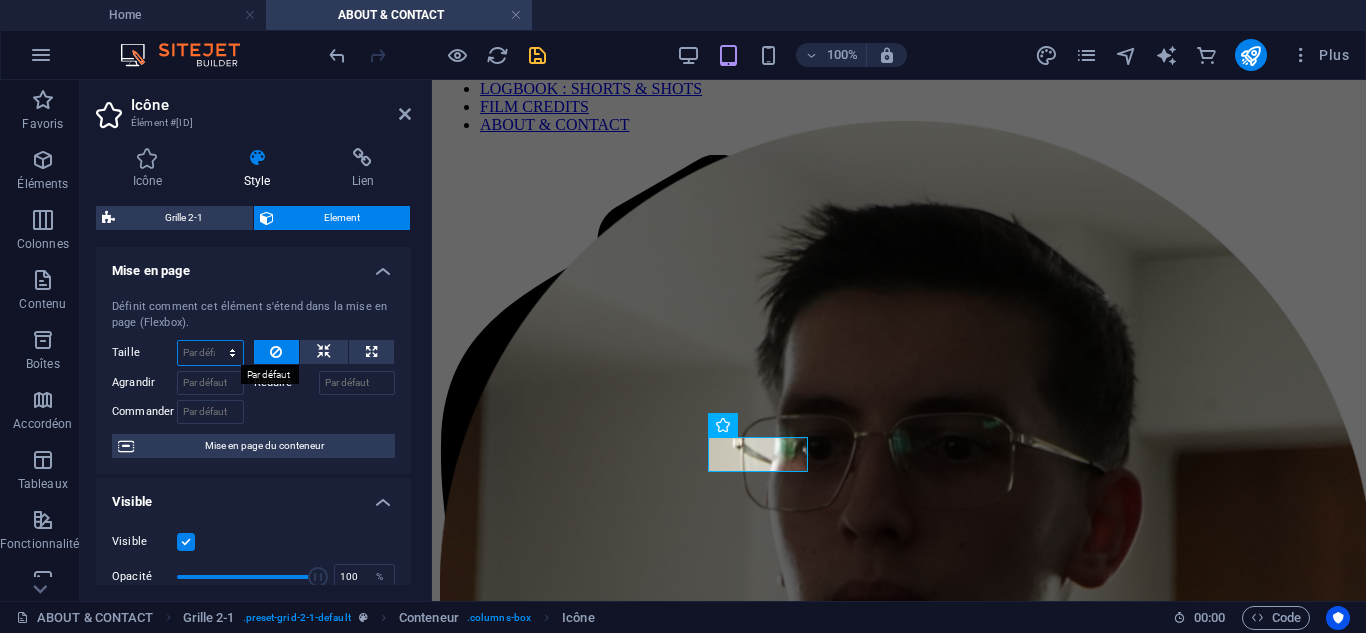 click on "Par défaut auto px % 1/1 1/2 1/3 1/4 1/5 1/6 1/7 1/8 1/9 1/10" at bounding box center [210, 353] 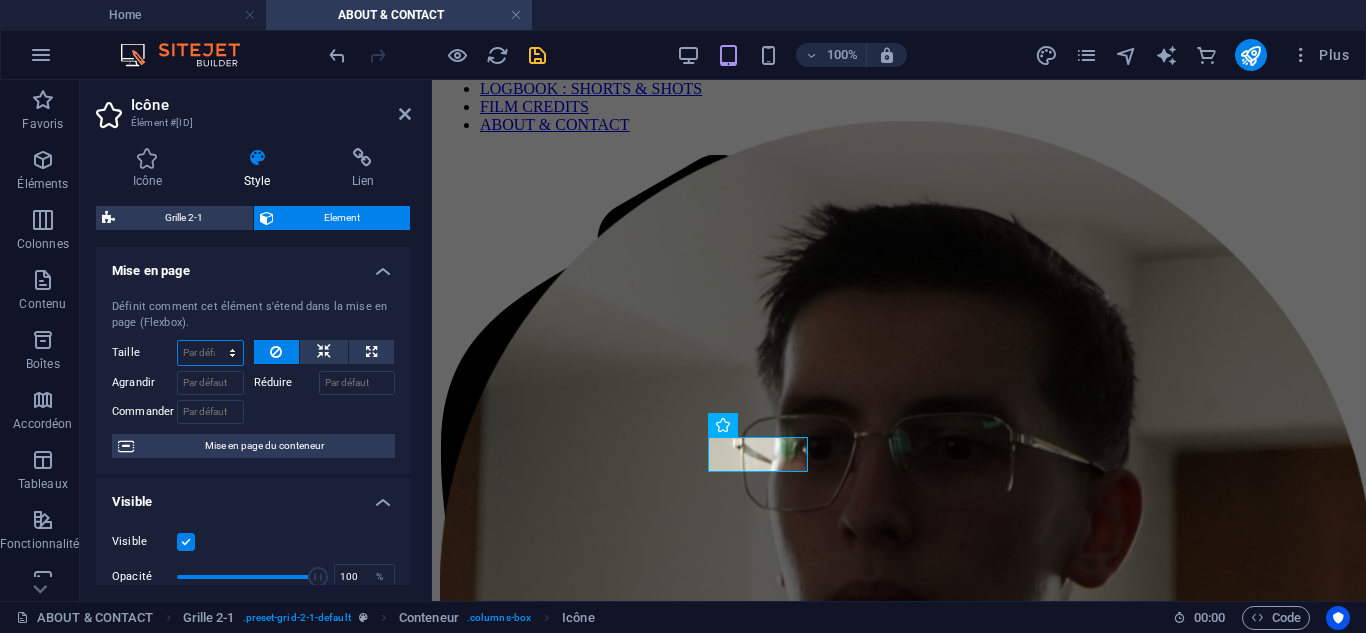 select on "px" 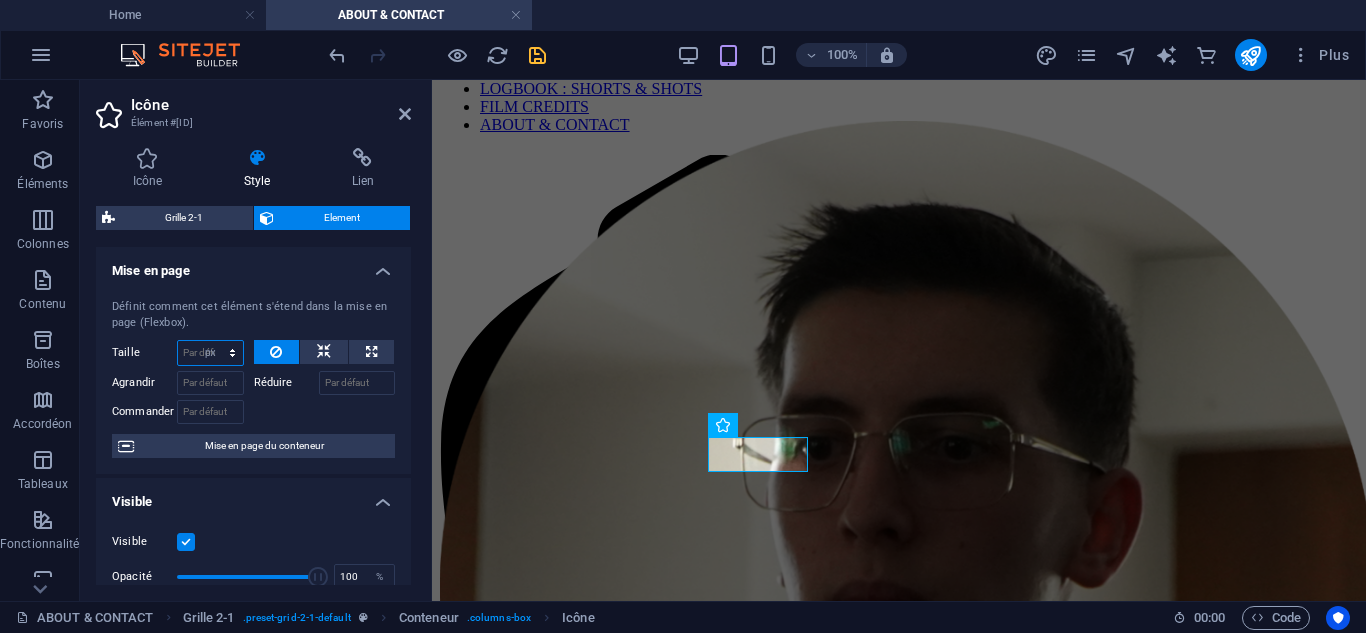 click on "Par défaut auto px % 1/1 1/2 1/3 1/4 1/5 1/6 1/7 1/8 1/9 1/10" at bounding box center [210, 353] 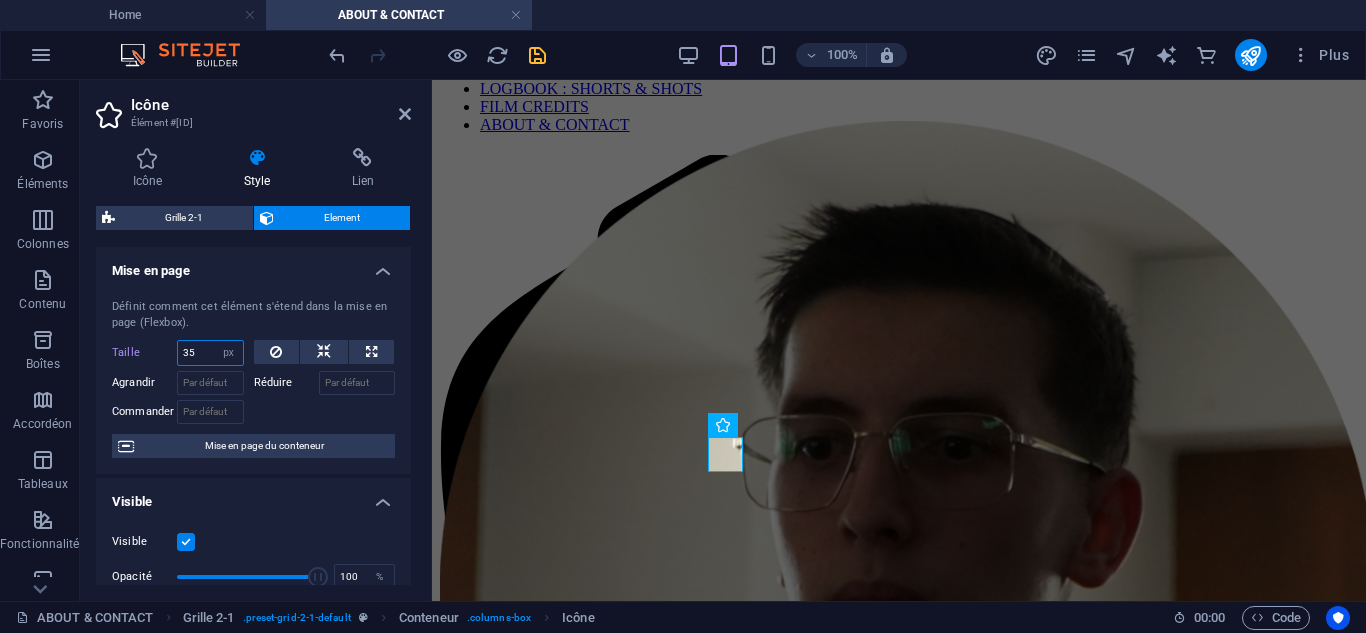 type on "35" 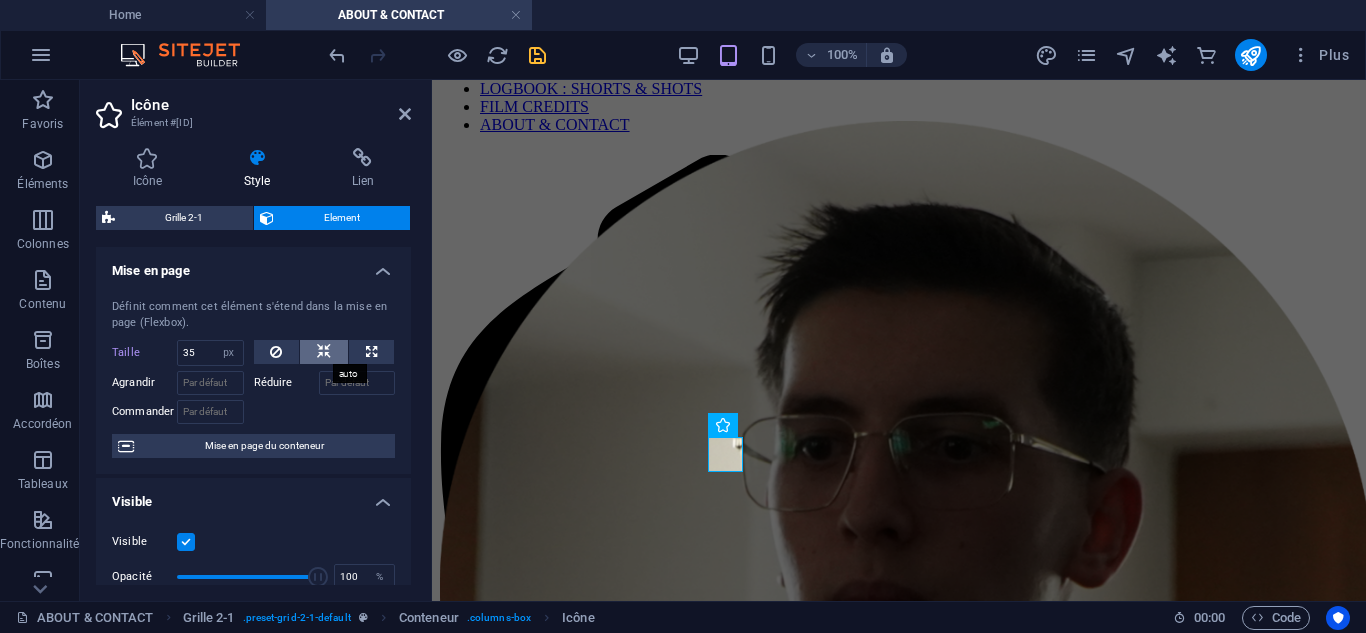 click at bounding box center [324, 352] 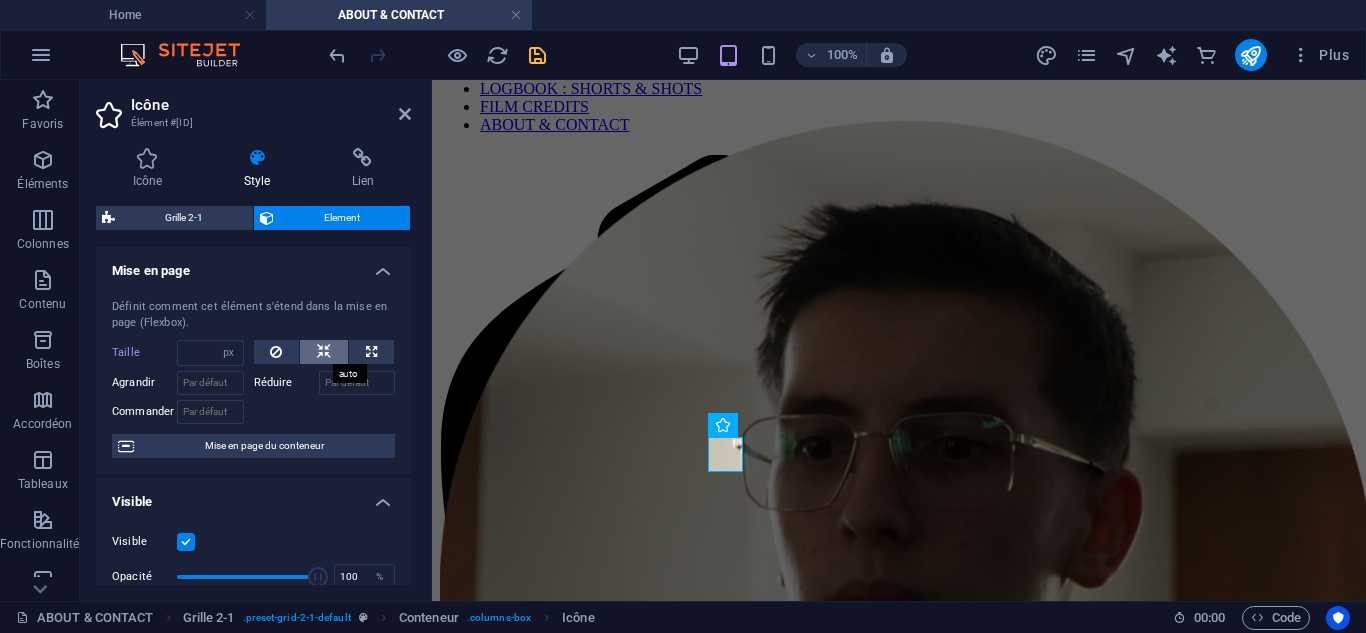 select on "DISABLED_OPTION_VALUE" 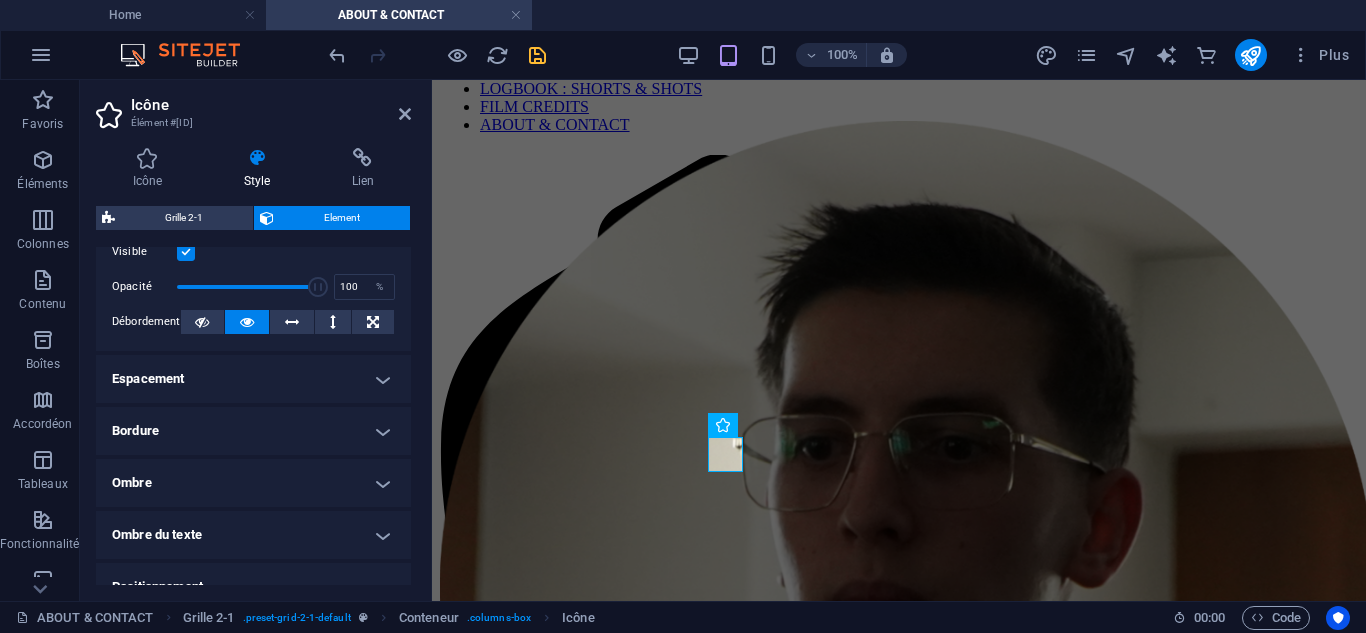 scroll, scrollTop: 300, scrollLeft: 0, axis: vertical 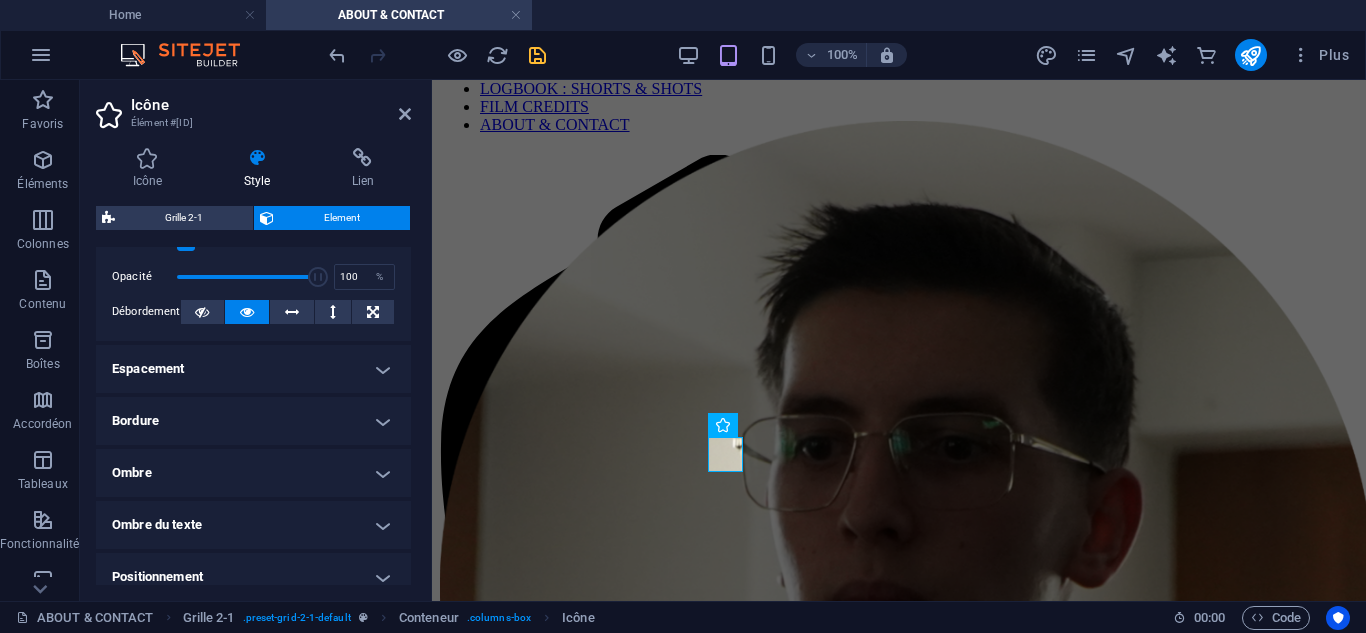 click on "Espacement" at bounding box center [253, 369] 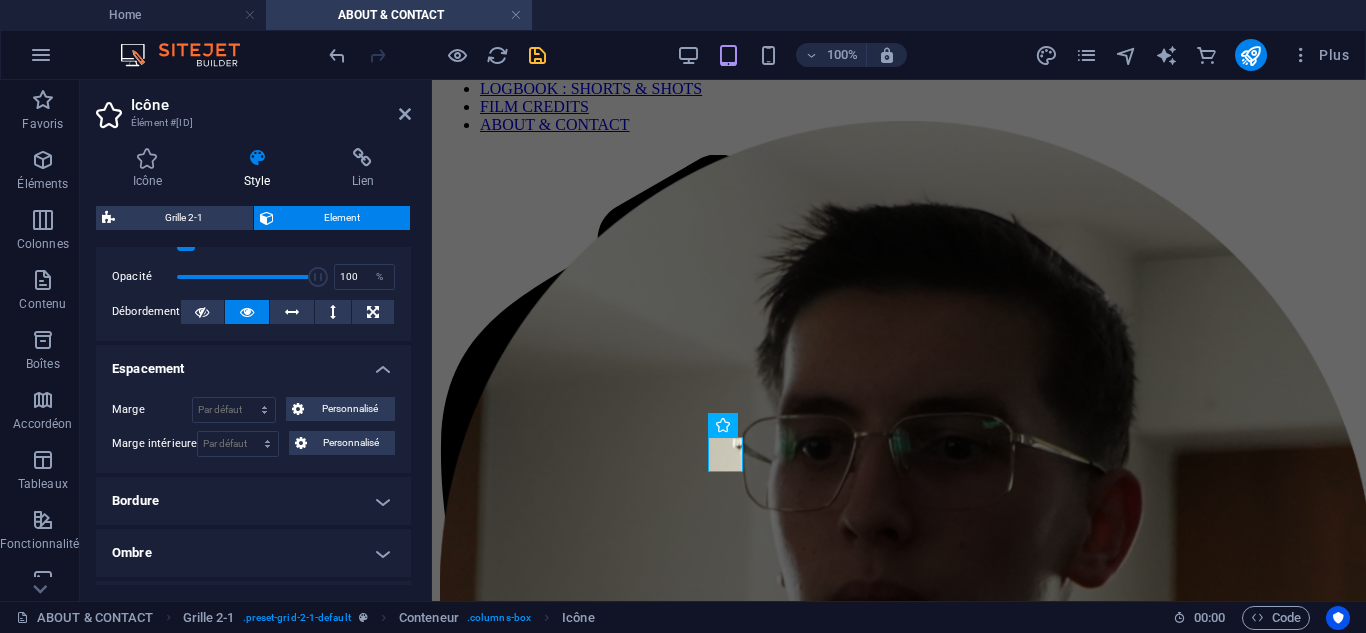 click on "Espacement" at bounding box center [253, 363] 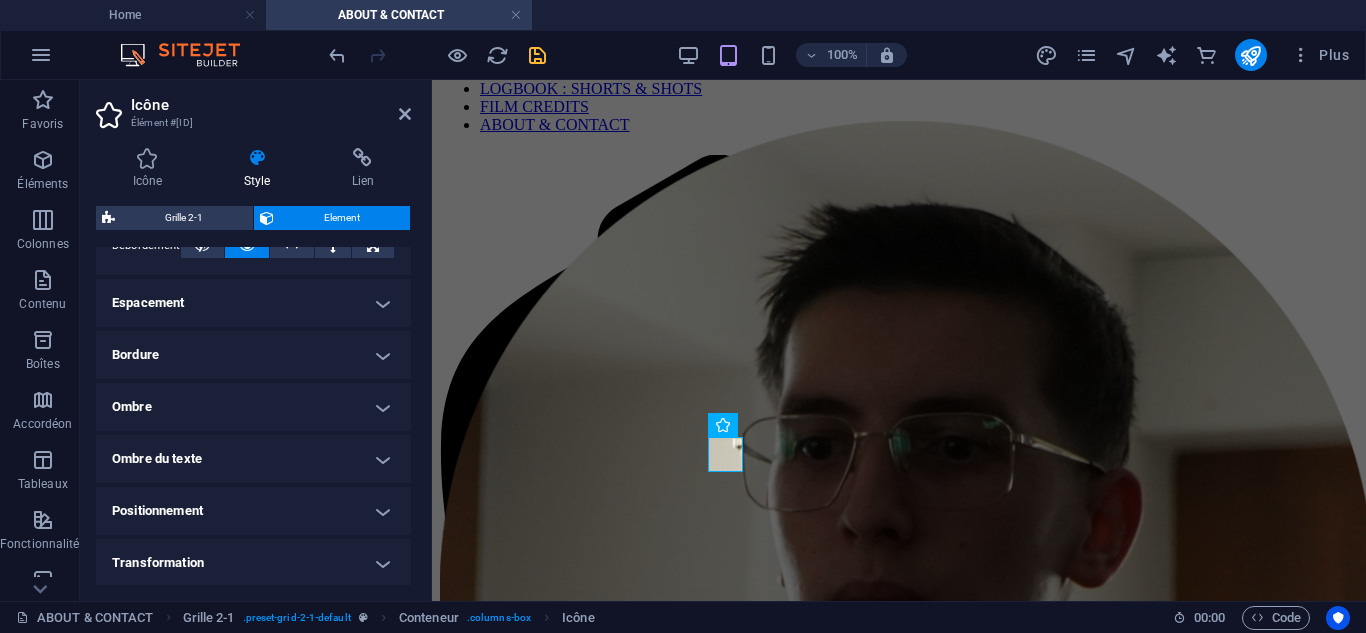scroll, scrollTop: 400, scrollLeft: 0, axis: vertical 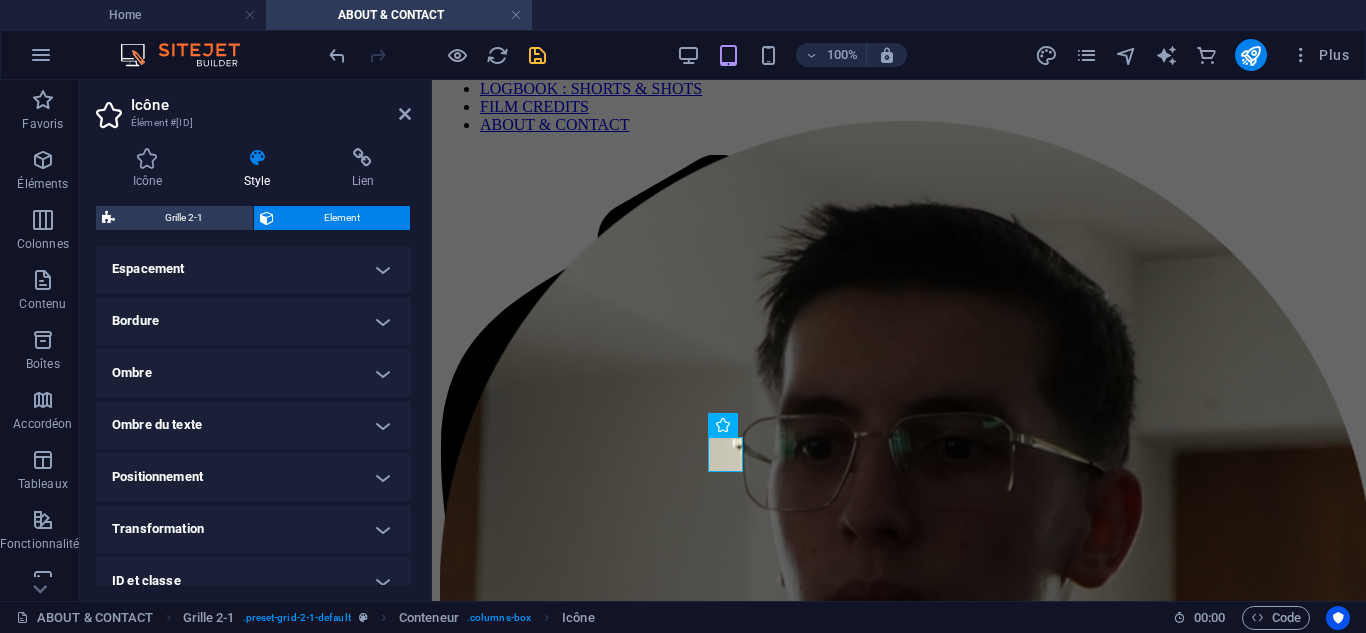 click on "Transformation" at bounding box center (253, 529) 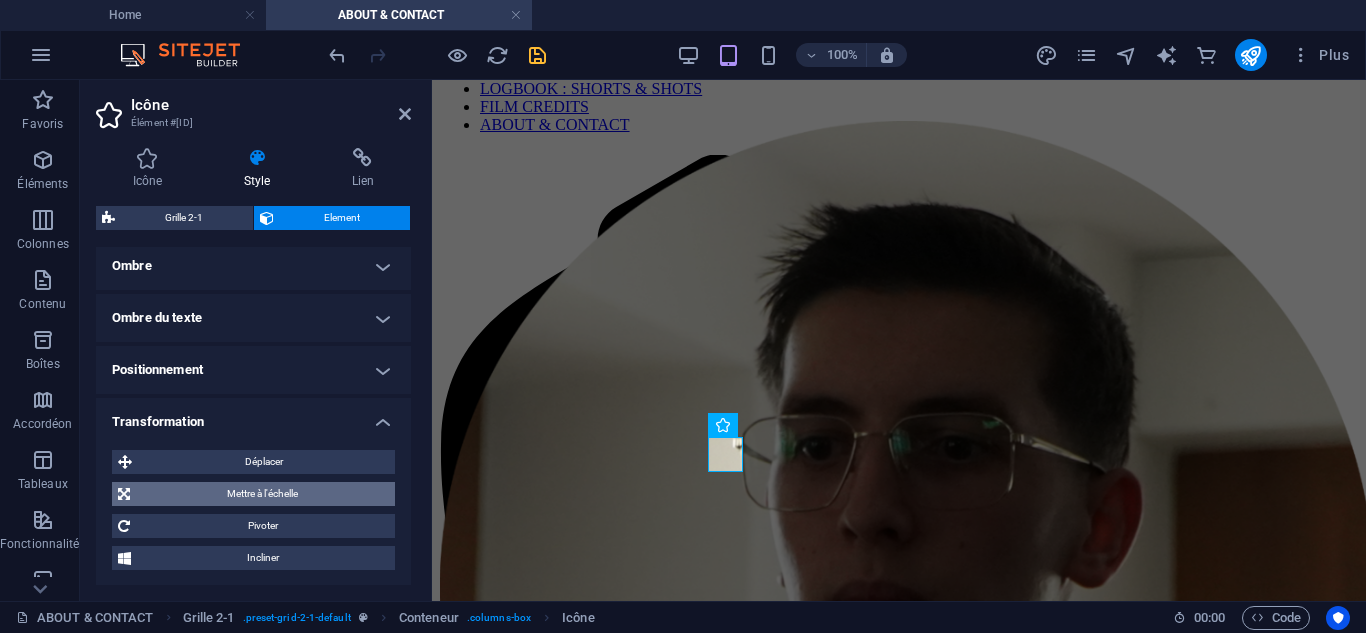 scroll, scrollTop: 600, scrollLeft: 0, axis: vertical 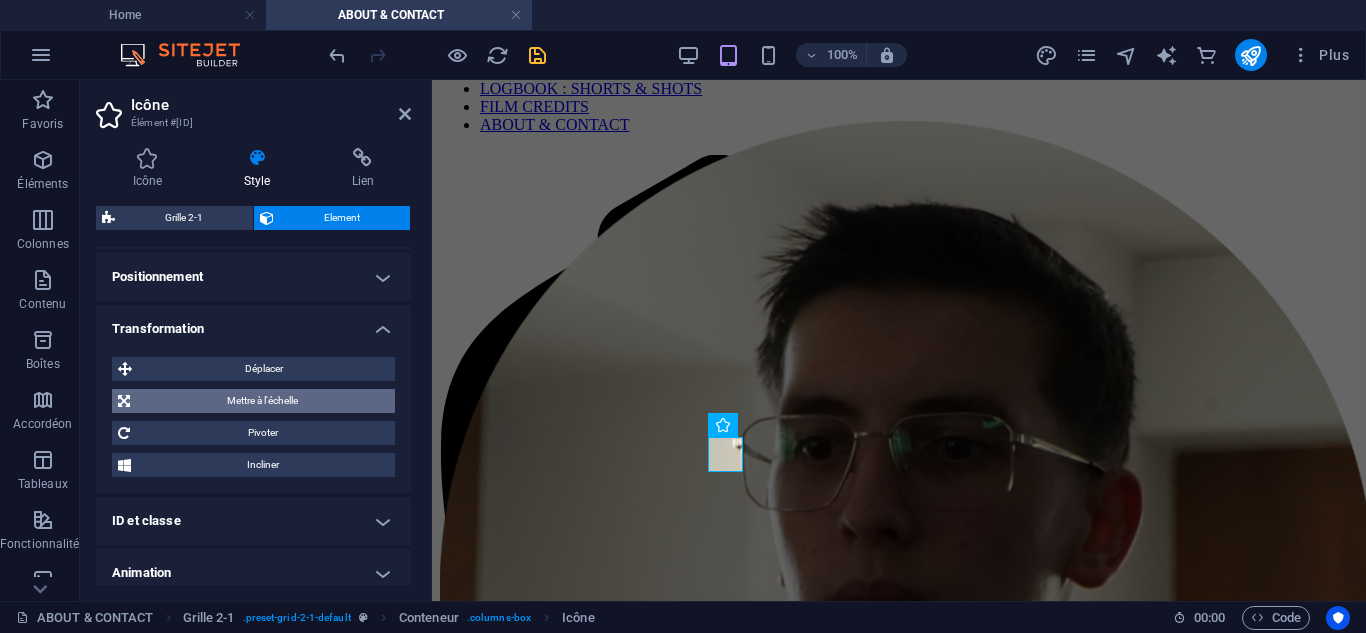 click on "Mettre à l'échelle" at bounding box center [262, 401] 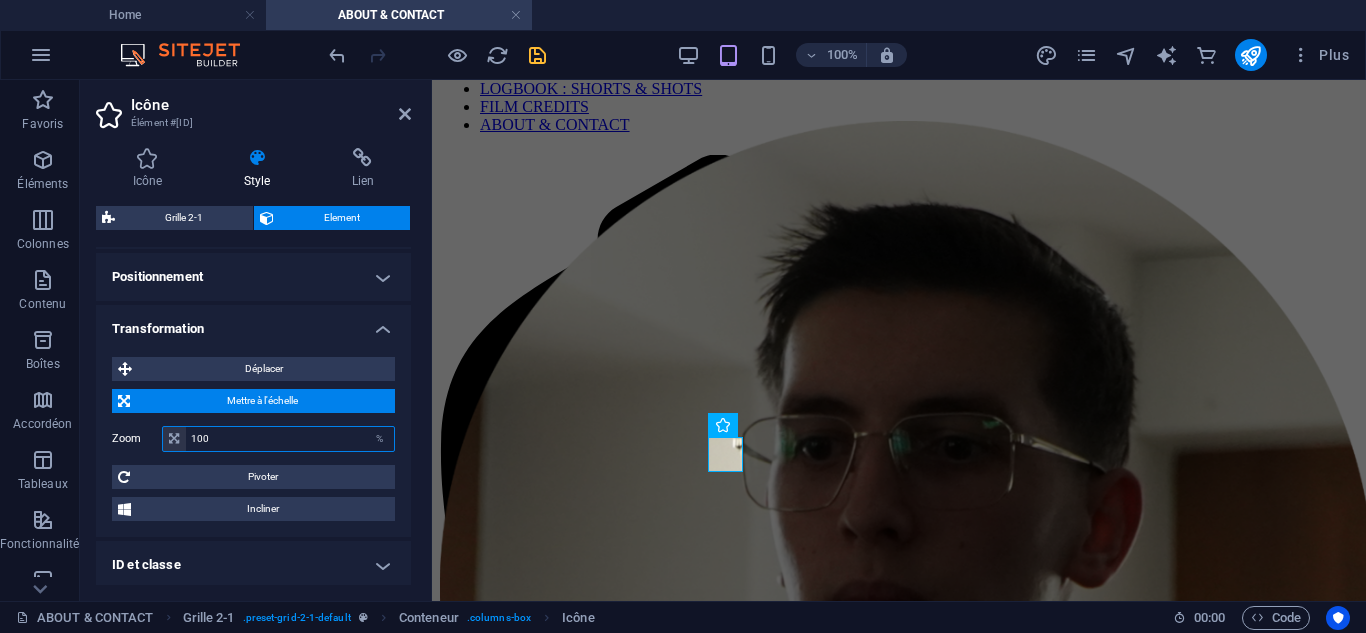 click on "100" at bounding box center [290, 439] 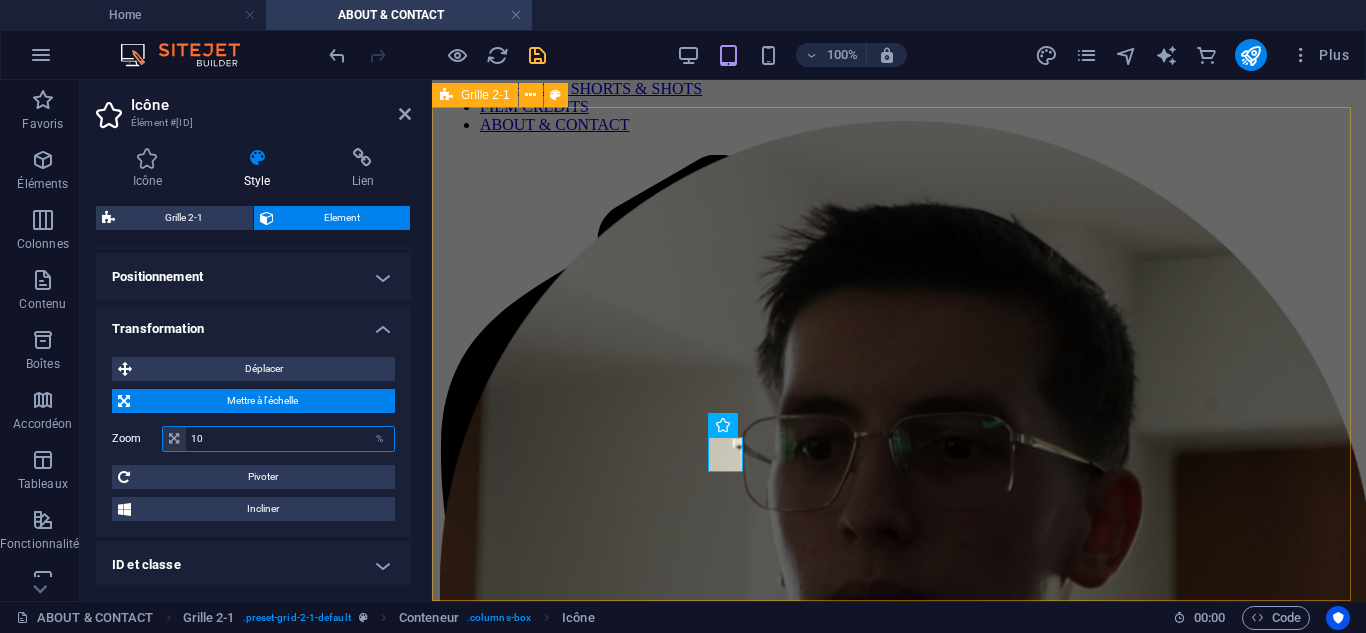 type on "1" 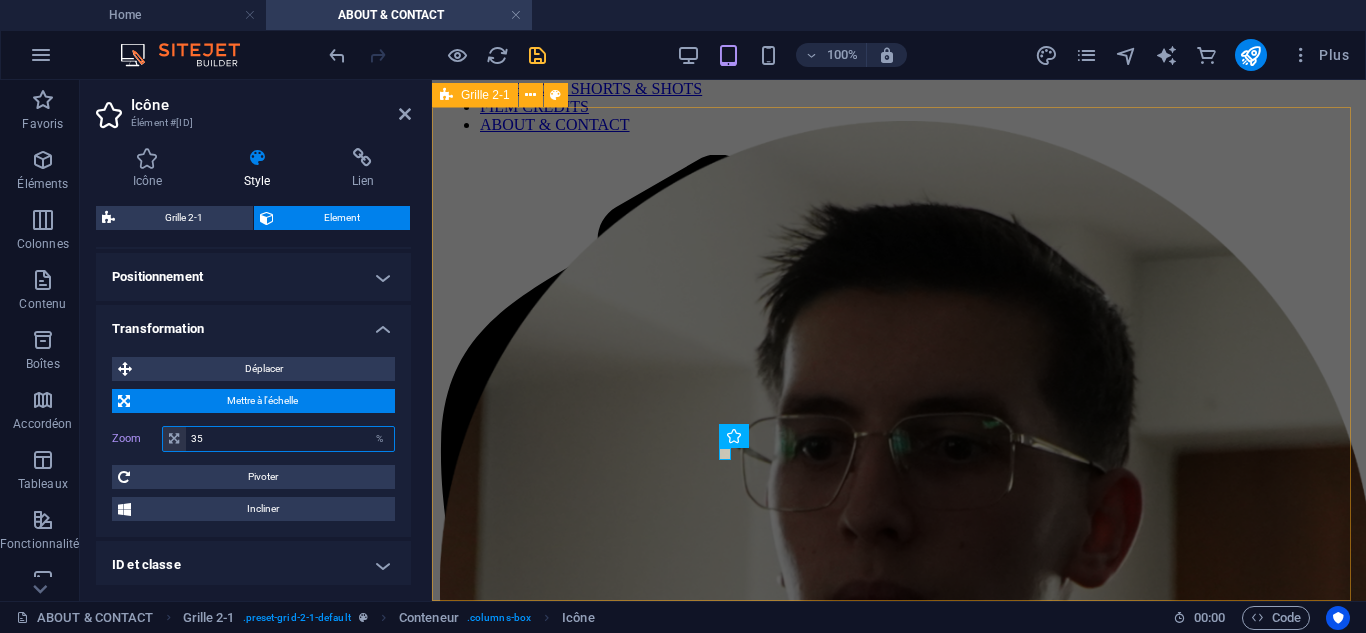 type on "35" 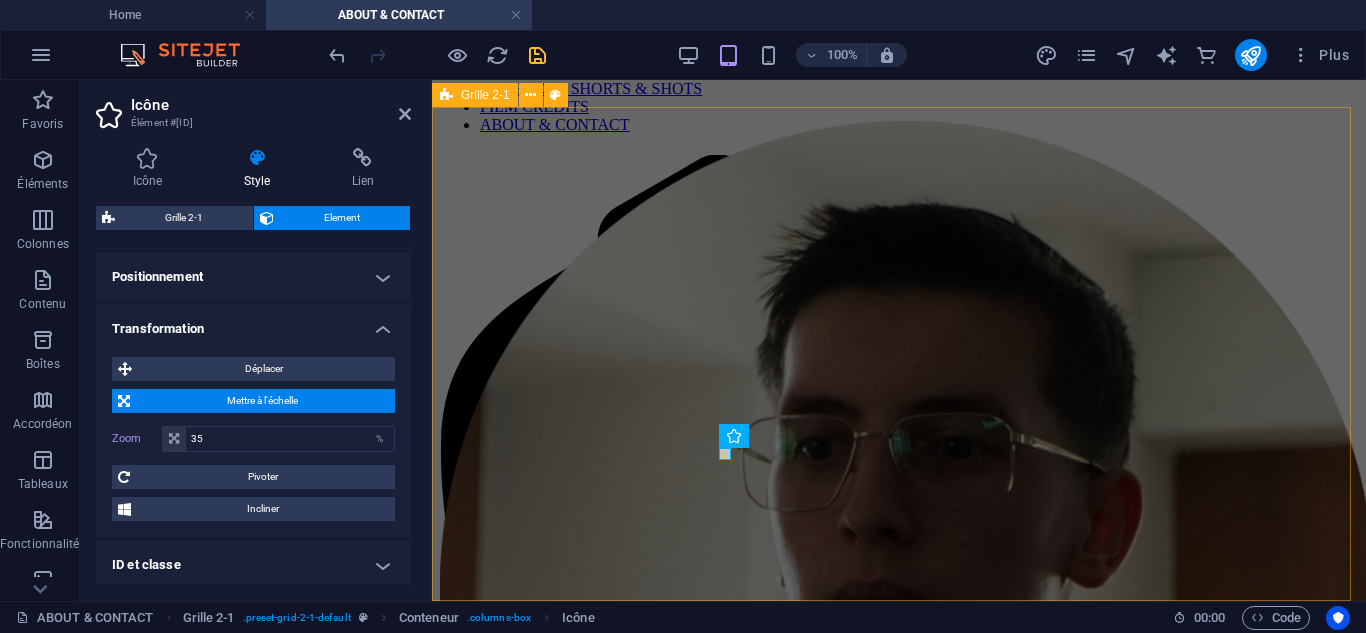 click on "Déposer le contenu ici ou  Ajouter les éléments  Coller le presse-papiers" at bounding box center [899, 1272] 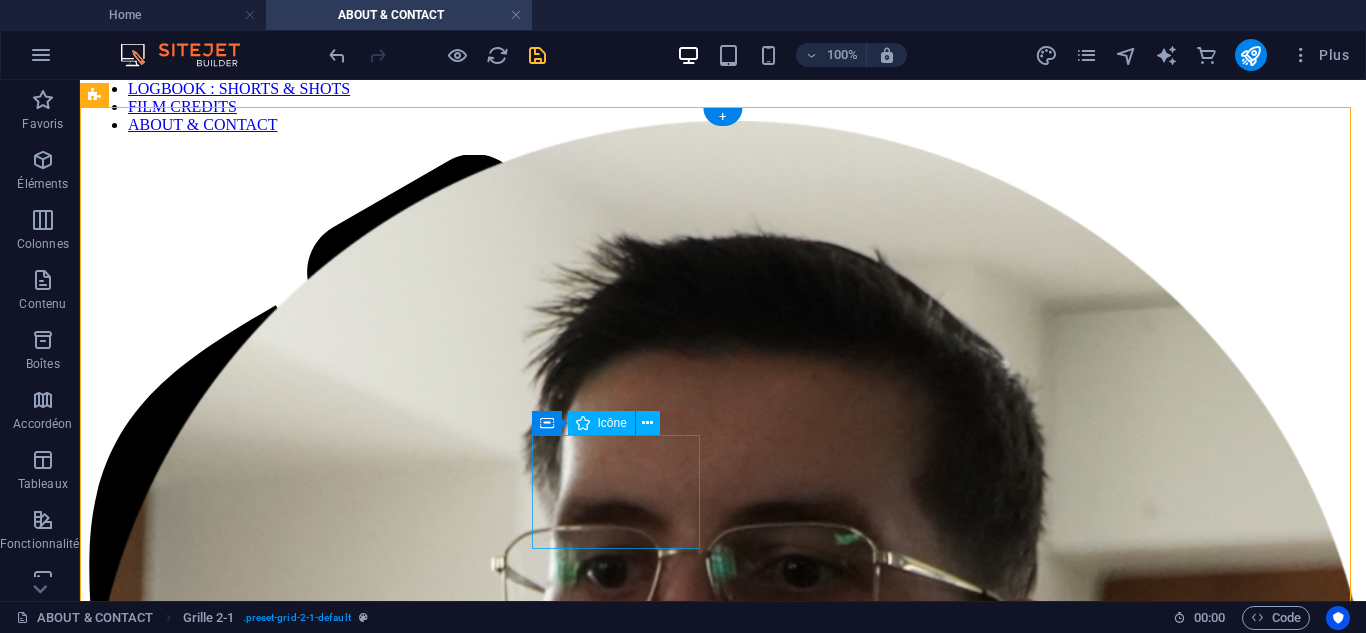 click at bounding box center [723, 1720] 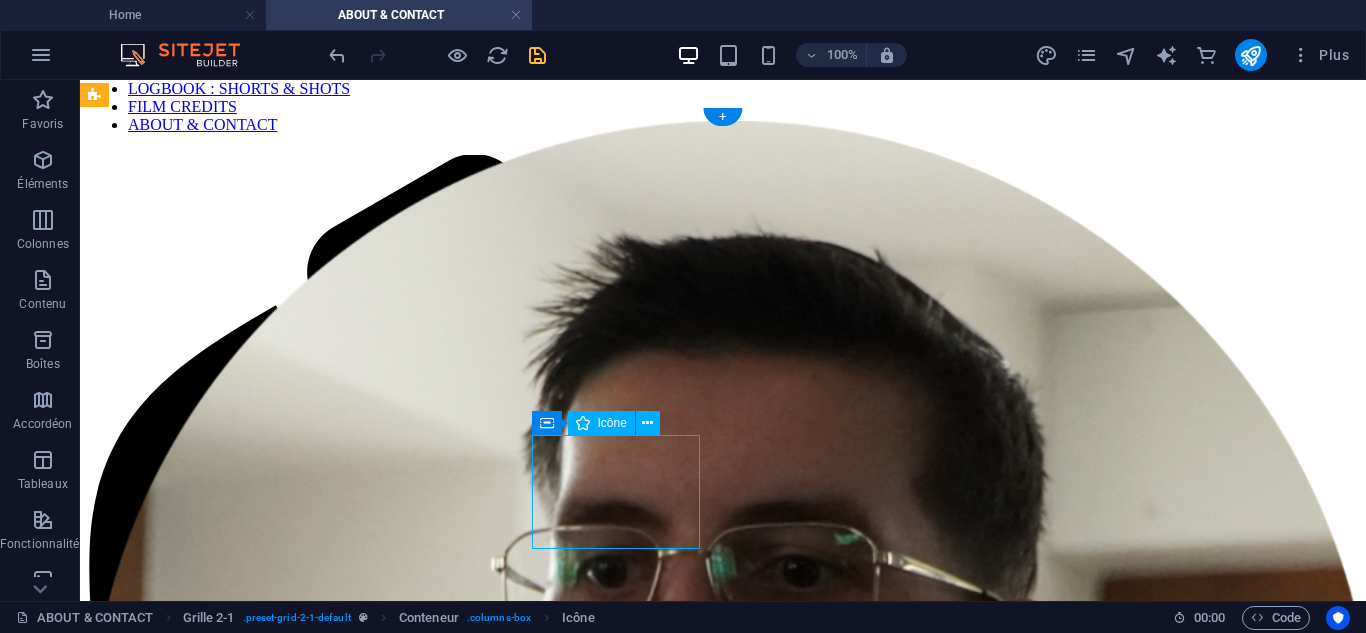 click at bounding box center (723, 1720) 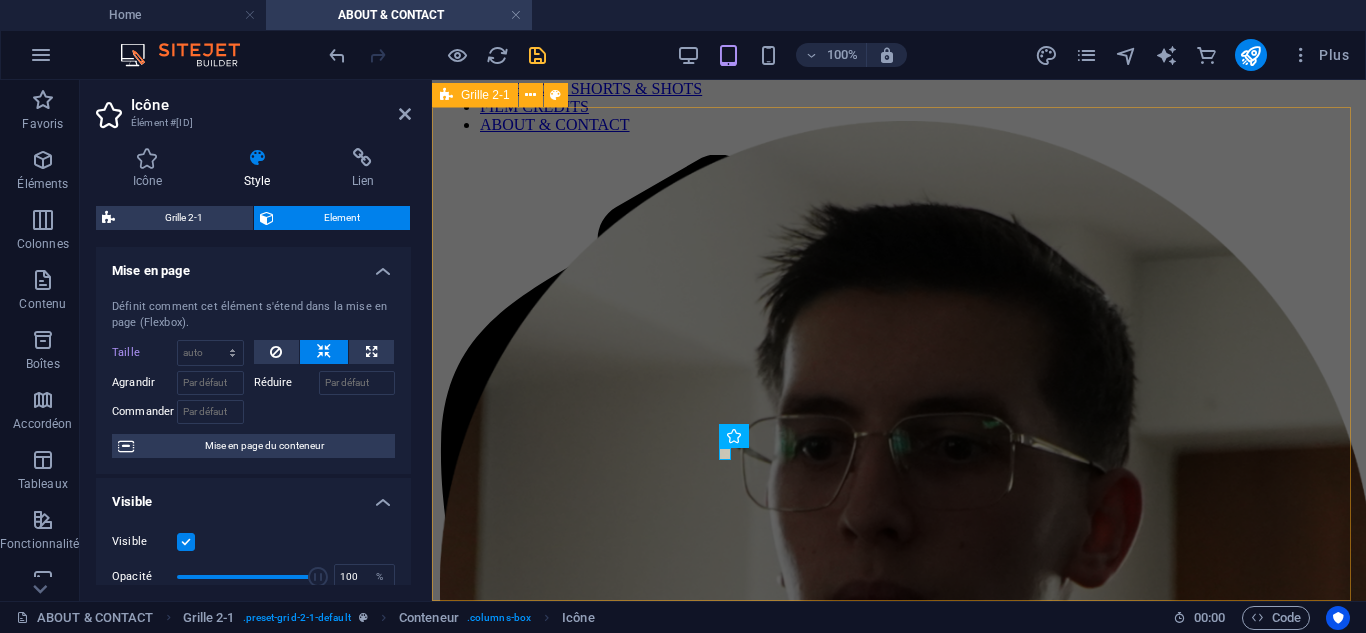 click on "Déposer le contenu ici ou  Ajouter les éléments  Coller le presse-papiers" at bounding box center [899, 1272] 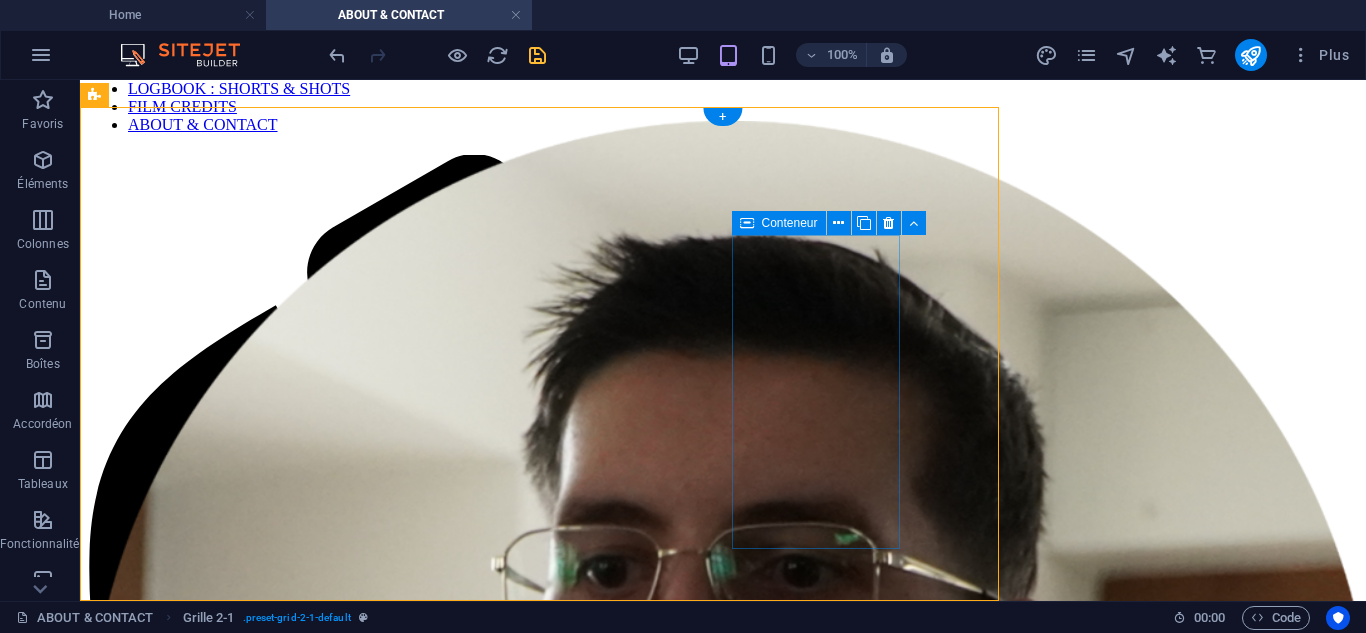 click on "Déposer le contenu ici ou  Ajouter les éléments  Coller le presse-papiers" at bounding box center (723, 1850) 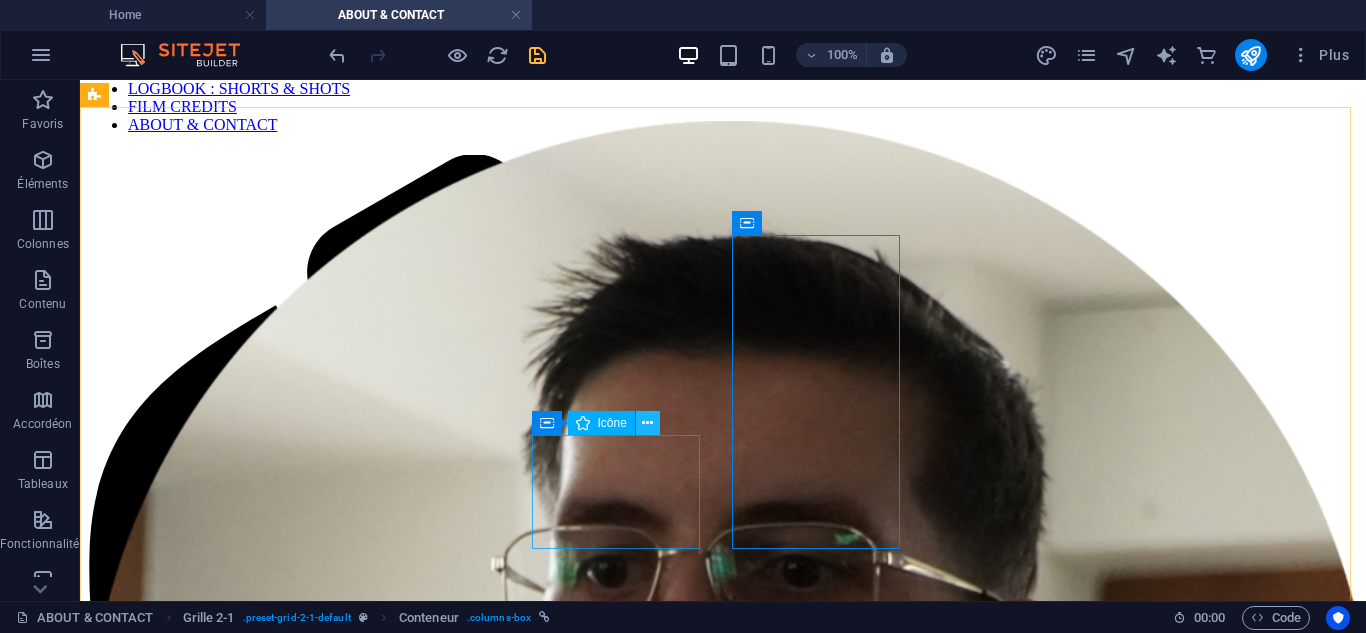 click at bounding box center [648, 423] 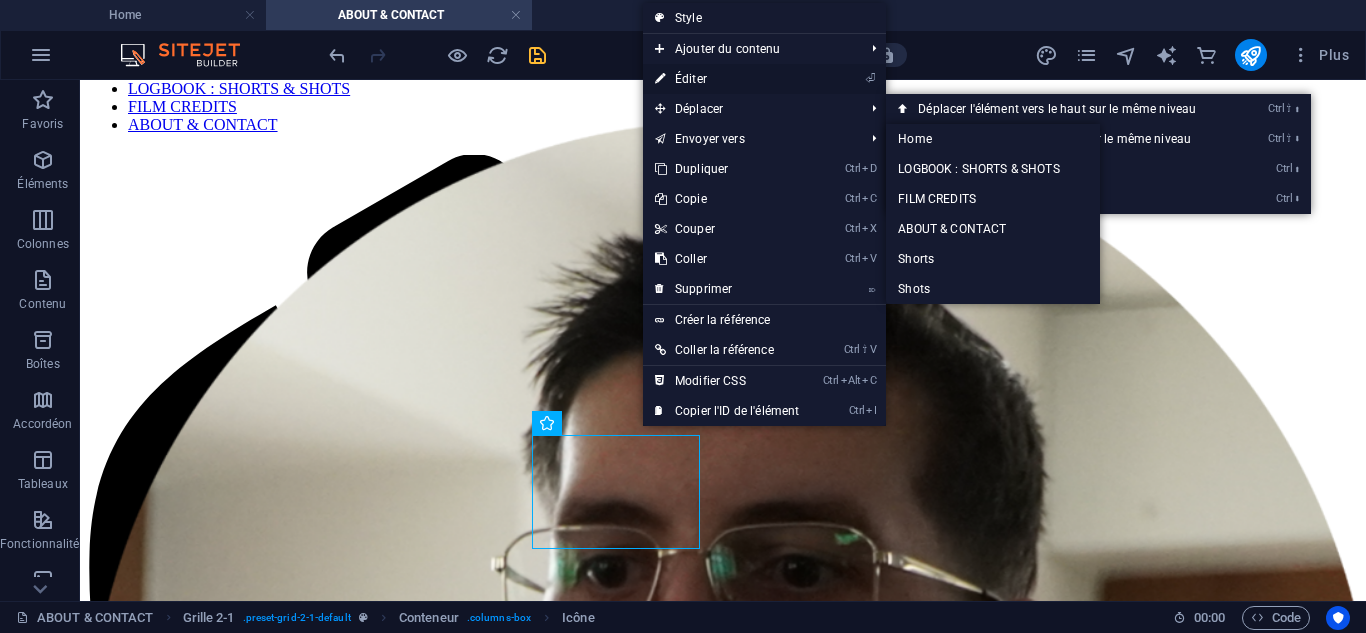 click on "⏎  Éditer" at bounding box center (727, 79) 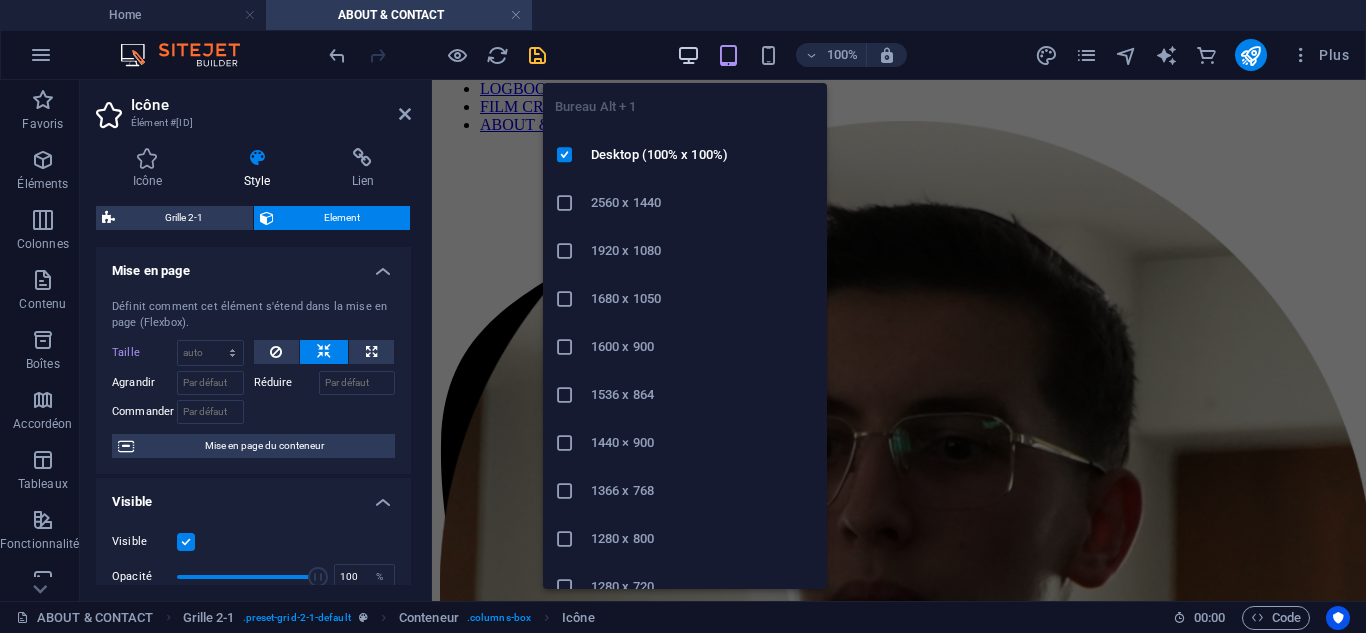 click at bounding box center (688, 55) 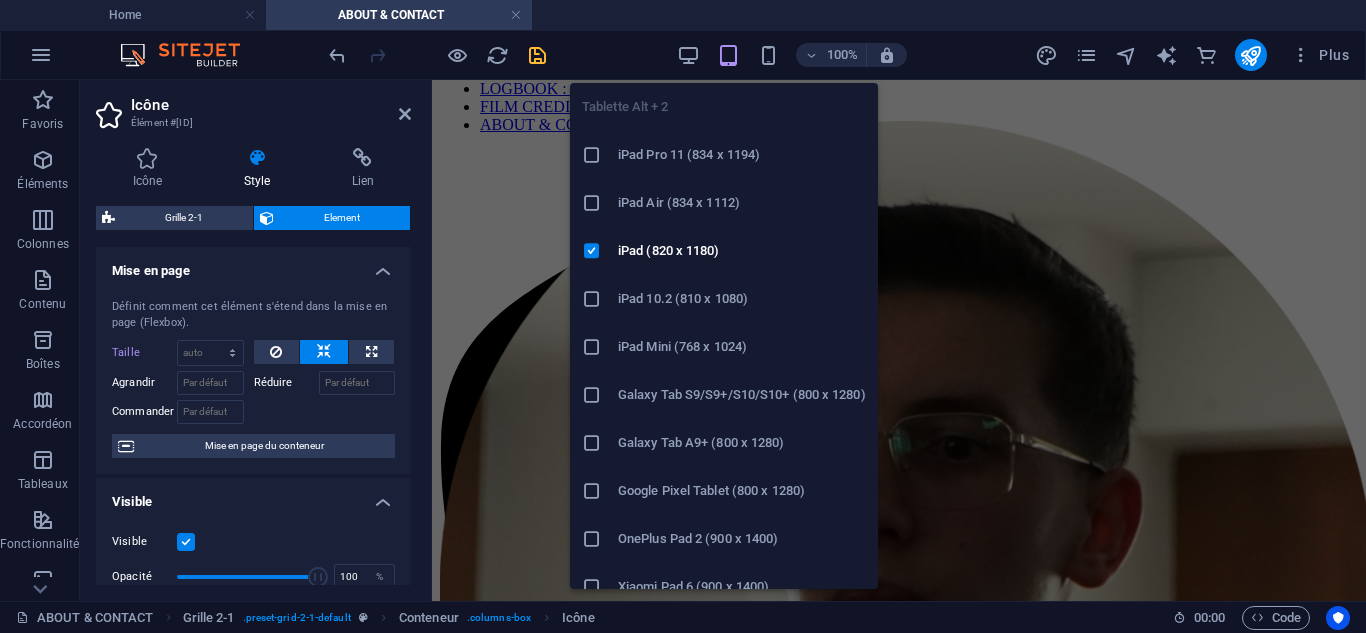 click at bounding box center [728, 55] 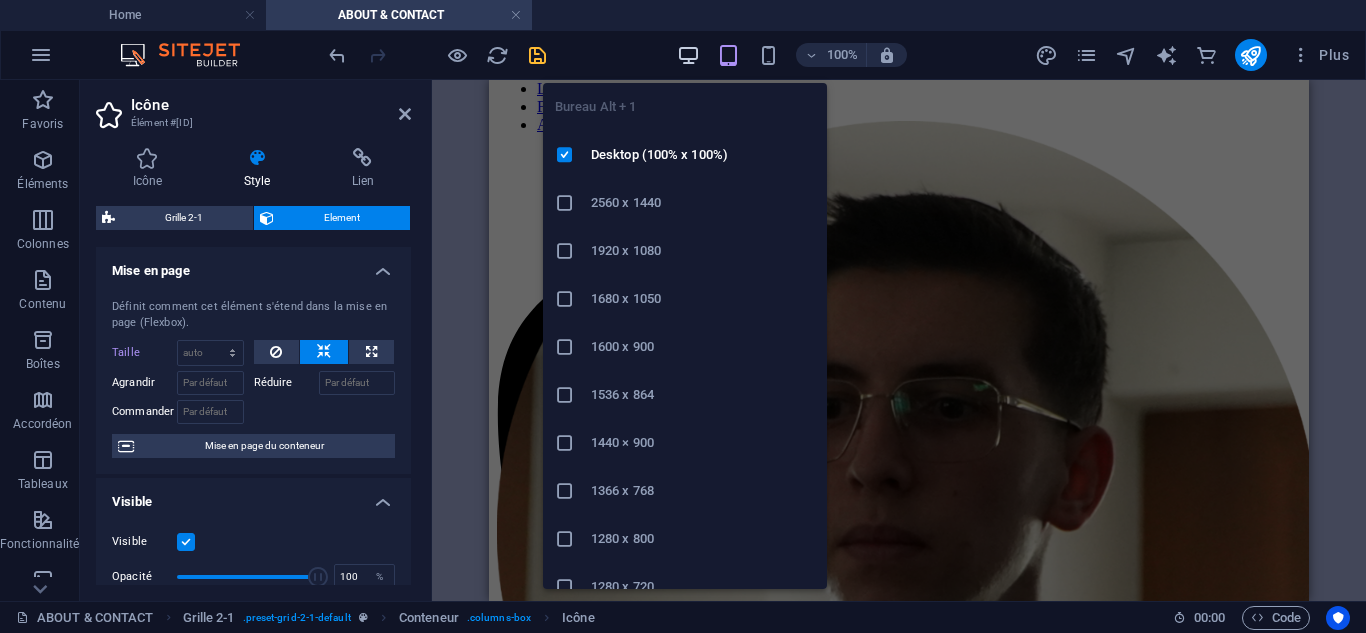 click at bounding box center [688, 55] 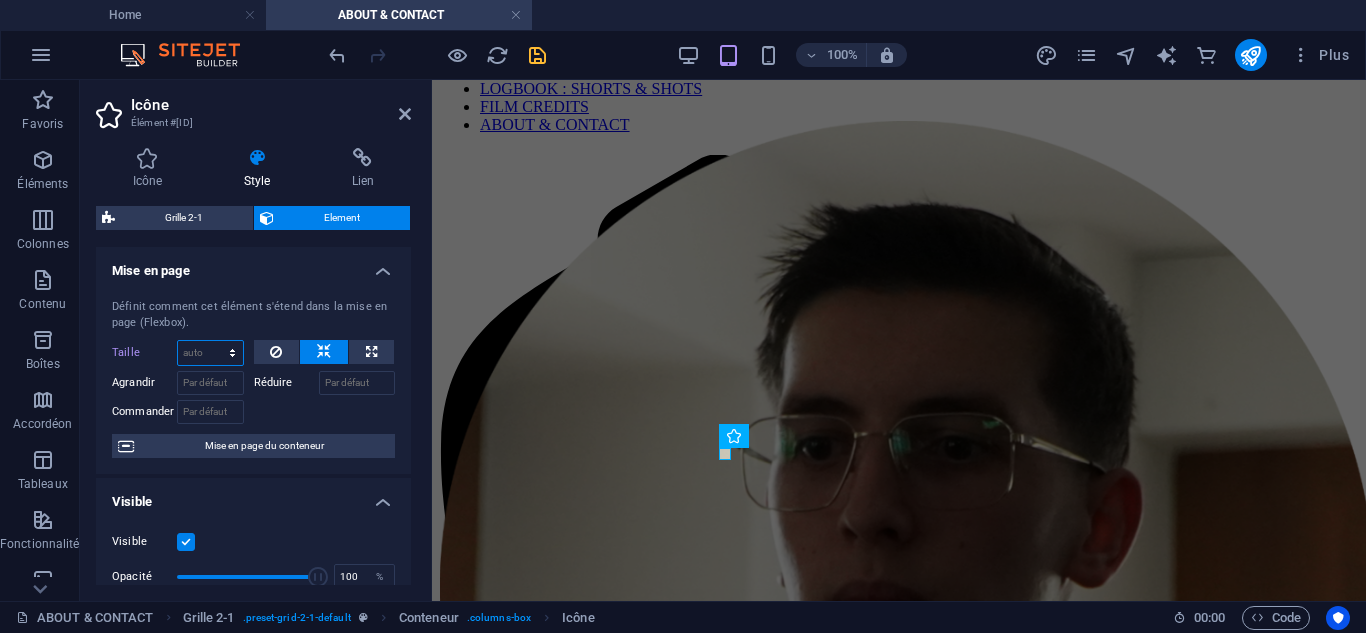 click on "Par défaut auto px % 1/1 1/2 1/3 1/4 1/5 1/6 1/7 1/8 1/9 1/10" at bounding box center (210, 353) 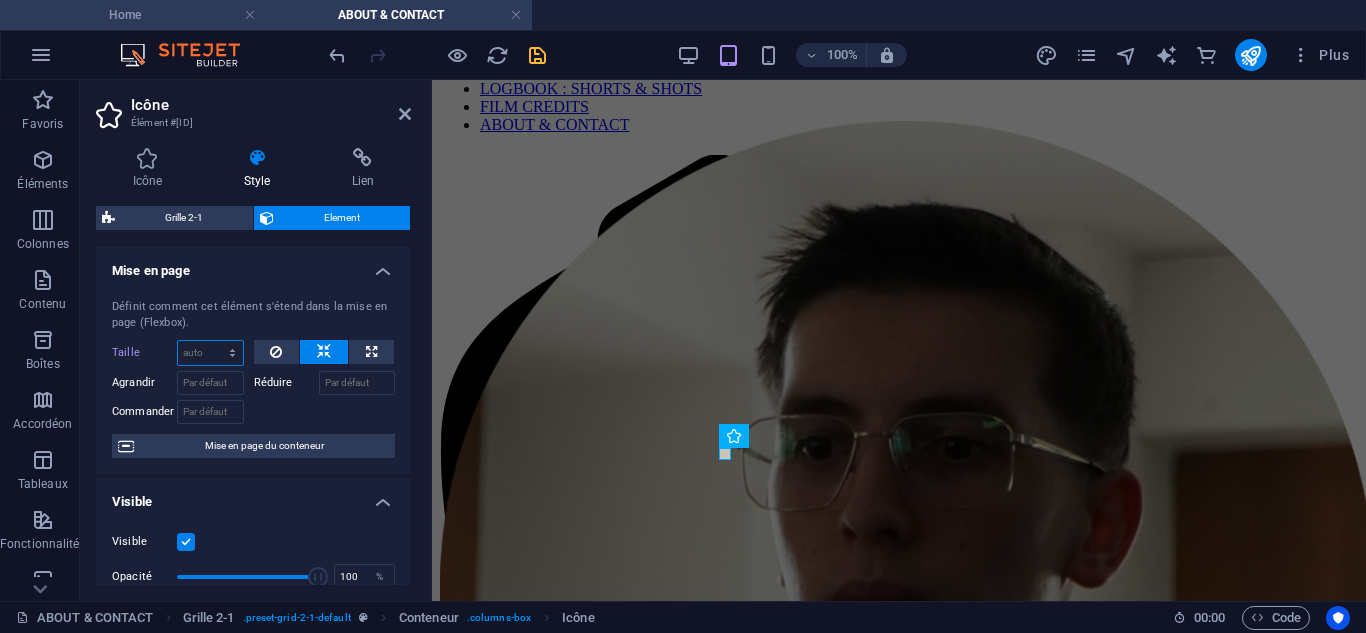 select on "px" 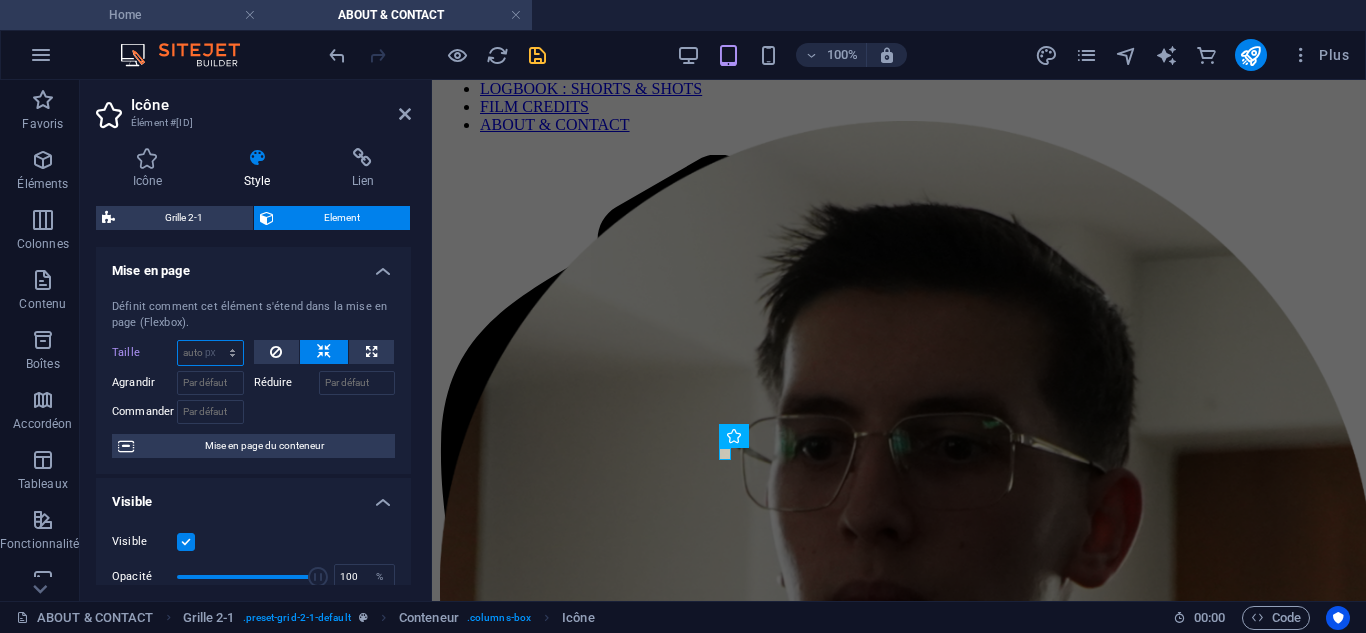 click on "Par défaut auto px % 1/1 1/2 1/3 1/4 1/5 1/6 1/7 1/8 1/9 1/10" at bounding box center [210, 353] 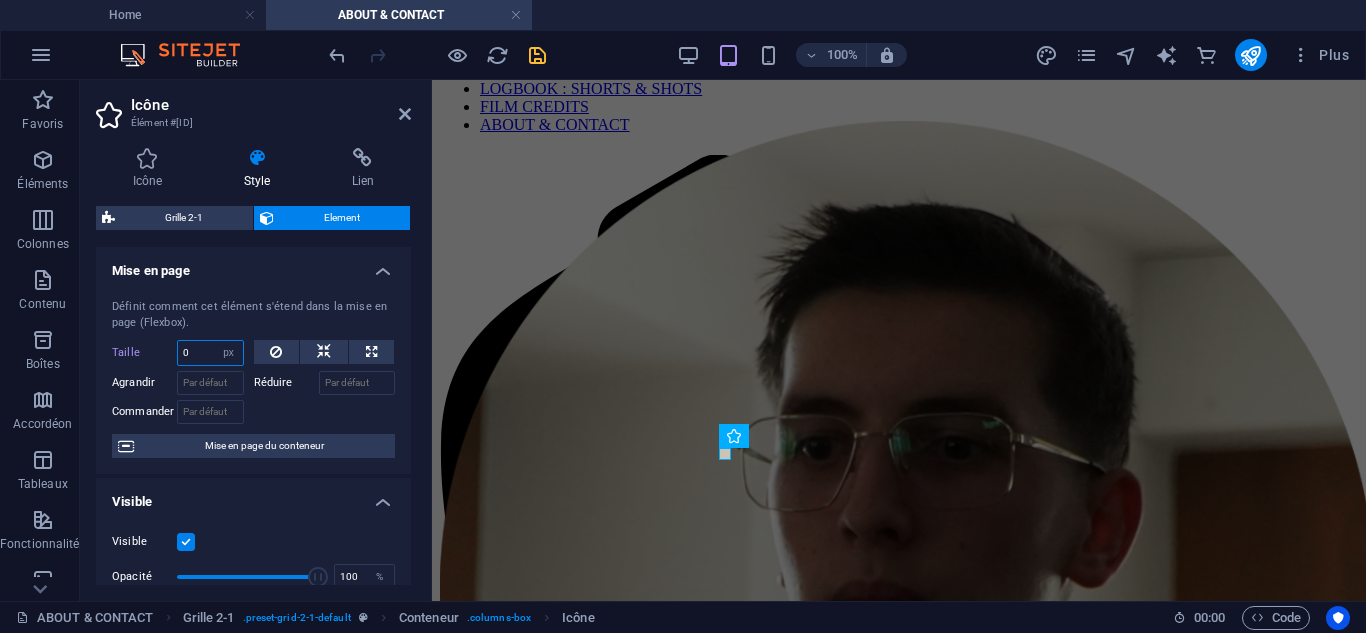 click on "0" at bounding box center (210, 353) 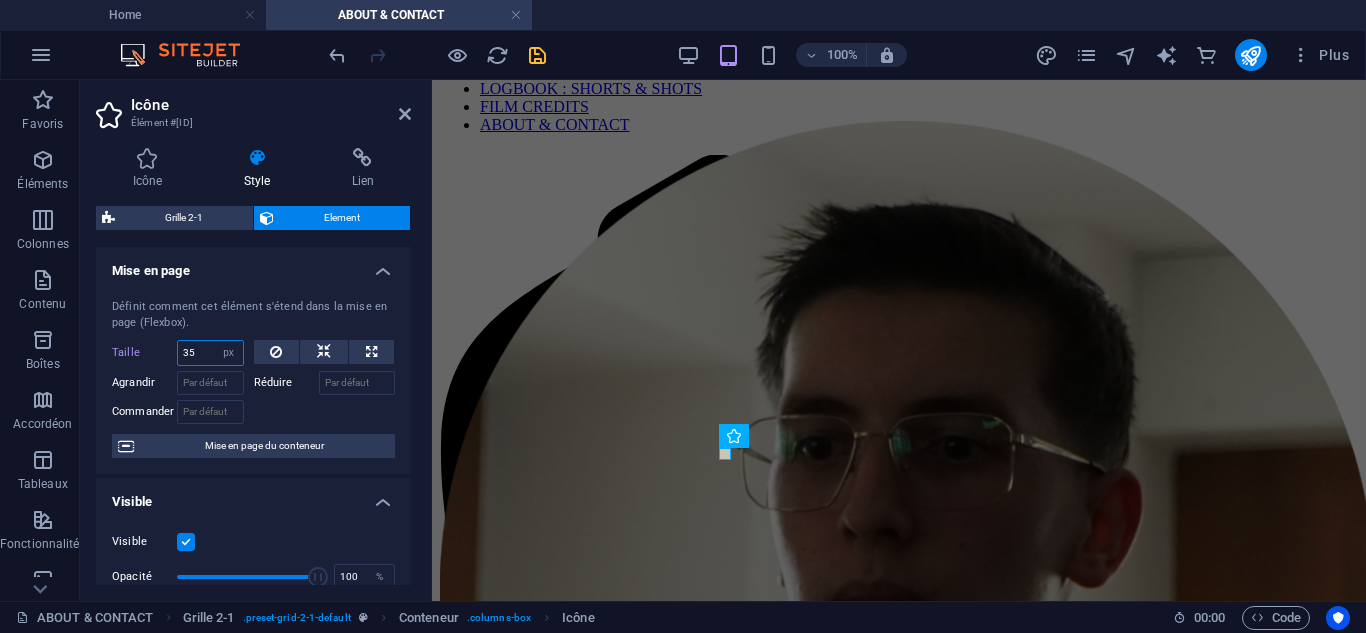 type on "35" 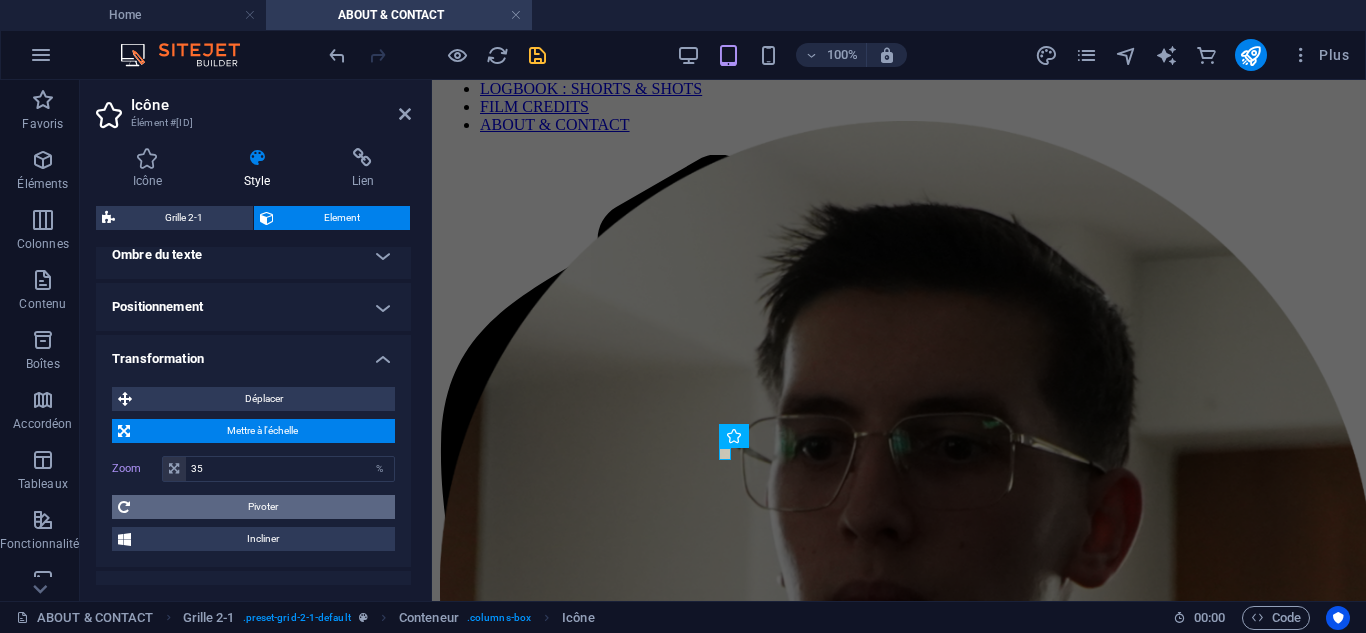 scroll, scrollTop: 600, scrollLeft: 0, axis: vertical 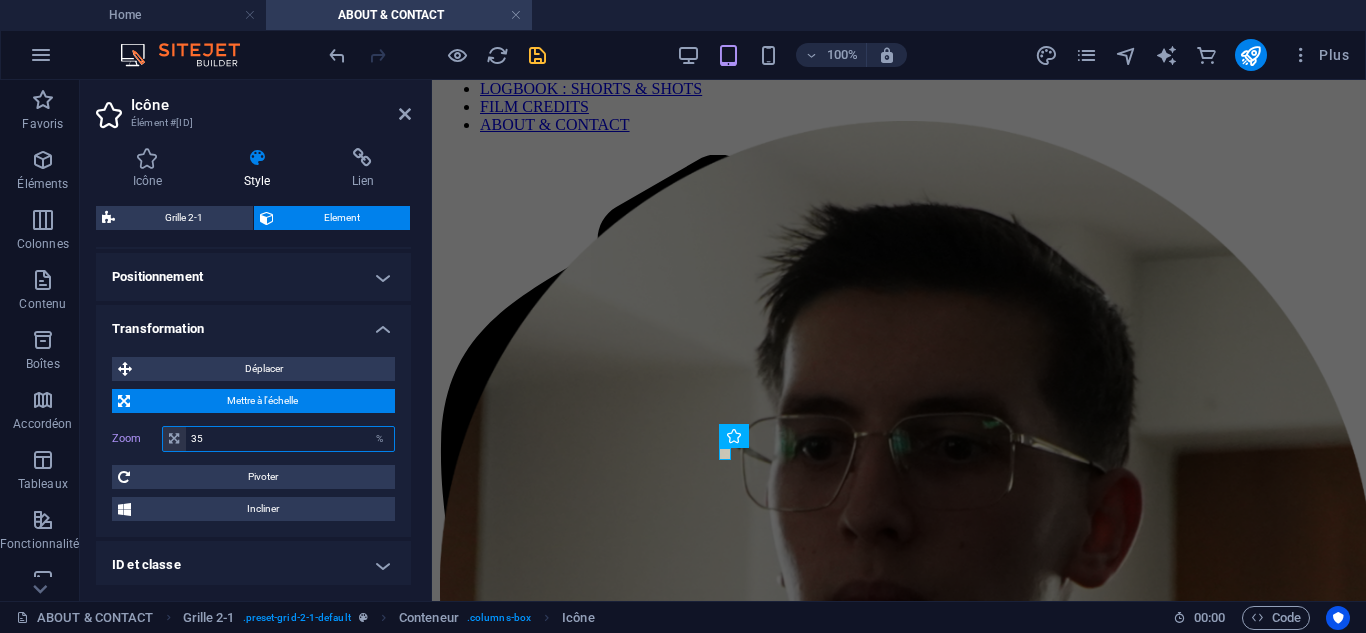 drag, startPoint x: 196, startPoint y: 439, endPoint x: 186, endPoint y: 440, distance: 10.049875 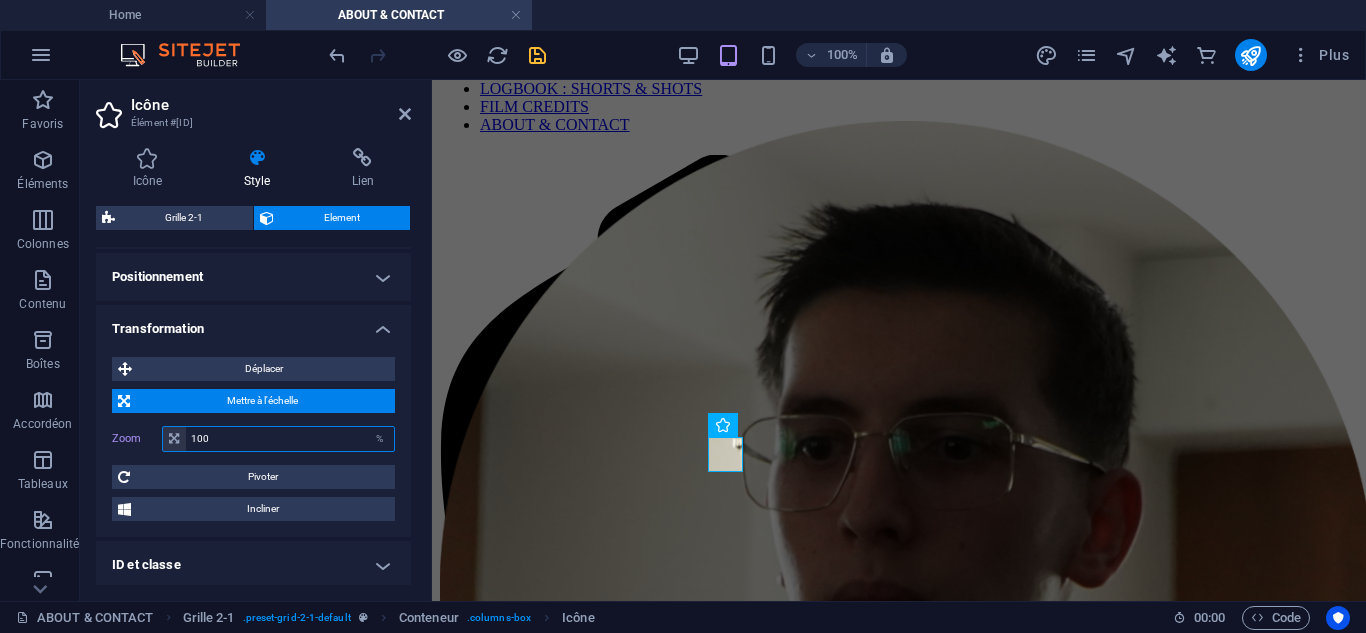 type on "100" 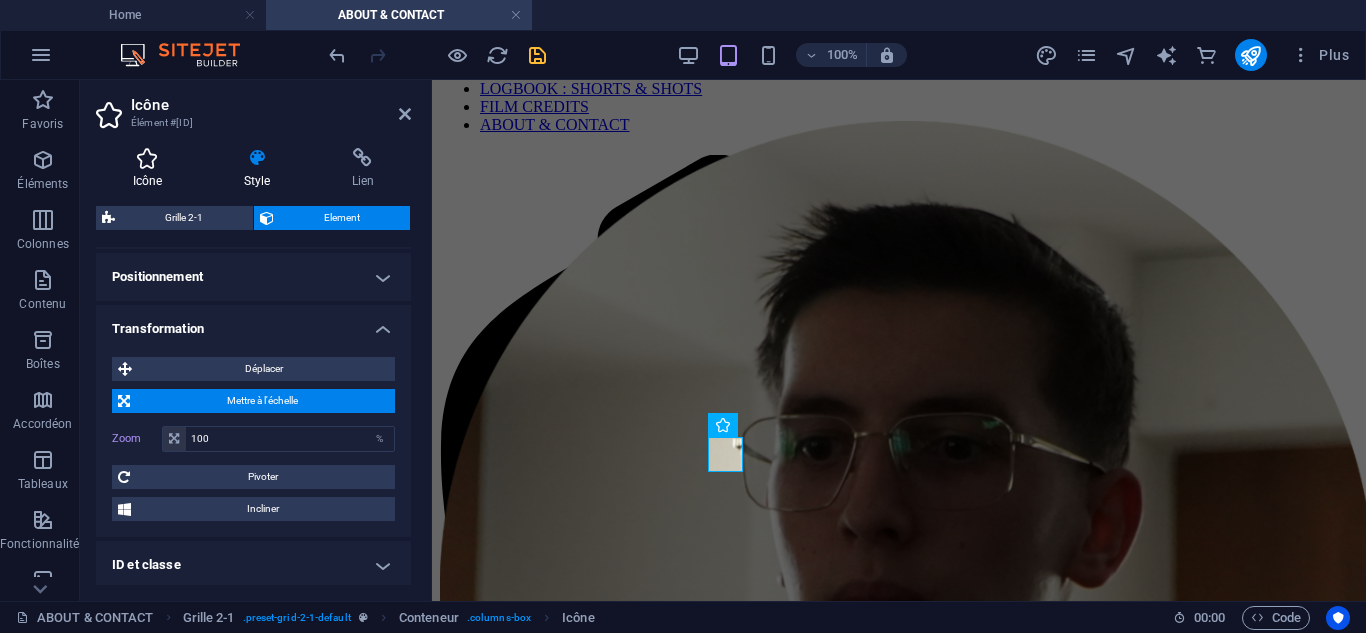 click at bounding box center (147, 158) 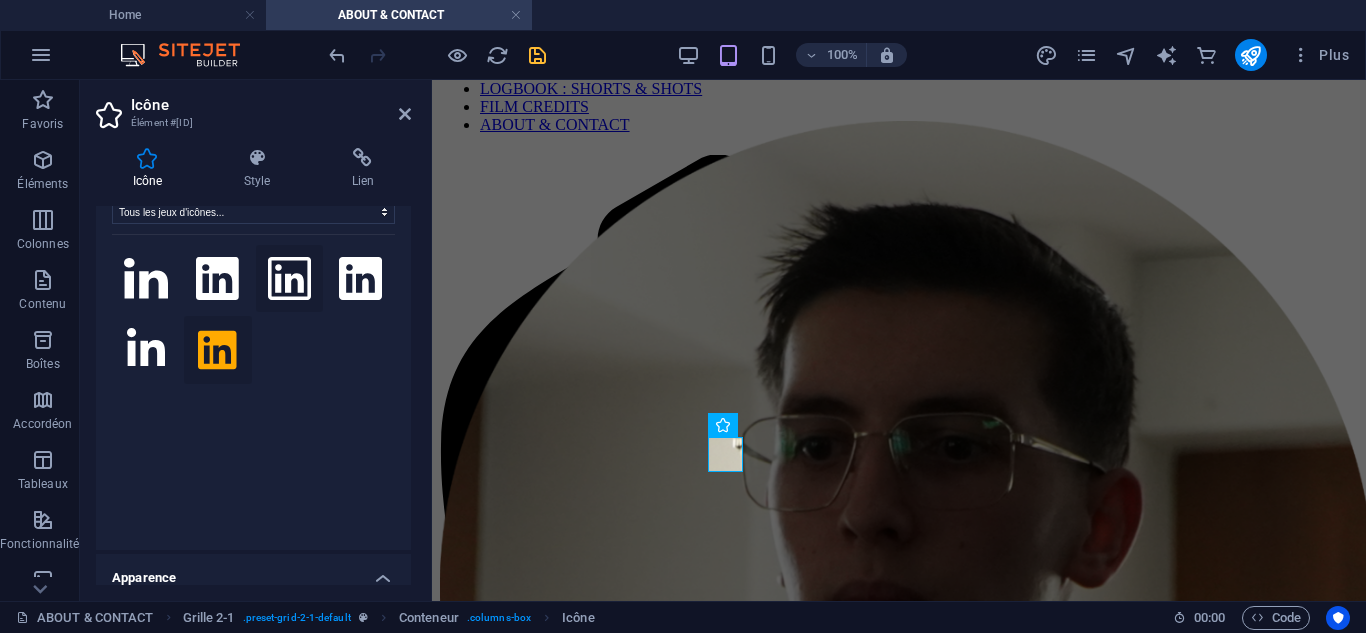 scroll, scrollTop: 0, scrollLeft: 0, axis: both 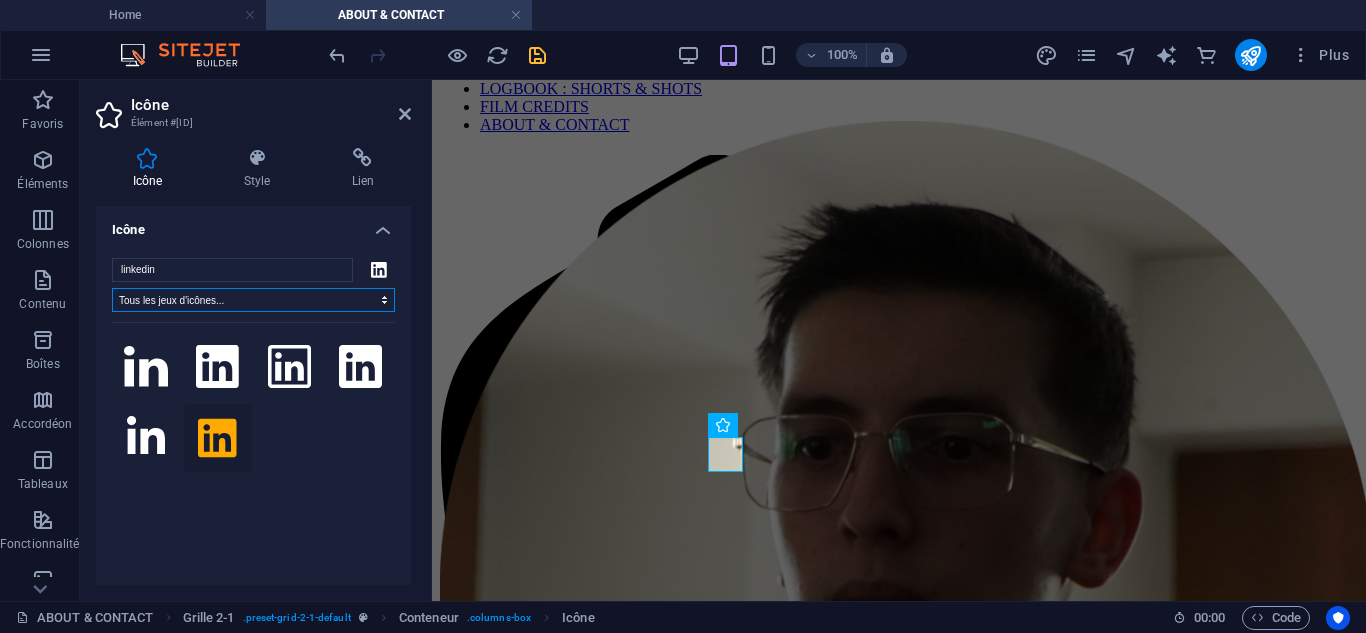 click on "Tous les jeux d'icônes... IcoFont Ionicons FontAwesome Brands FontAwesome Duotone FontAwesome Solid FontAwesome Regular FontAwesome Light FontAwesome Thin FontAwesome Sharp Solid FontAwesome Sharp Regular FontAwesome Sharp Light FontAwesome Sharp Thin" at bounding box center (253, 300) 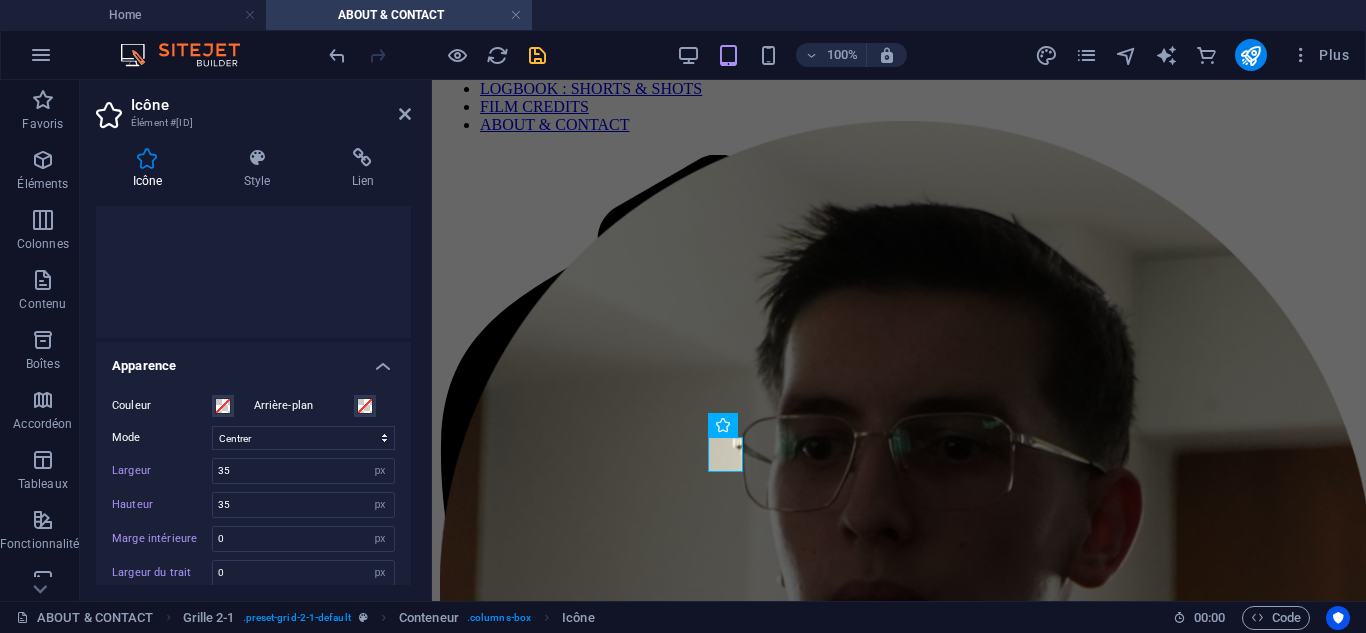 scroll, scrollTop: 400, scrollLeft: 0, axis: vertical 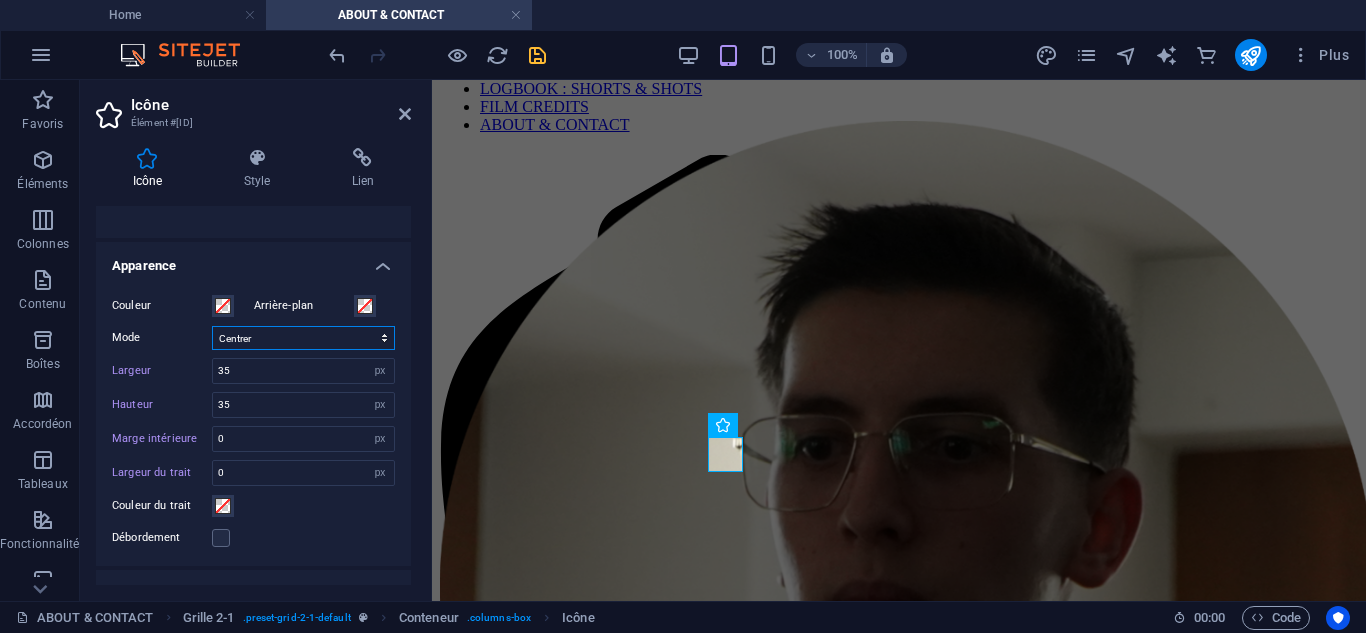 click on "Mettre à l'échelle Gauche Centrer À droite" at bounding box center [303, 338] 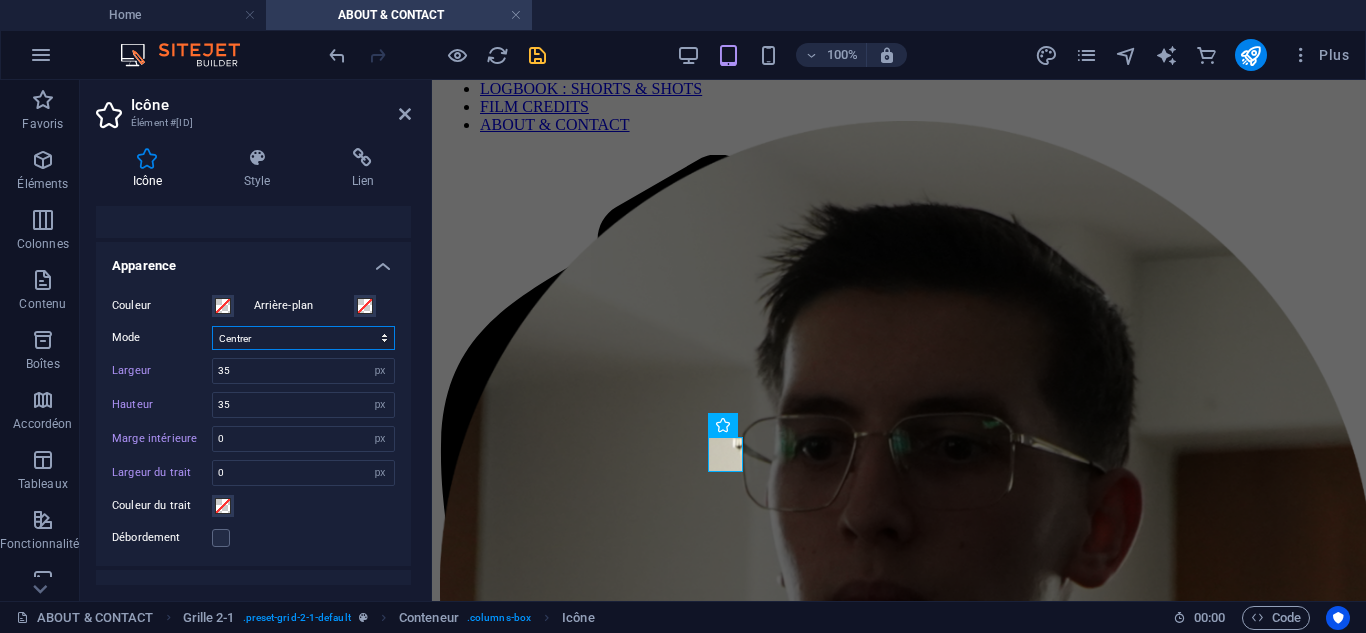 select on "none" 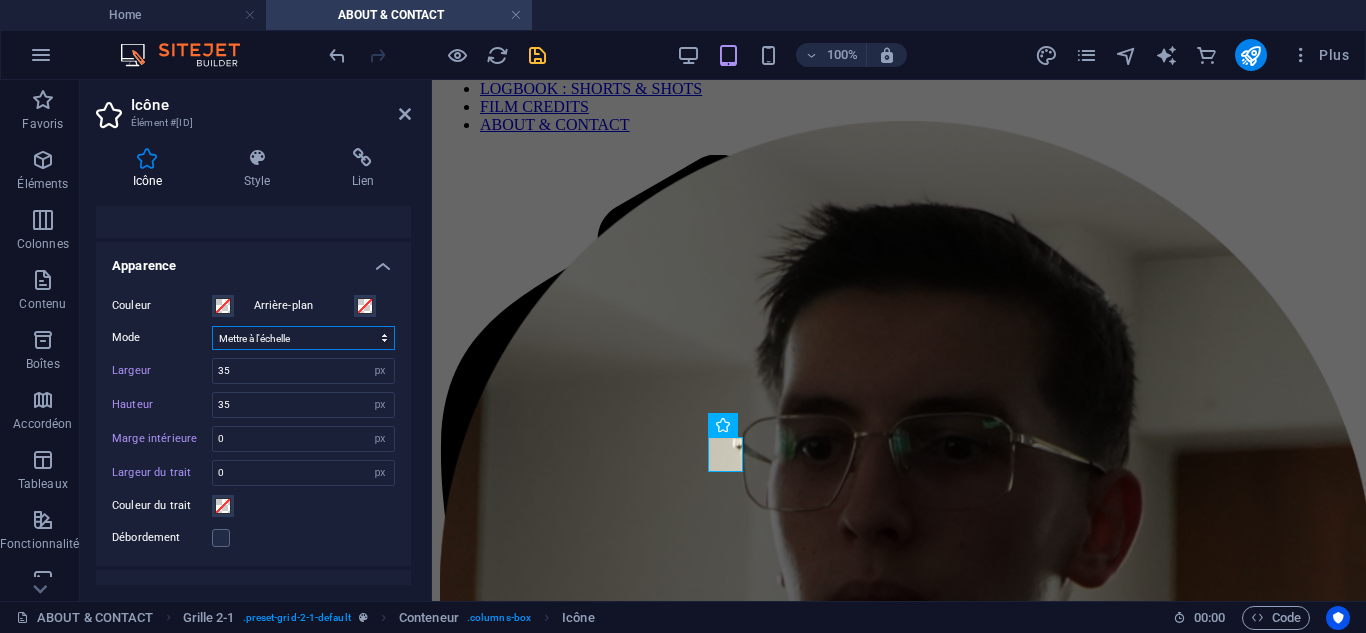 click on "Mettre à l'échelle Gauche Centrer À droite" at bounding box center (303, 338) 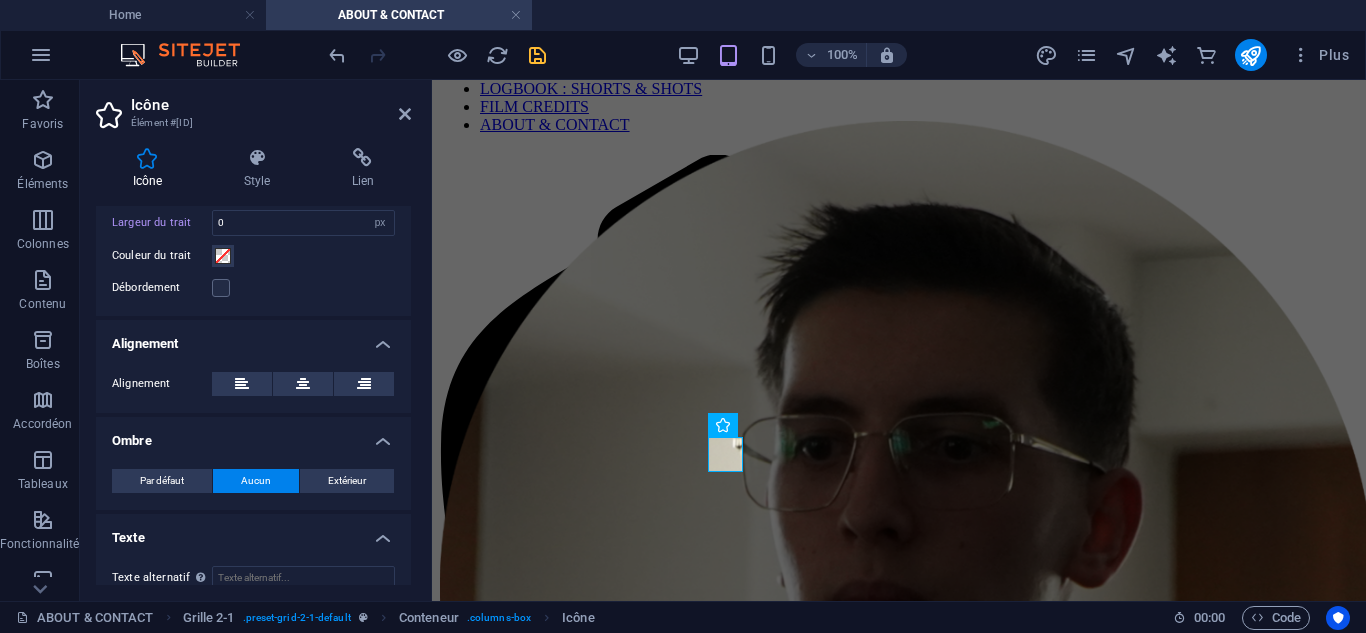 scroll, scrollTop: 671, scrollLeft: 0, axis: vertical 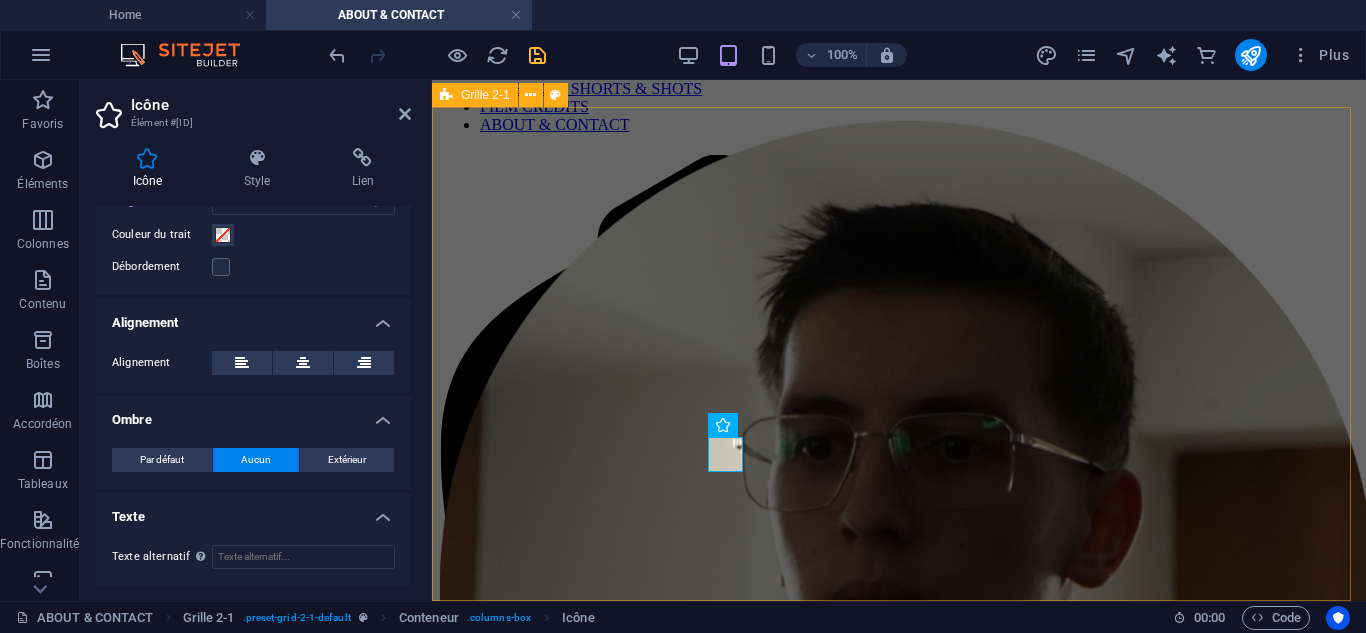 click on "Déposer le contenu ici ou  Ajouter les éléments  Coller le presse-papiers" at bounding box center (899, 1272) 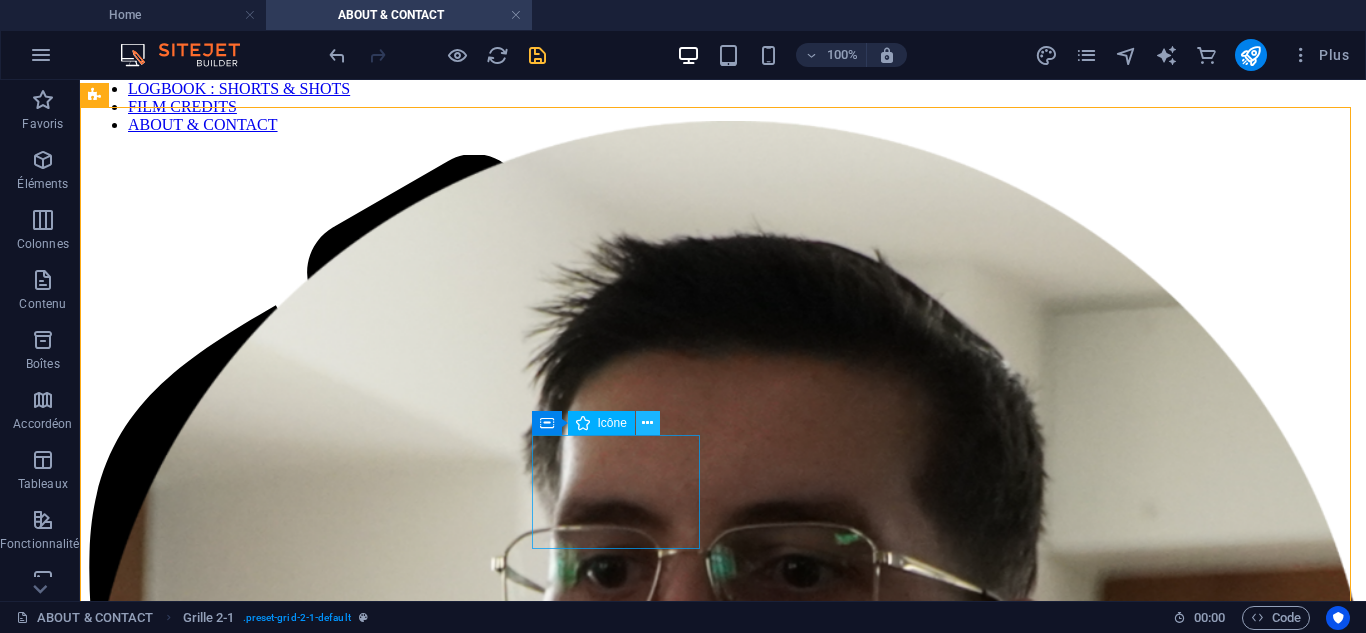 click at bounding box center (647, 423) 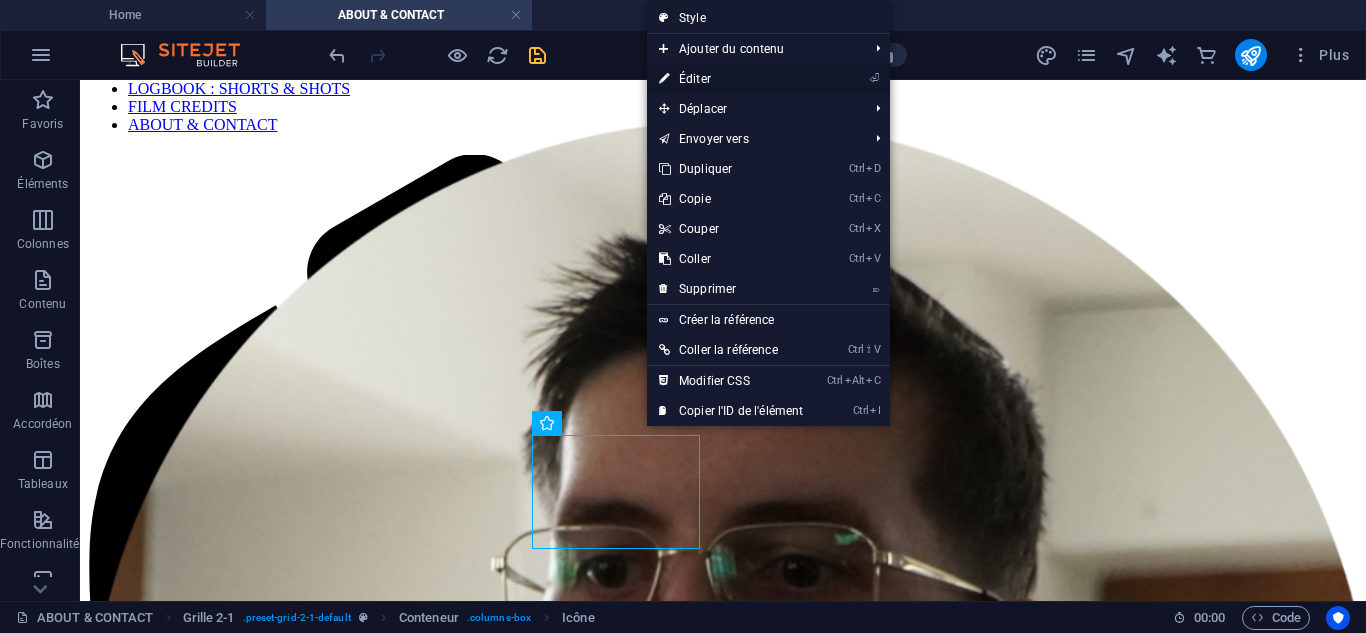 click on "⏎  Éditer" at bounding box center (731, 79) 